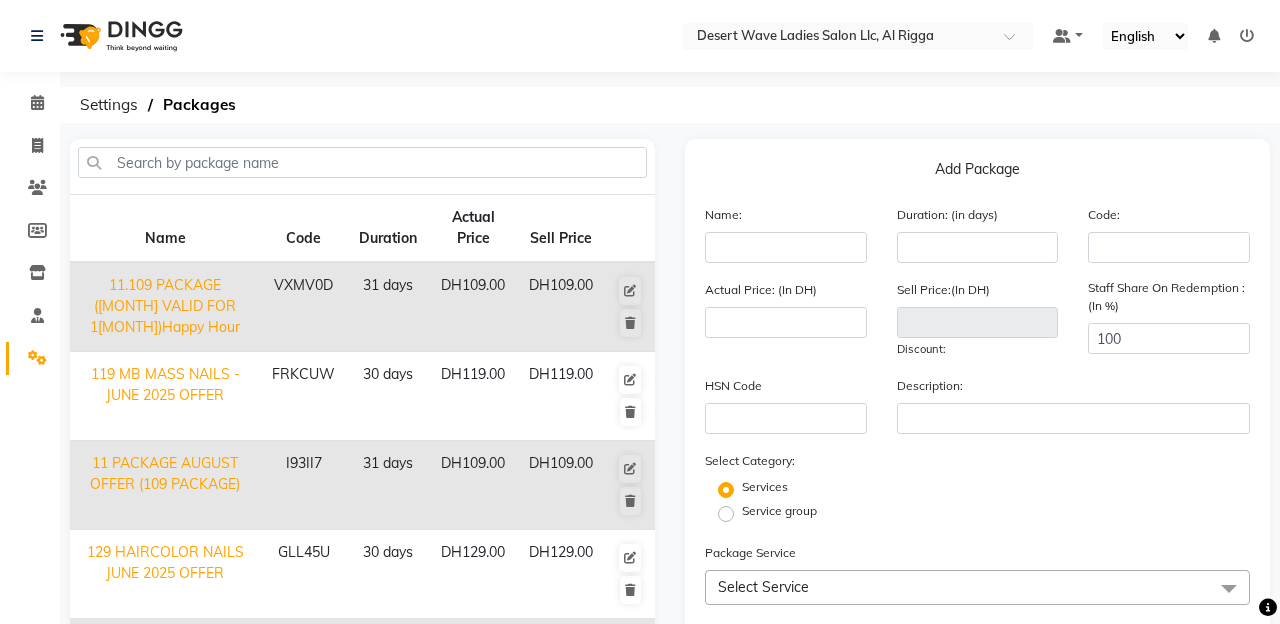scroll, scrollTop: 0, scrollLeft: 0, axis: both 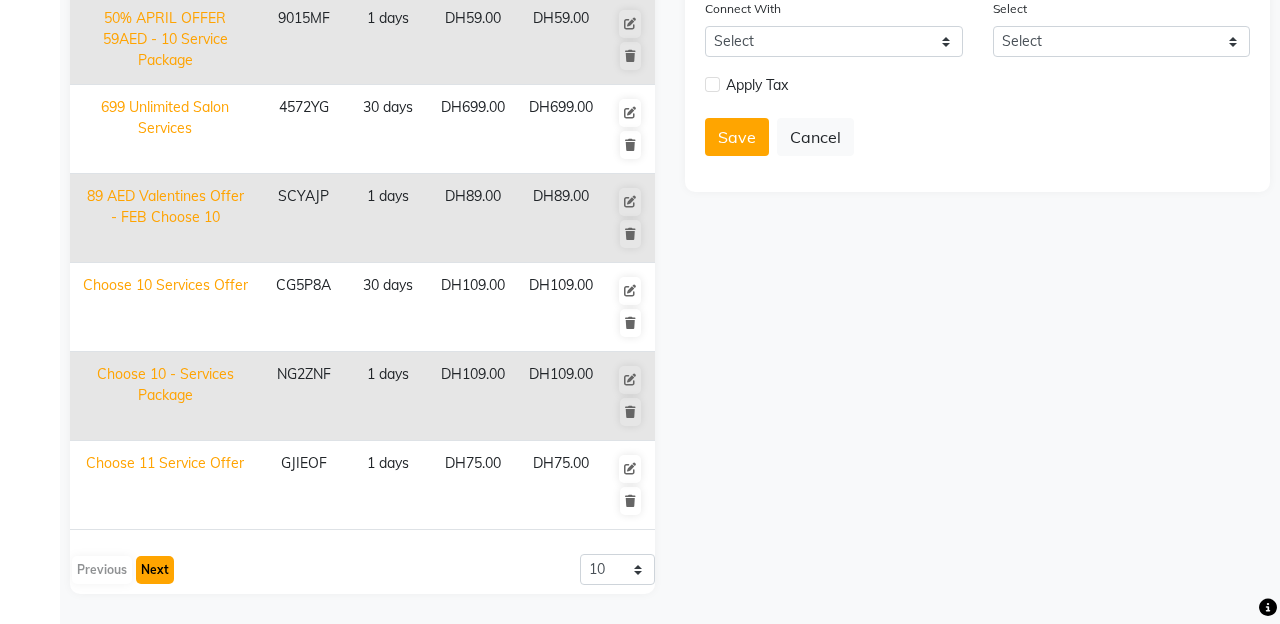 click on "Next" 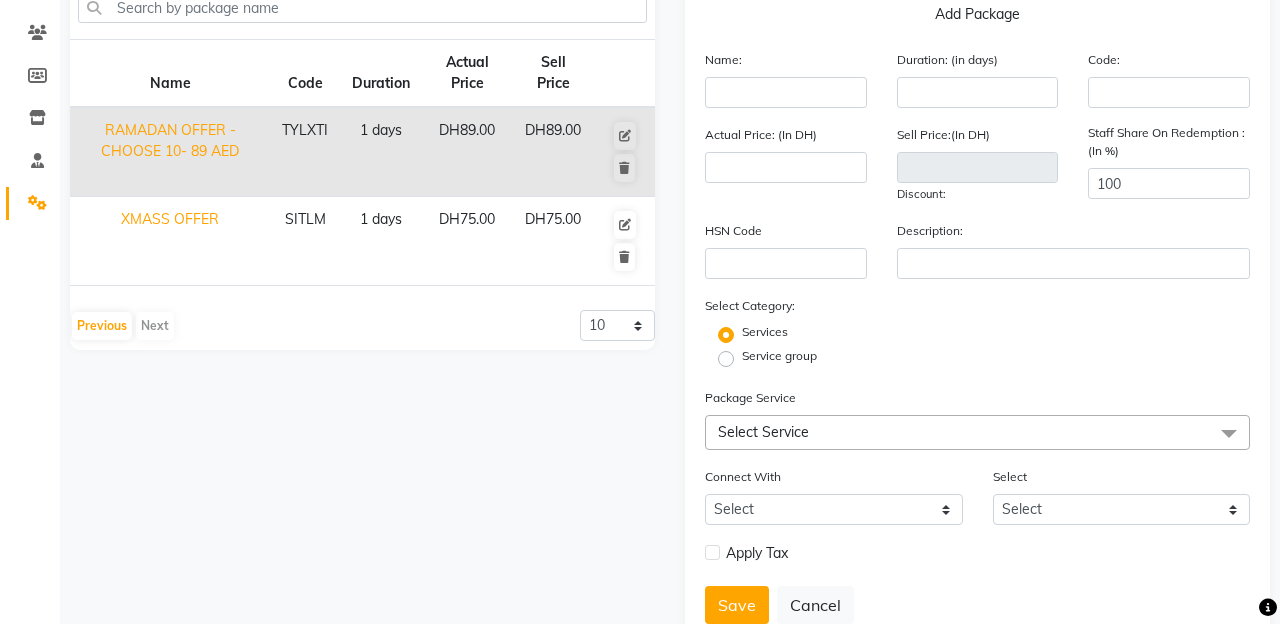 scroll, scrollTop: 60, scrollLeft: 0, axis: vertical 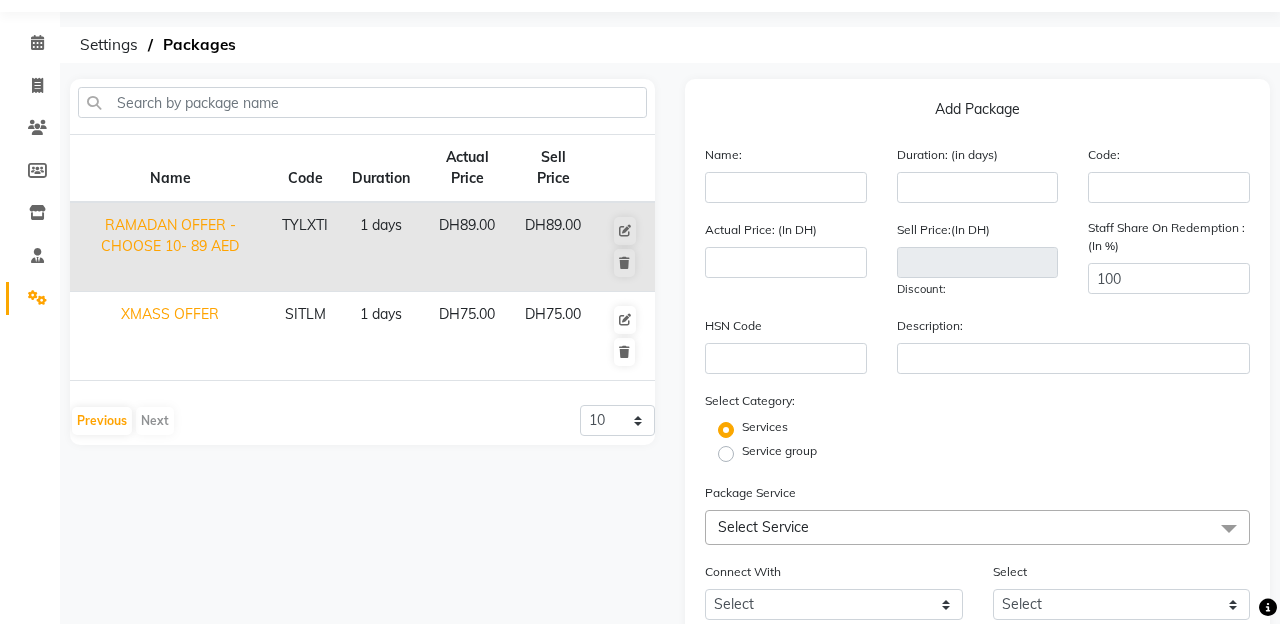 click on "Previous   Next" 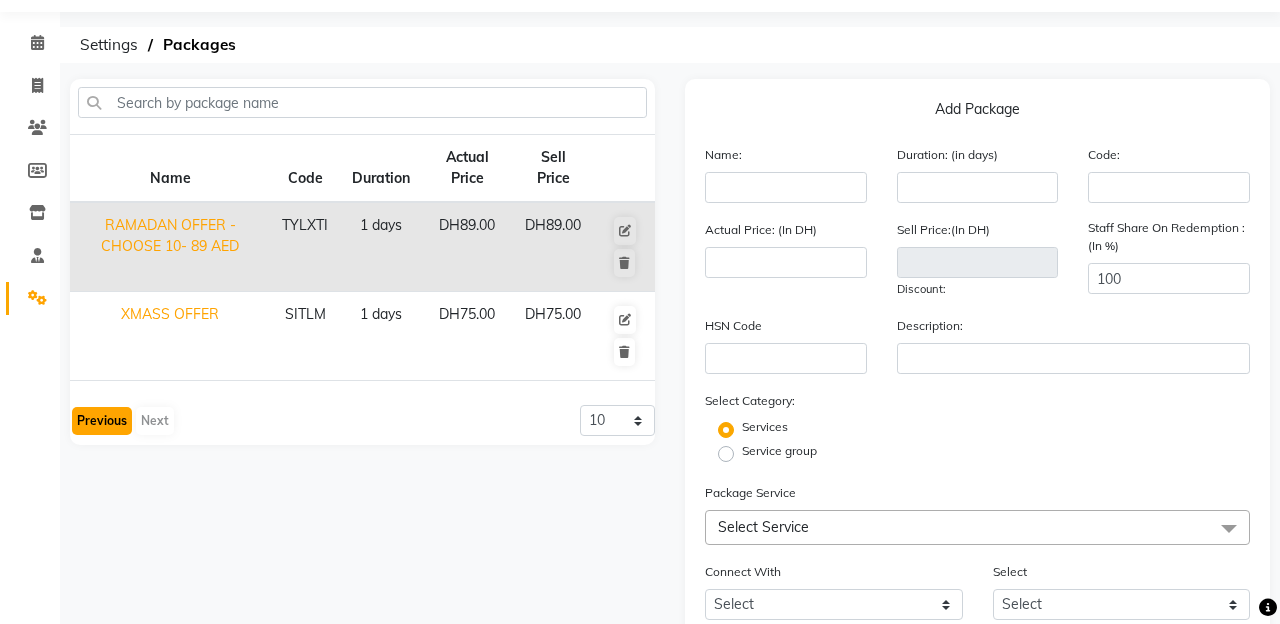 click on "Previous" 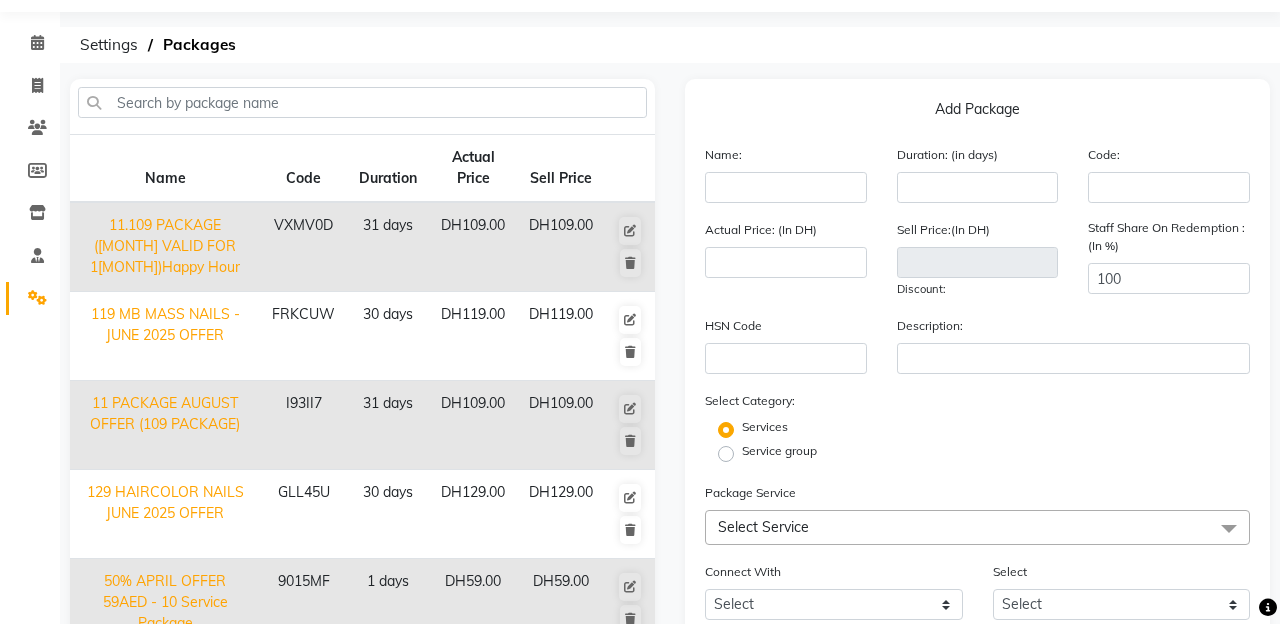click on "Settings  Packages" 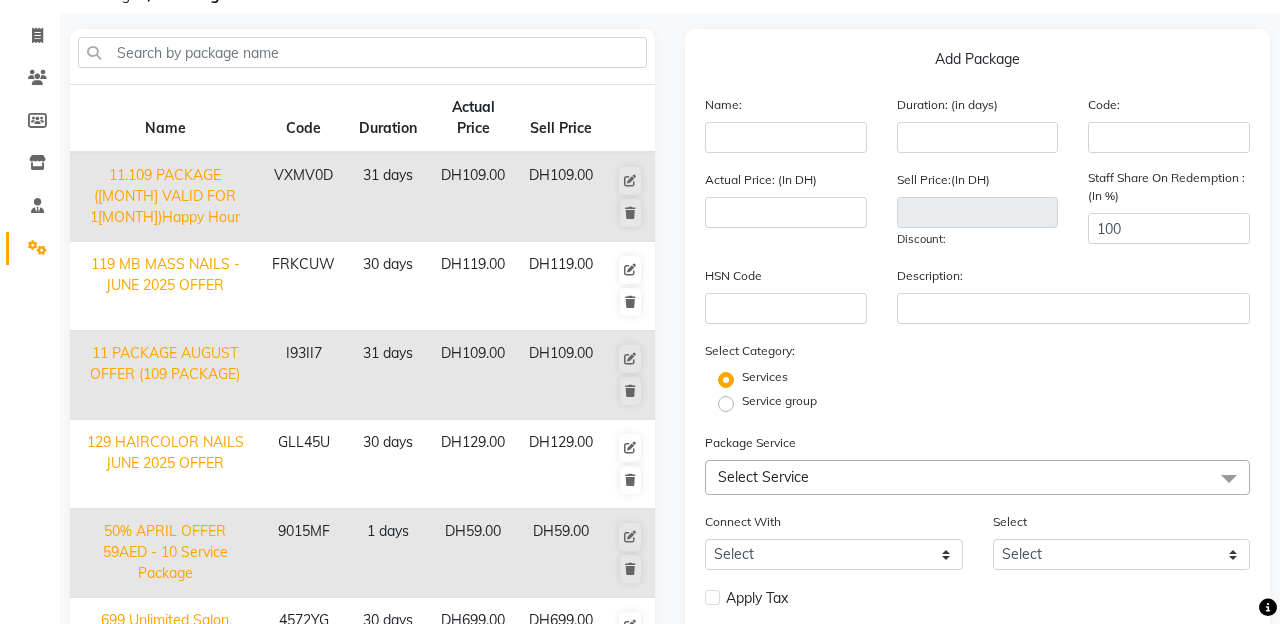 scroll, scrollTop: 0, scrollLeft: 0, axis: both 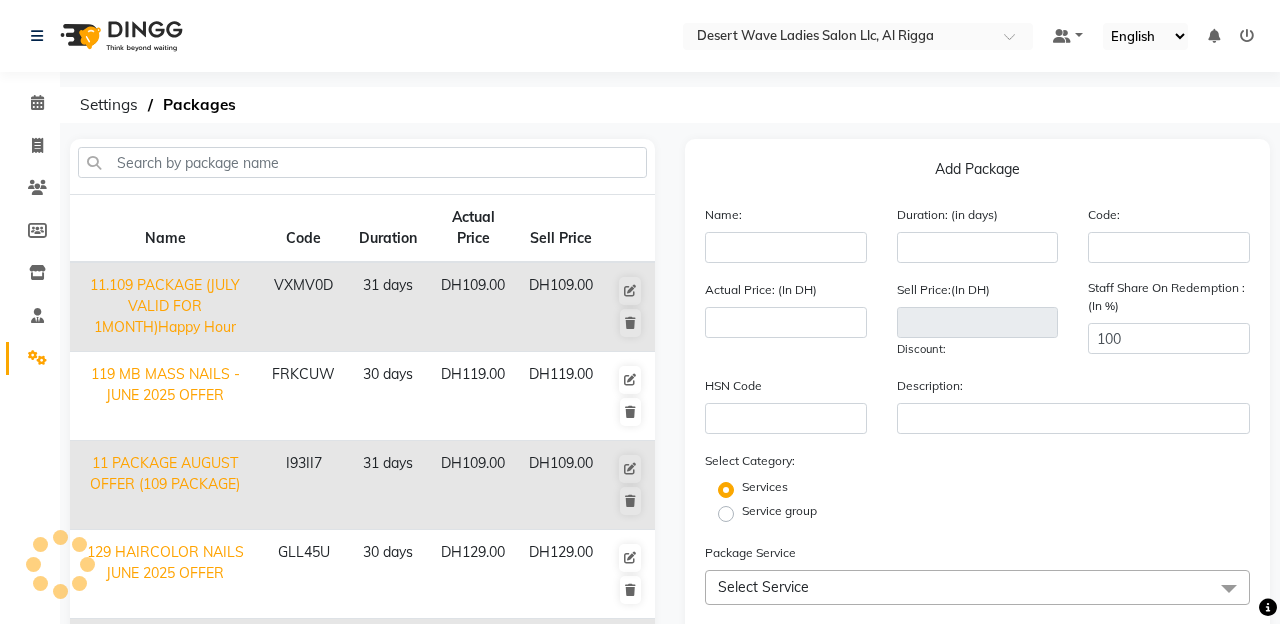 select on "en" 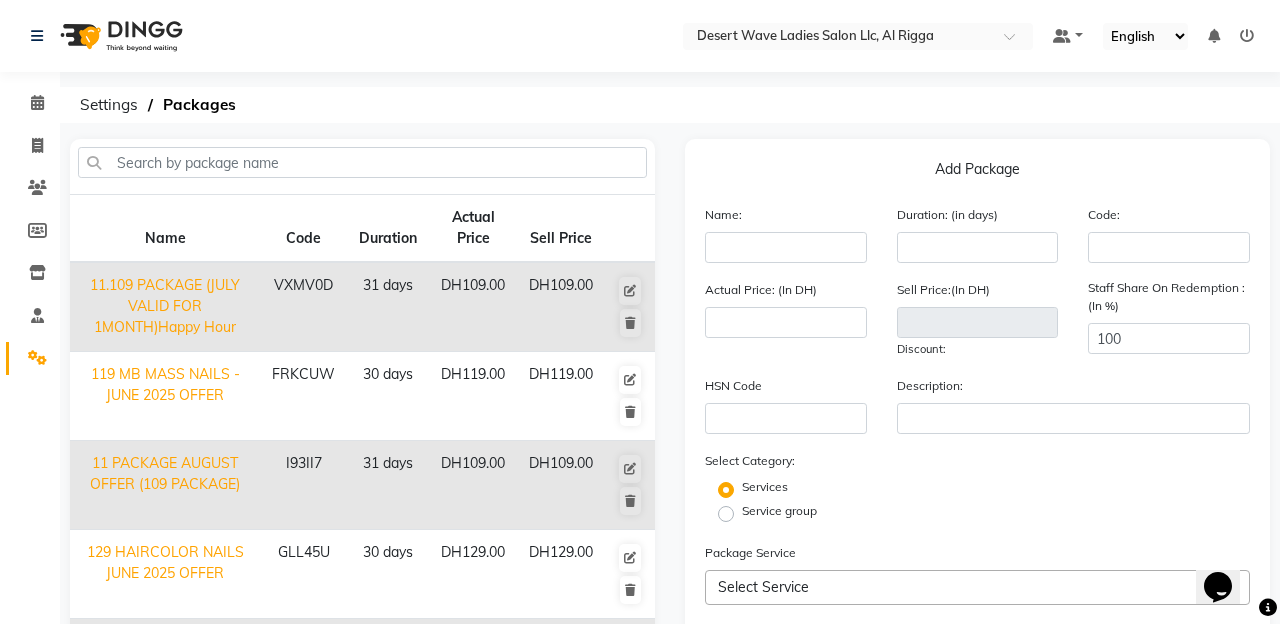 scroll, scrollTop: 0, scrollLeft: 0, axis: both 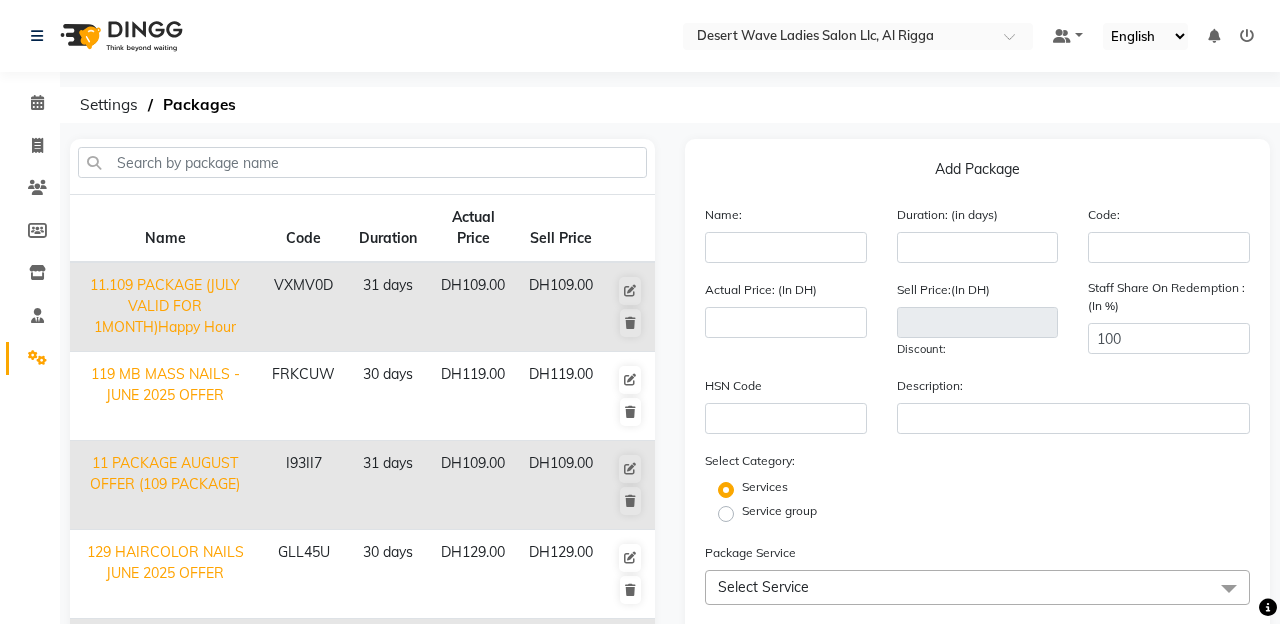 click on "Settings  Packages" 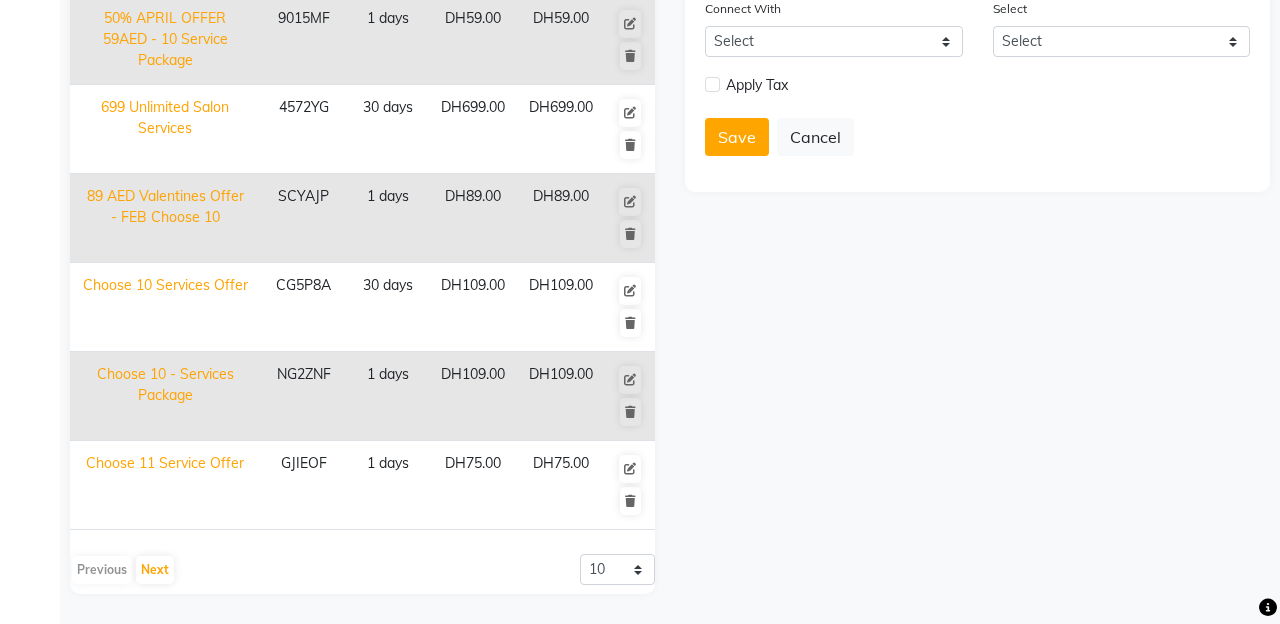scroll, scrollTop: 616, scrollLeft: 0, axis: vertical 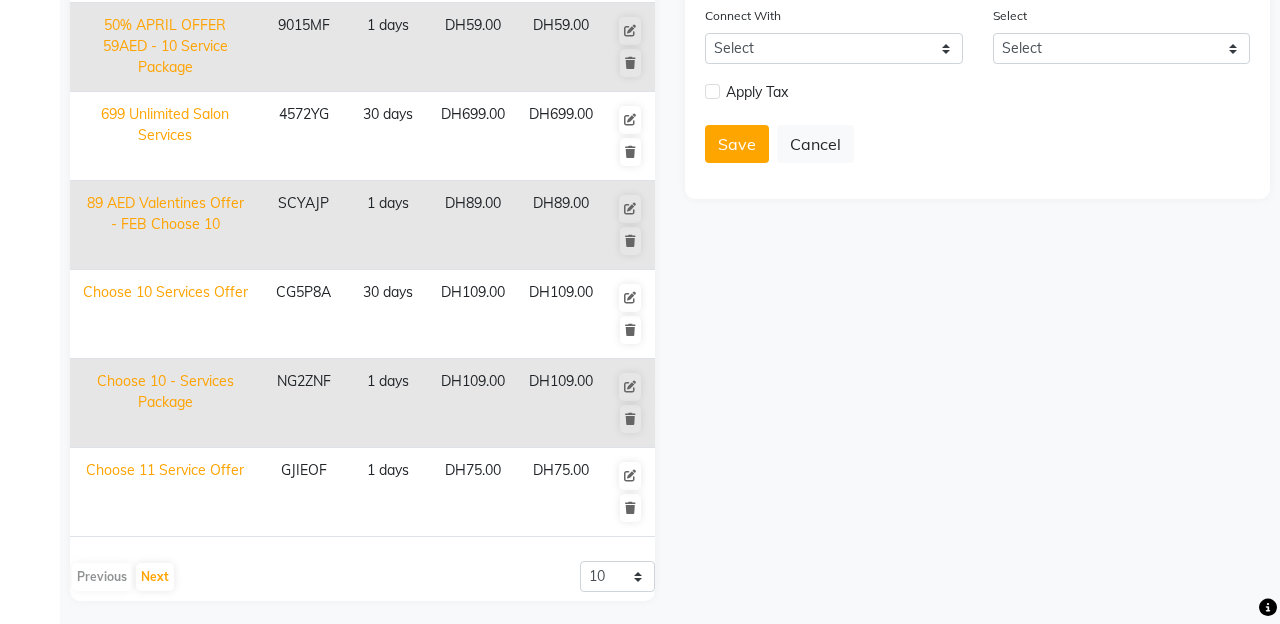 click on "Add Package  Name: Duration: (in days) Code: Actual Price: (In DH) Sell Price:(In DH) Discount:  Staff Share On Redemption :(In %) 100 HSN Code Description: Select Category: Services Service group Package Service Select Service Select All DW 119 HAIRCOLOR DW119 NAILS DW 119 FOOTSPA DW 119 PEDICURE  DW 119 MANICURE RO UnderArm Wax RO Moroccan Bath Bikini RO Hairwash RO HotOil RO Haircut RO Blowdry RO Hair Iron RO Normal Hair Dry RO Manicure RO Pedicure RO Footspa RO Hand Polish RO Foot Polish RO Hand Paraffin RO Foot Paraffin RO Half Arm Wax RO Full Arm Wax RO Half Leg Wax RO Full Leg Wax RO Eyebrow Threading Flexi Gel Extension RO Upperlip Threading DW 129 MANICURE RO Full Face Threading RO Face Scrub RO Eyebrow Color RO Face Mask RO Chin Threading RO Forehead Threading  RO HAIRCOLOR ANY LENGHT RO Keratin Treatment RO Cystein Treatment RO Protein Treatment RO Biotox Treatment RO Haircut VO Haircut Blowdry 45 mins Massge 1 Hr Full Body Massage Full Body Waxing Deep Cleansing Facial Eyelash Extension  Nails" 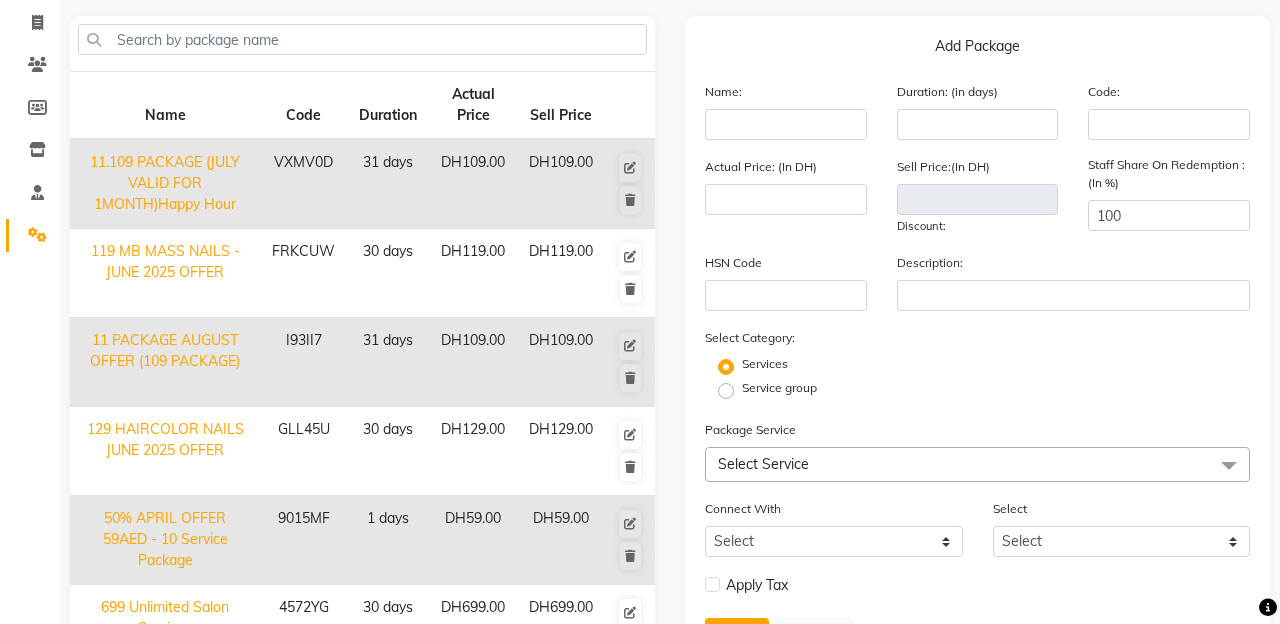 scroll, scrollTop: 0, scrollLeft: 0, axis: both 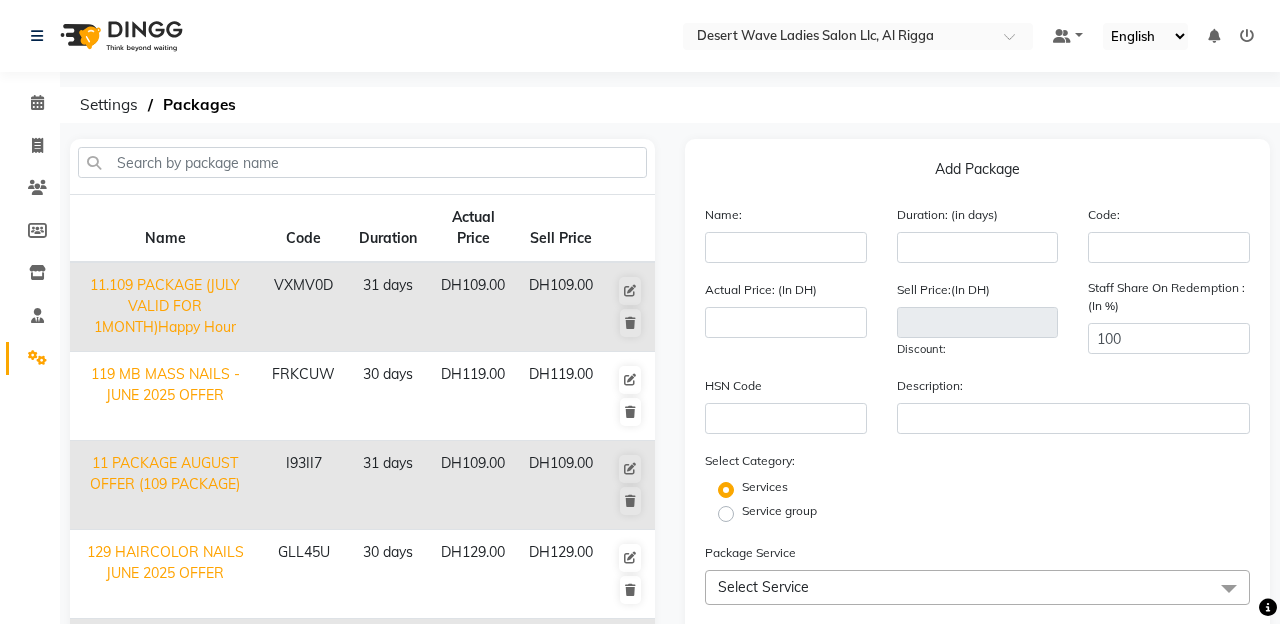 click on "Settings  Packages" 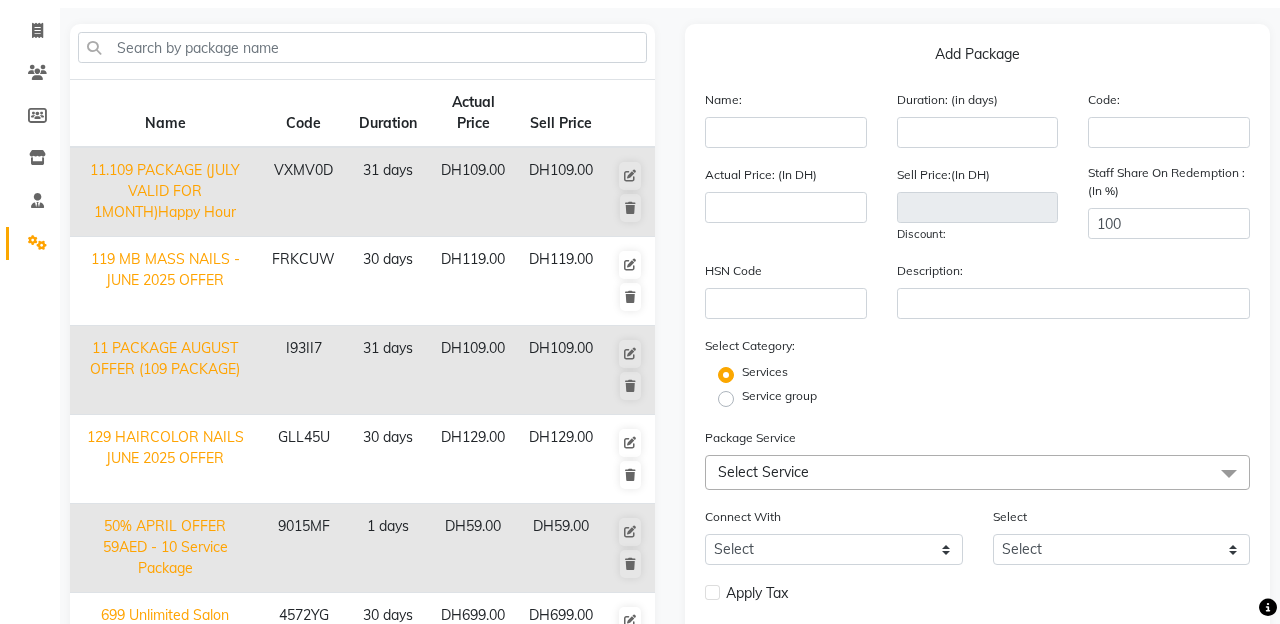 scroll, scrollTop: 117, scrollLeft: 0, axis: vertical 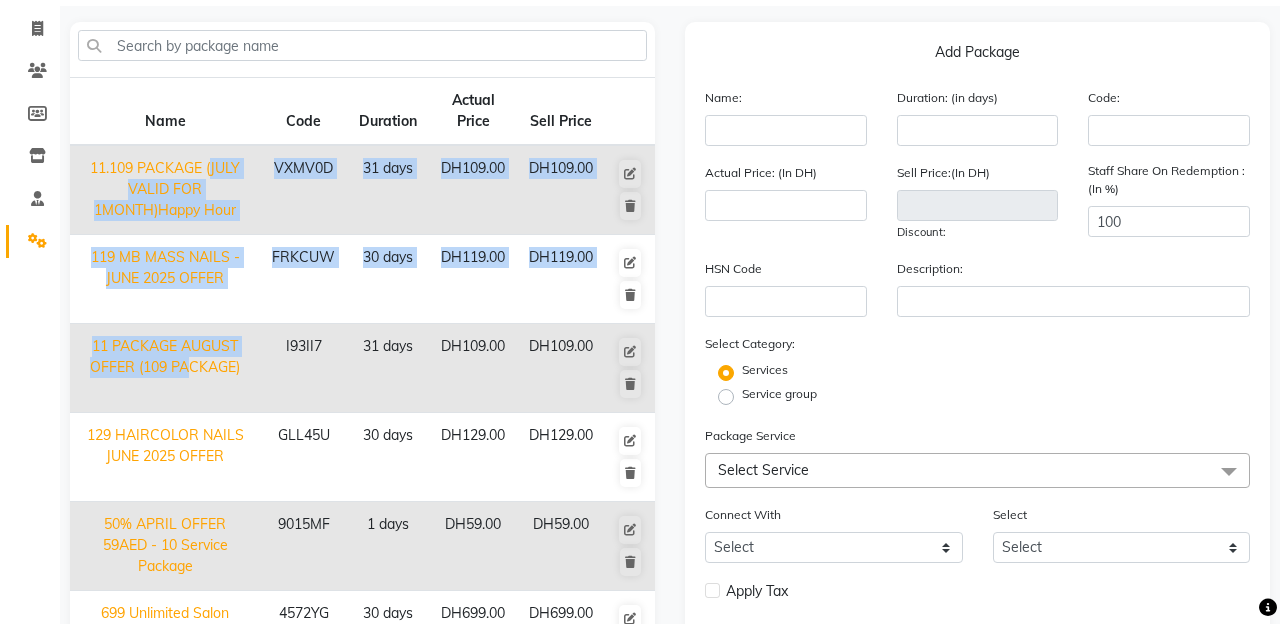 drag, startPoint x: 185, startPoint y: 362, endPoint x: 207, endPoint y: 166, distance: 197.23083 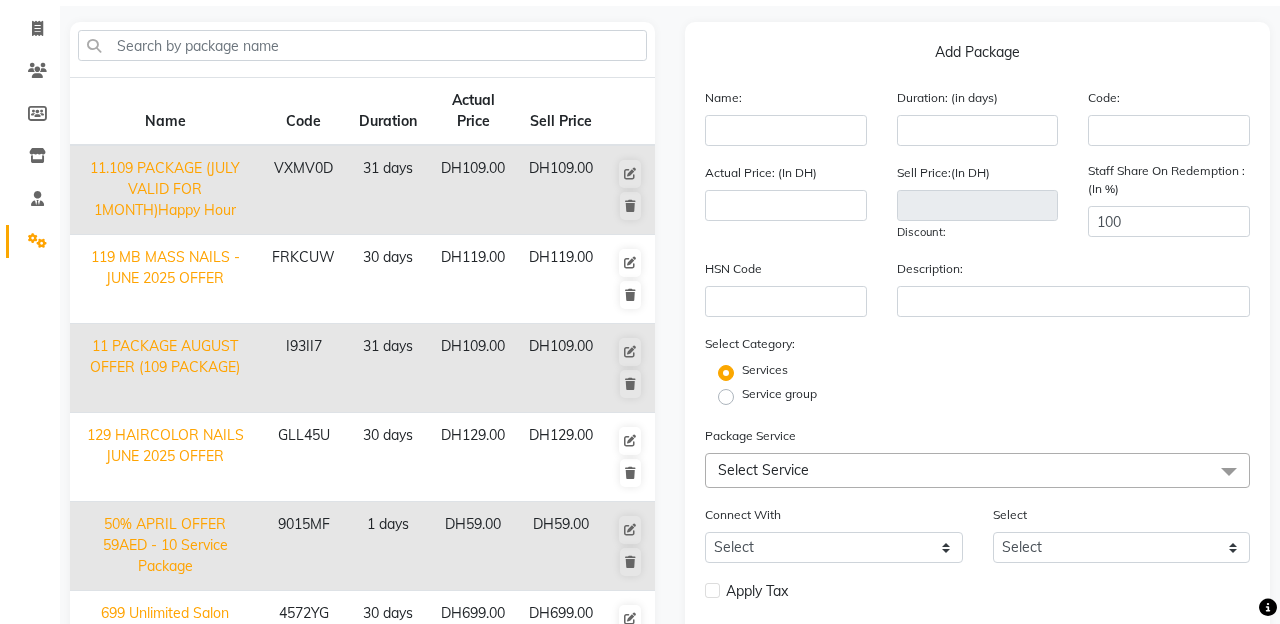 click on "Code" 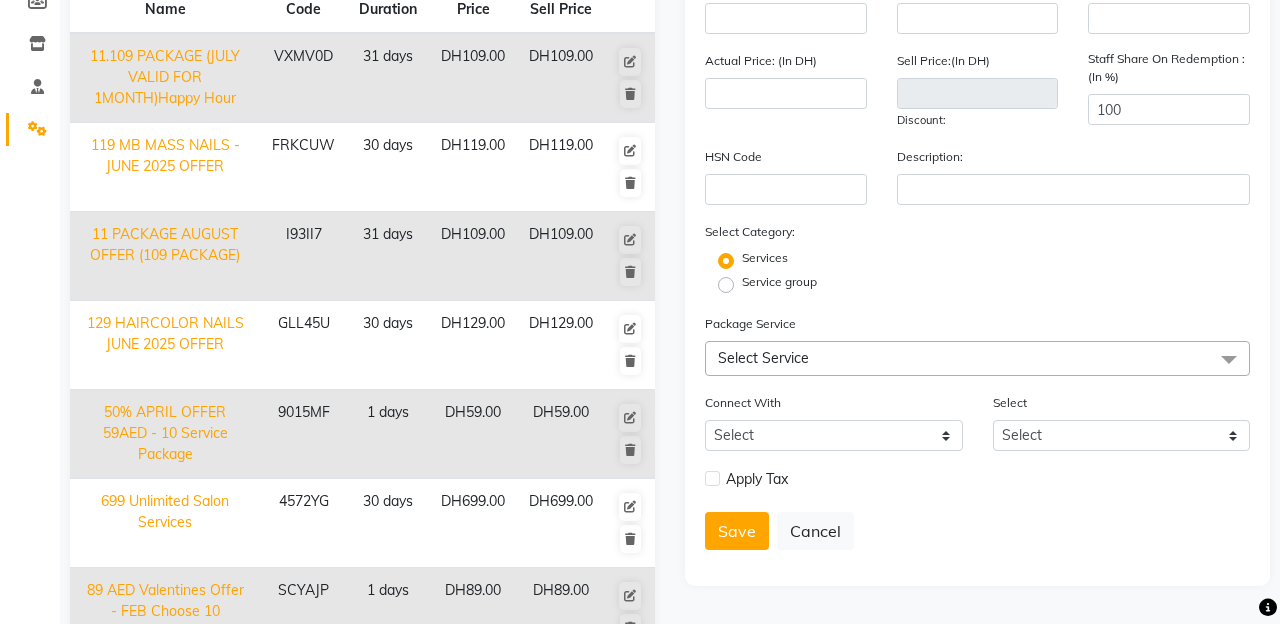 scroll, scrollTop: 0, scrollLeft: 0, axis: both 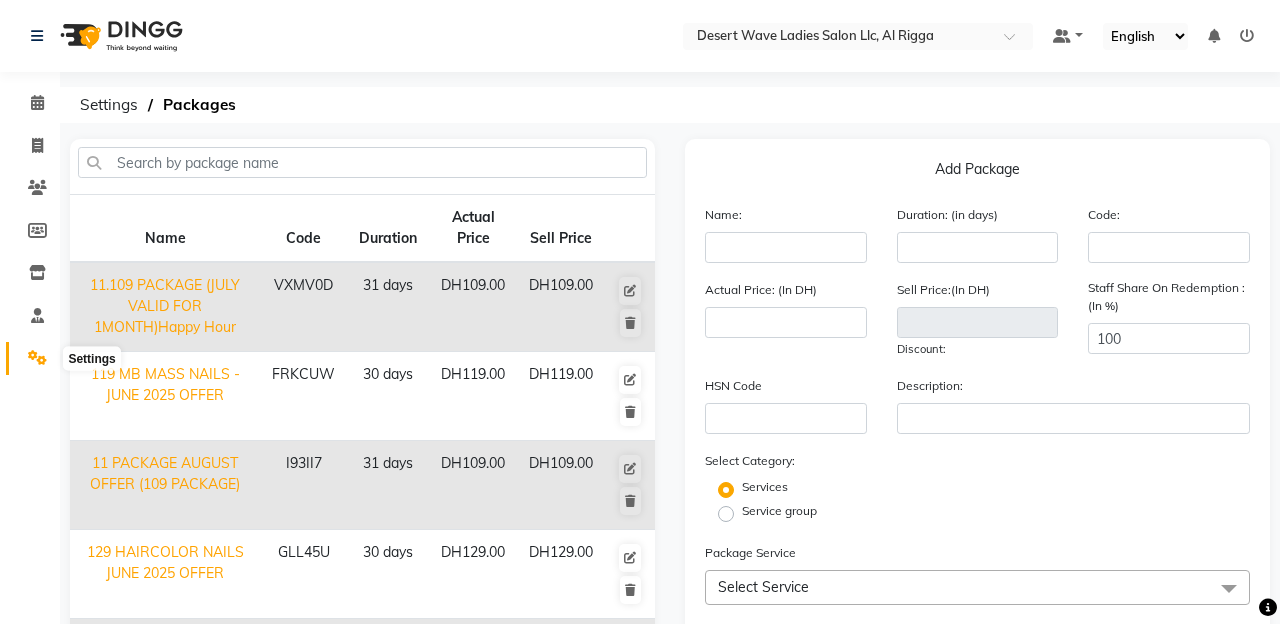 click 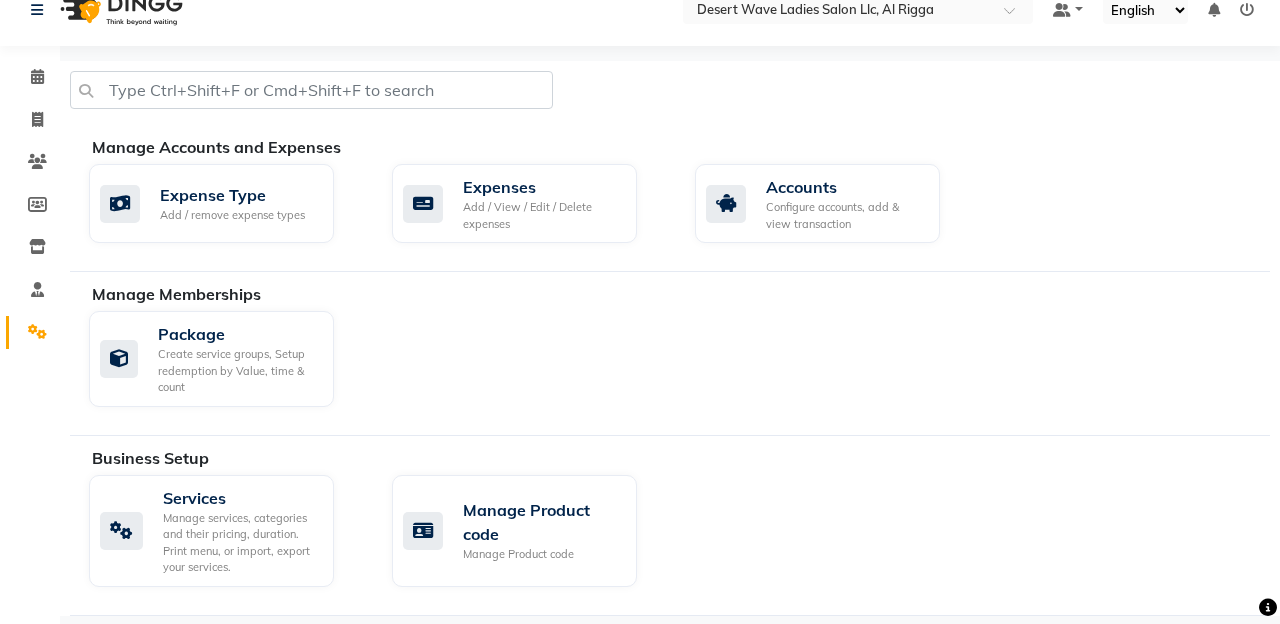 scroll, scrollTop: 25, scrollLeft: 0, axis: vertical 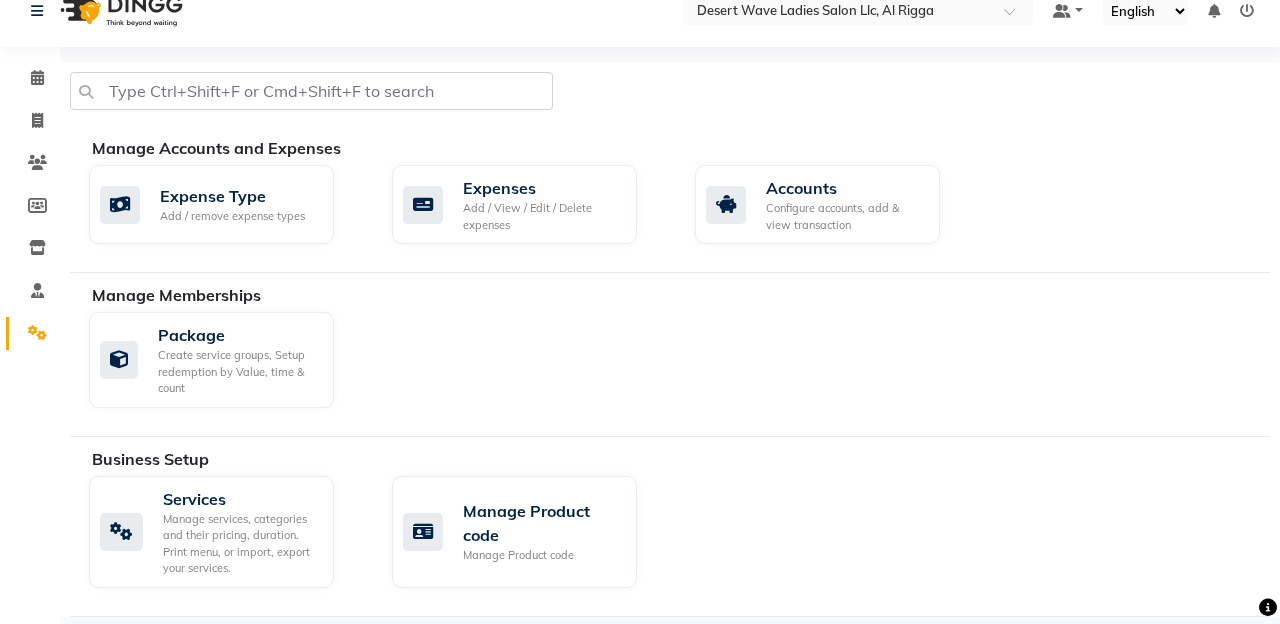 click on "Package Create service groups, Setup redemption by Value, time & count" 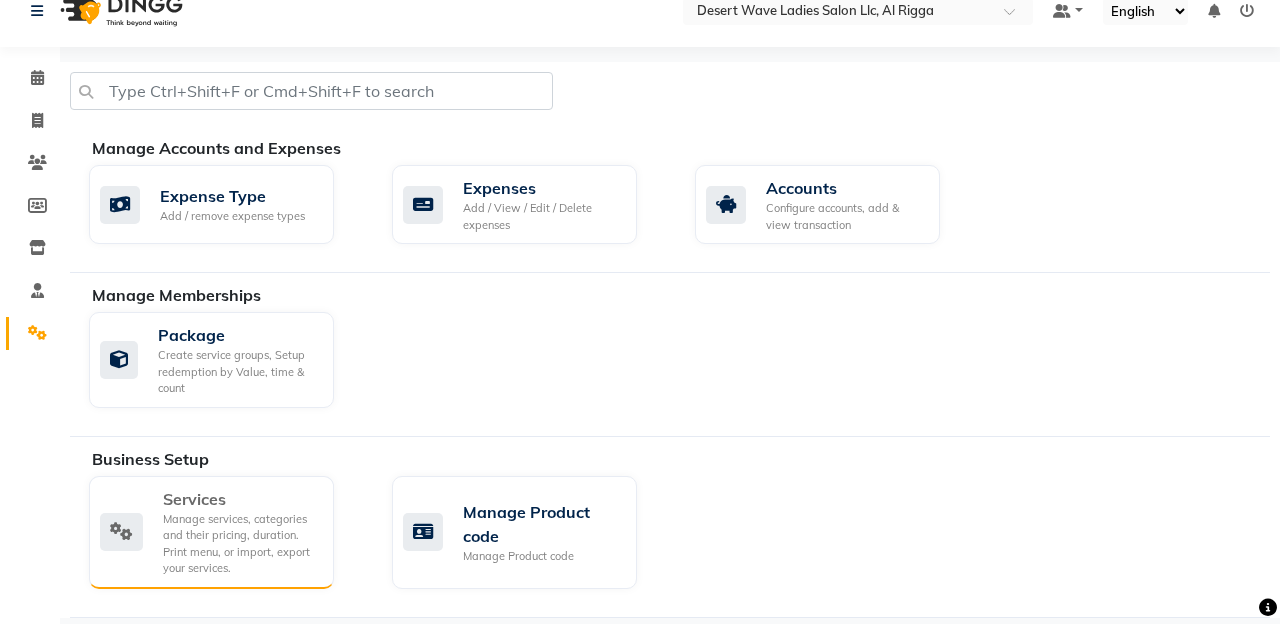 click on "Manage services, categories and their pricing, duration. Print menu, or import, export your services." 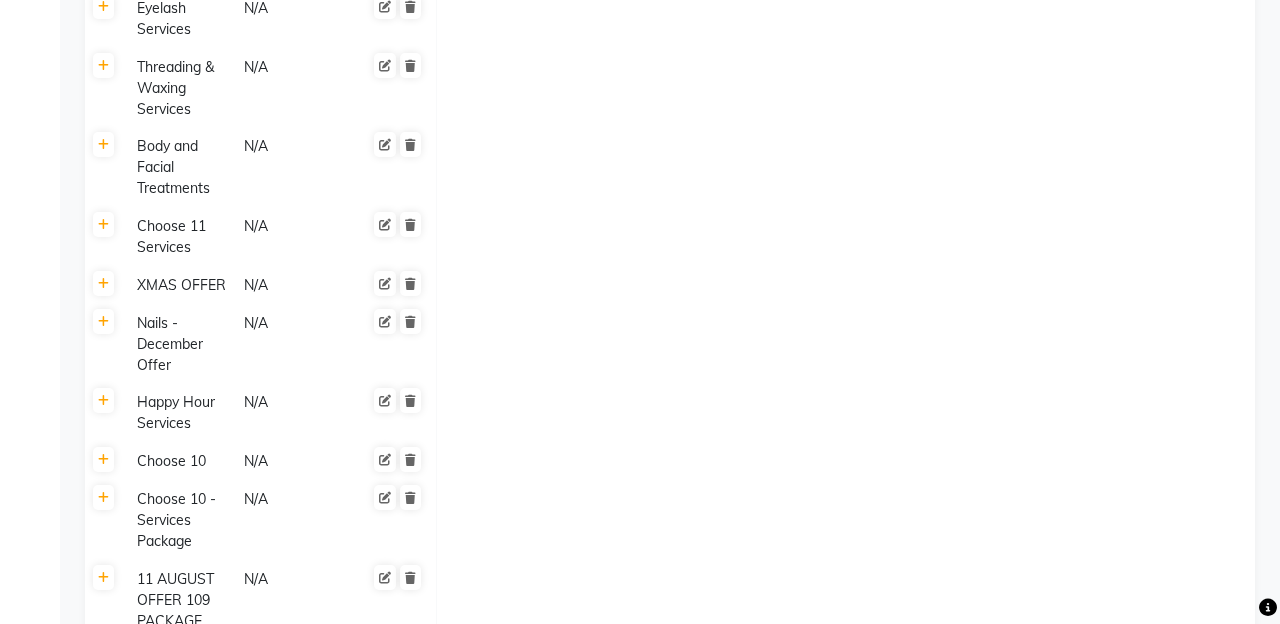 scroll, scrollTop: 3126, scrollLeft: 0, axis: vertical 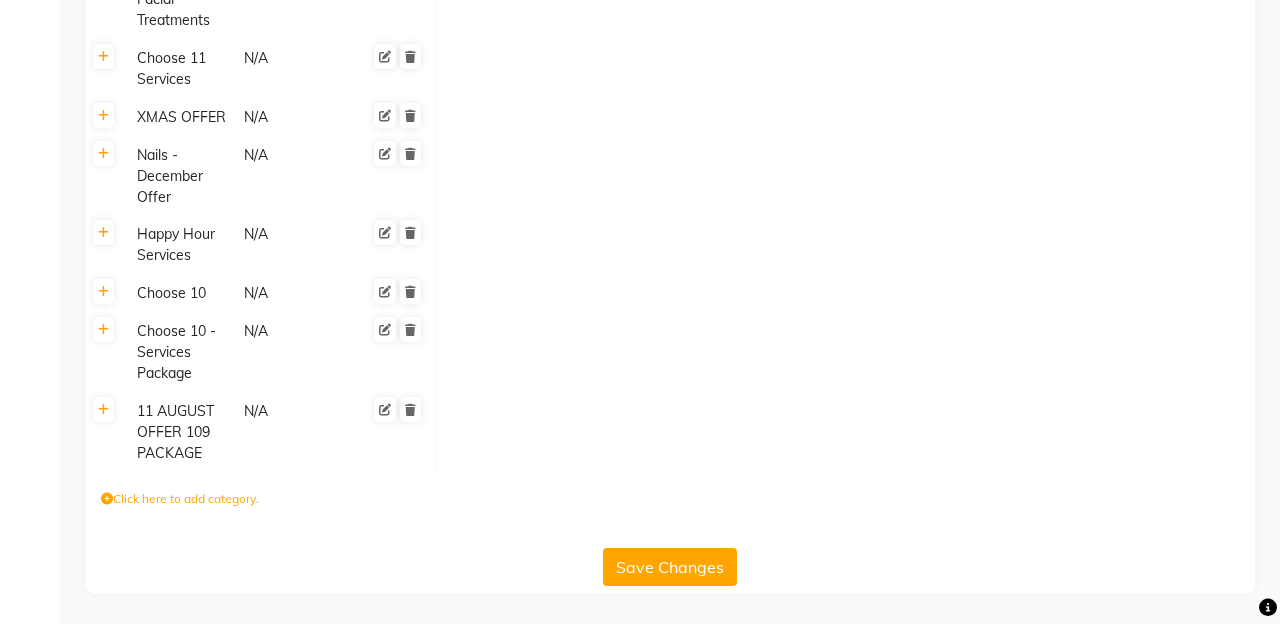 click on "Click here to add category." 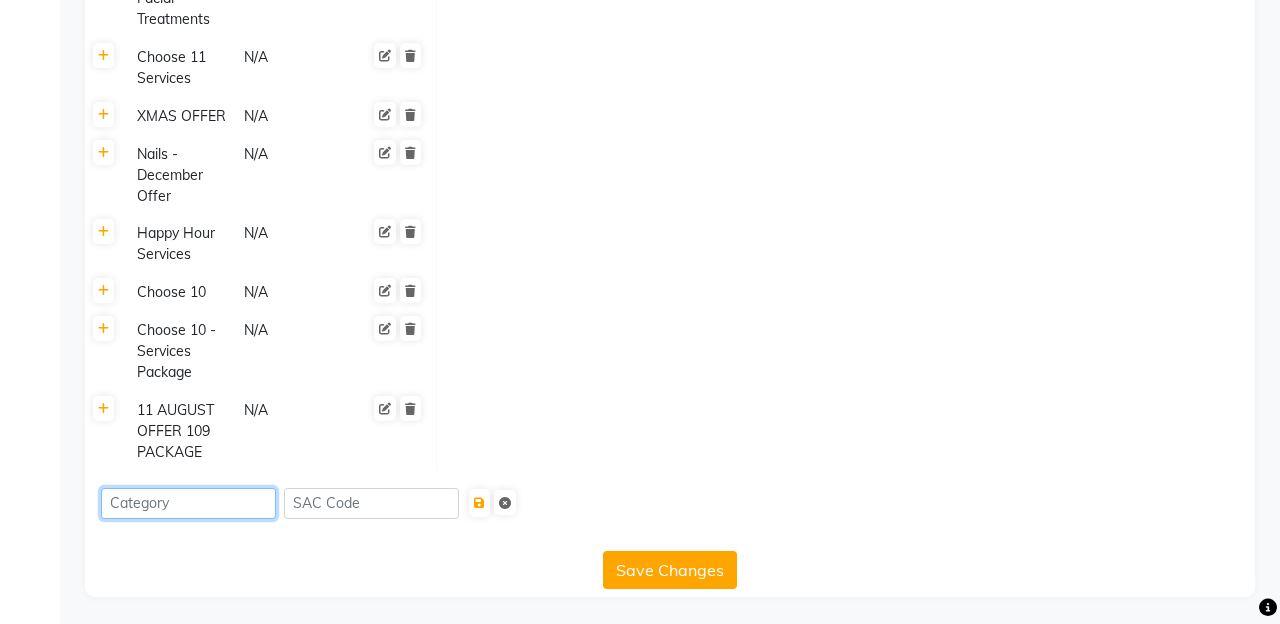 click 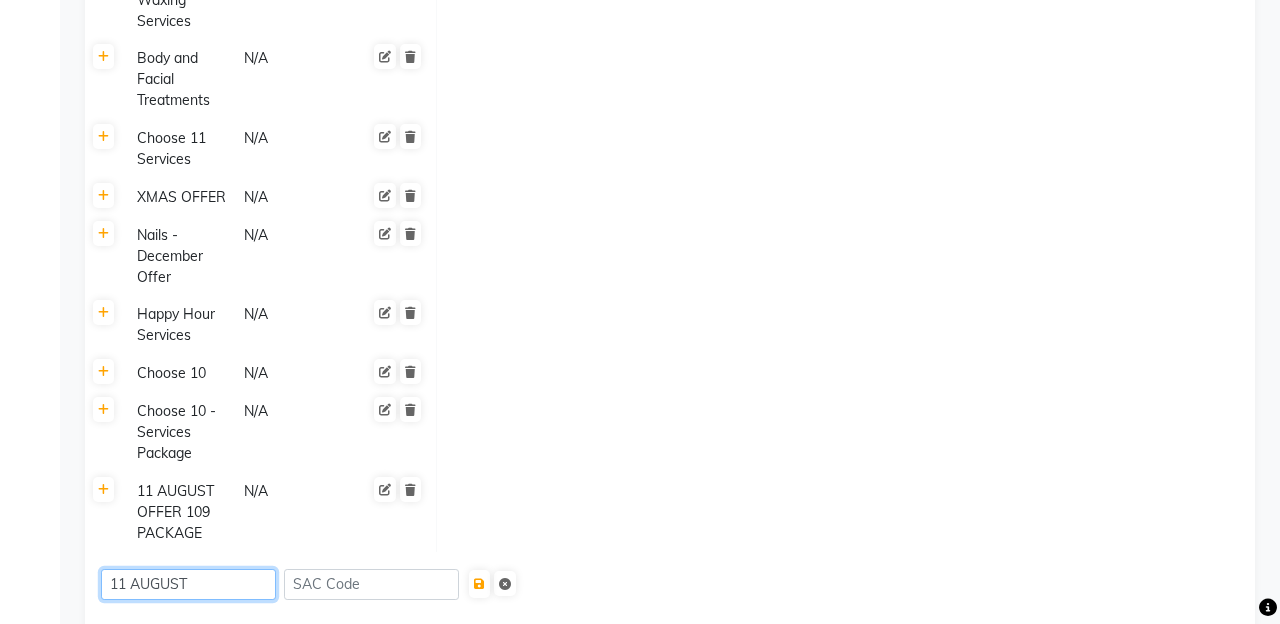 scroll, scrollTop: 3130, scrollLeft: 0, axis: vertical 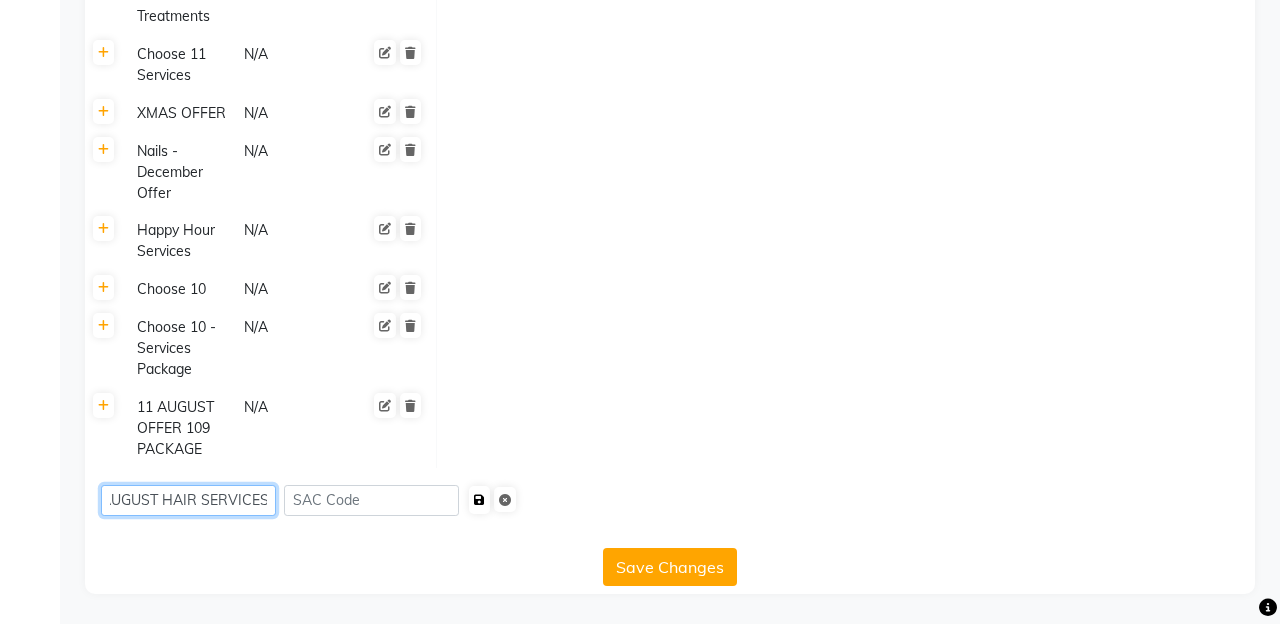 type on "11 AUGUST HAIR SERVICES" 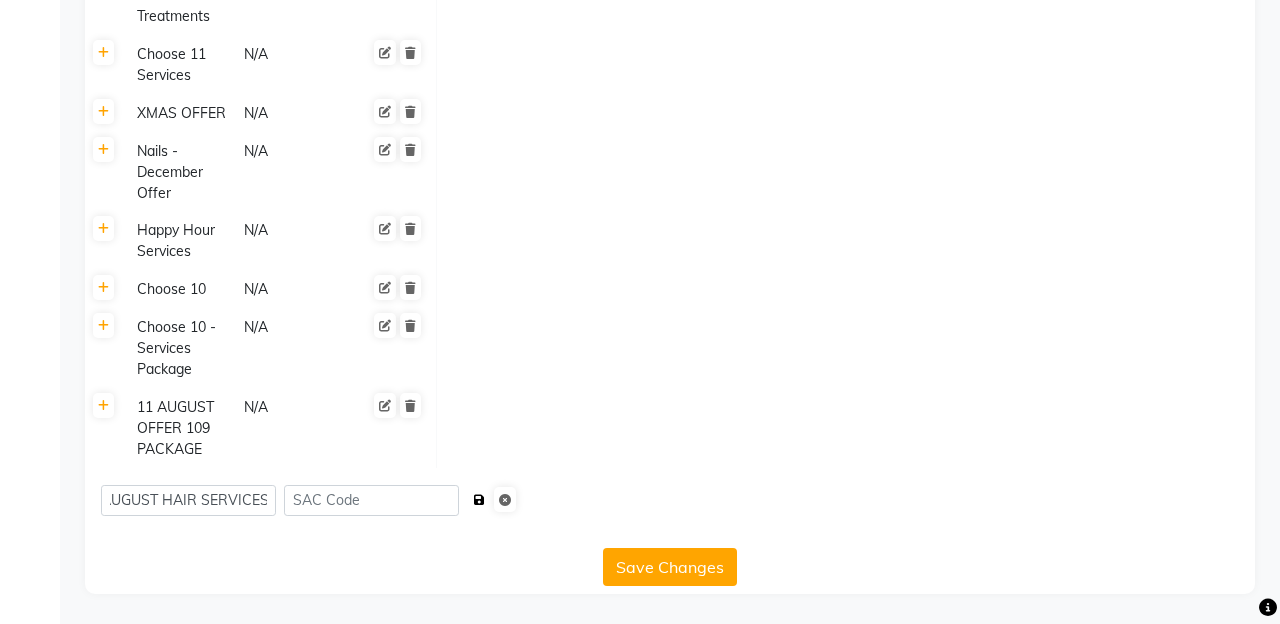 click at bounding box center (479, 500) 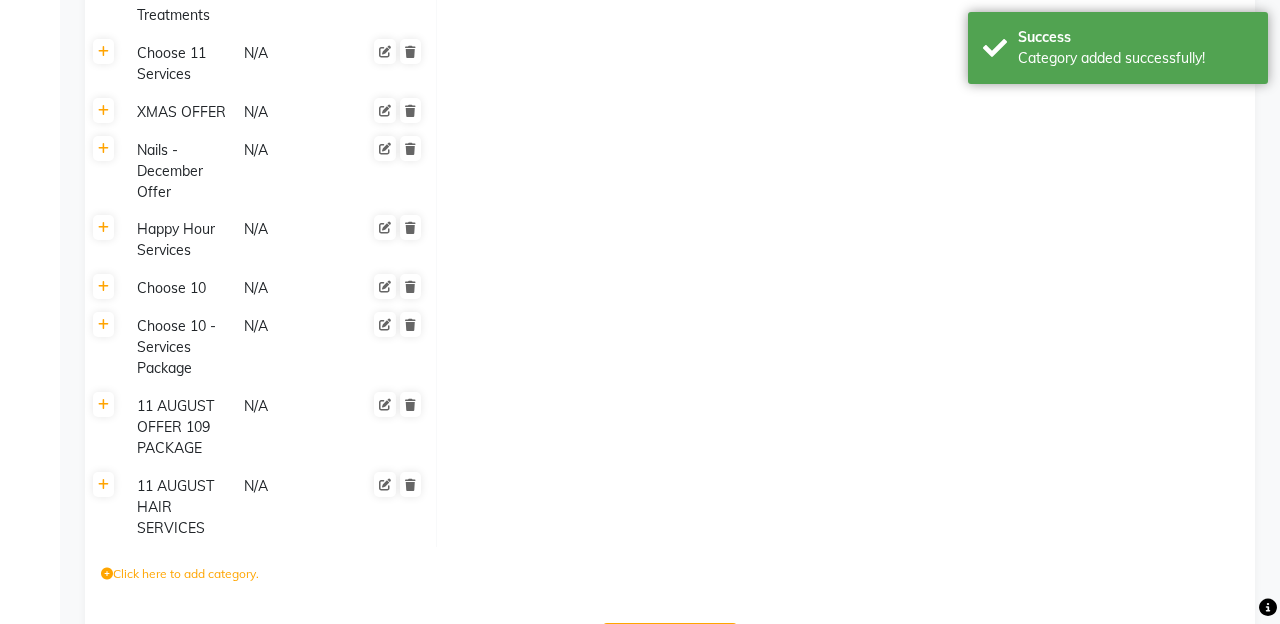 click 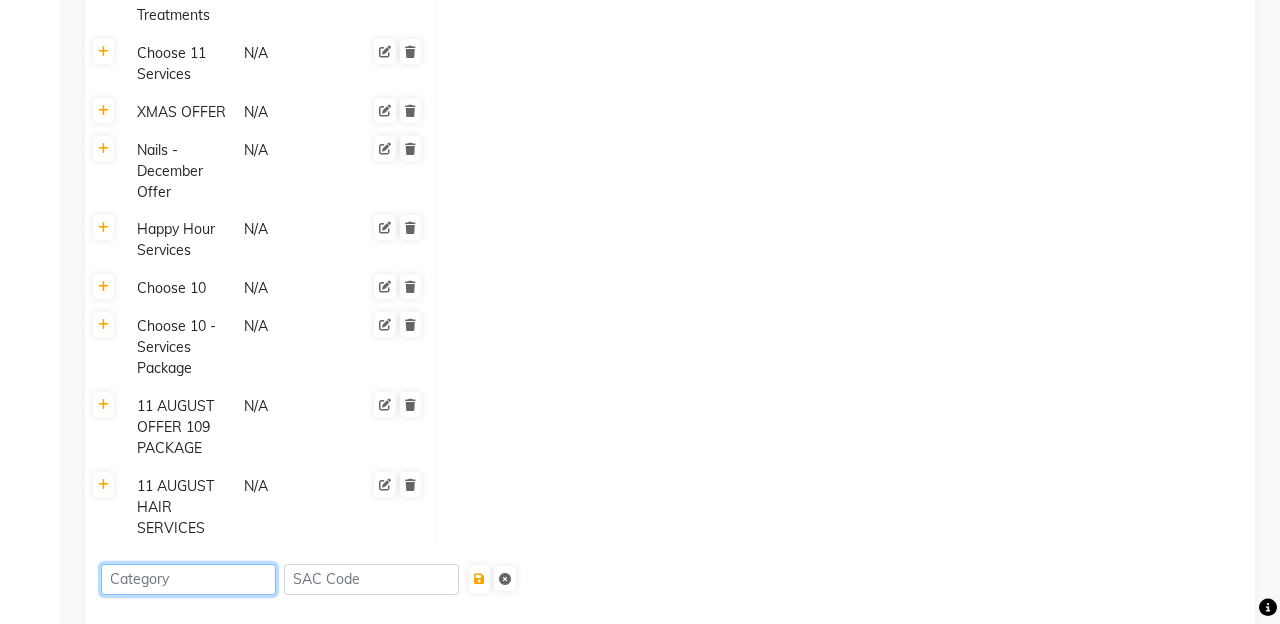 click 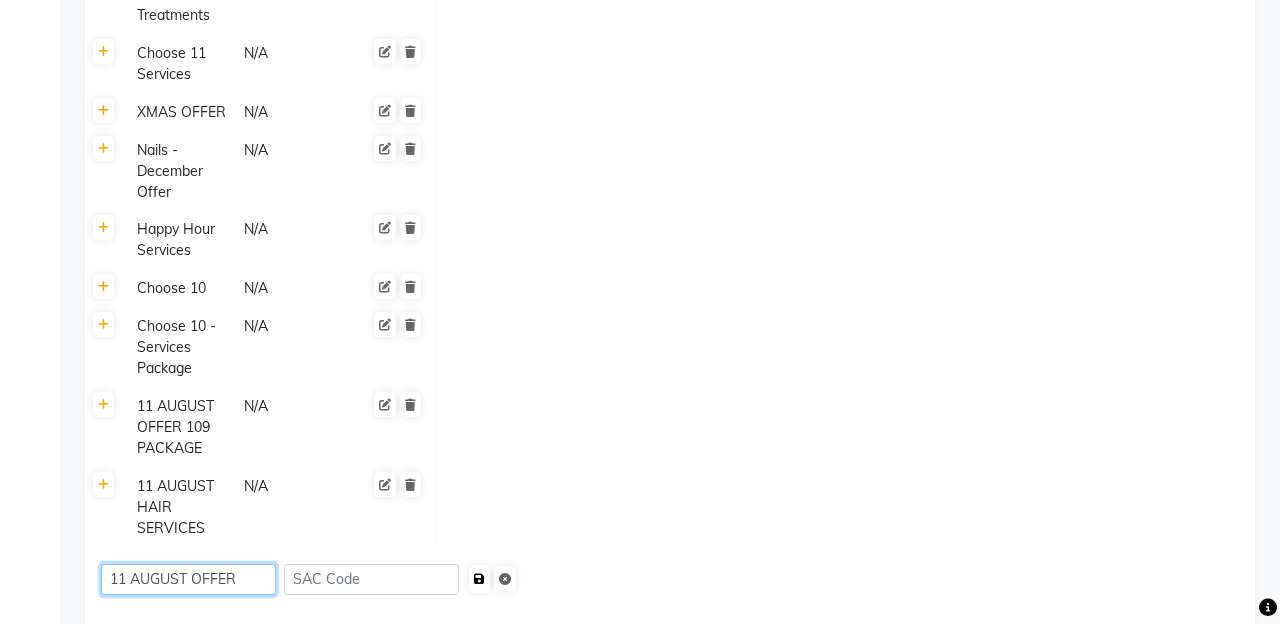 type on "11 AUGUST OFFER" 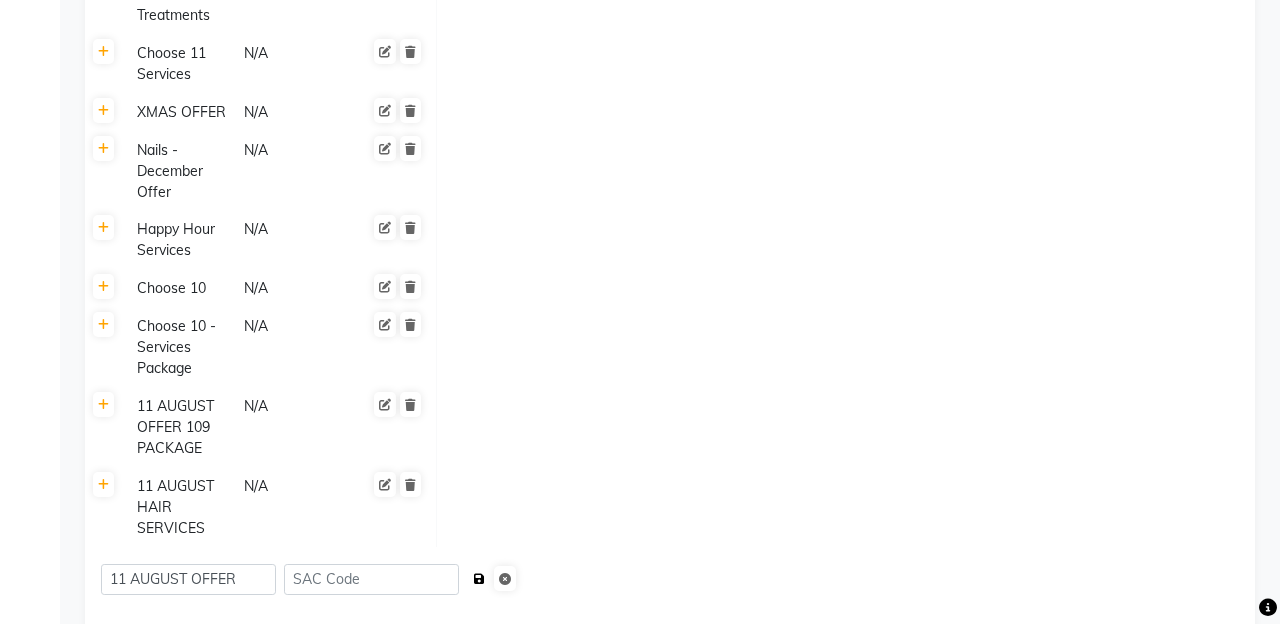 click at bounding box center (479, 579) 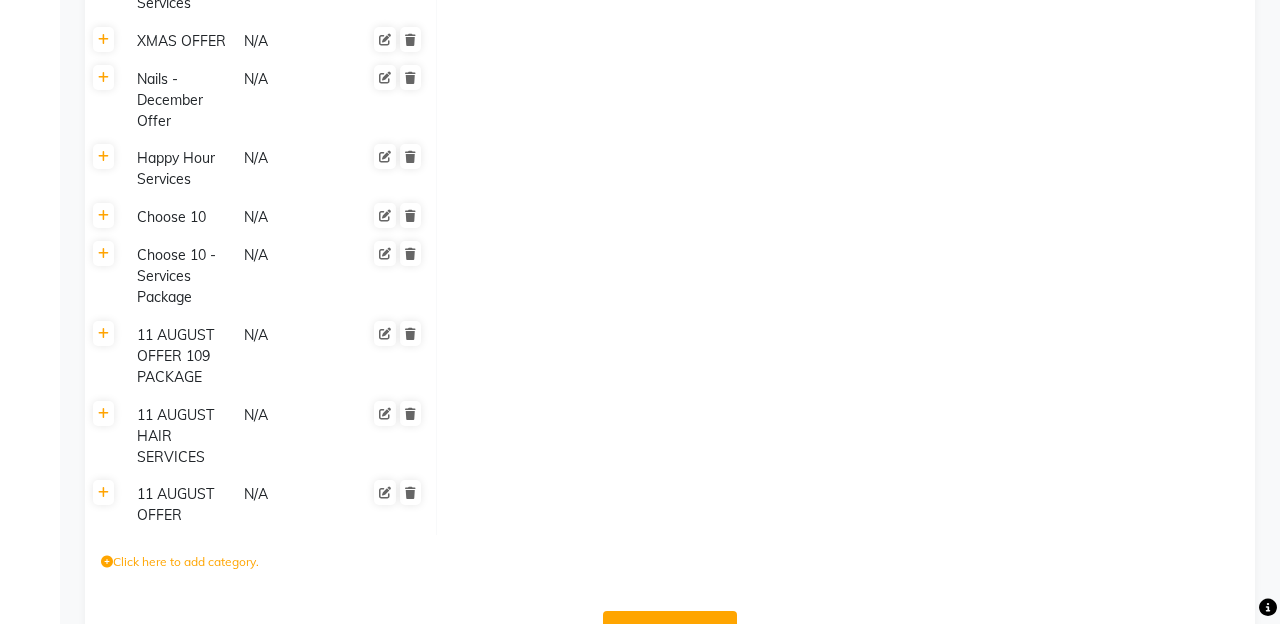 scroll, scrollTop: 3265, scrollLeft: 0, axis: vertical 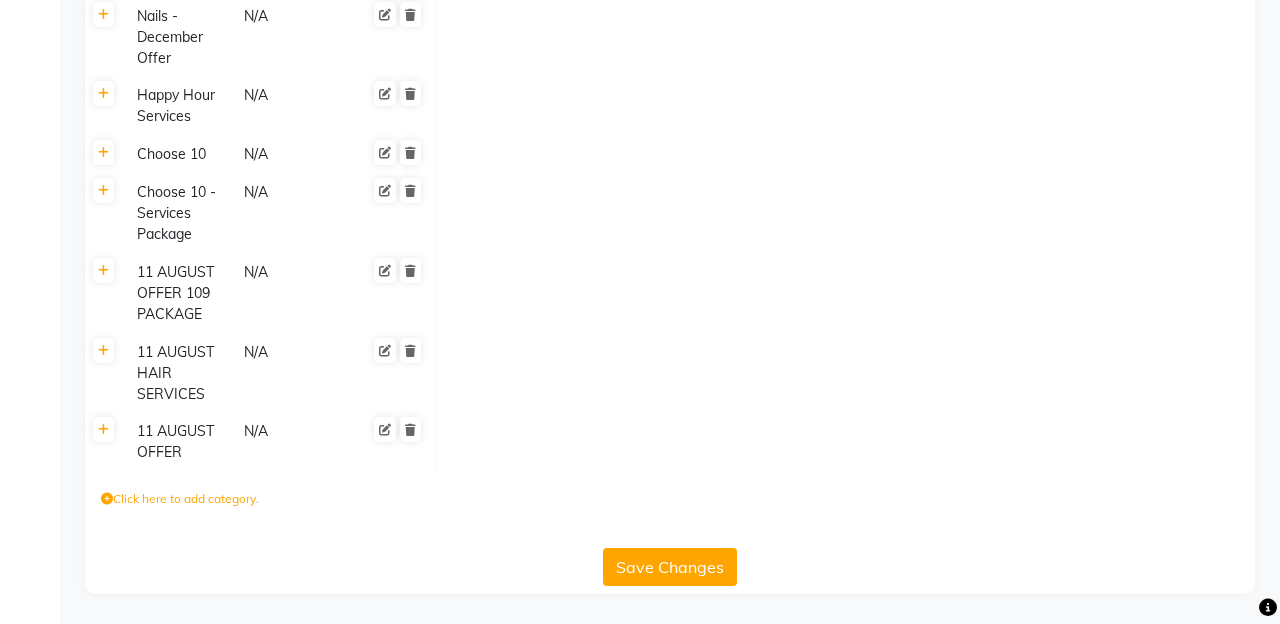 click on "Click here to add category." 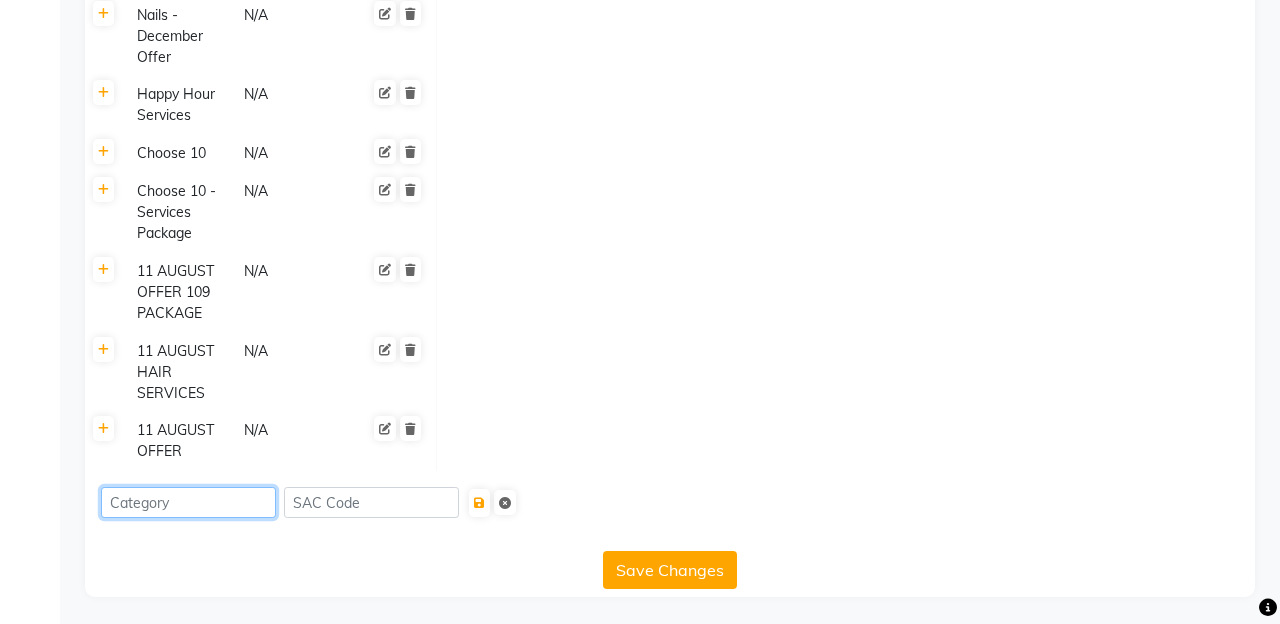 click 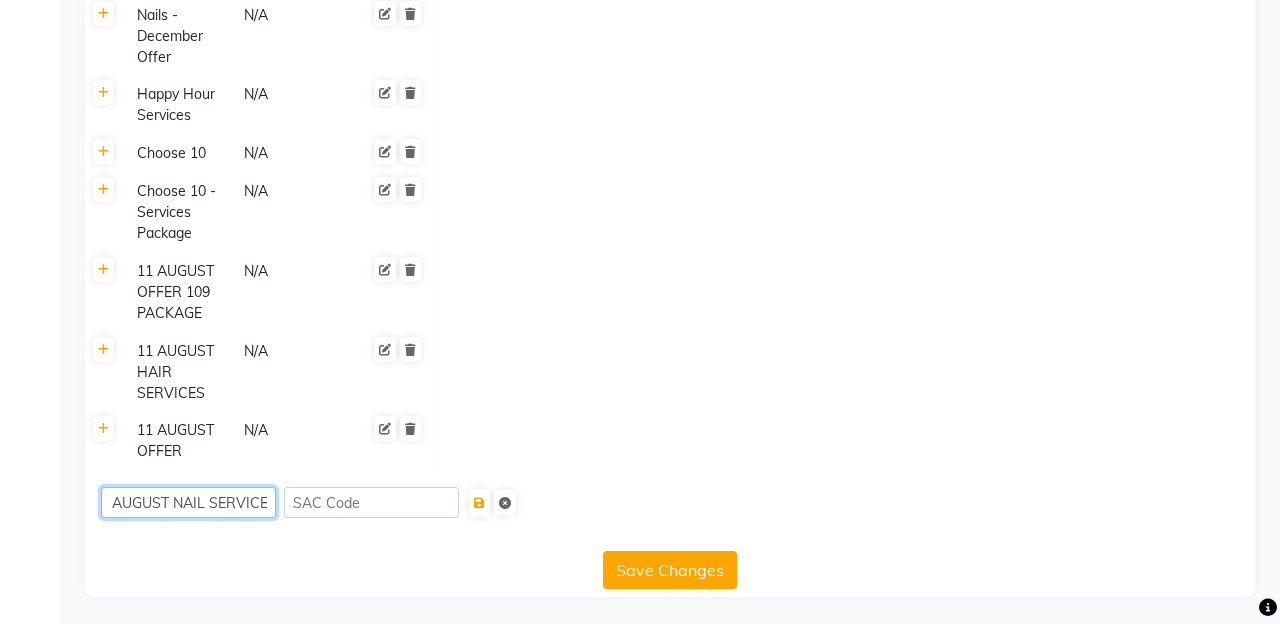 scroll, scrollTop: 0, scrollLeft: 27, axis: horizontal 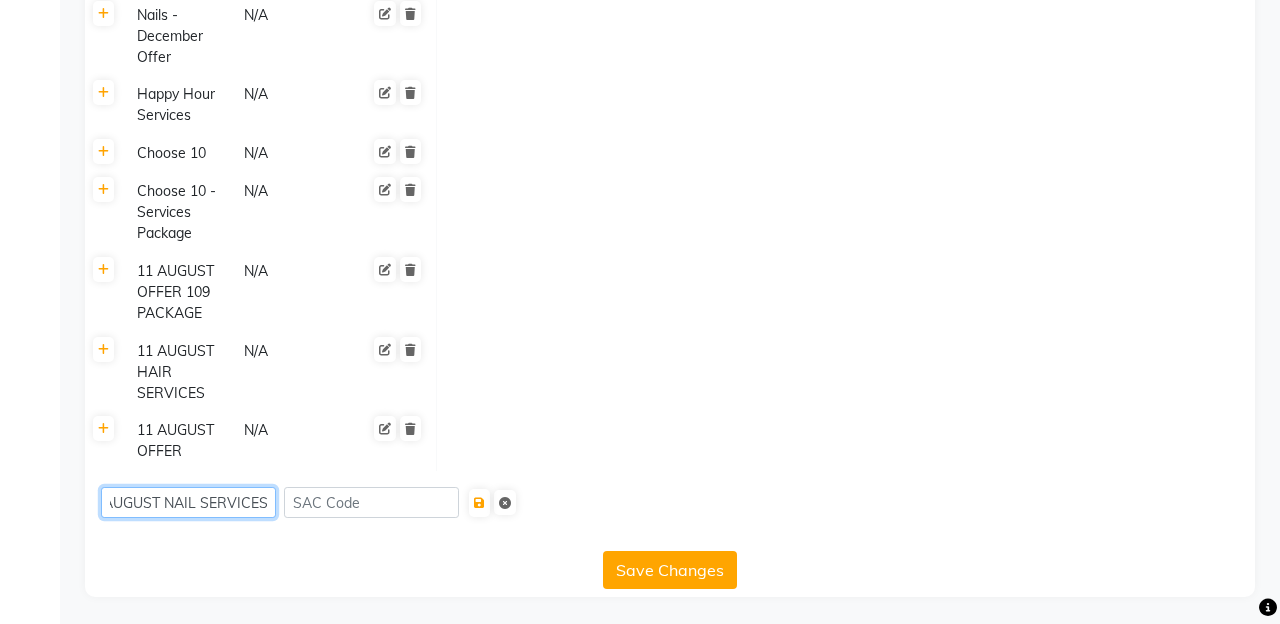 type on "11 AUGUST NAIL SERVICES" 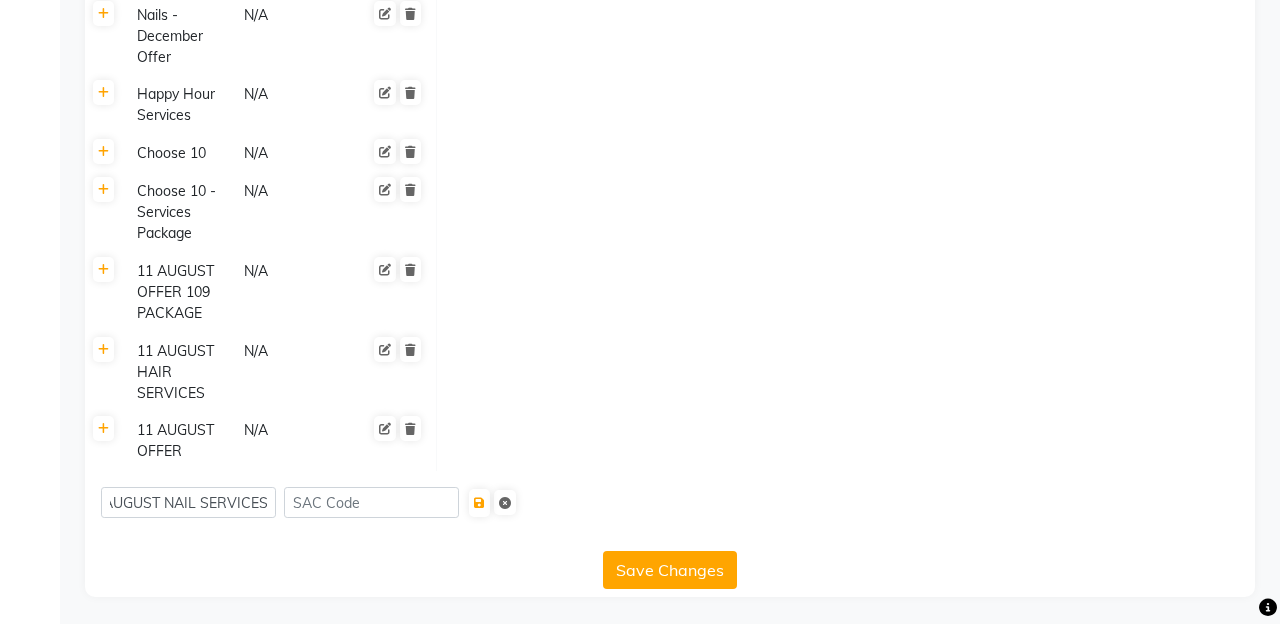 click on "Save Changes" 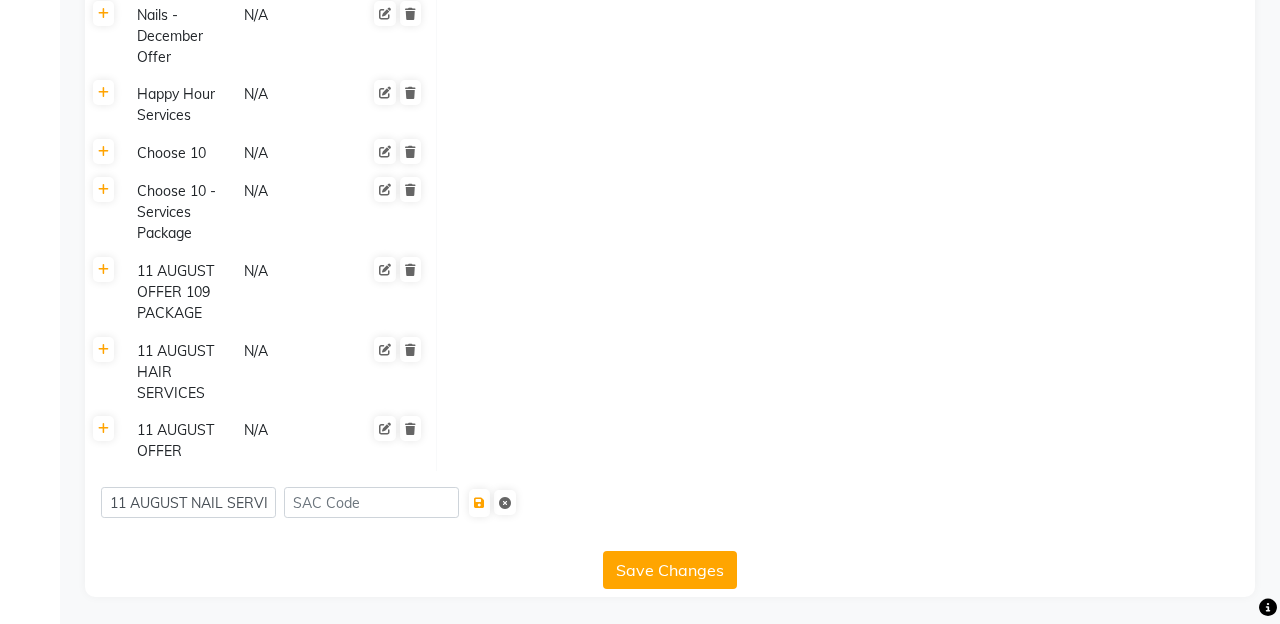 click on "Save Changes" 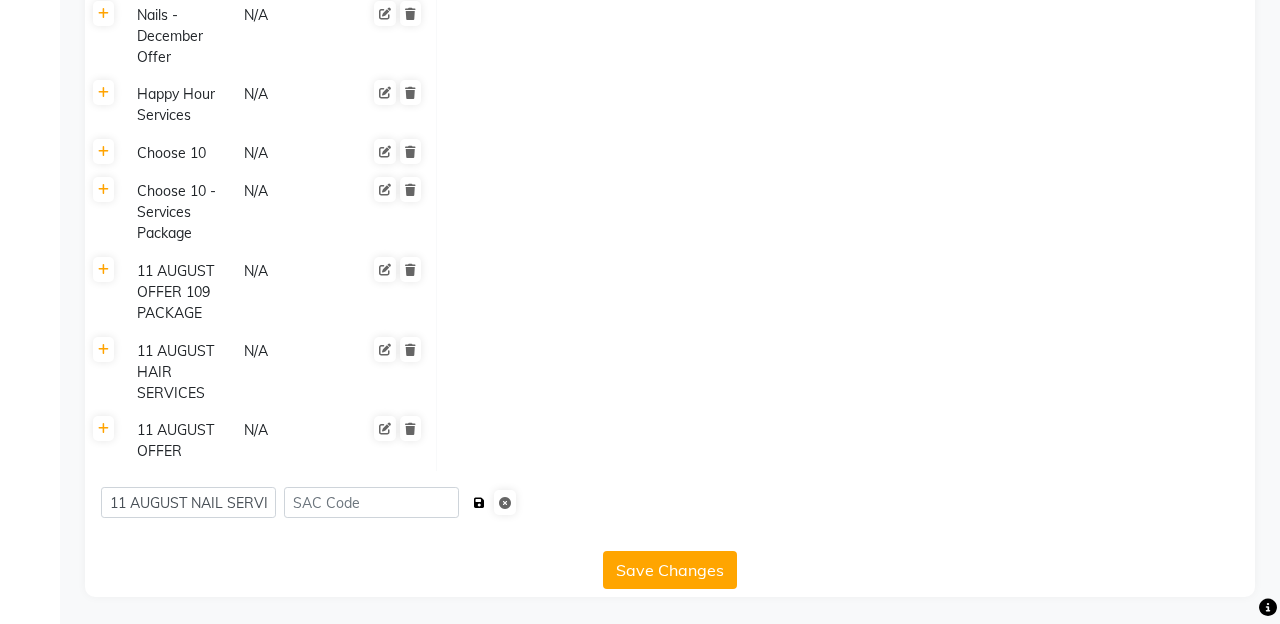 click at bounding box center (479, 503) 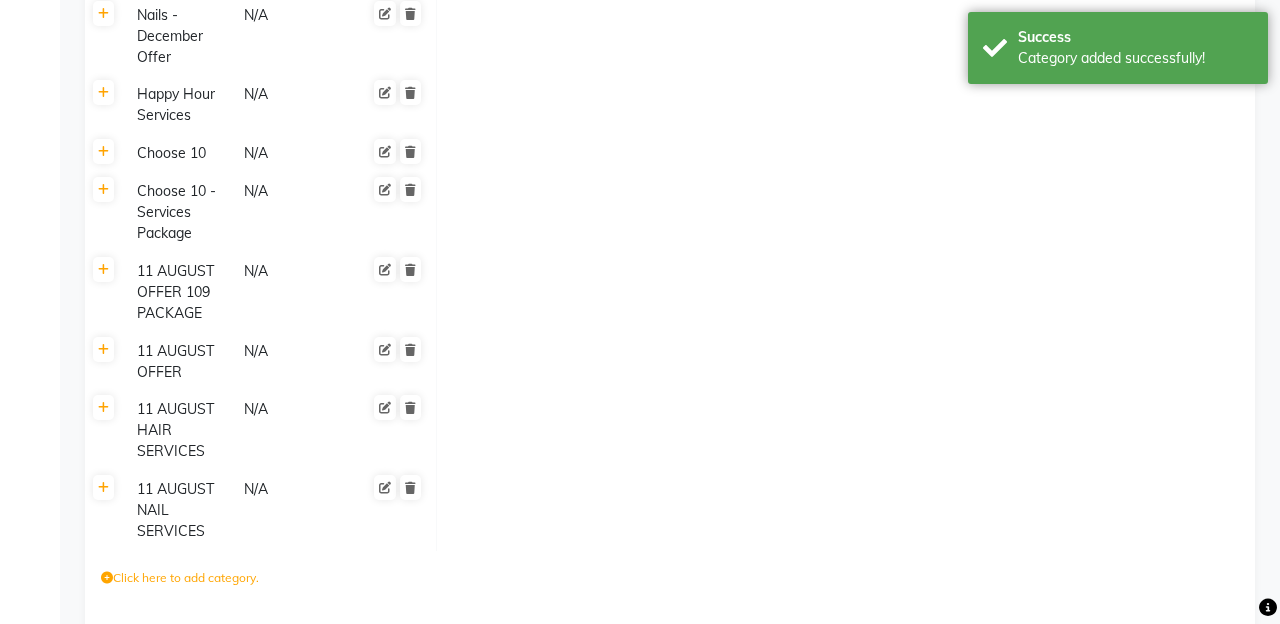 click on "Click here to add category." 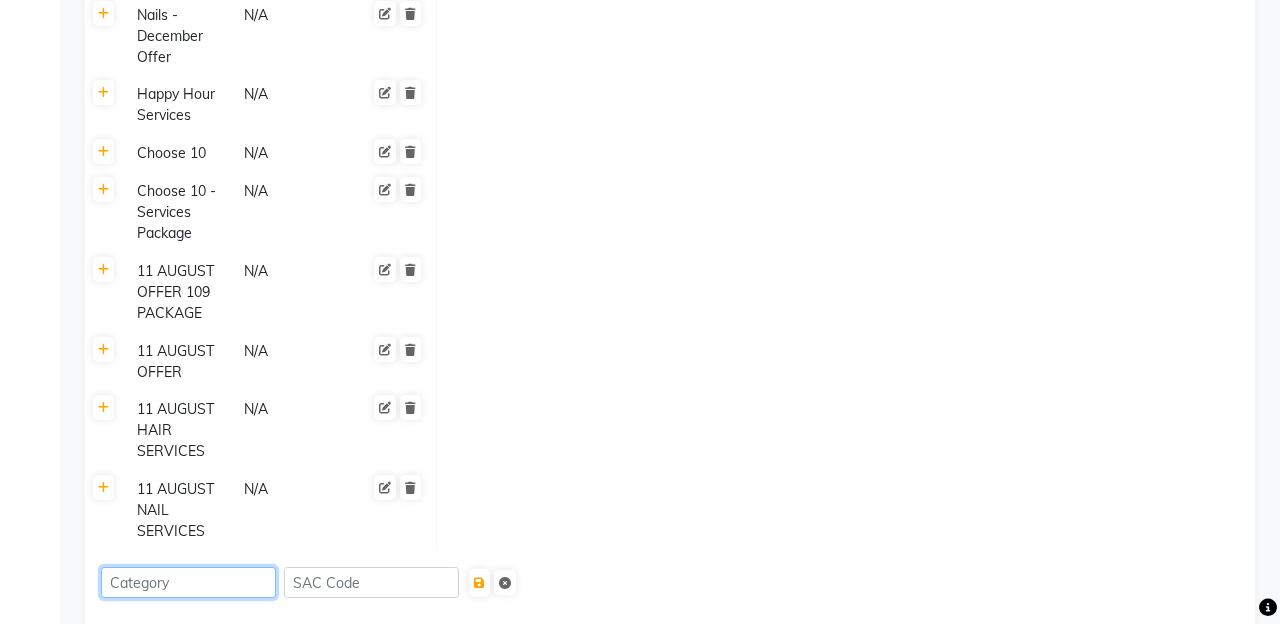 click 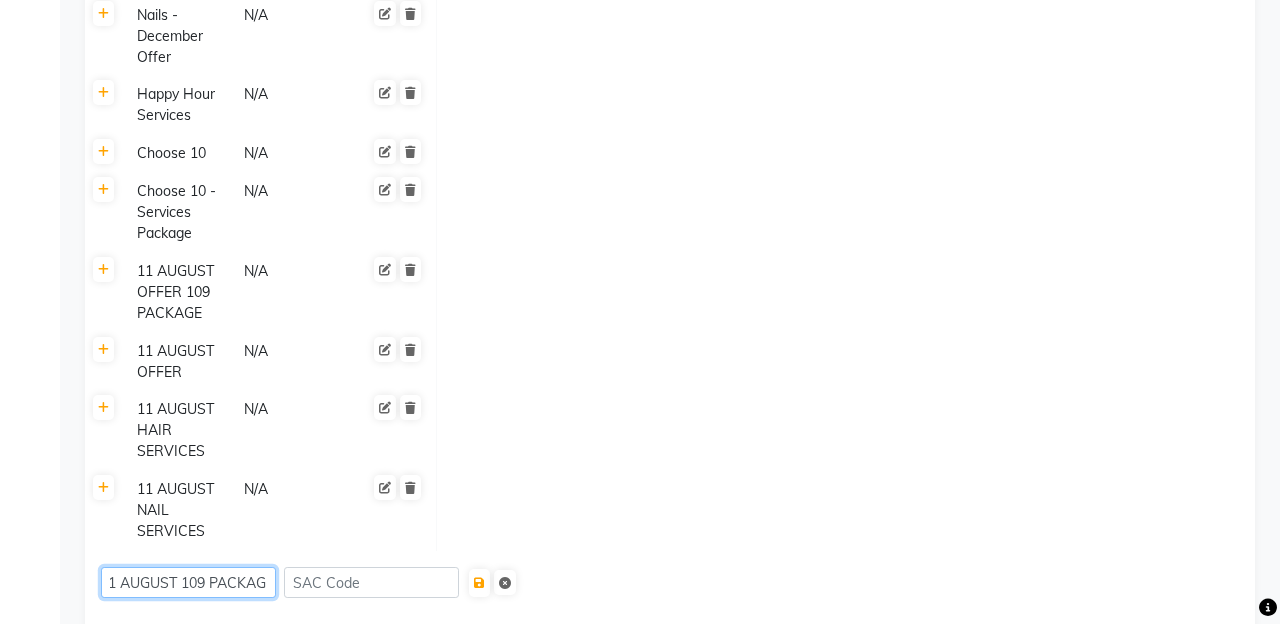 scroll, scrollTop: 0, scrollLeft: 18, axis: horizontal 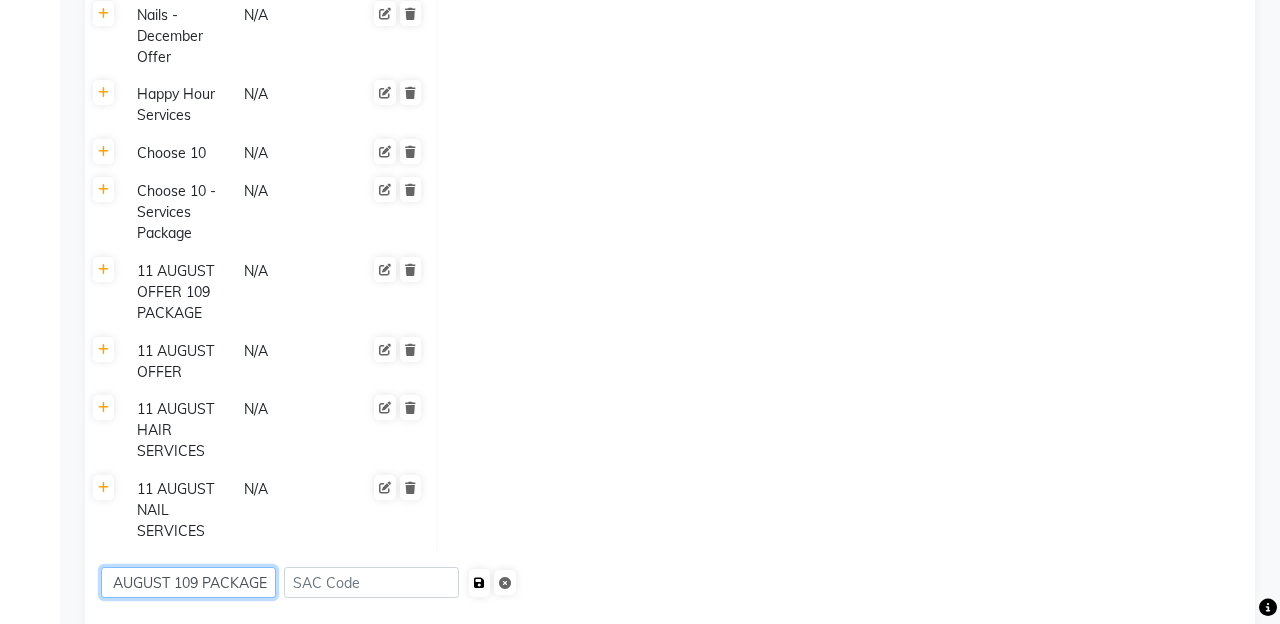 type on "11 AUGUST 109 PACKAGE" 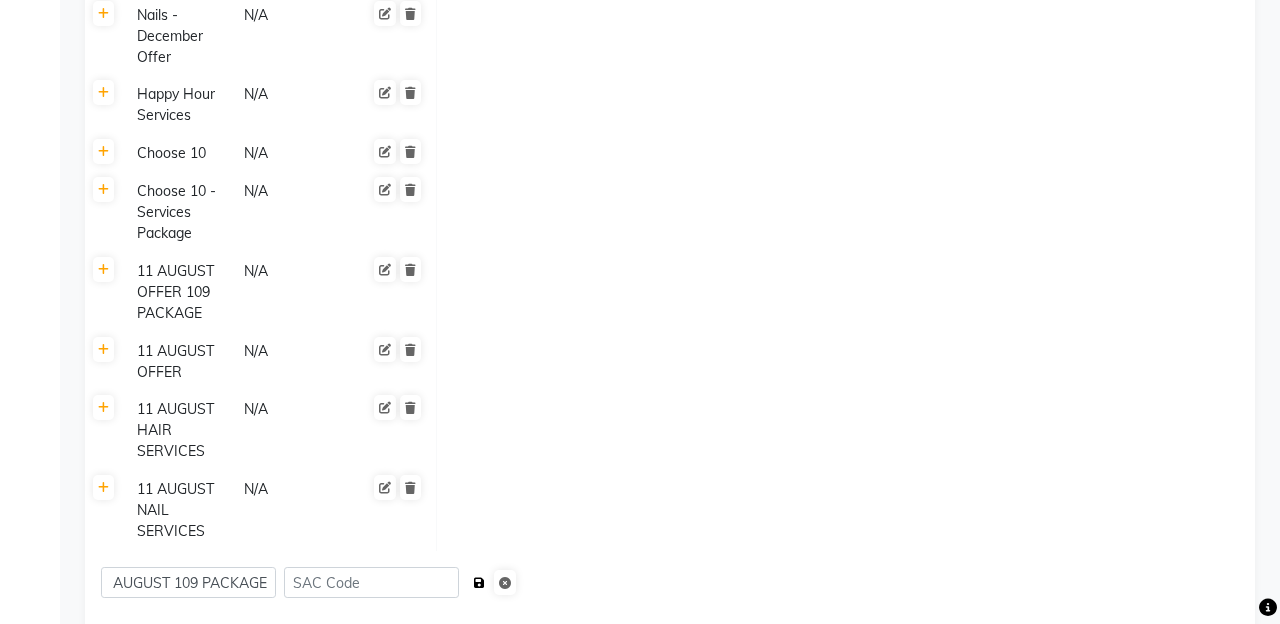 scroll, scrollTop: 0, scrollLeft: 0, axis: both 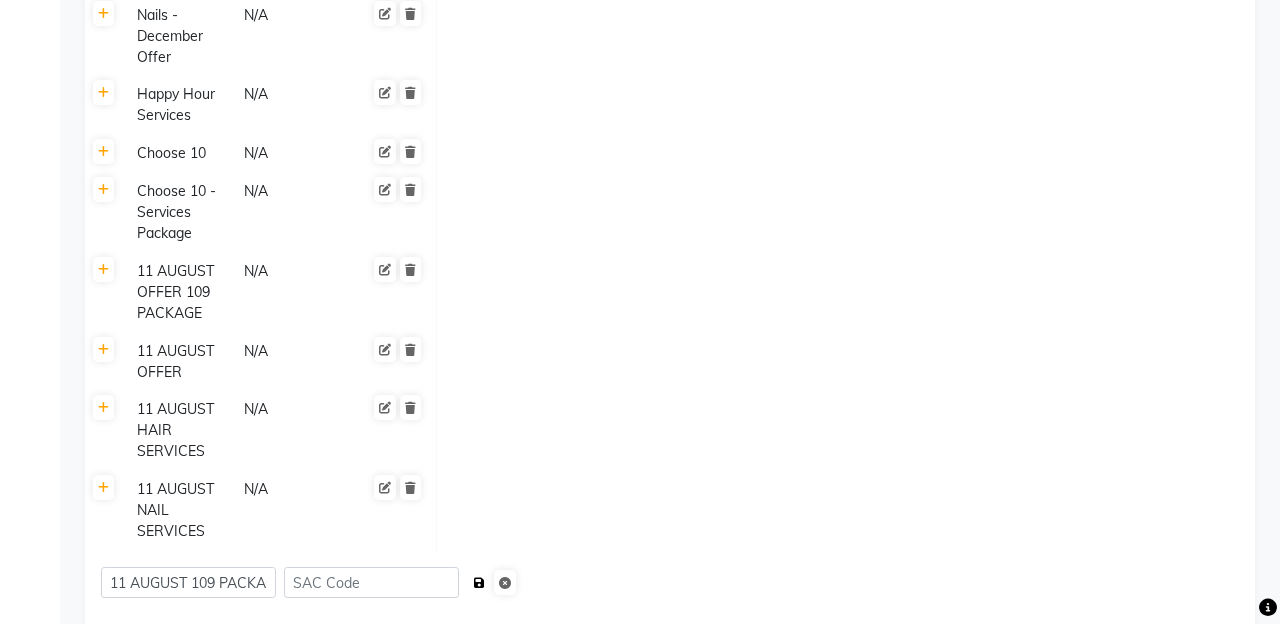 click at bounding box center [479, 583] 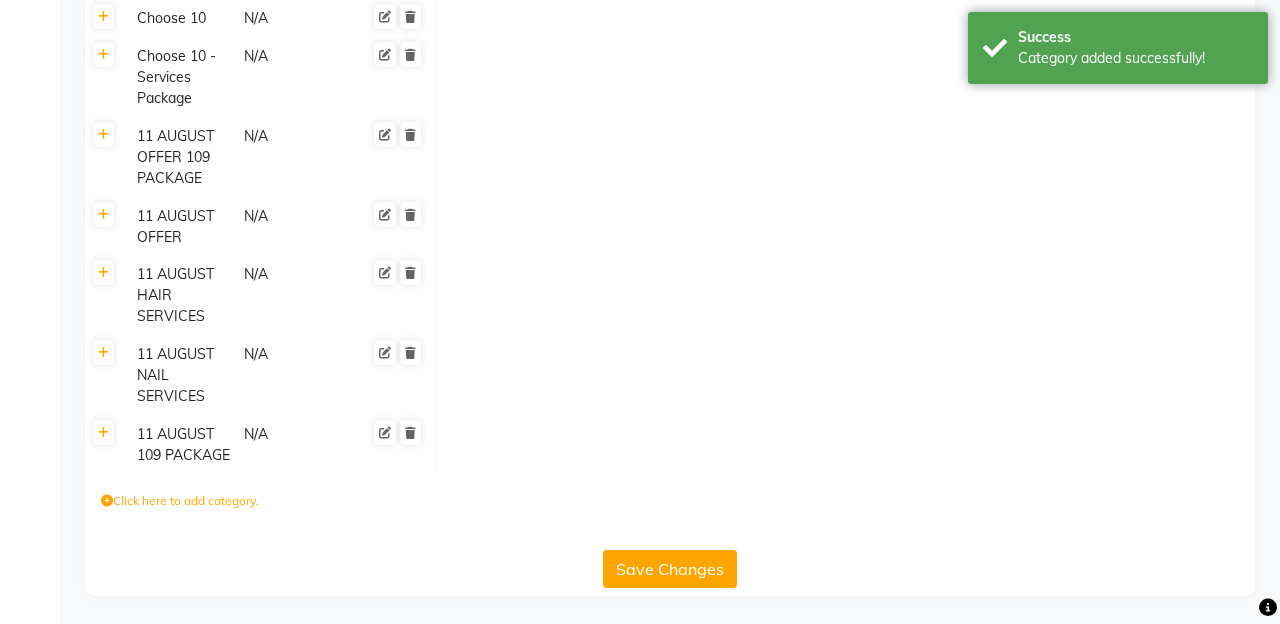 scroll, scrollTop: 3403, scrollLeft: 0, axis: vertical 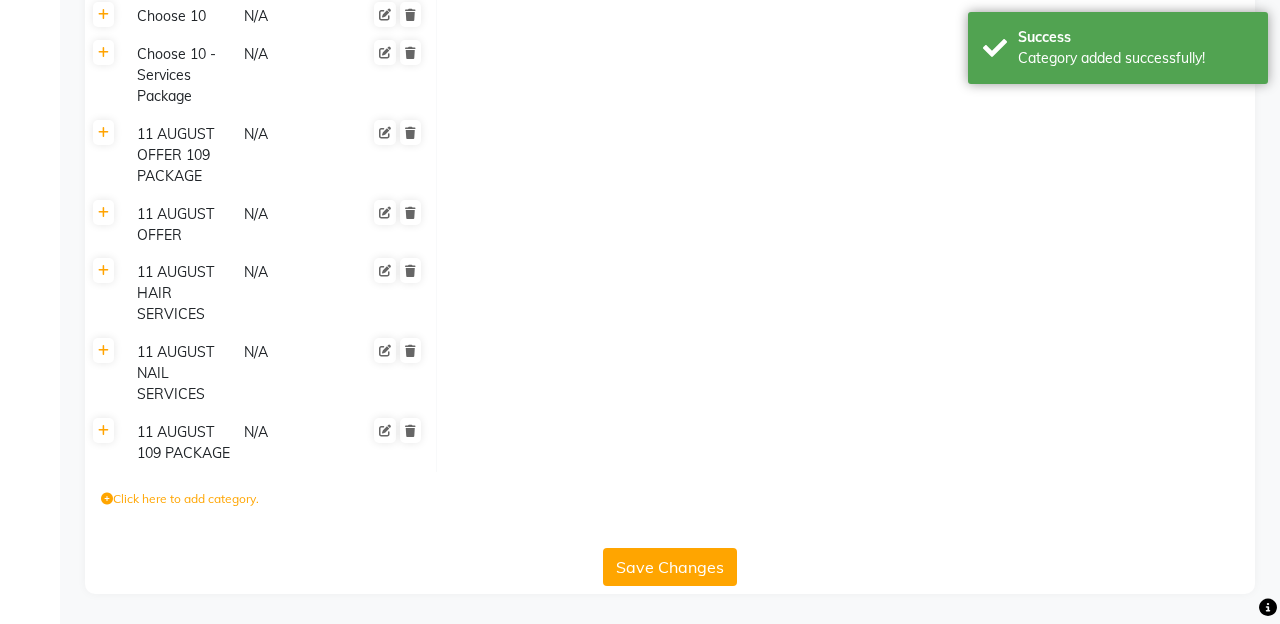 click on "Click here to add category." 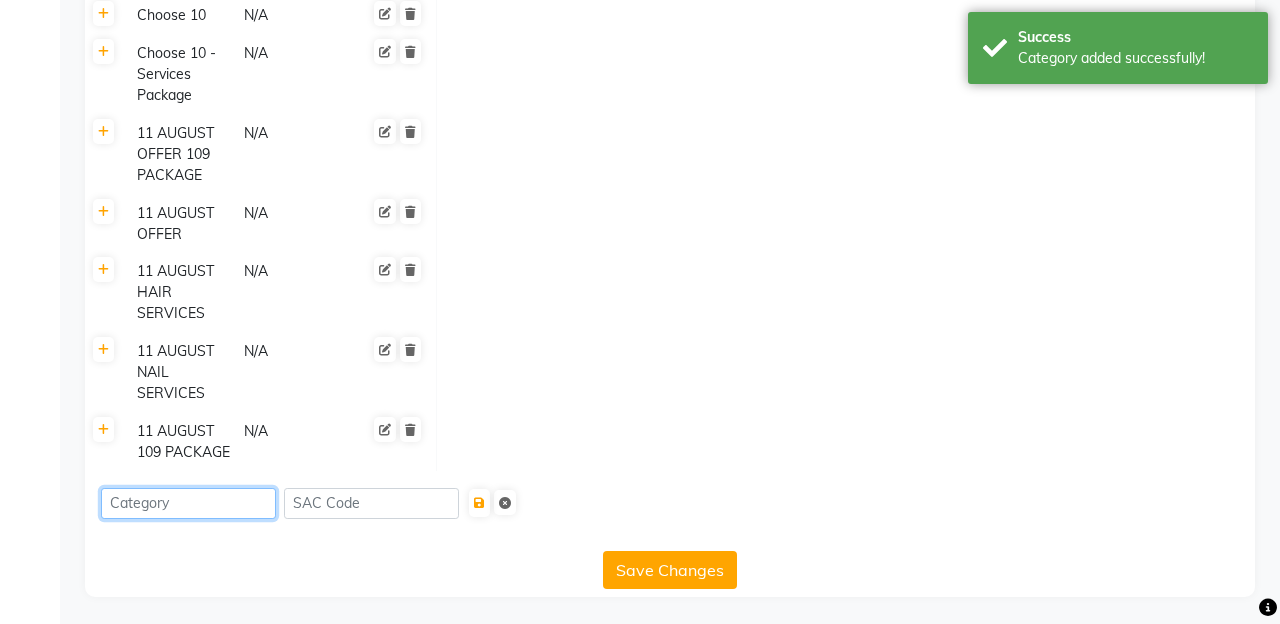 click 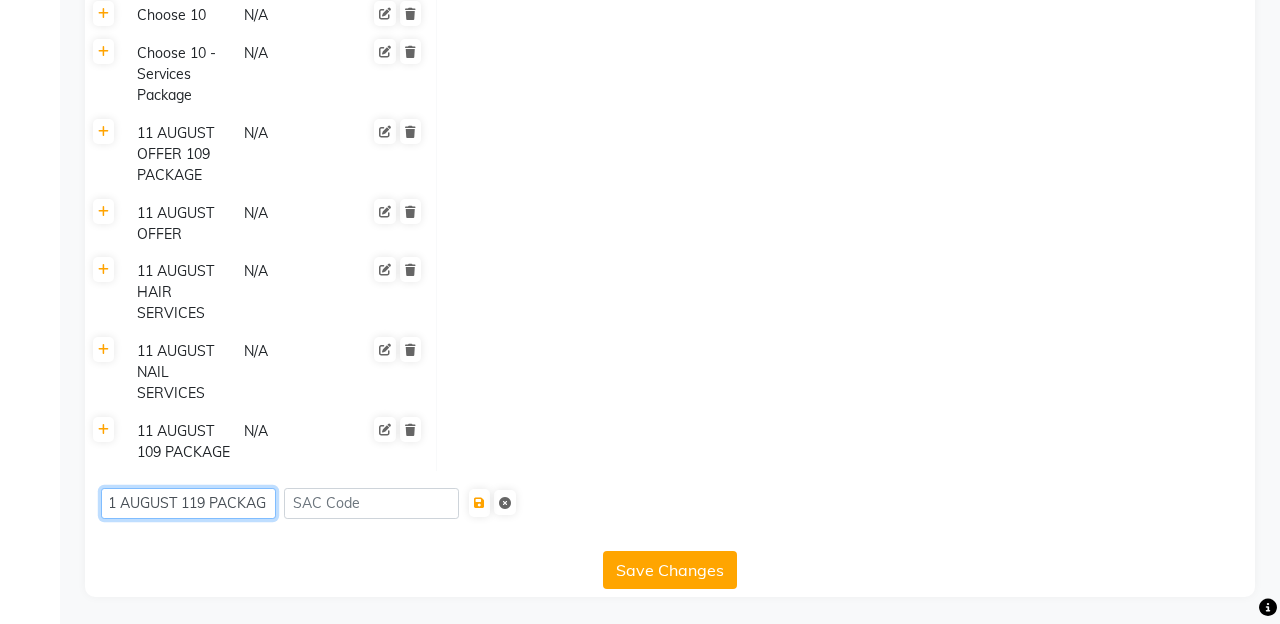 scroll, scrollTop: 0, scrollLeft: 18, axis: horizontal 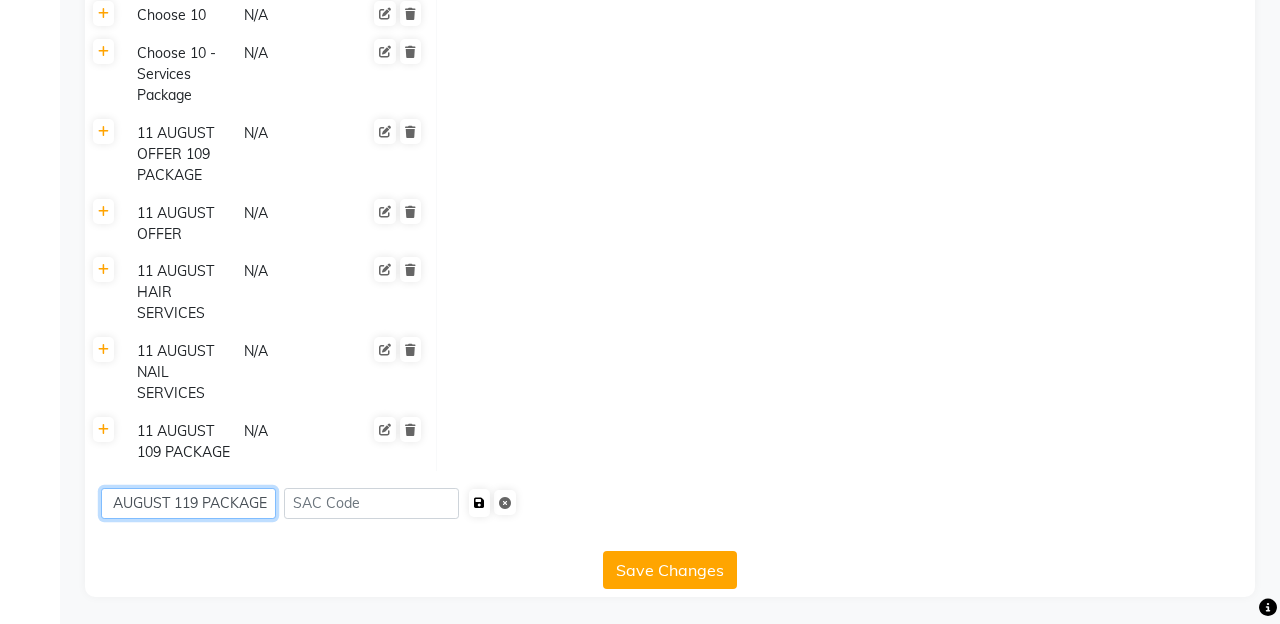 type on "11 AUGUST 119 PACKAGE" 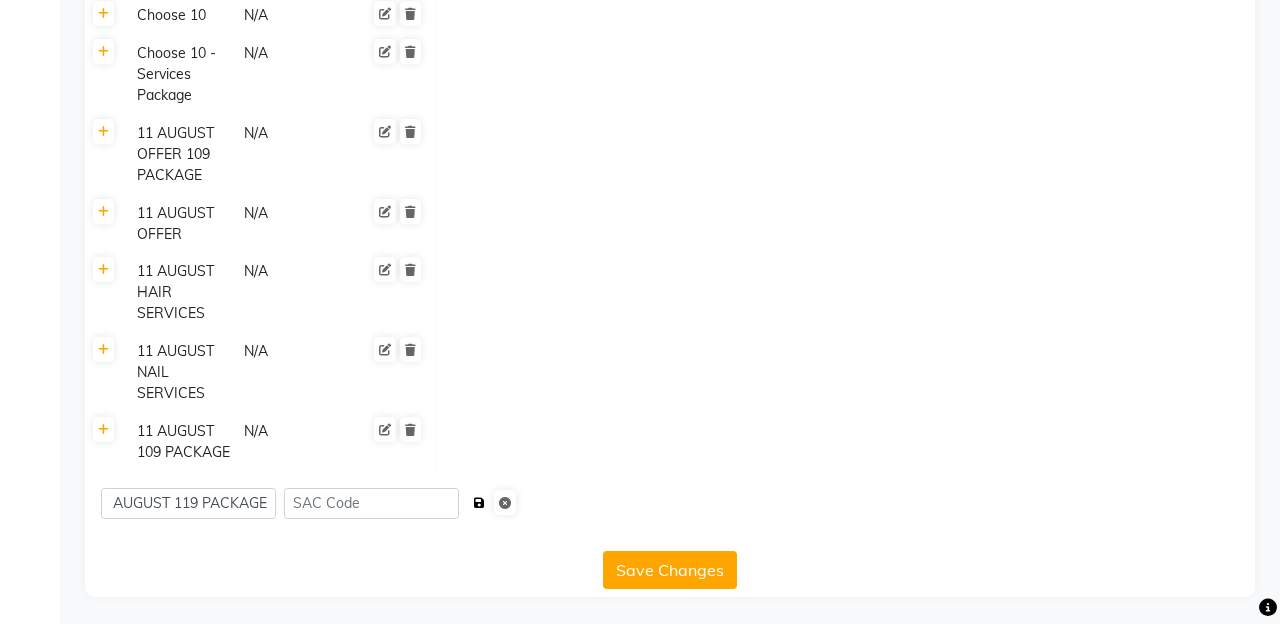 scroll, scrollTop: 0, scrollLeft: 0, axis: both 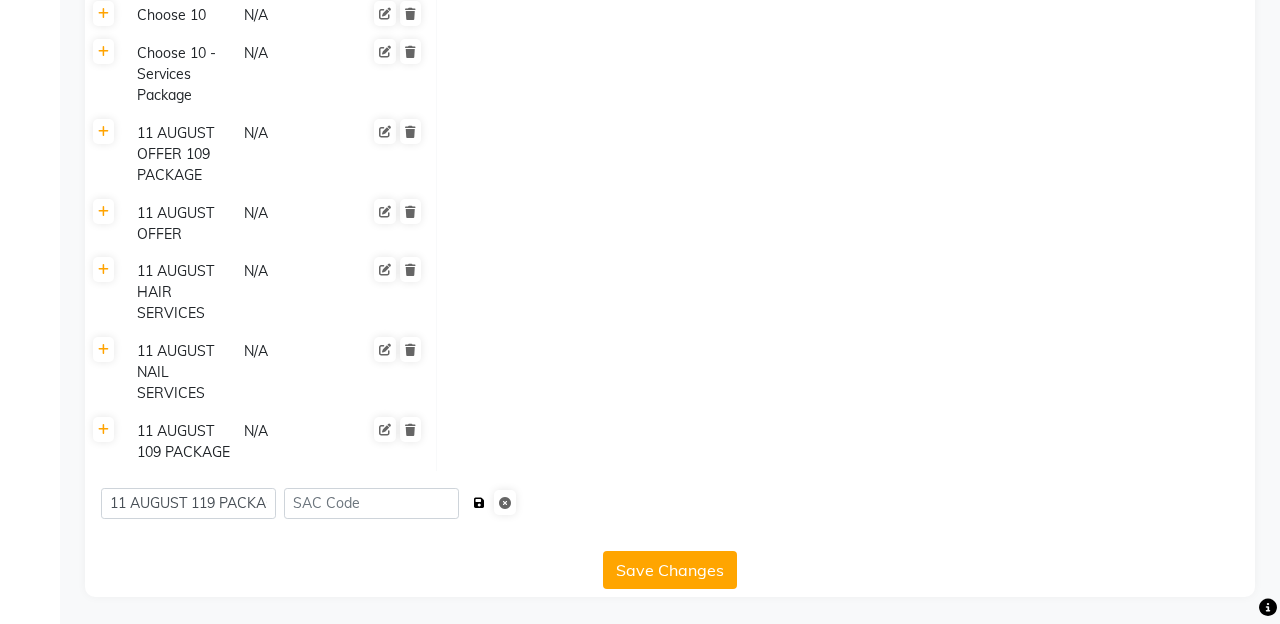 click at bounding box center (479, 503) 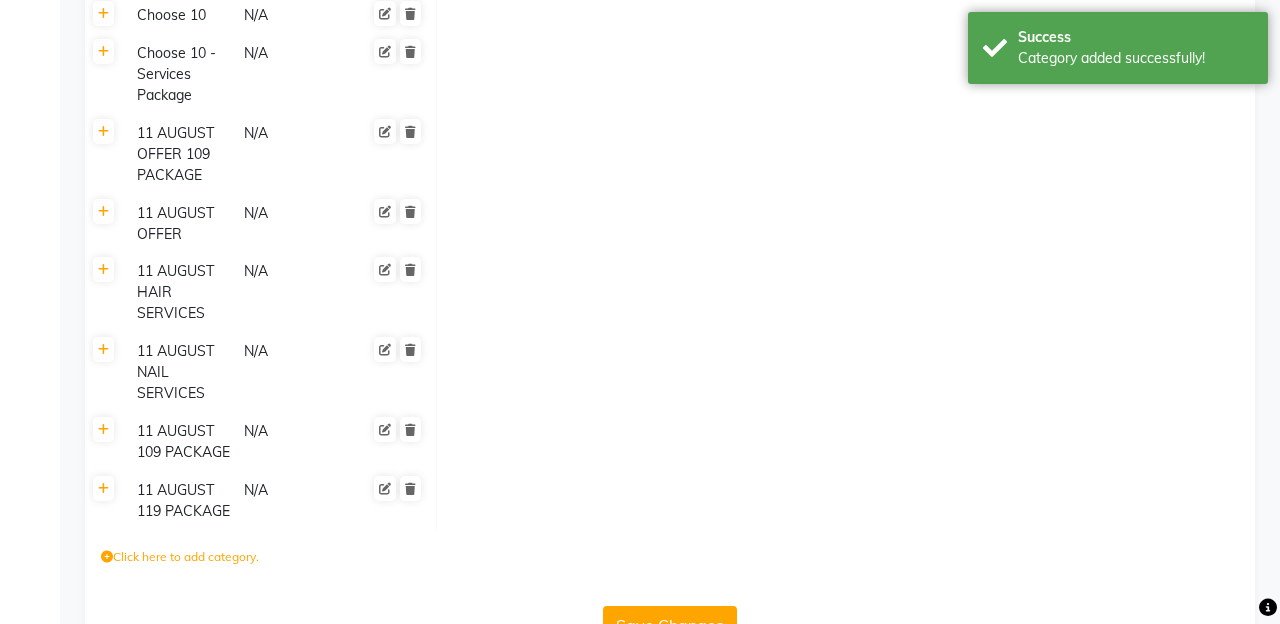 click on "Click here to add category." 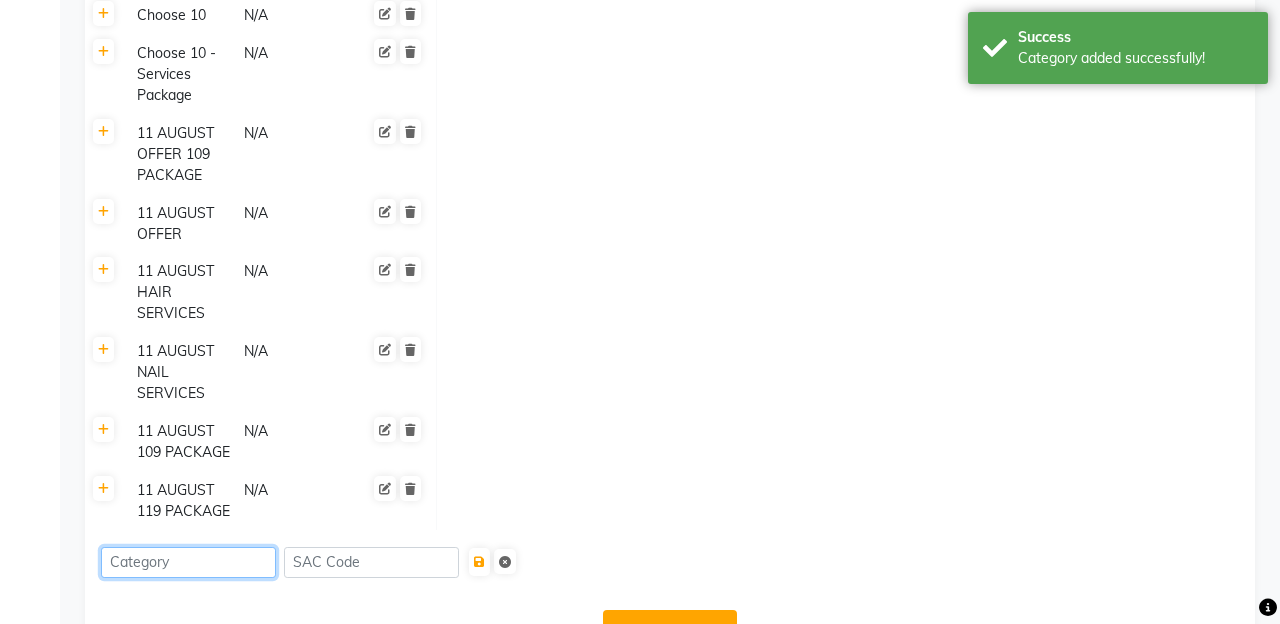 click 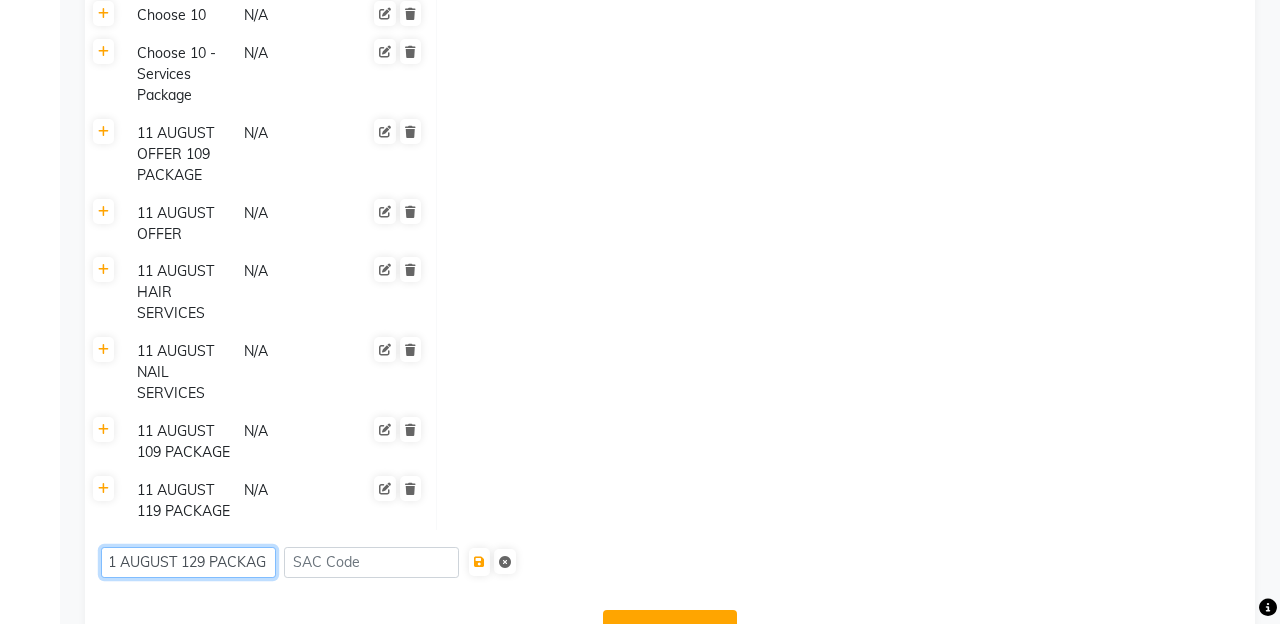 scroll, scrollTop: 0, scrollLeft: 18, axis: horizontal 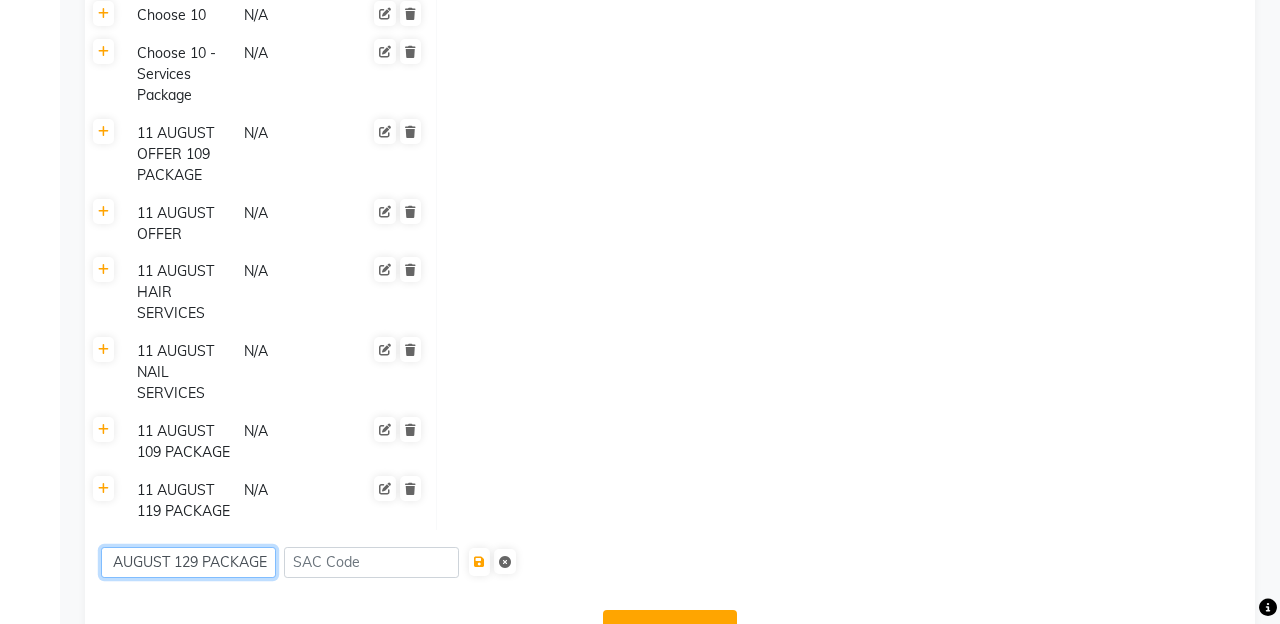 type on "11 AUGUST 129 PACKAGE" 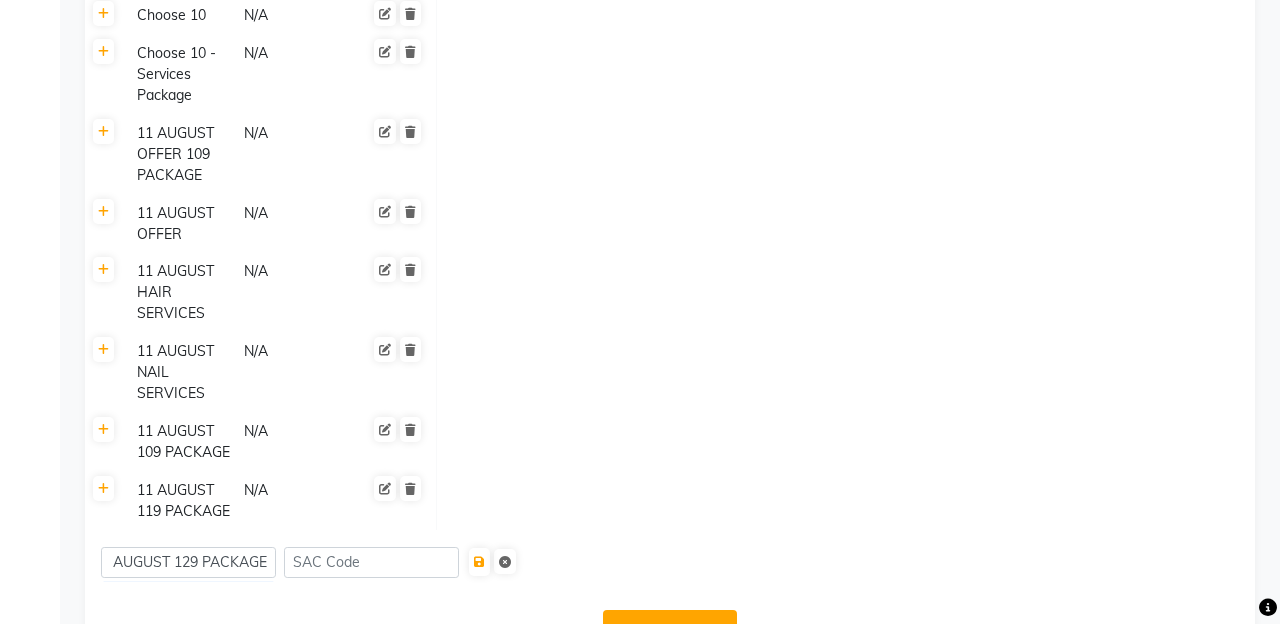 scroll, scrollTop: 0, scrollLeft: 0, axis: both 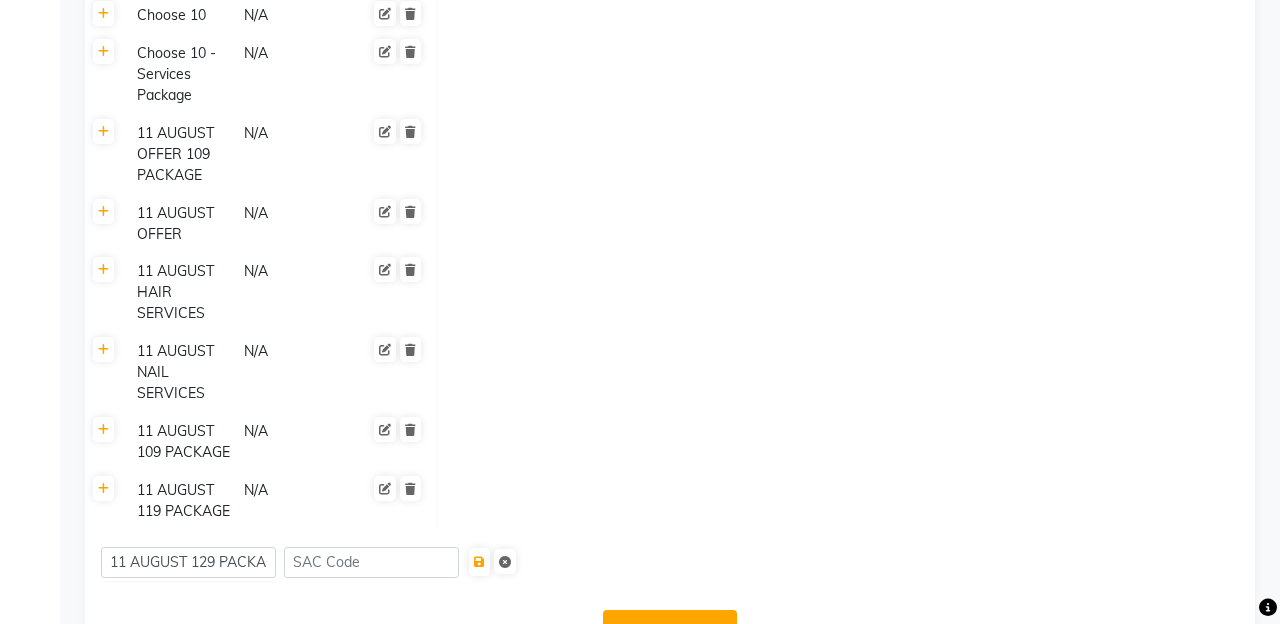 click 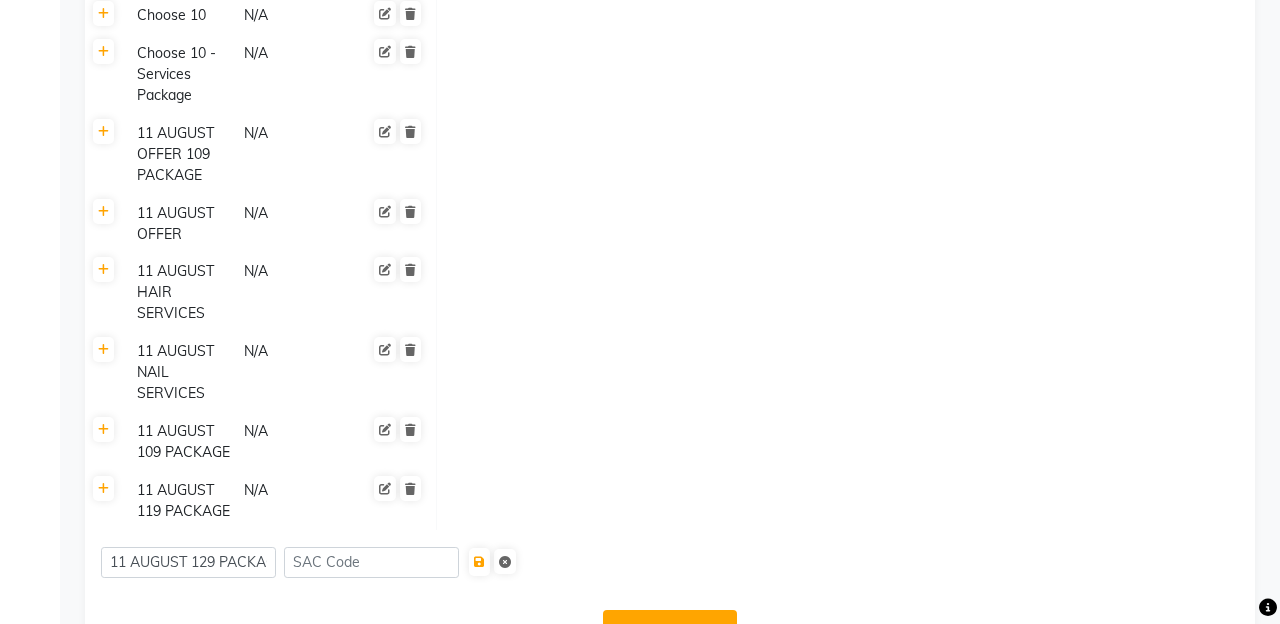 click 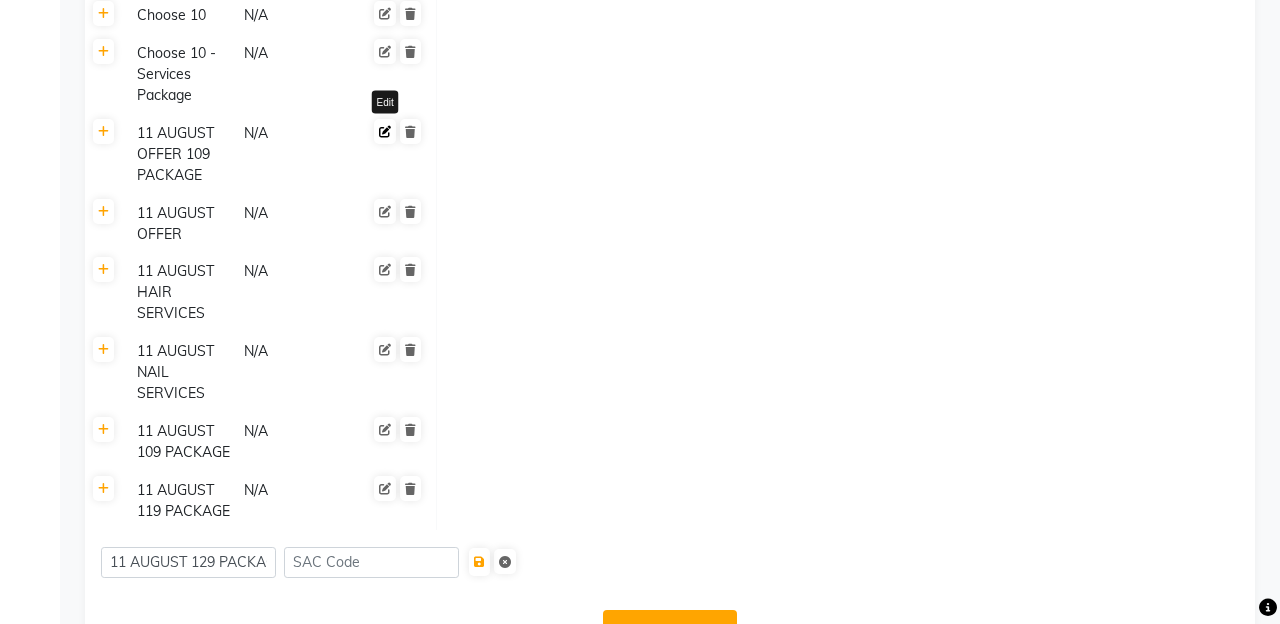 click 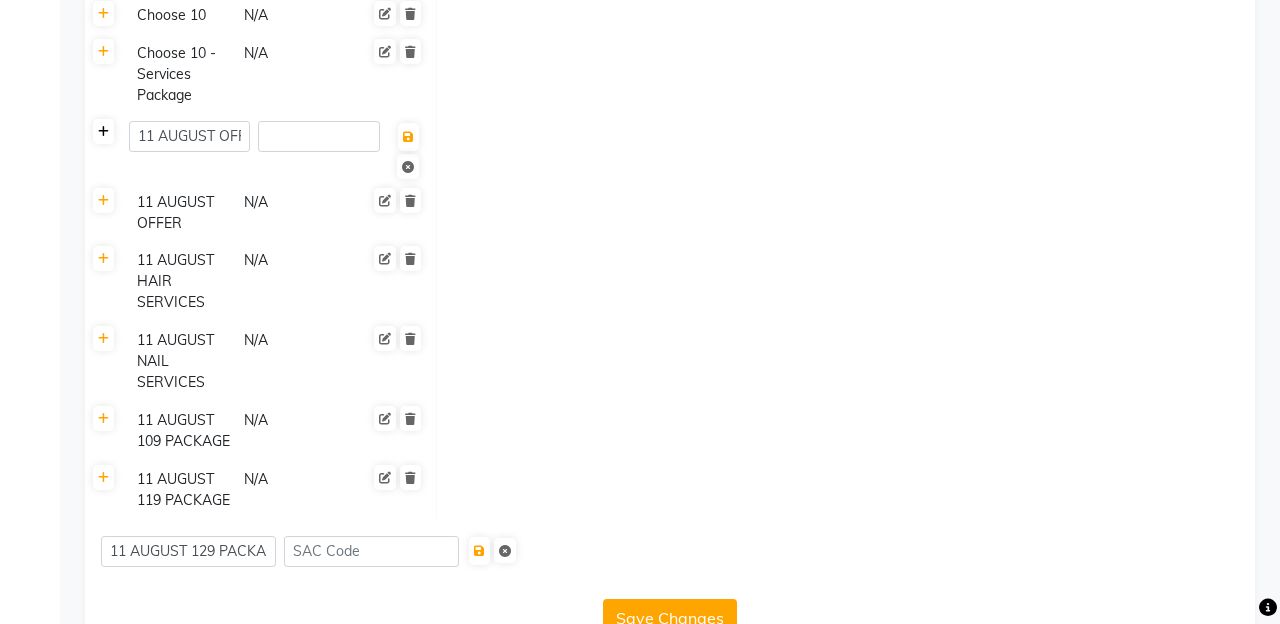 click 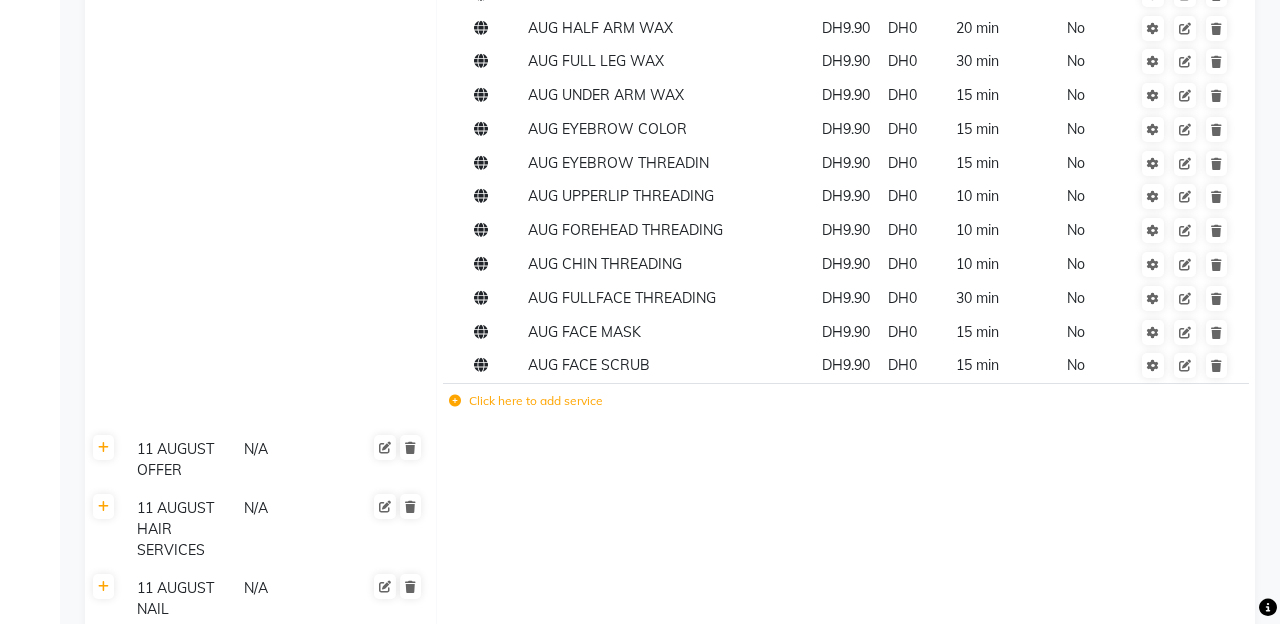 scroll, scrollTop: 4089, scrollLeft: 0, axis: vertical 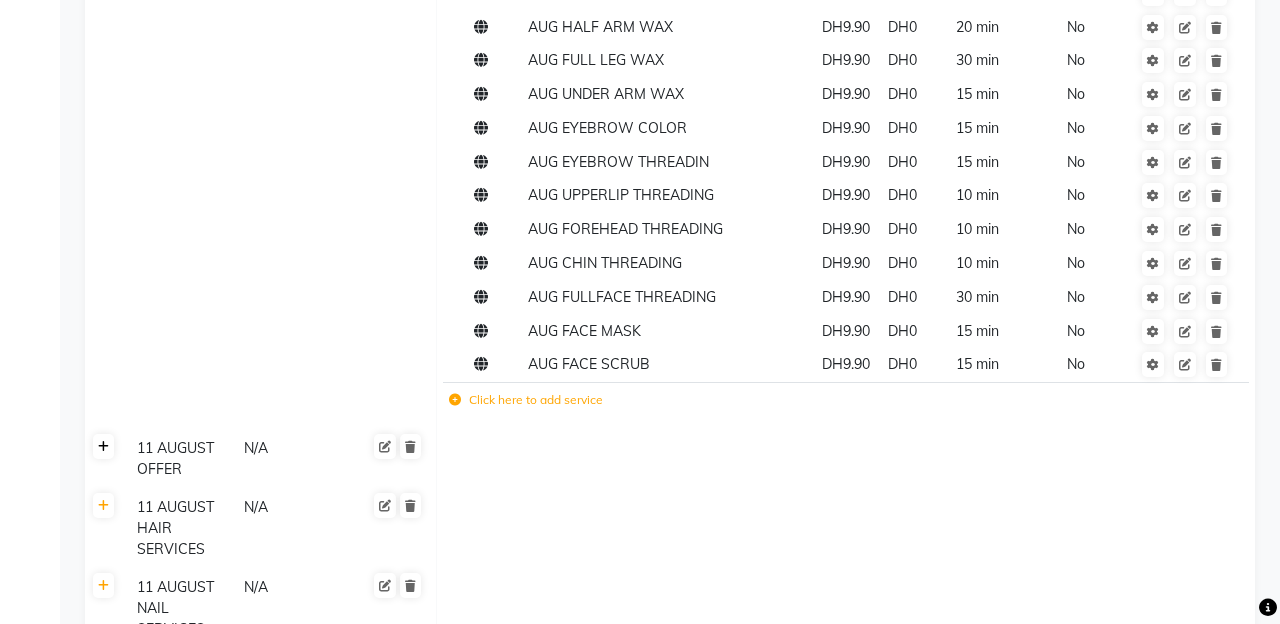click 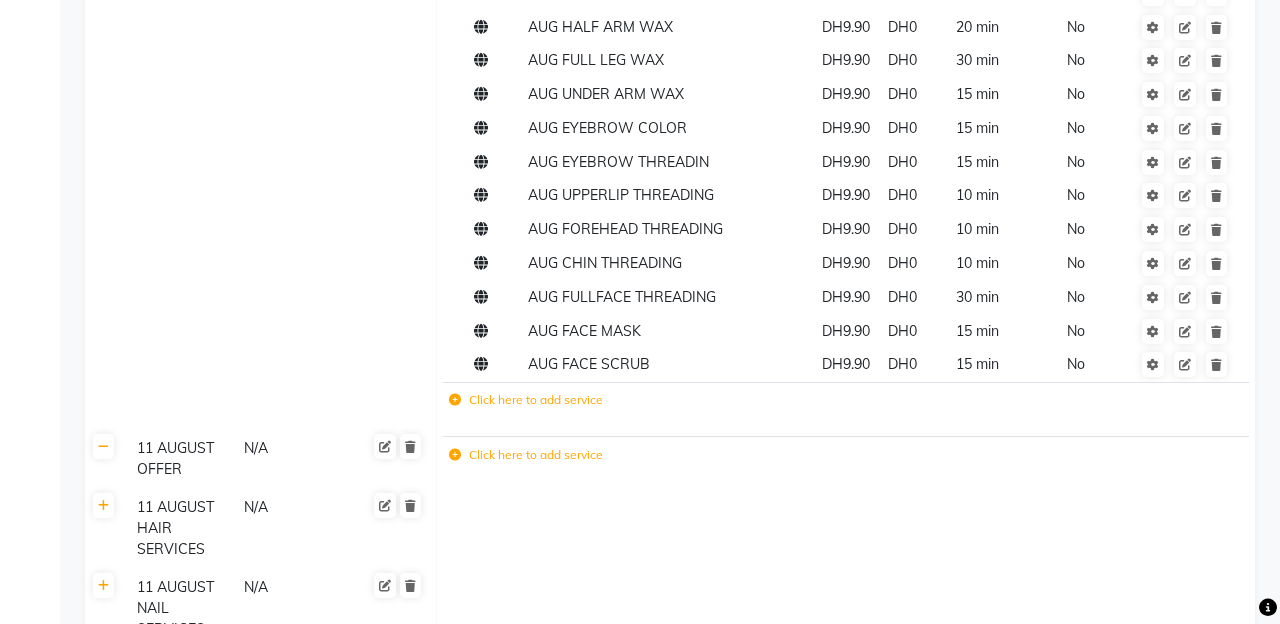 click on "Click here to add service" 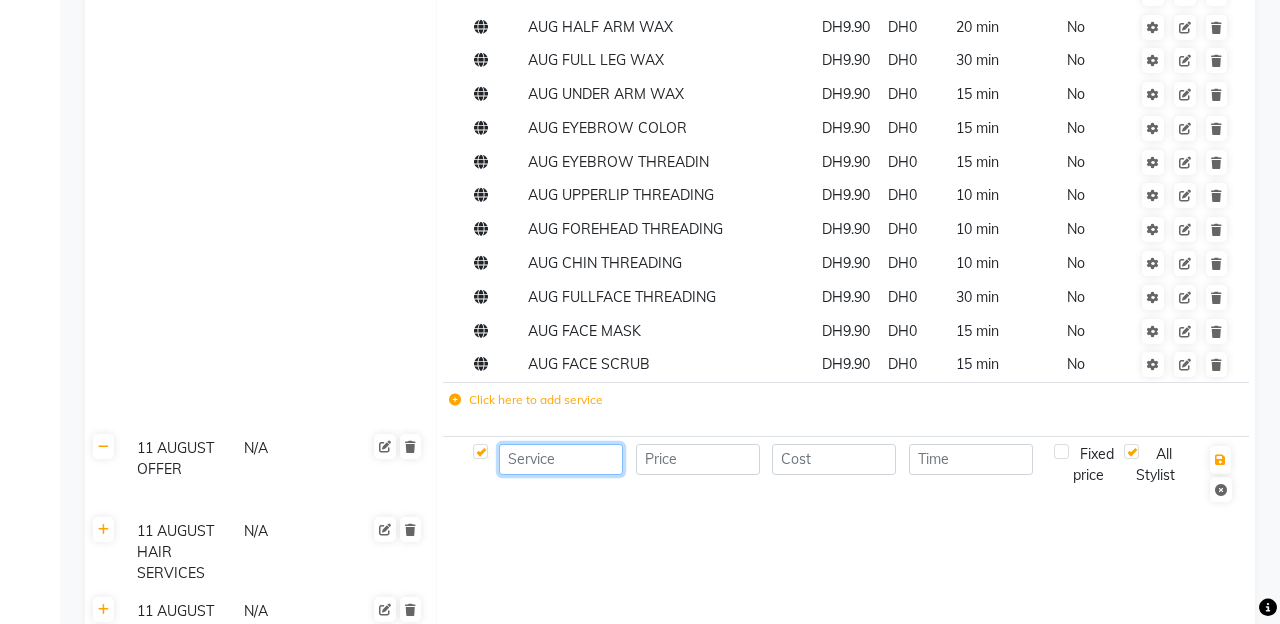 click 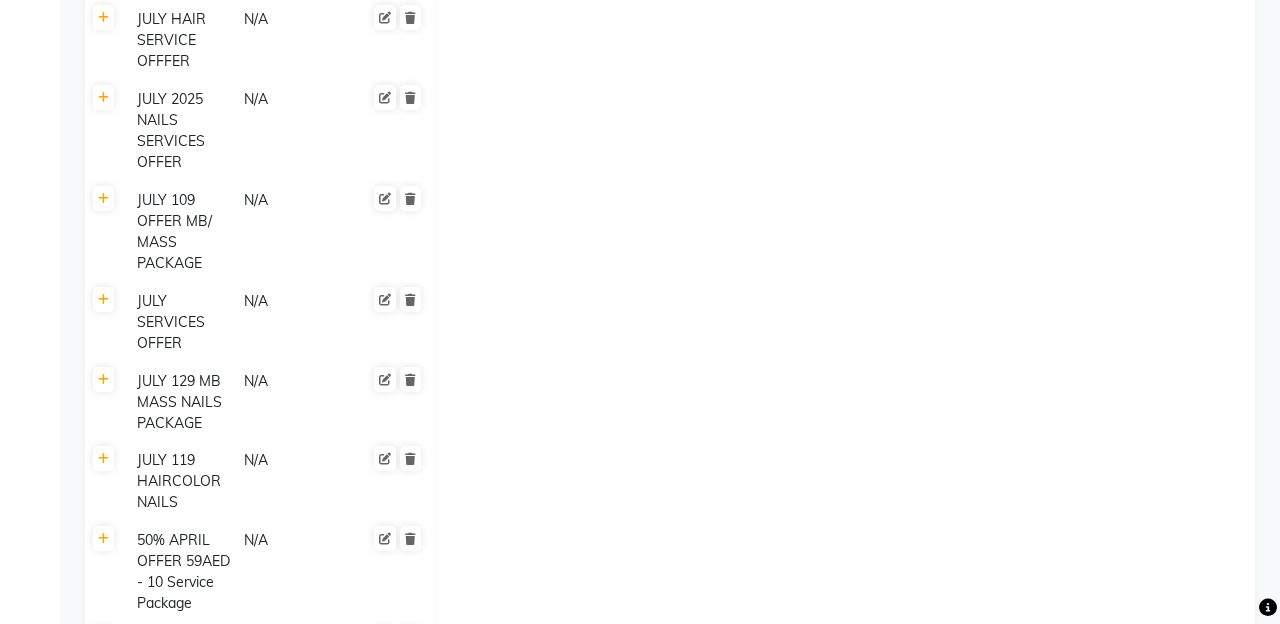 scroll, scrollTop: 1316, scrollLeft: 0, axis: vertical 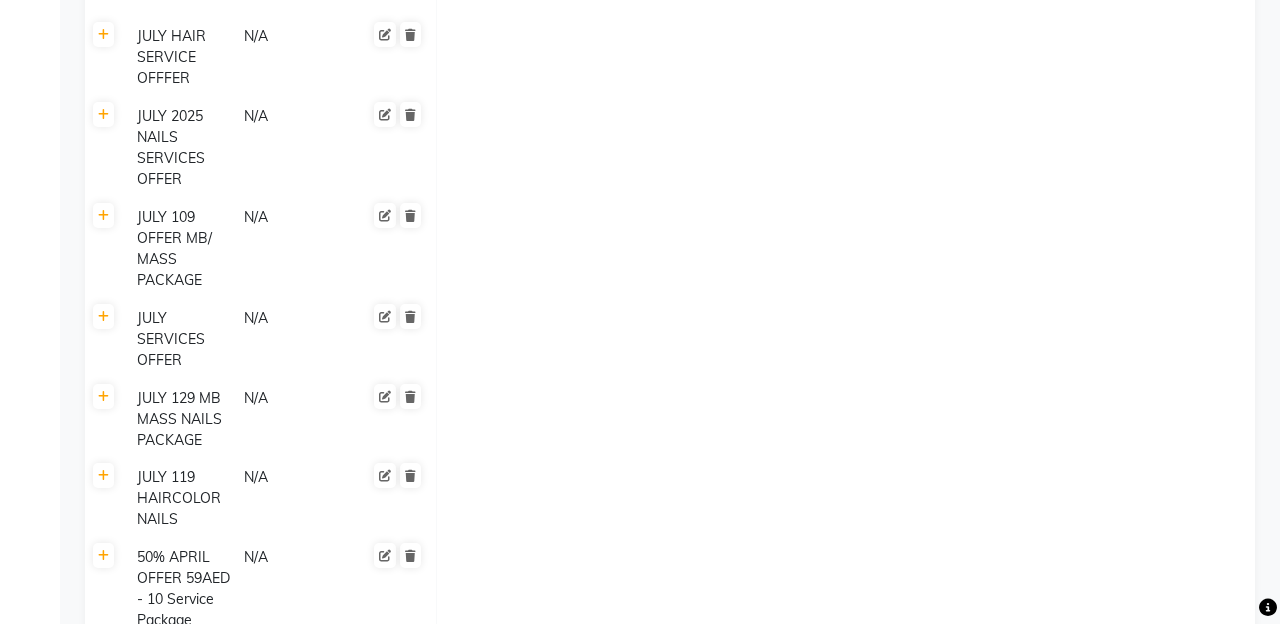 click on "JULY HAIR SERVICE OFFFER" 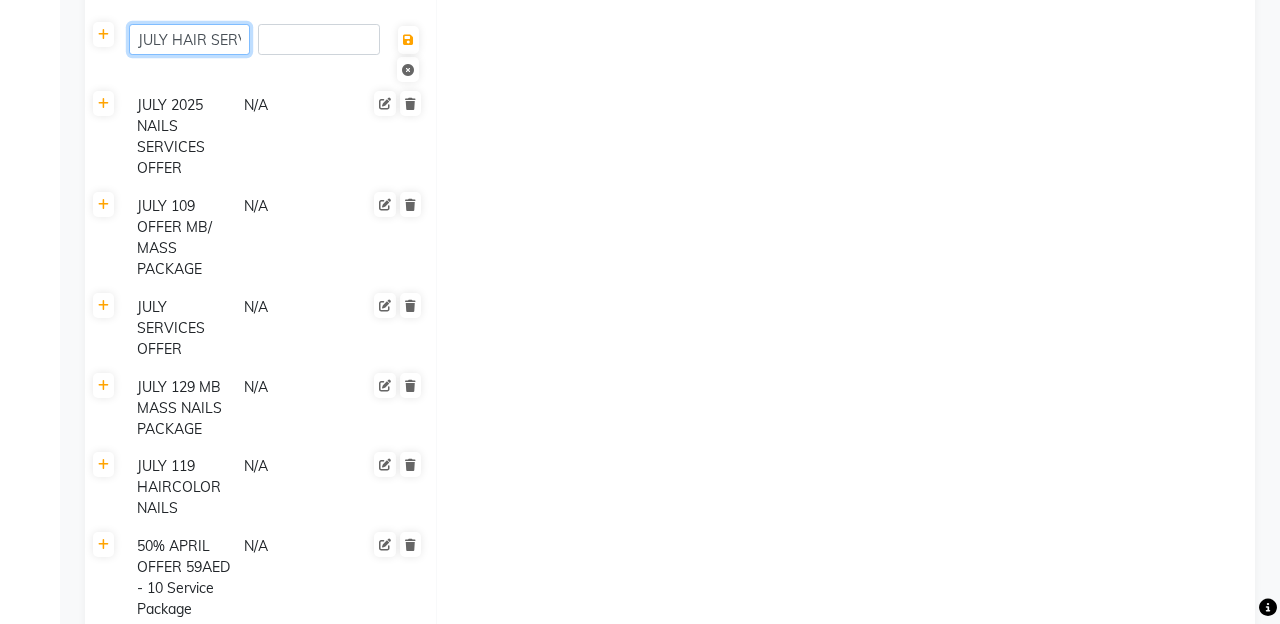 click on "JULY HAIR SERVICE OFFFER" 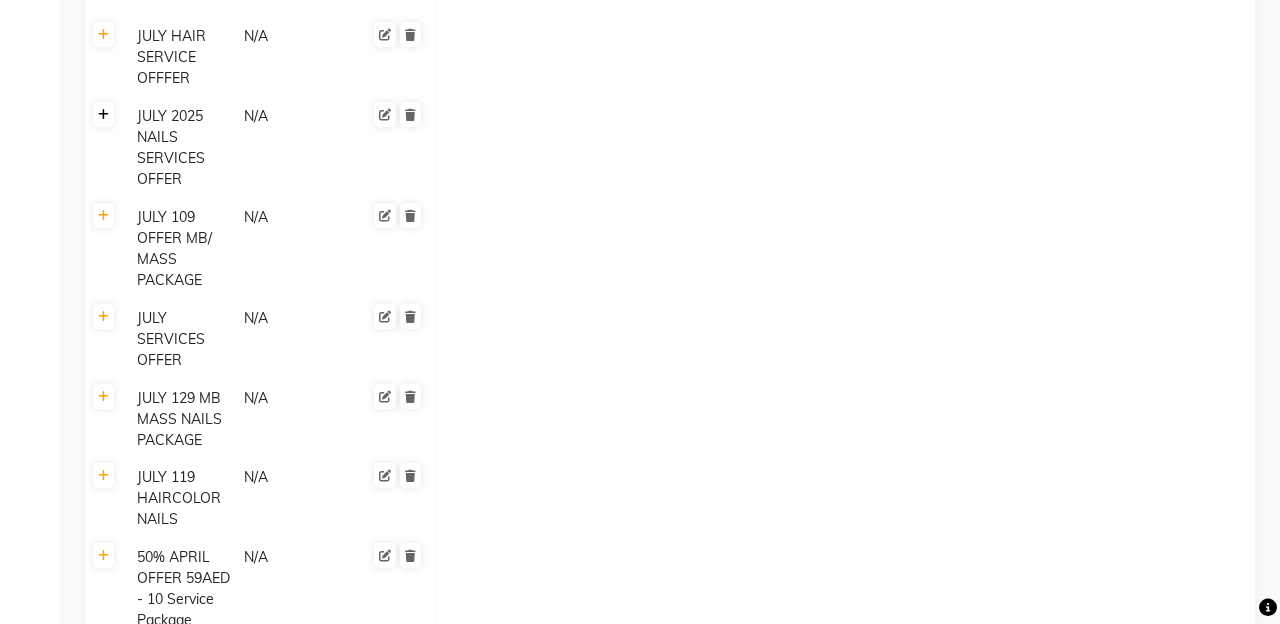 click 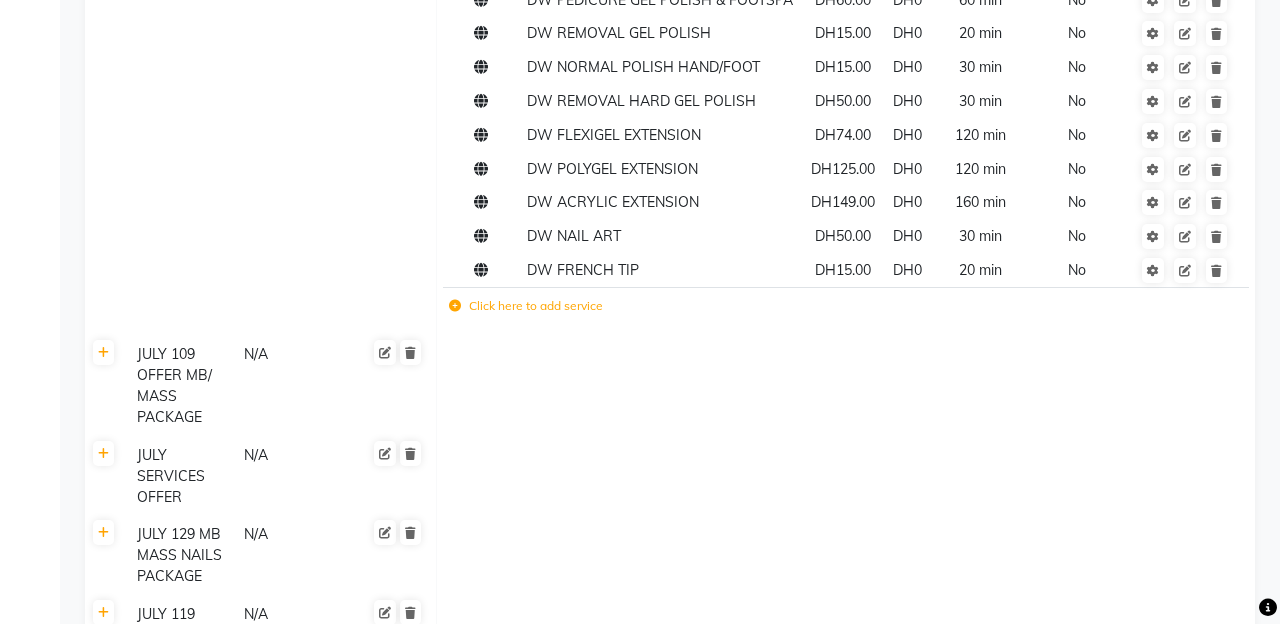 scroll, scrollTop: 1790, scrollLeft: 0, axis: vertical 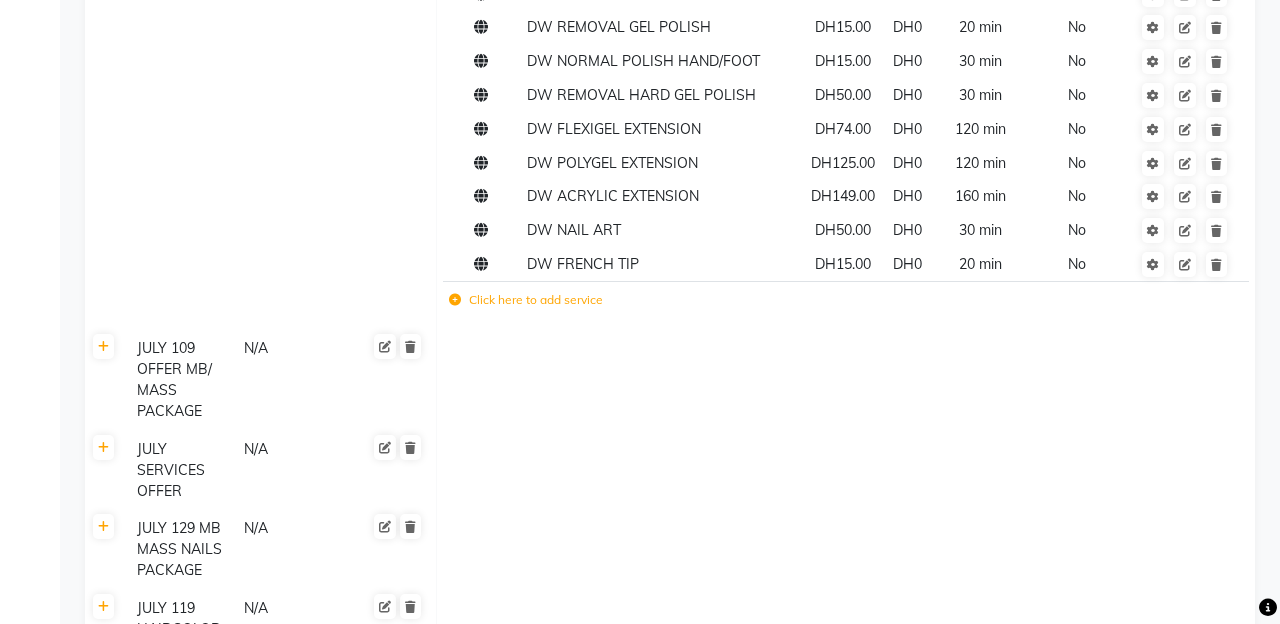 click 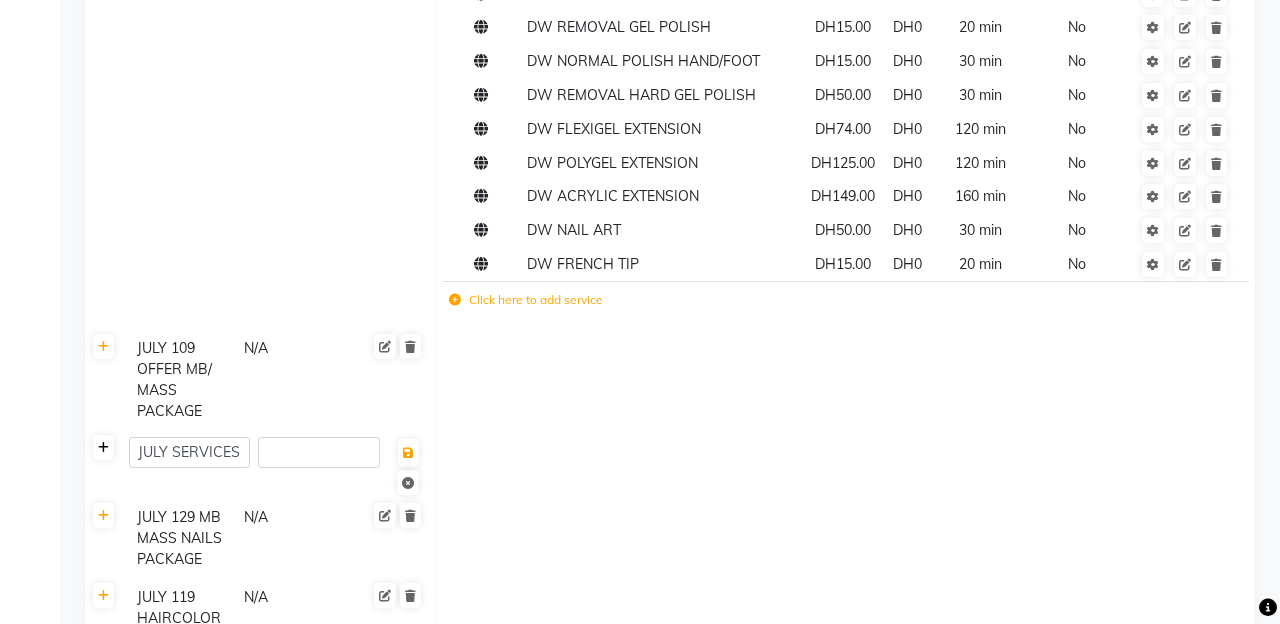click 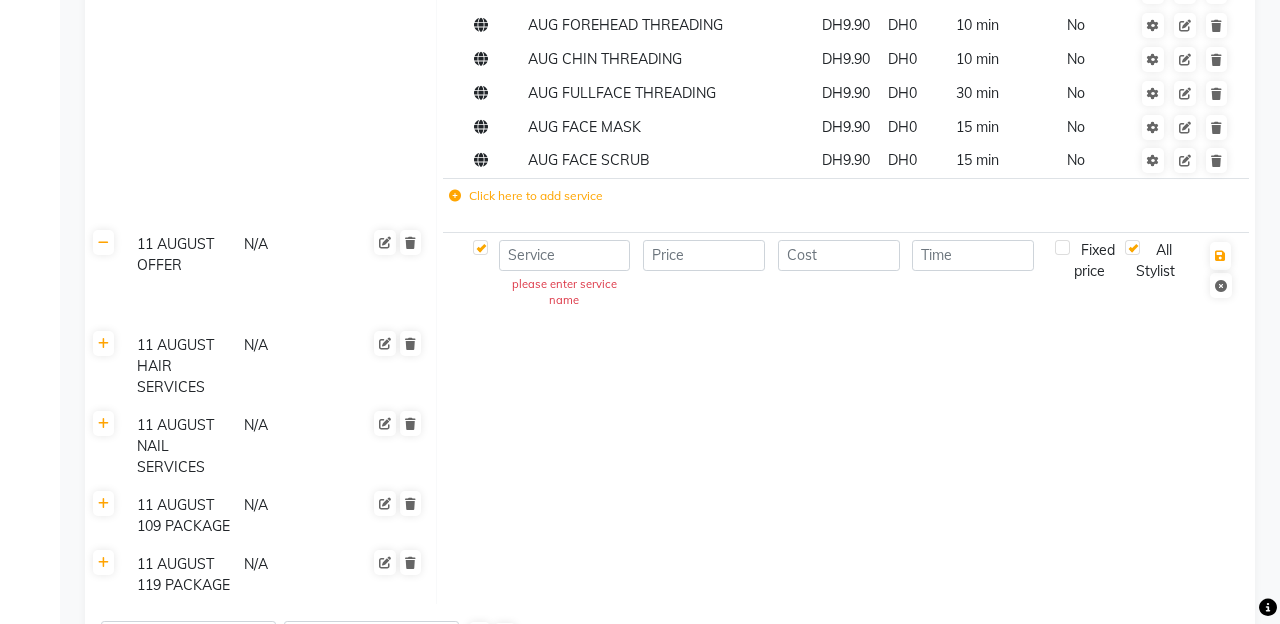 scroll, scrollTop: 5587, scrollLeft: 0, axis: vertical 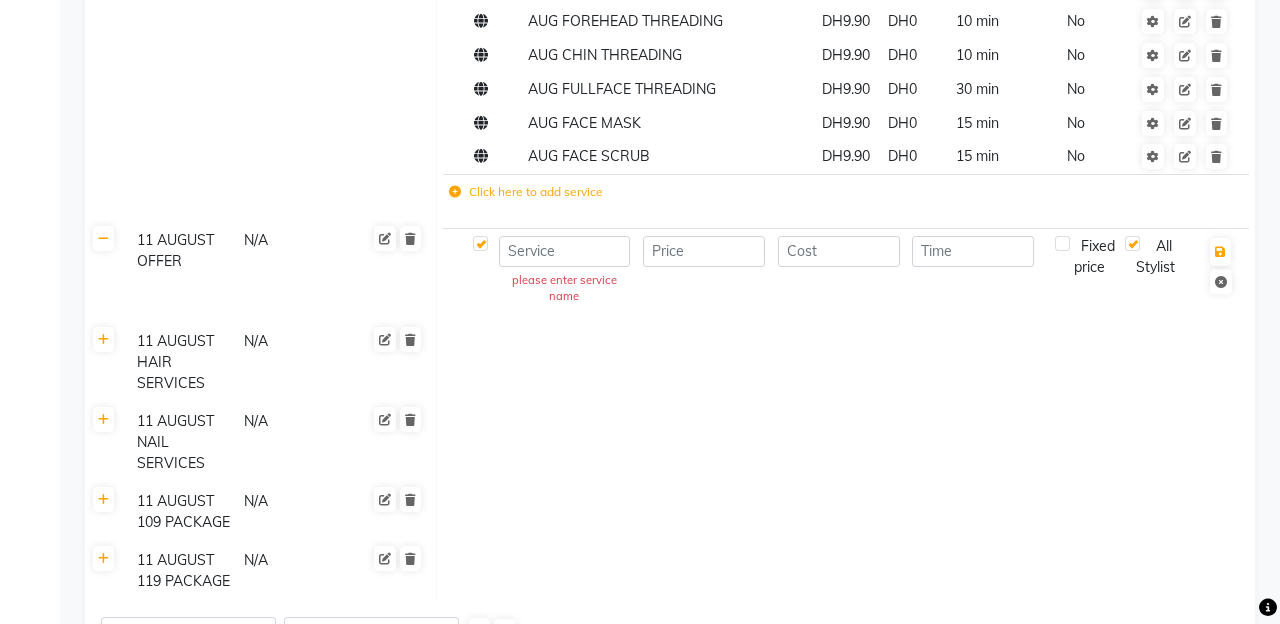 click on "please enter service name" 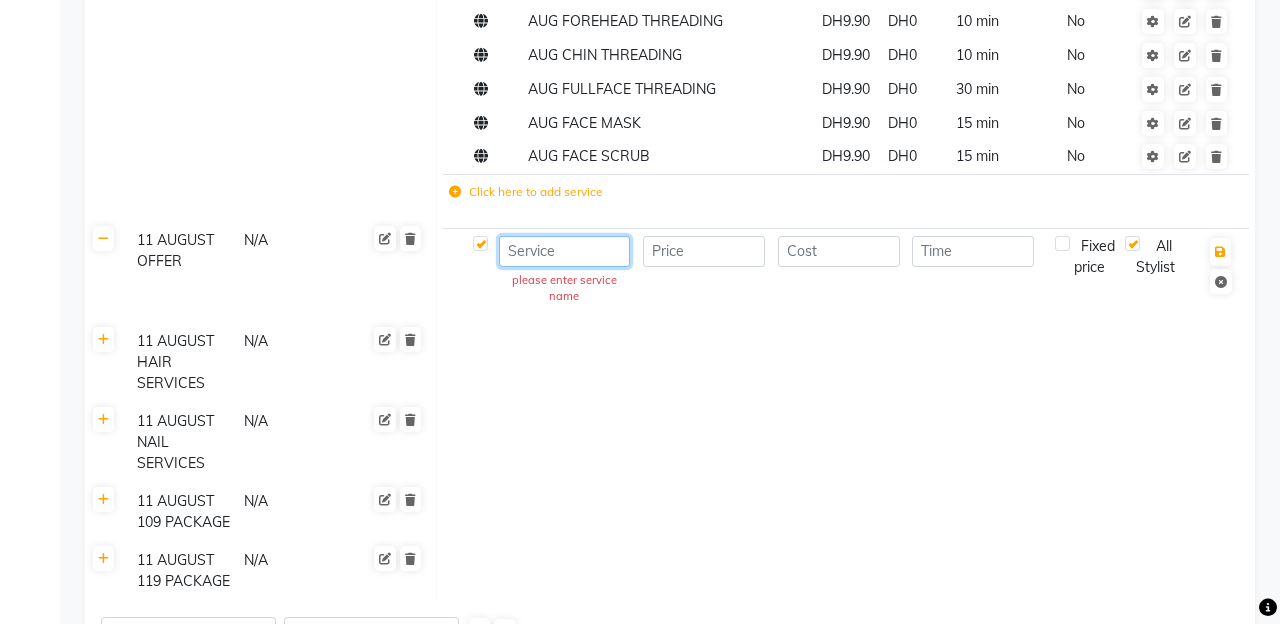 click 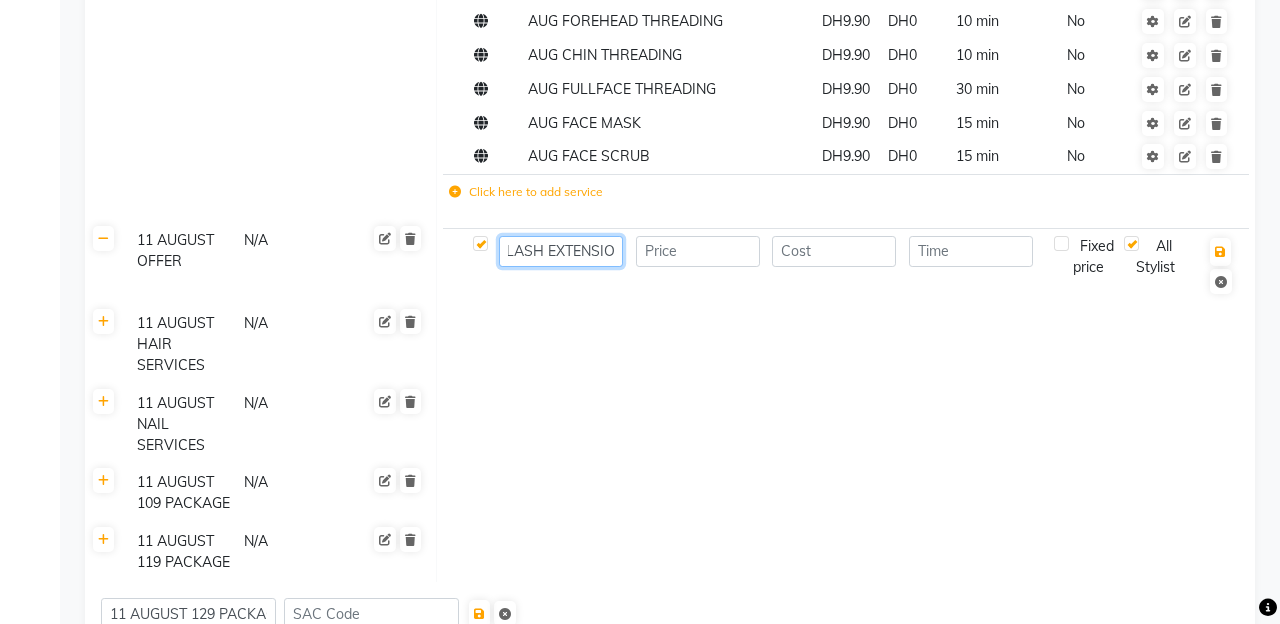 scroll, scrollTop: 0, scrollLeft: 38, axis: horizontal 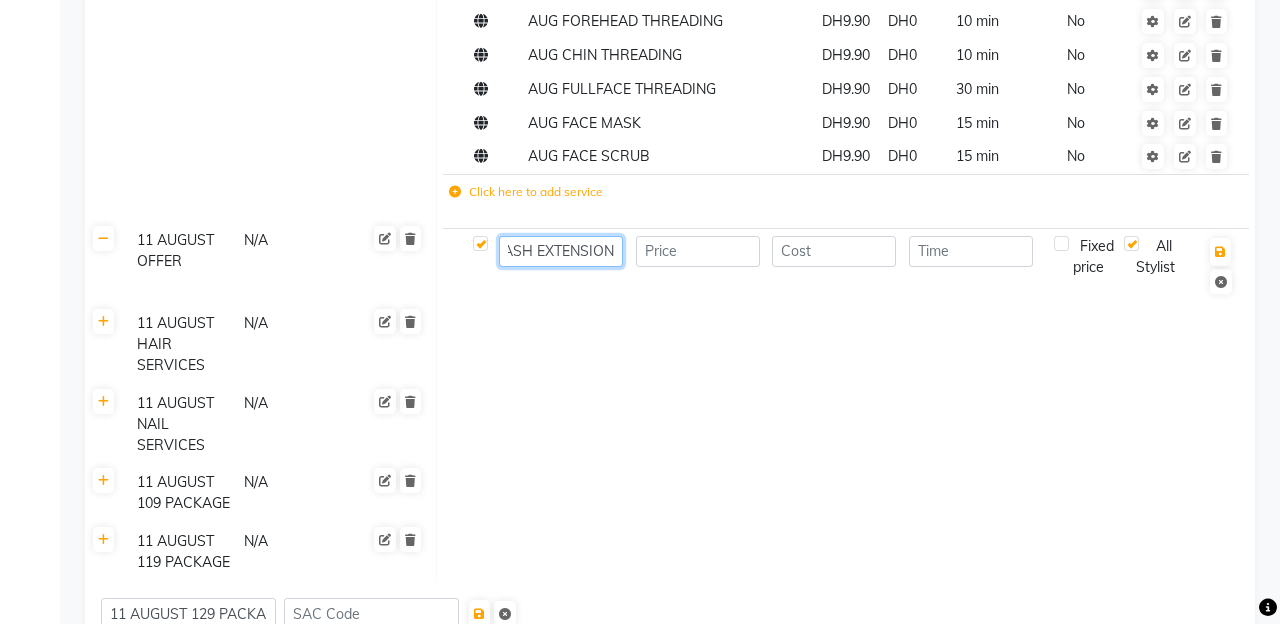 type on "EYELASH EXTENSION" 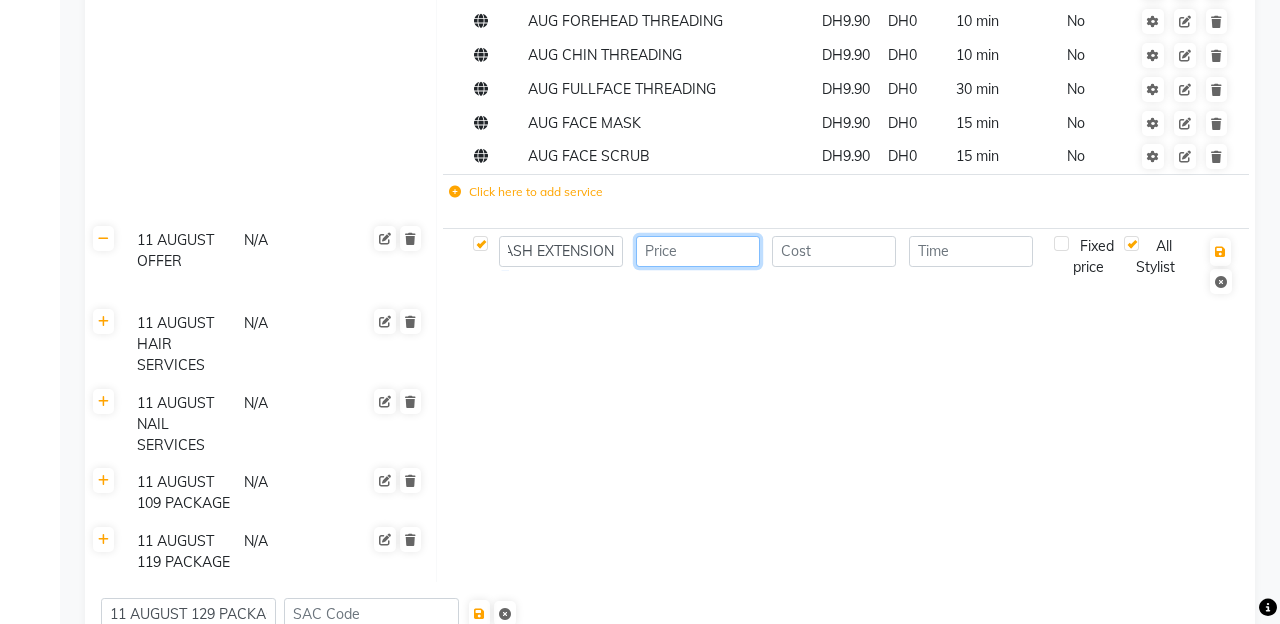 scroll, scrollTop: 0, scrollLeft: 0, axis: both 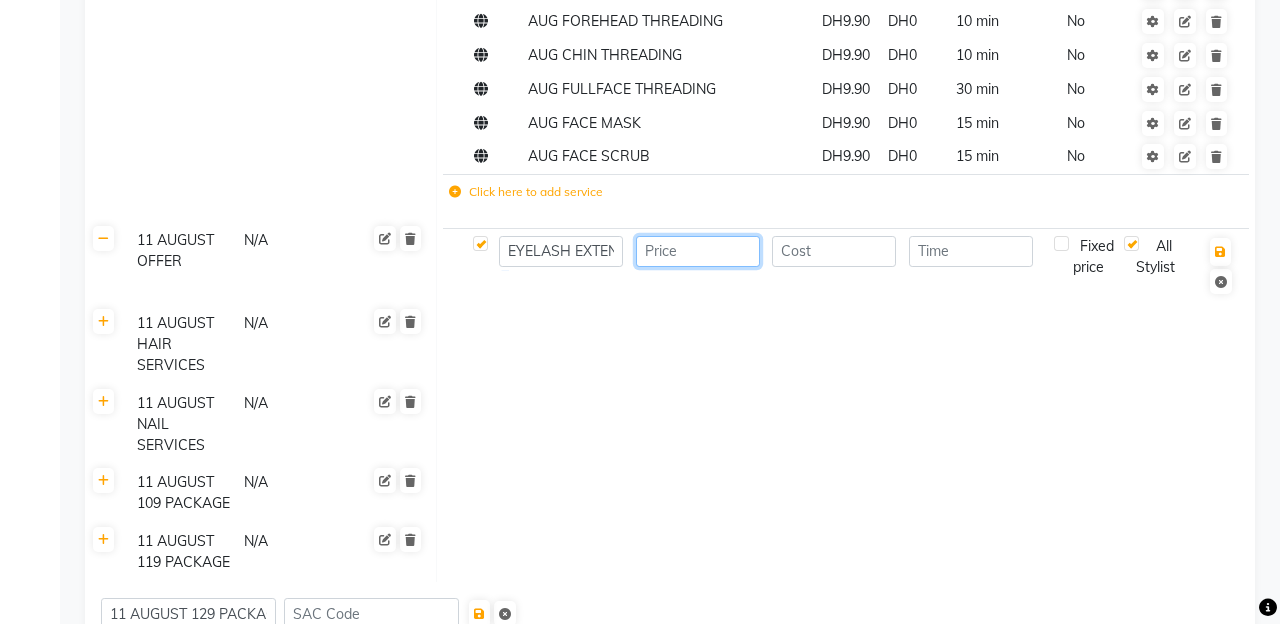 click 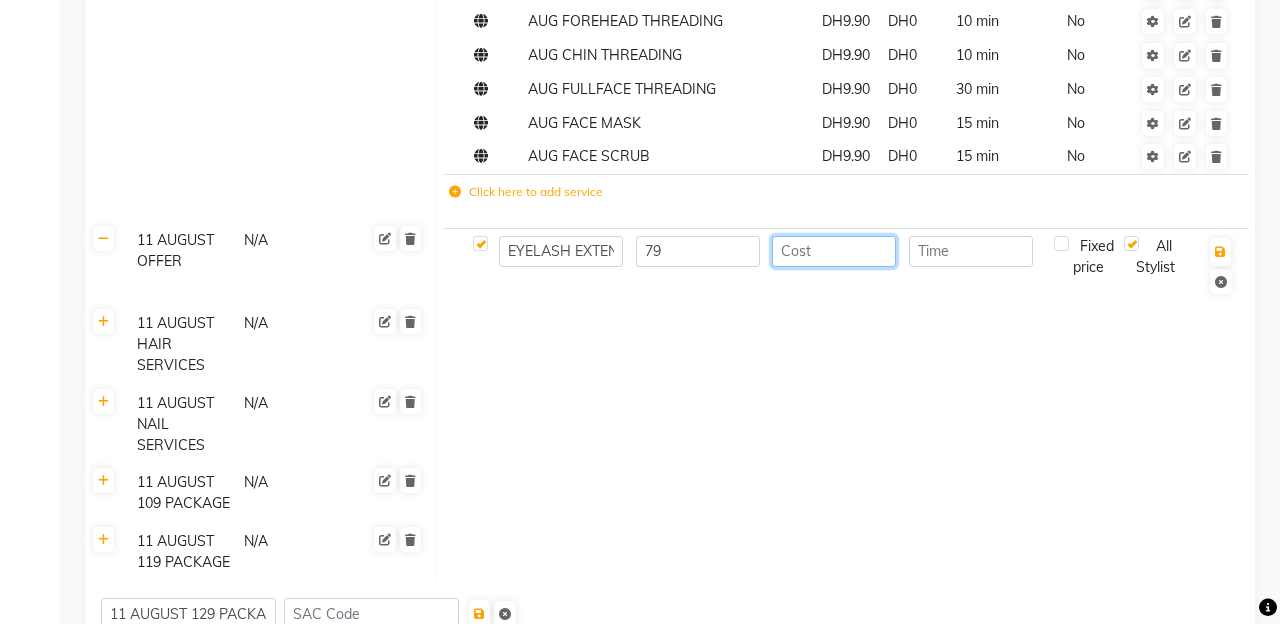 click 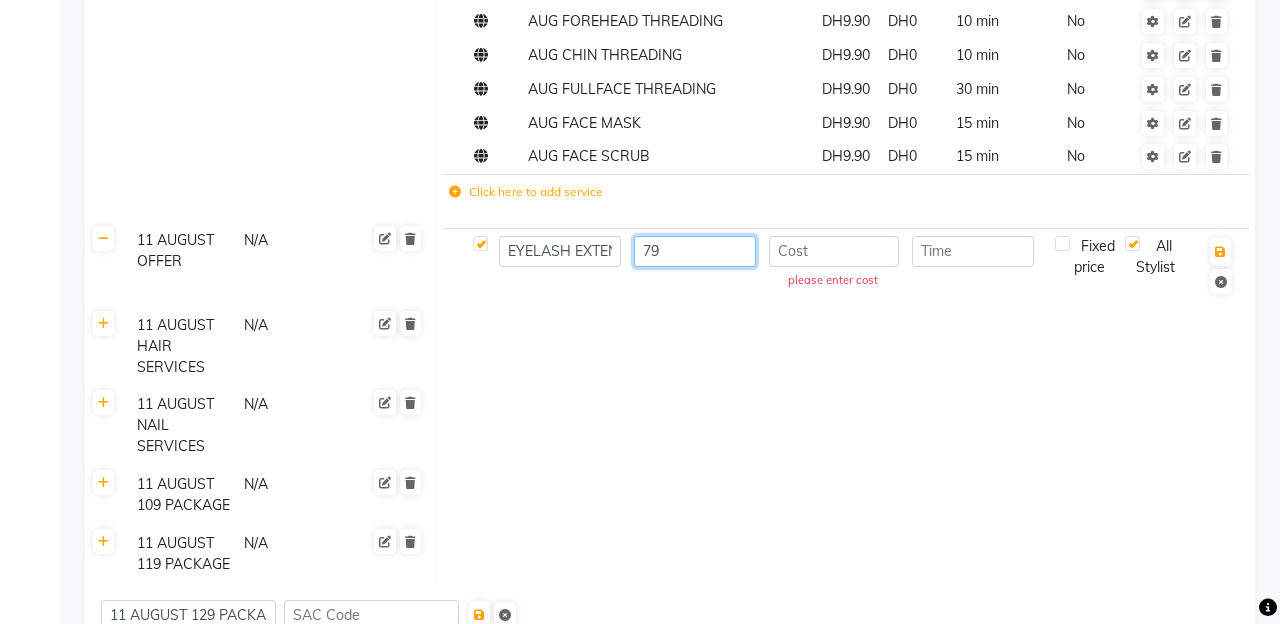 click on "79" 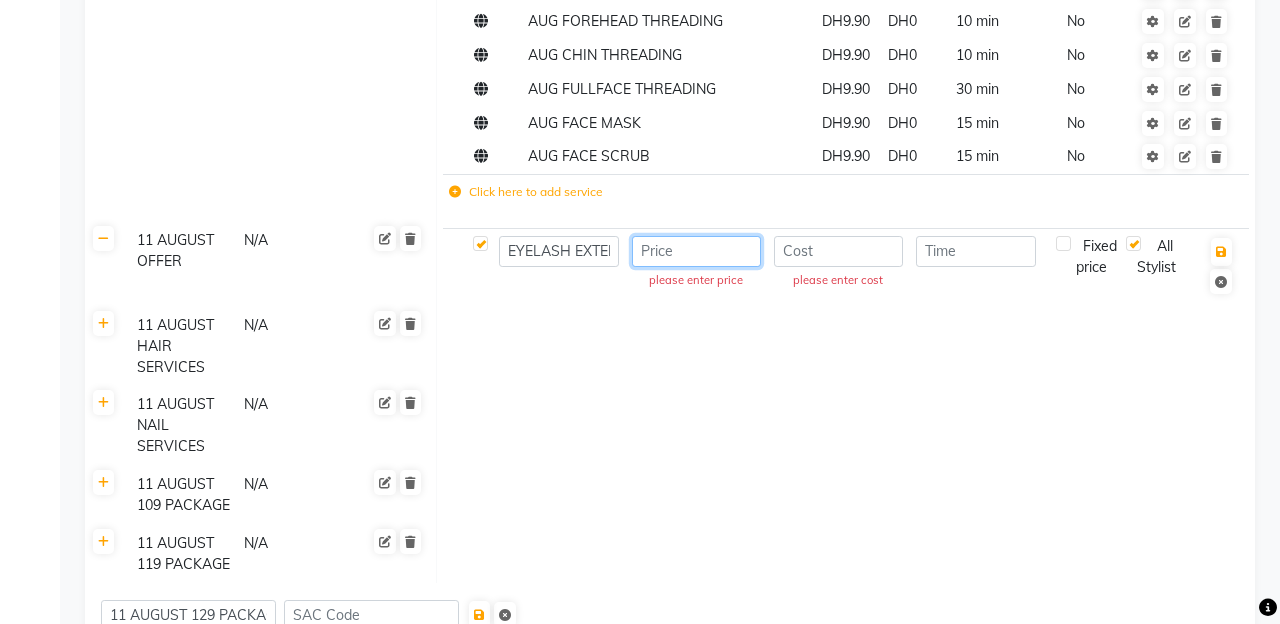 click 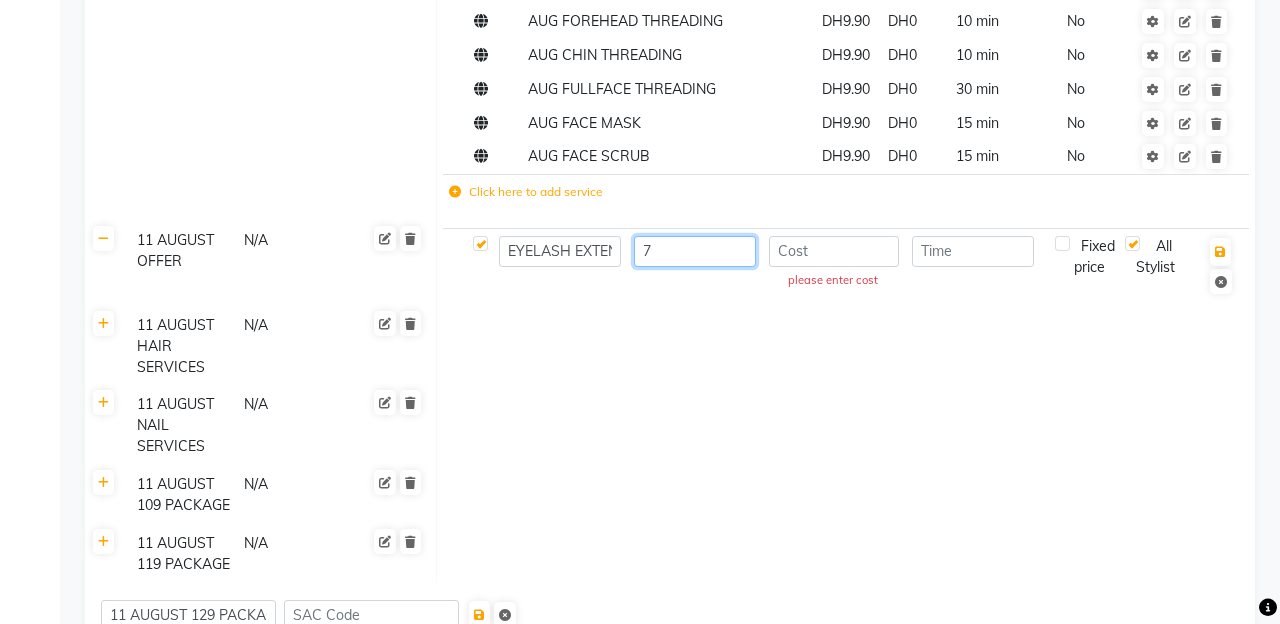 type on "79" 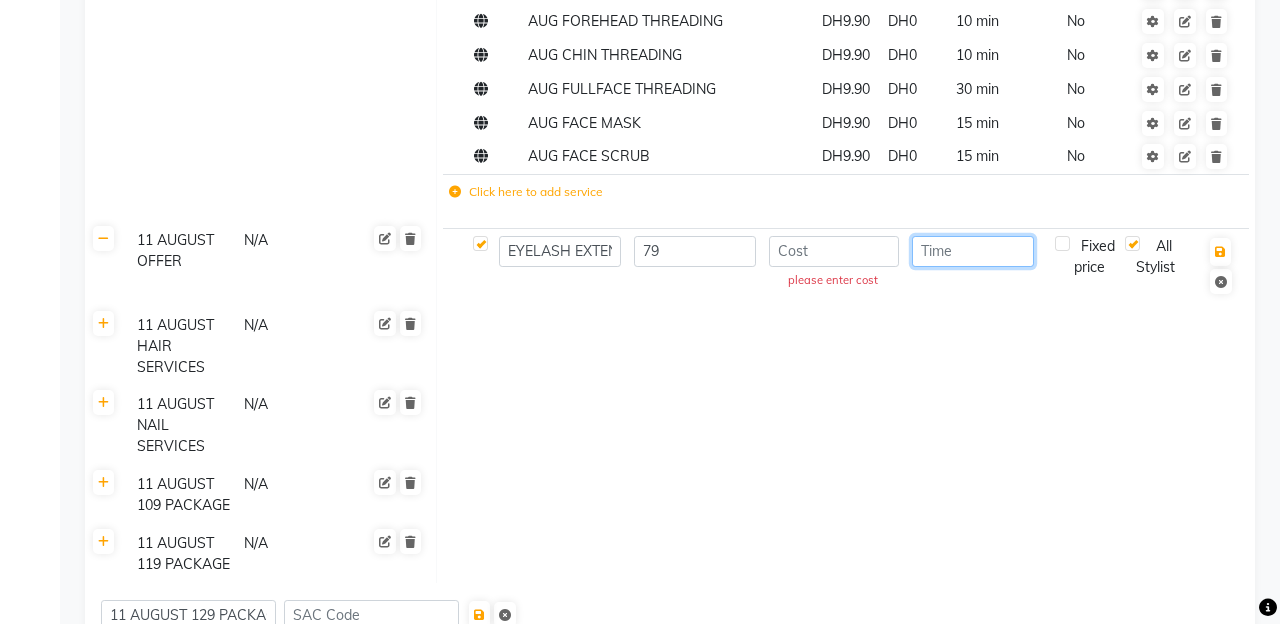 click 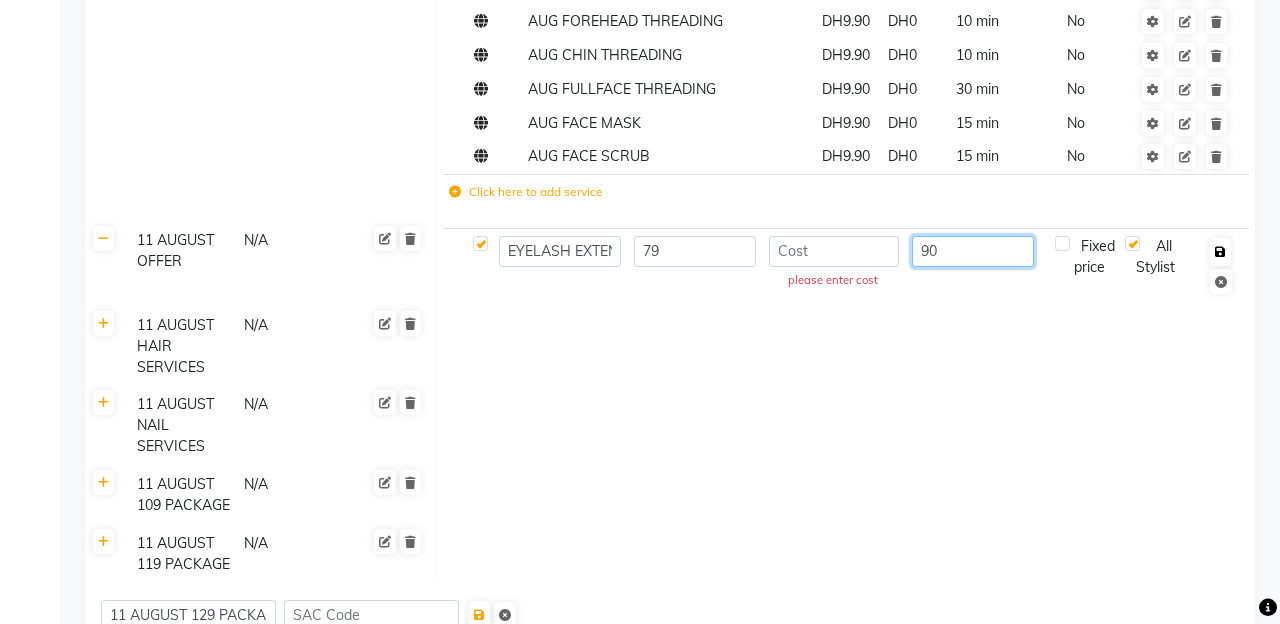 type on "90" 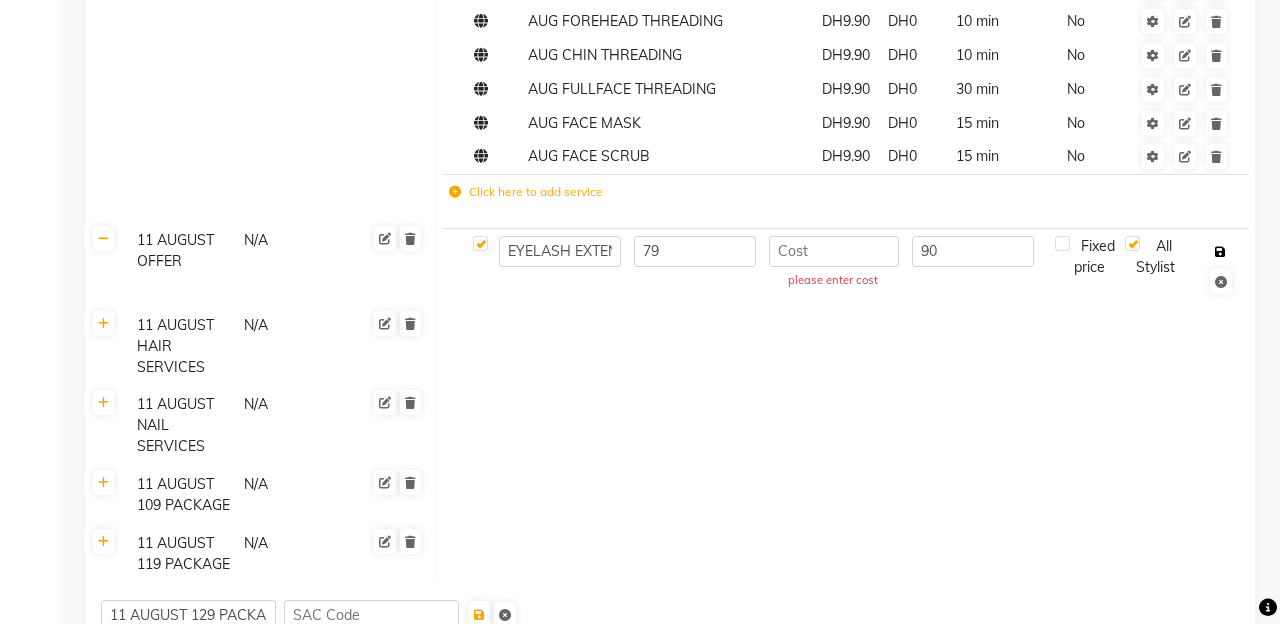 click at bounding box center [1220, 252] 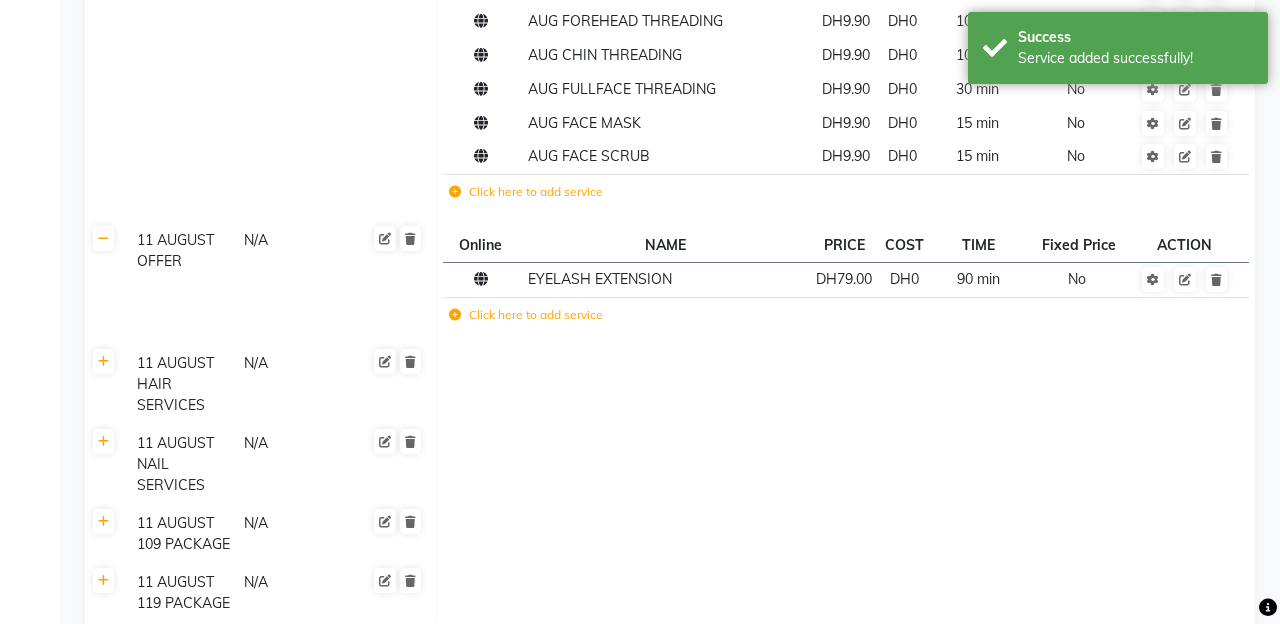 click on "Click here to add service" 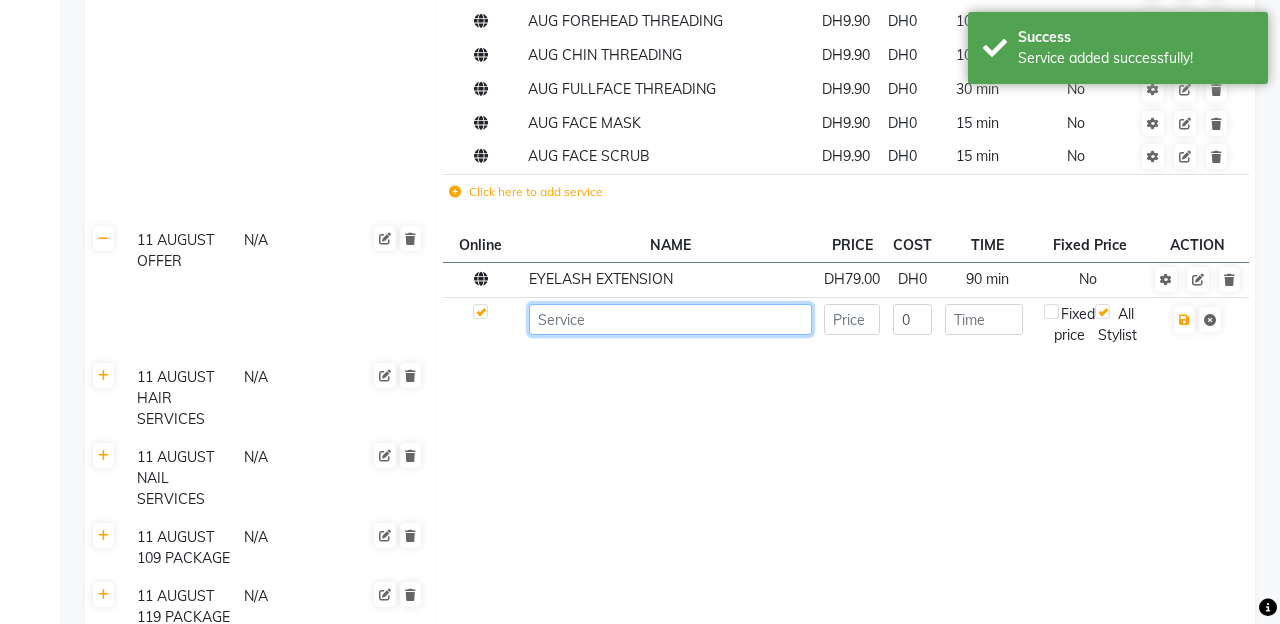 click 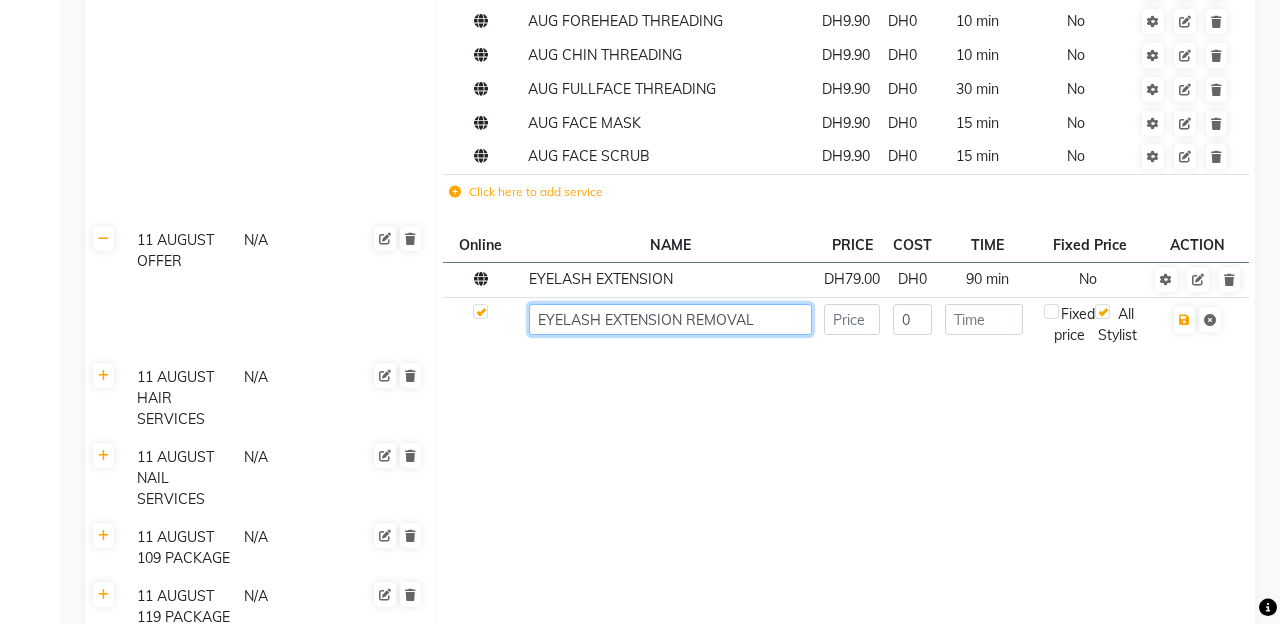 type on "EYELASH EXTENSION REMOVAL" 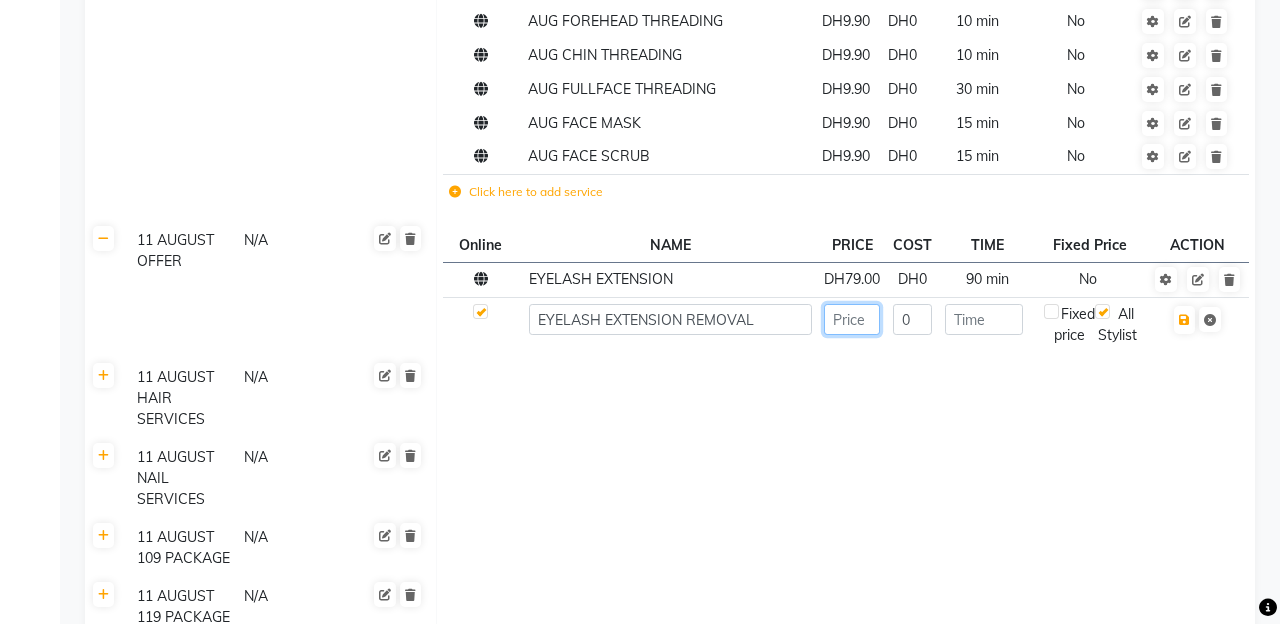 click 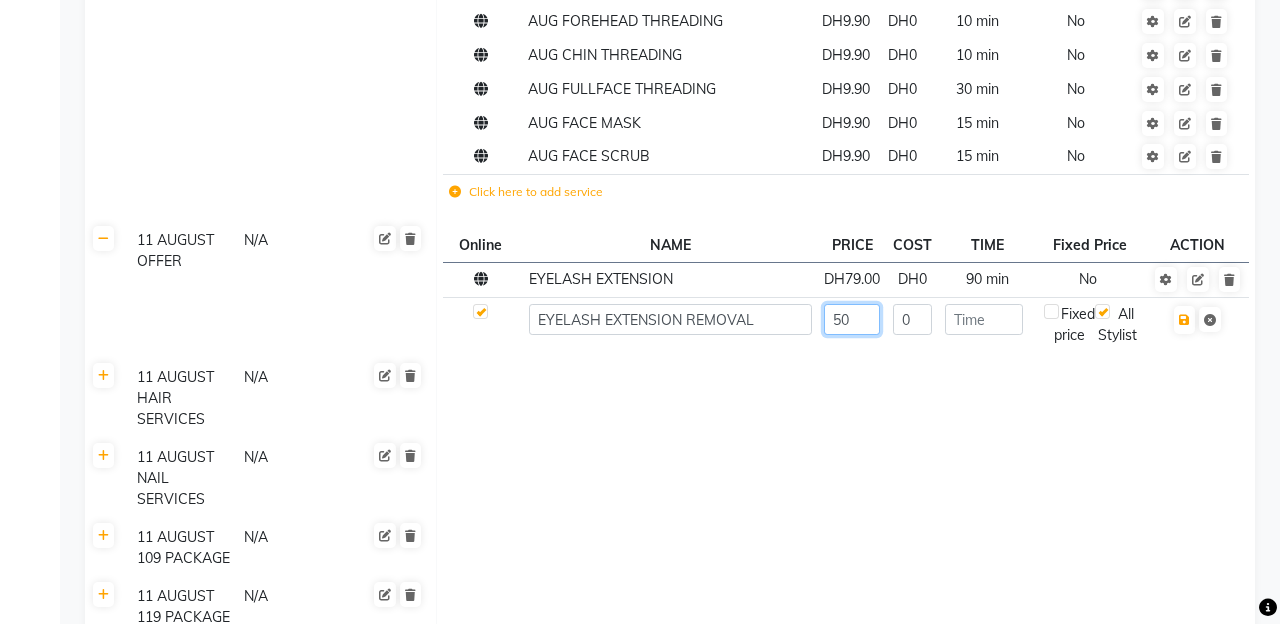 type on "50" 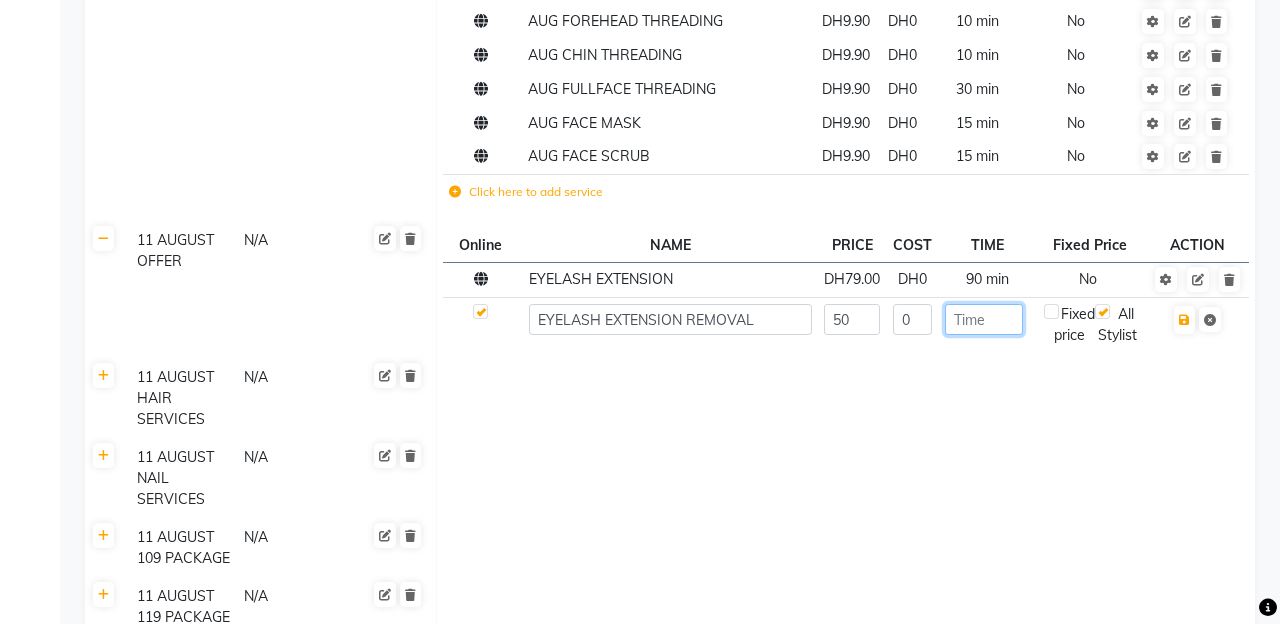 click 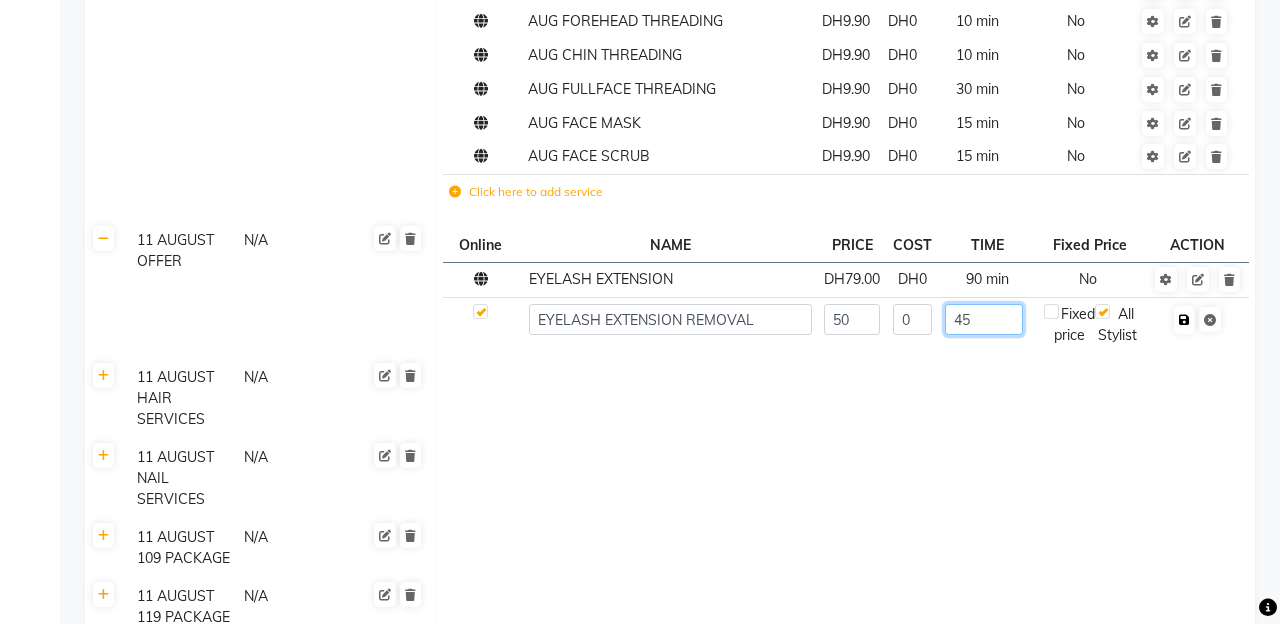 type on "45" 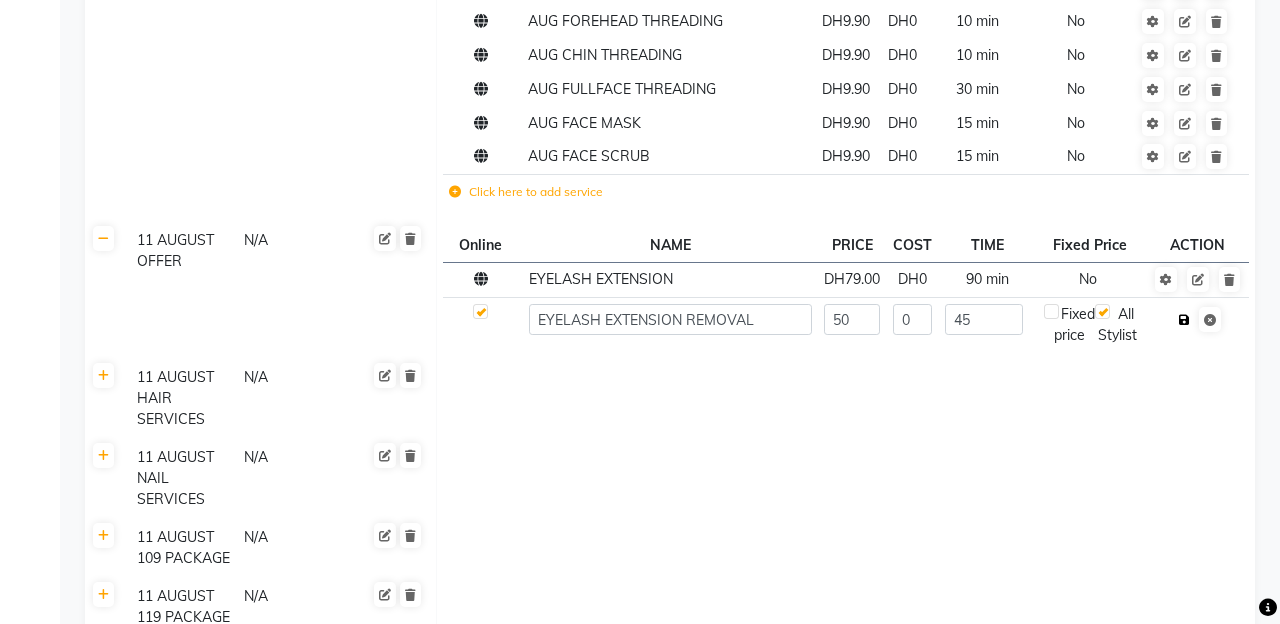 click at bounding box center [1184, 320] 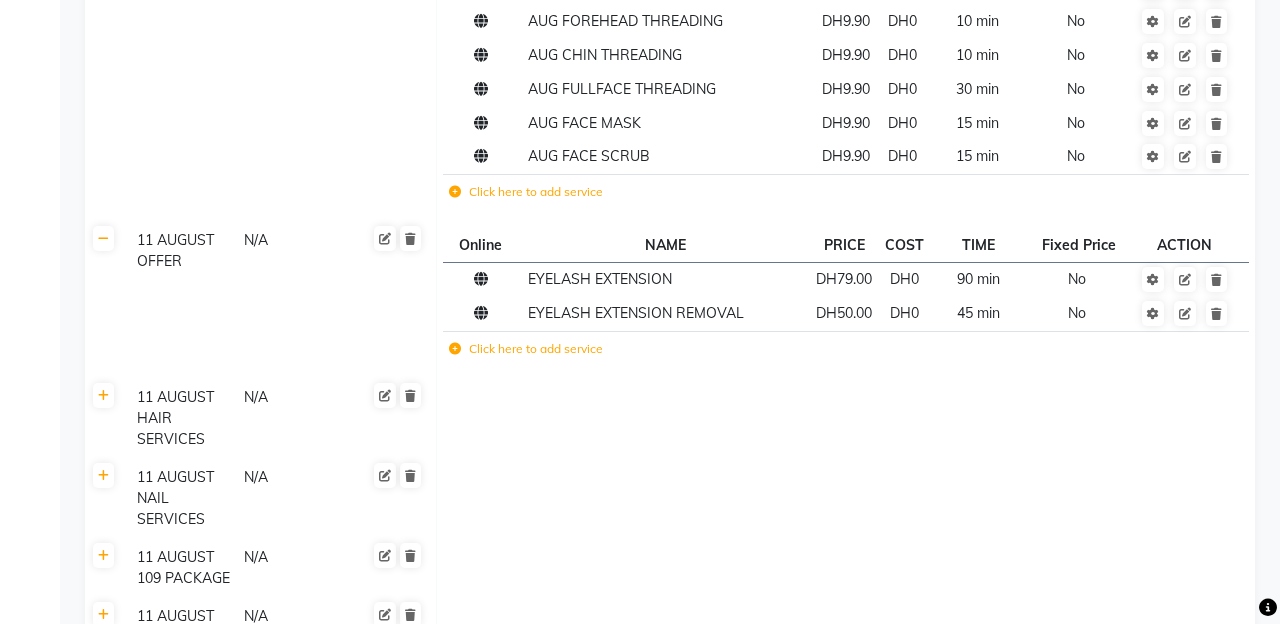 click on "Click here to add service" 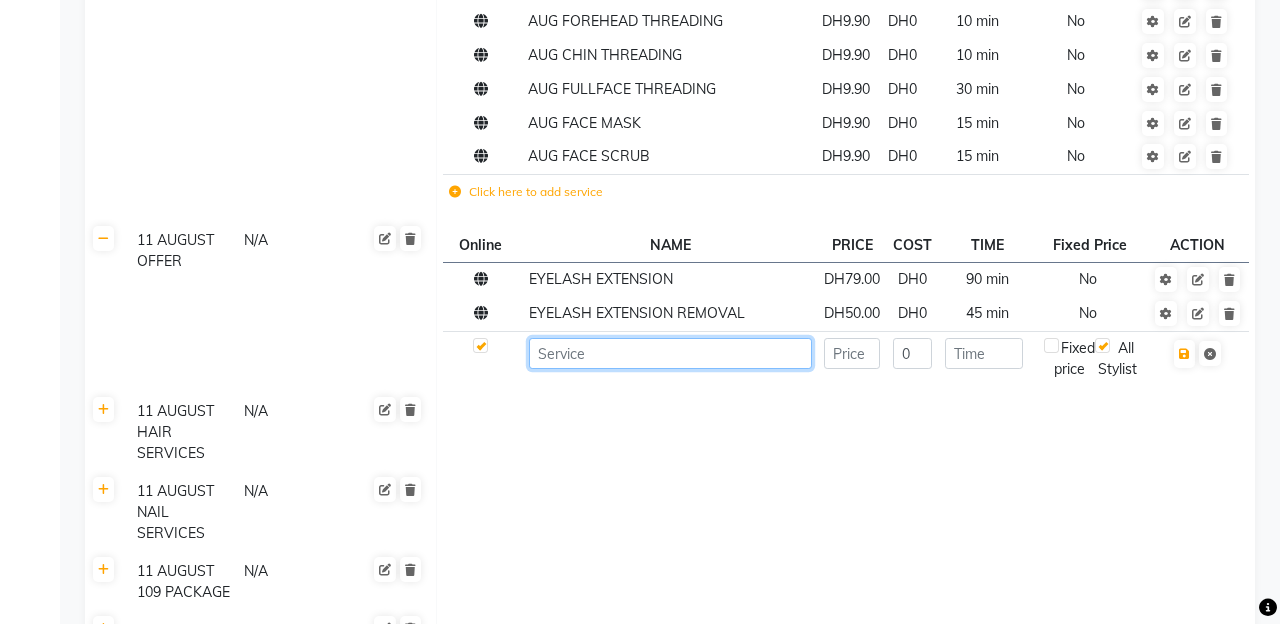 click 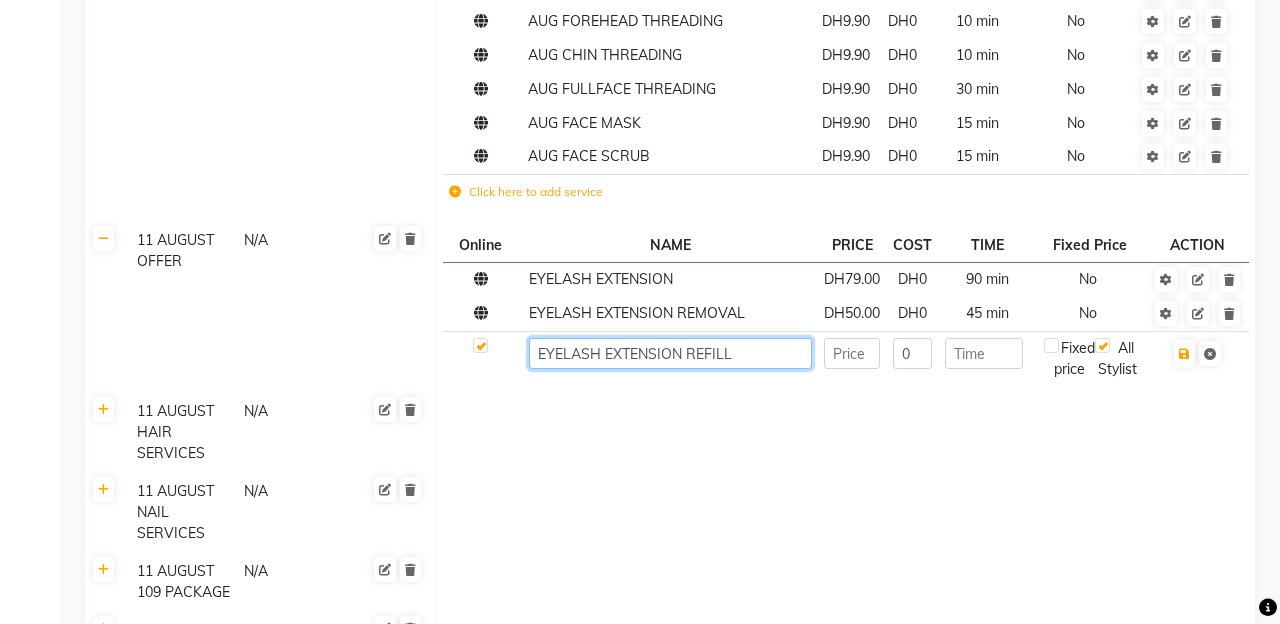 type on "EYELASH EXTENSION REFILL" 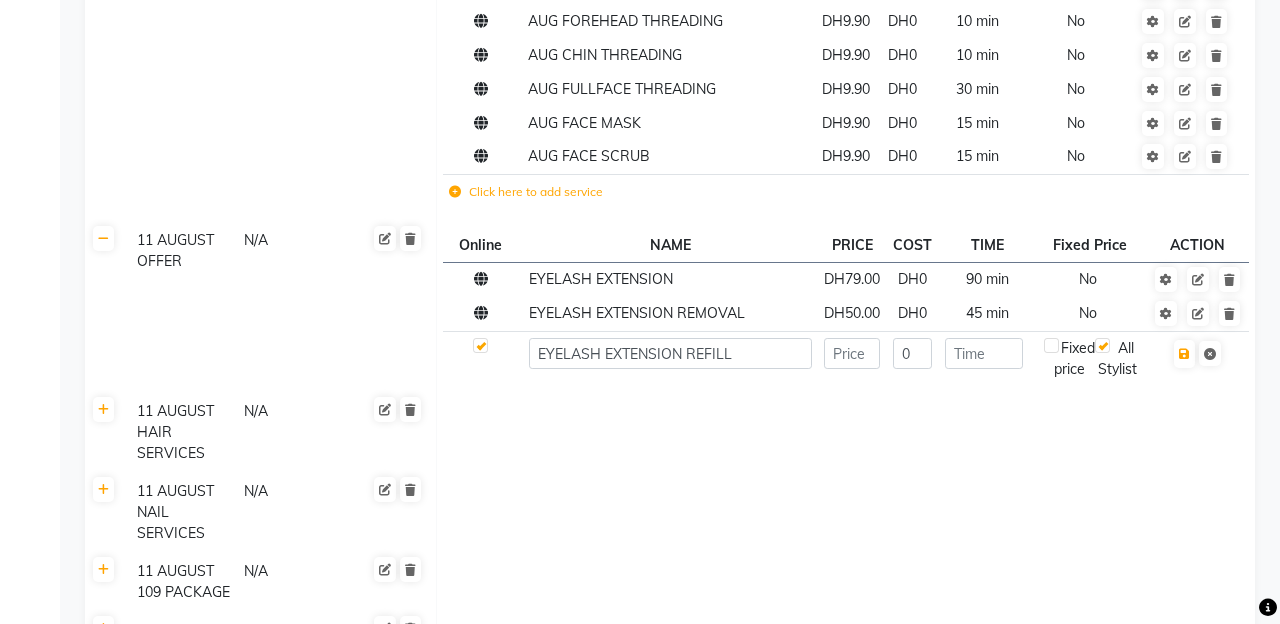 click 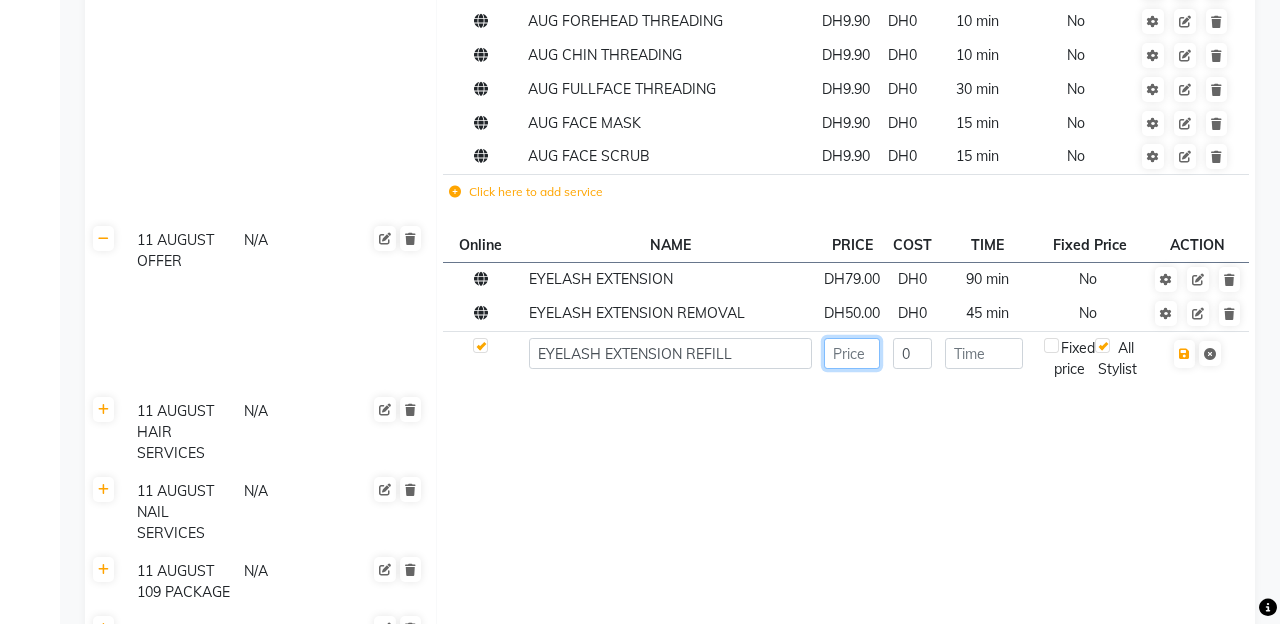 click 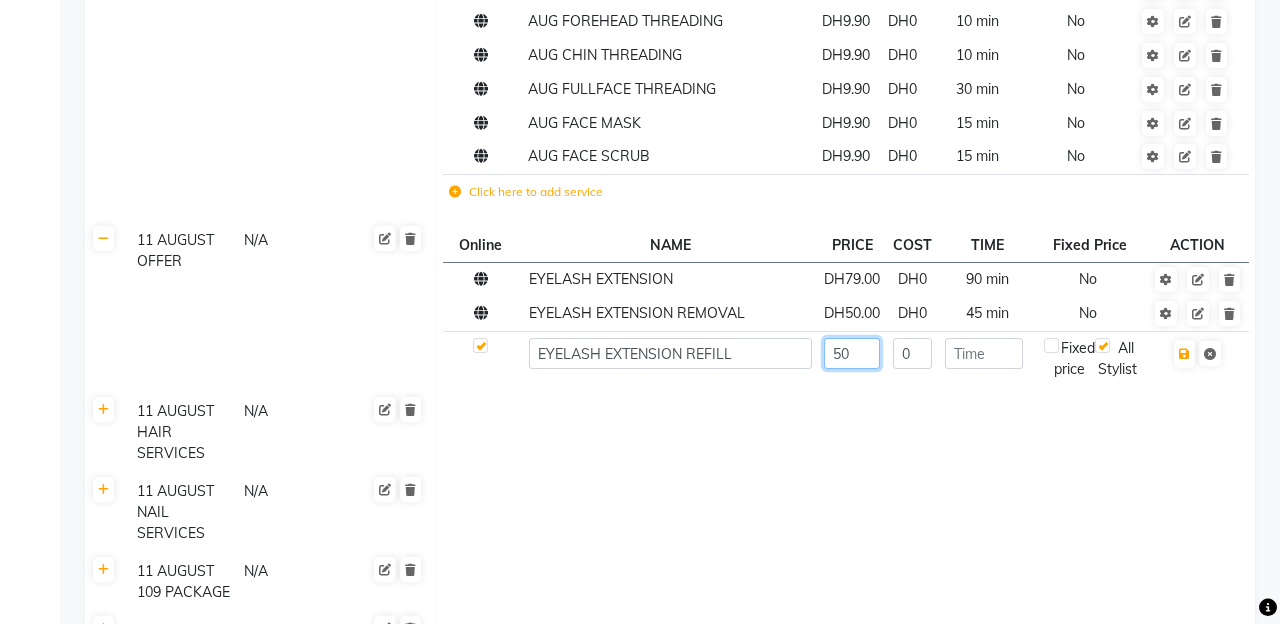 type on "50" 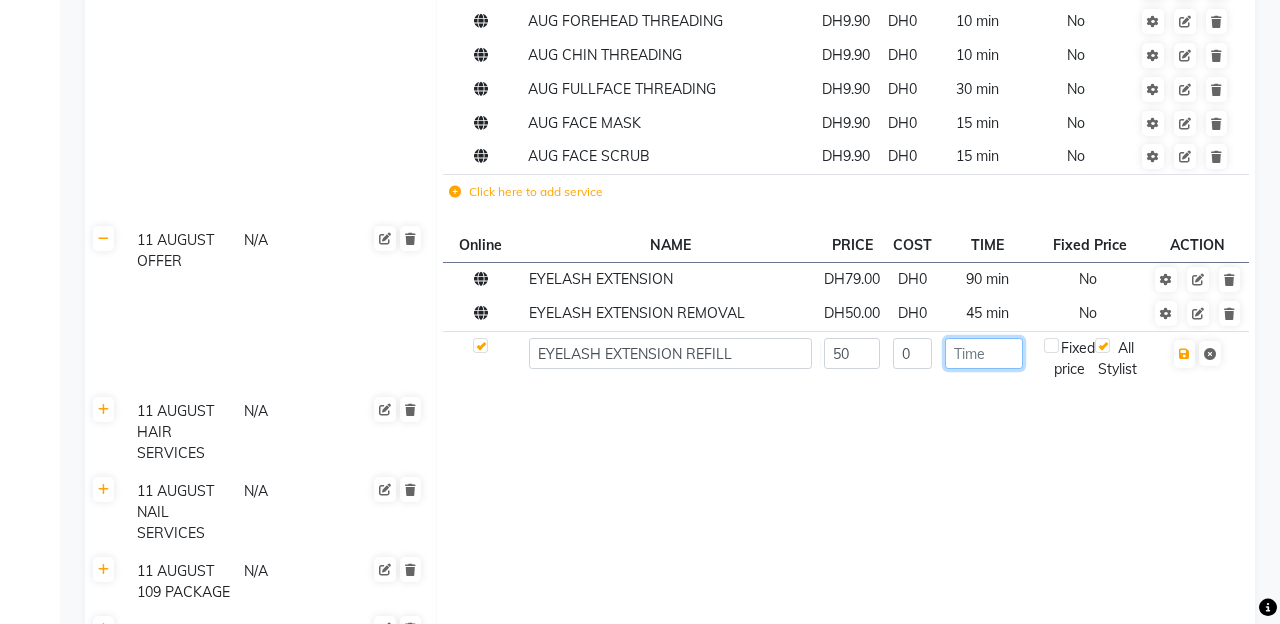 click 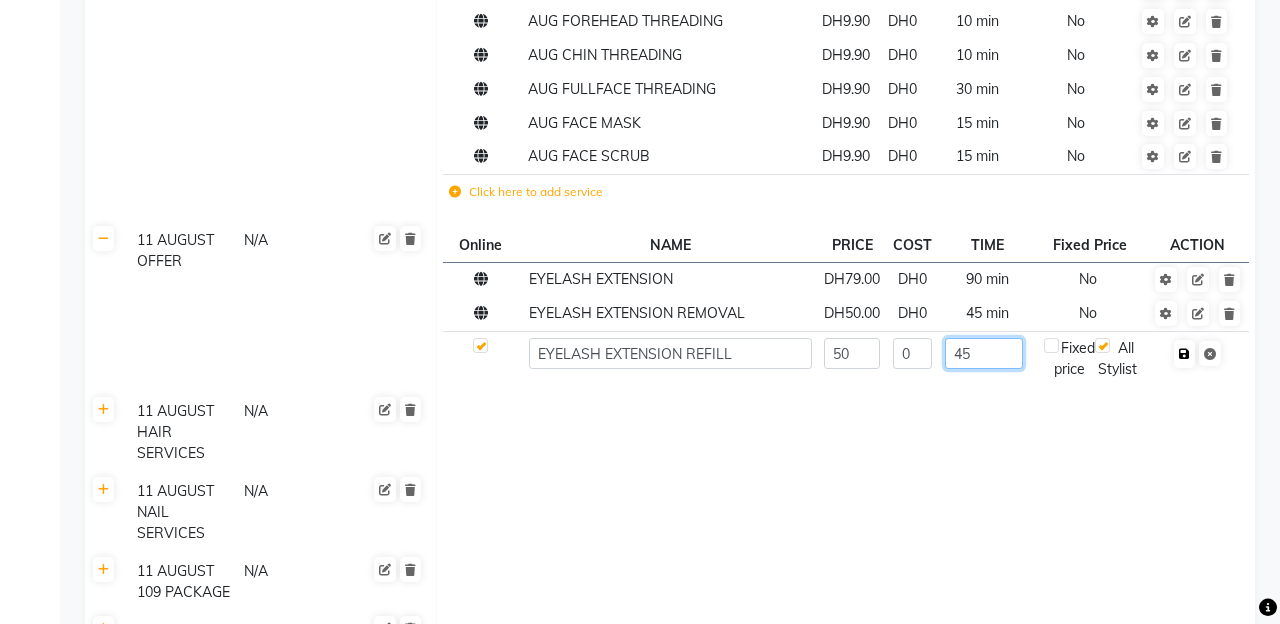 type on "45" 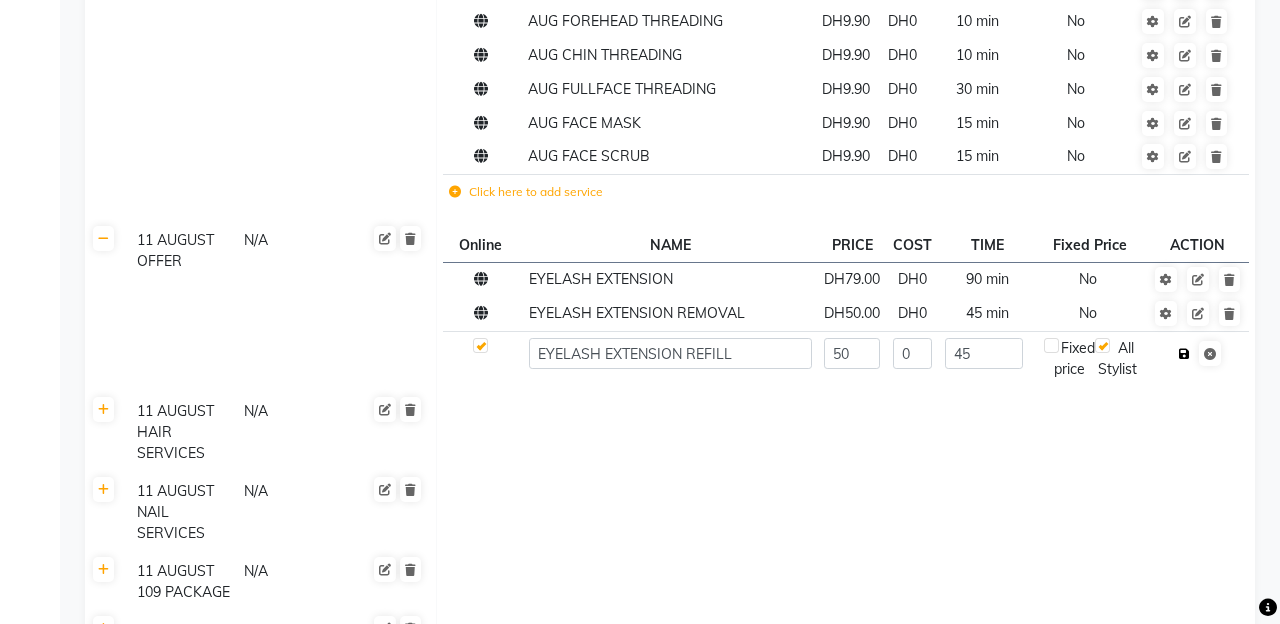 click at bounding box center (1184, 354) 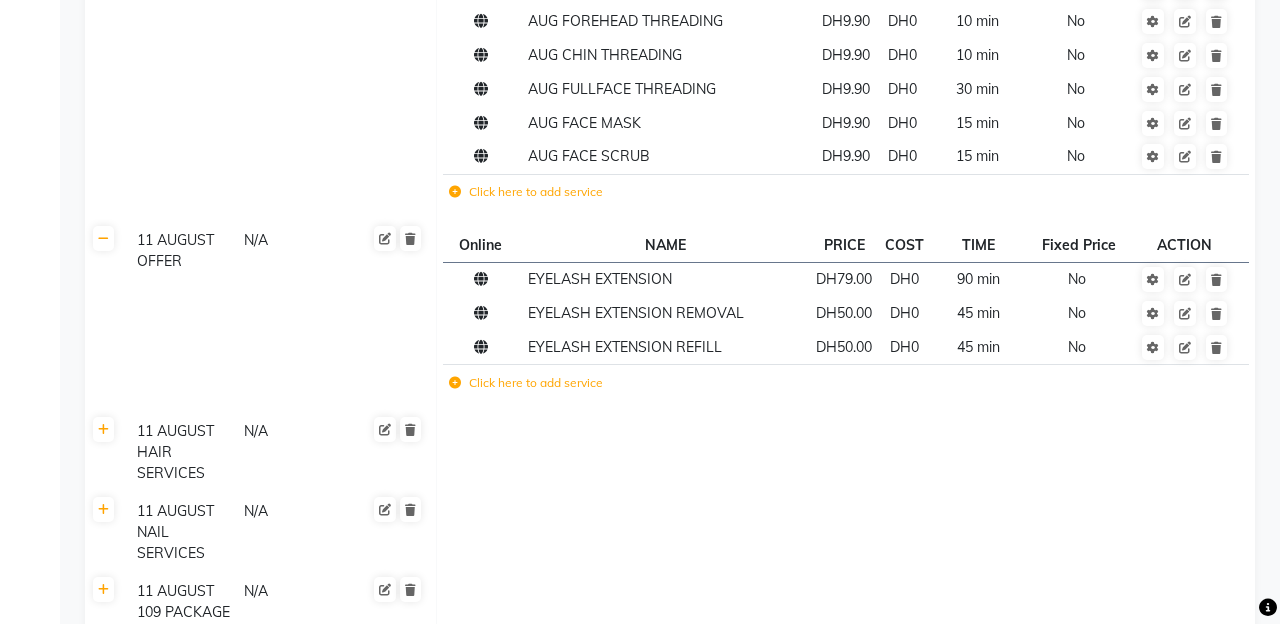 click 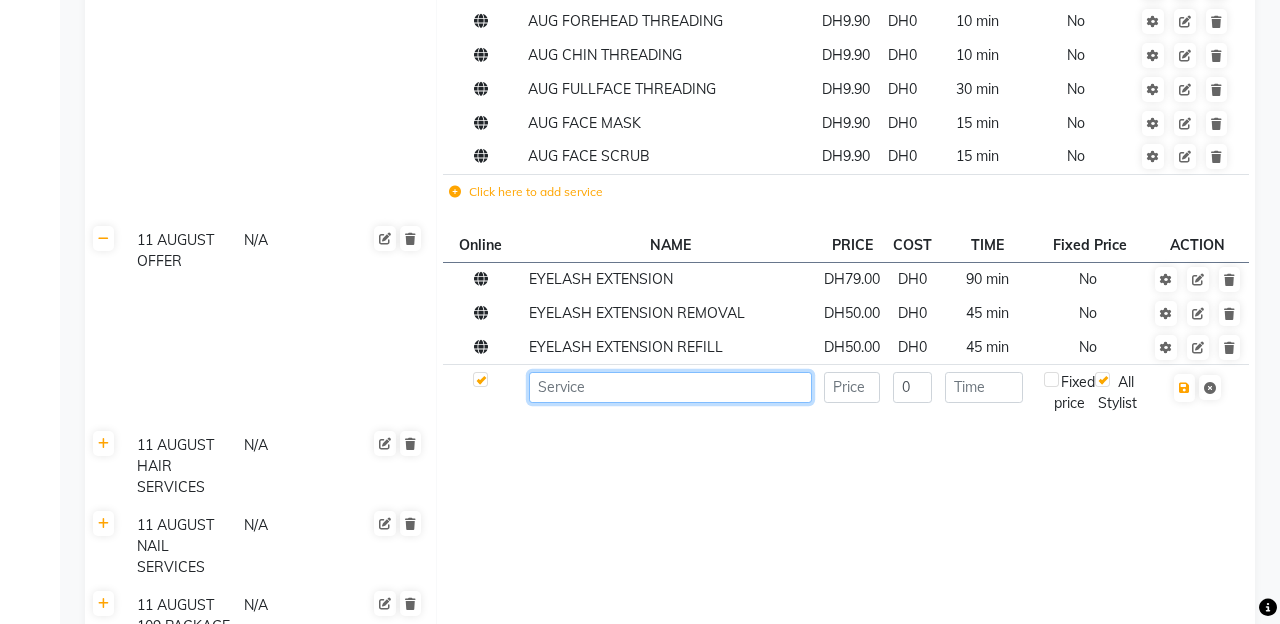 click 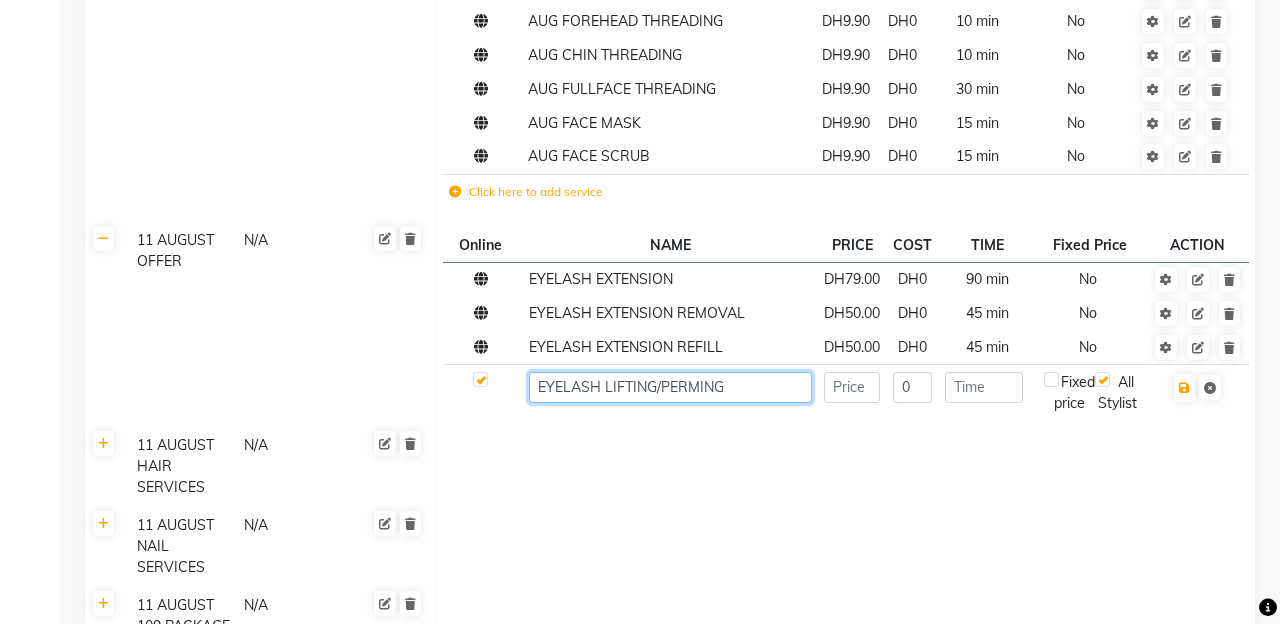 type on "EYELASH LIFTING/PERMING" 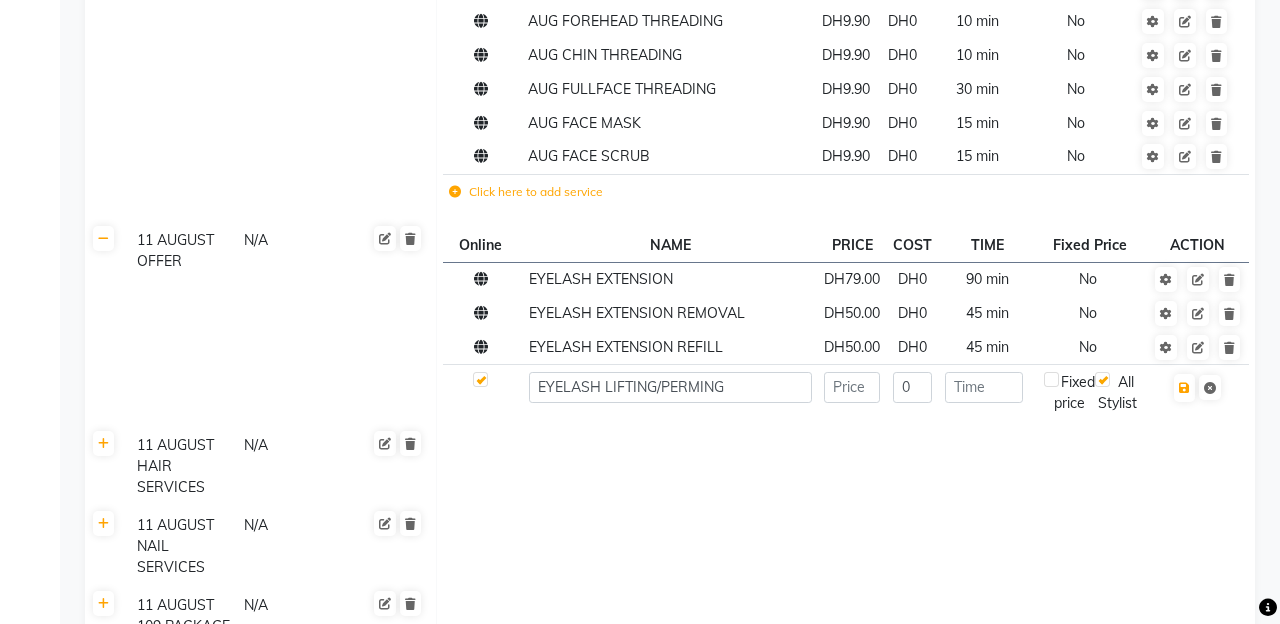 click 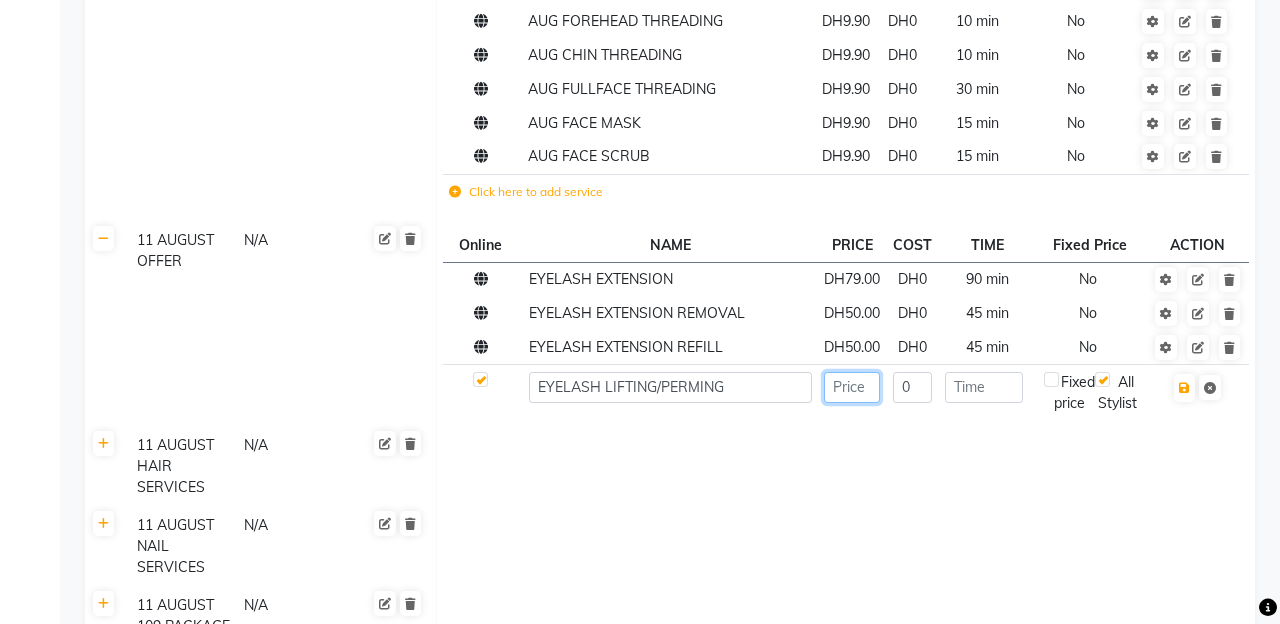 click 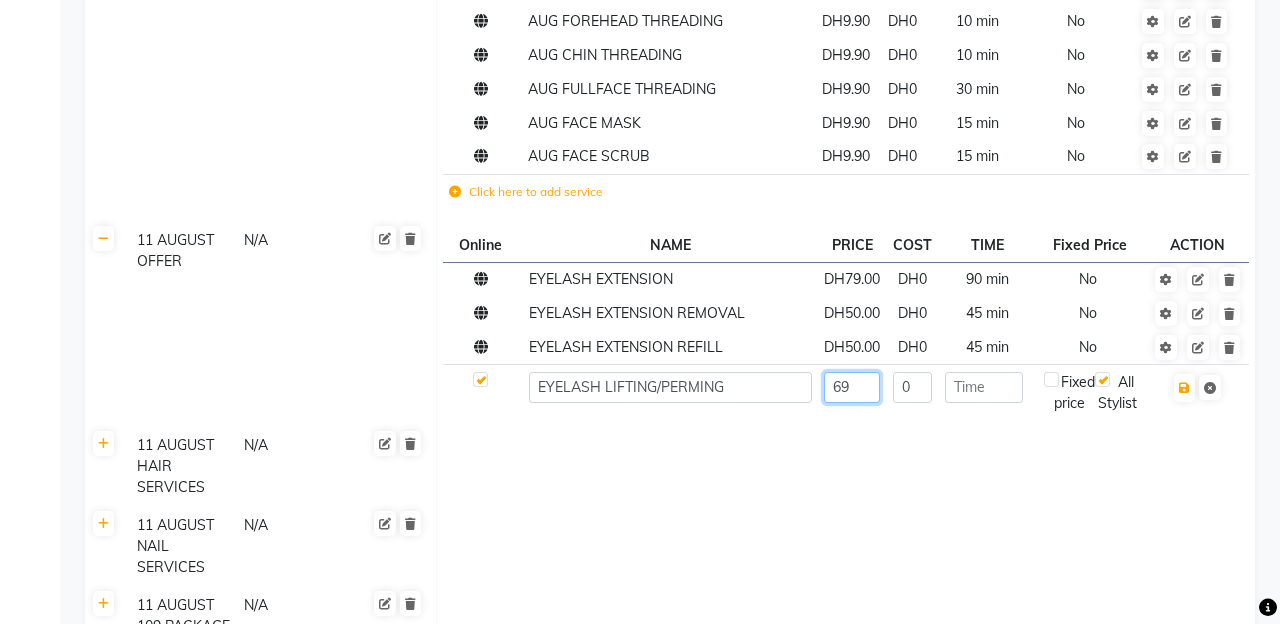 type on "69" 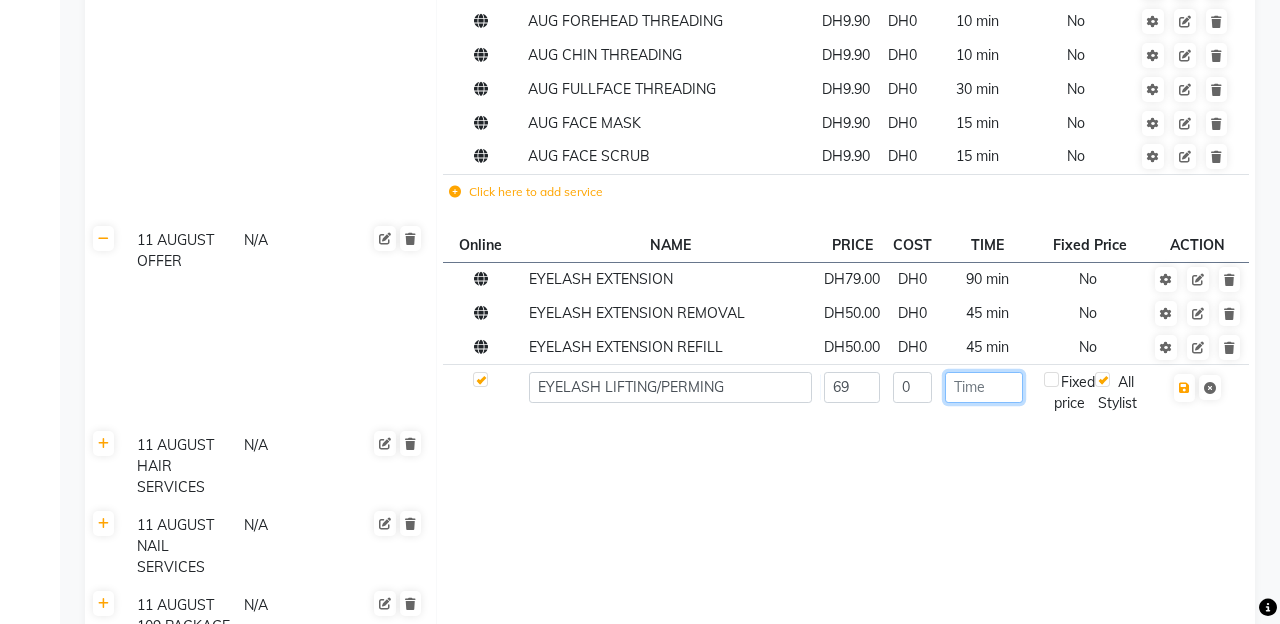click 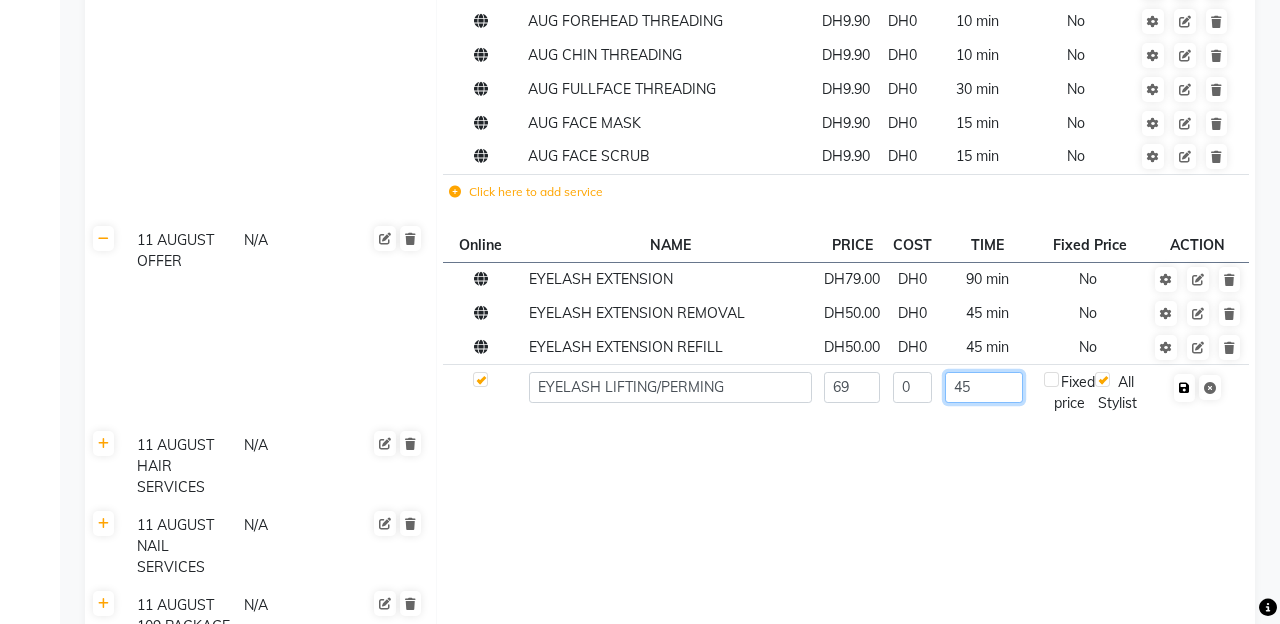 type on "45" 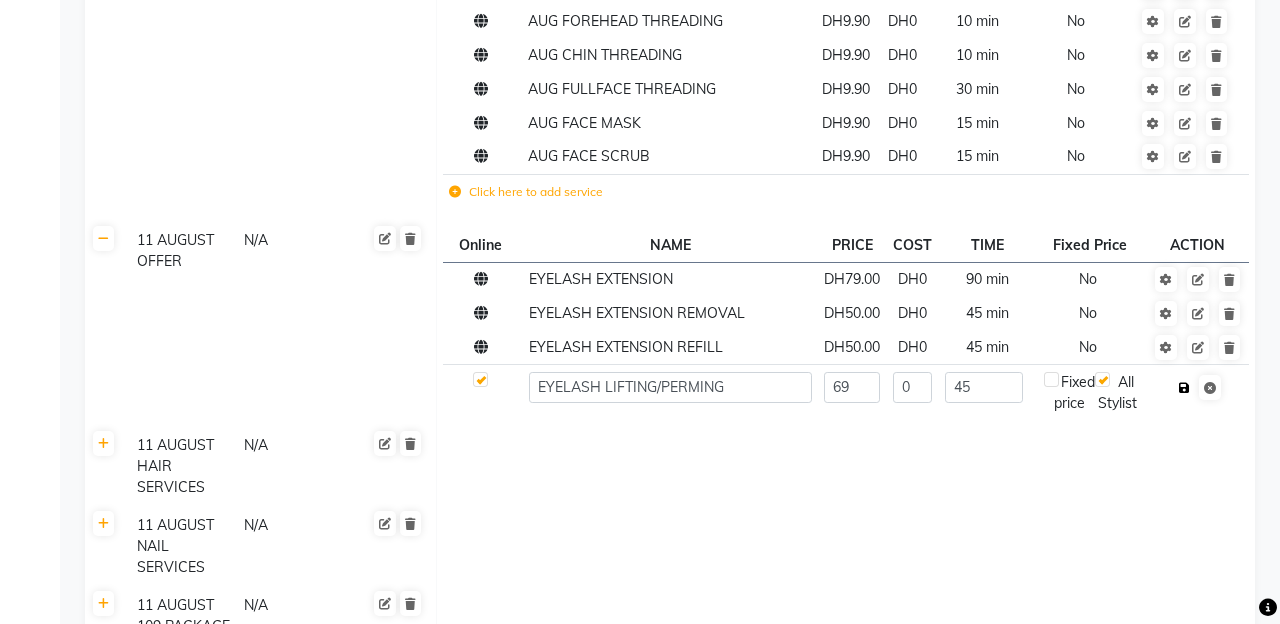 click at bounding box center (1184, 388) 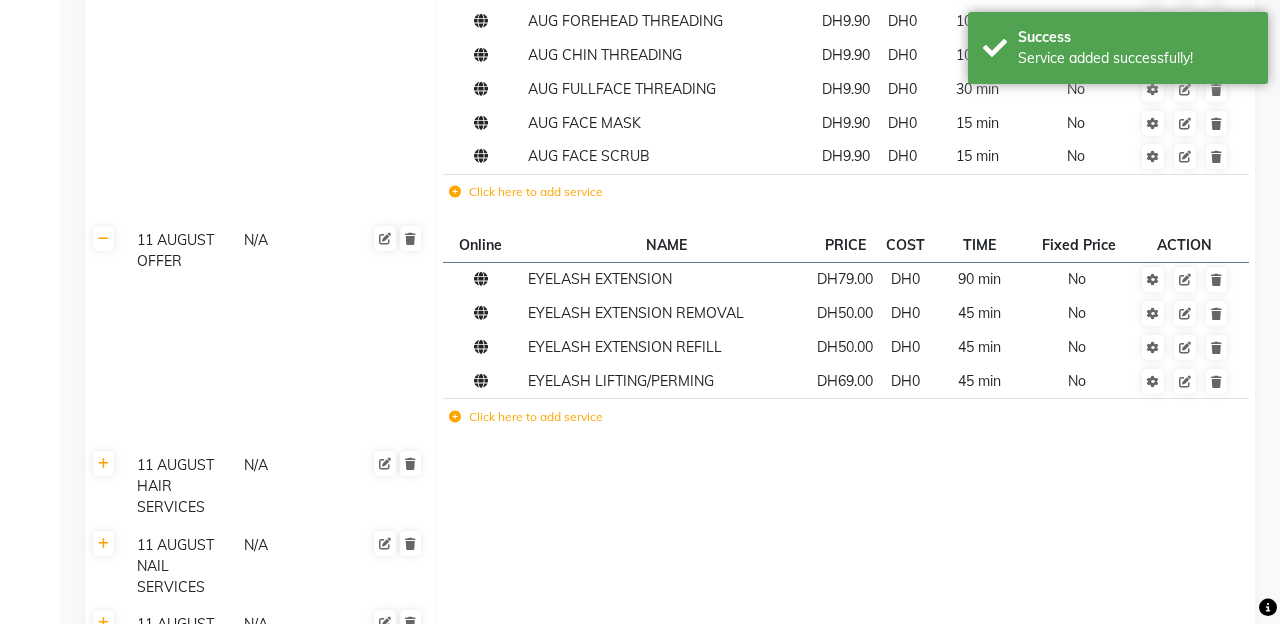 click on "Click here to add service" 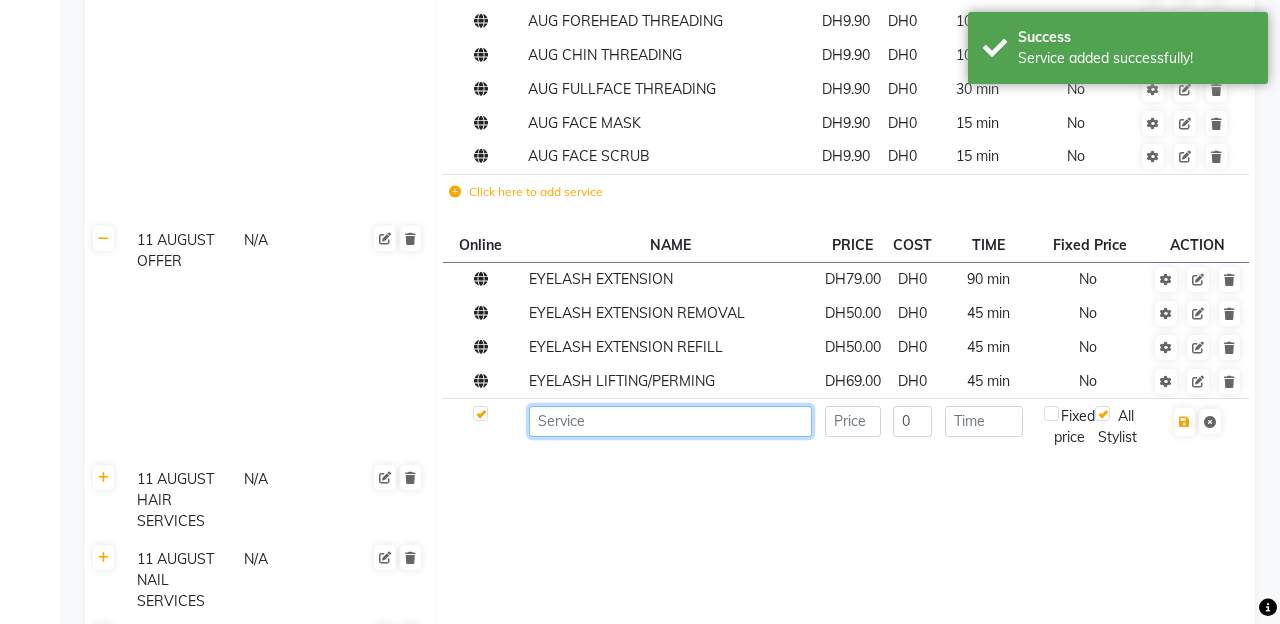 click 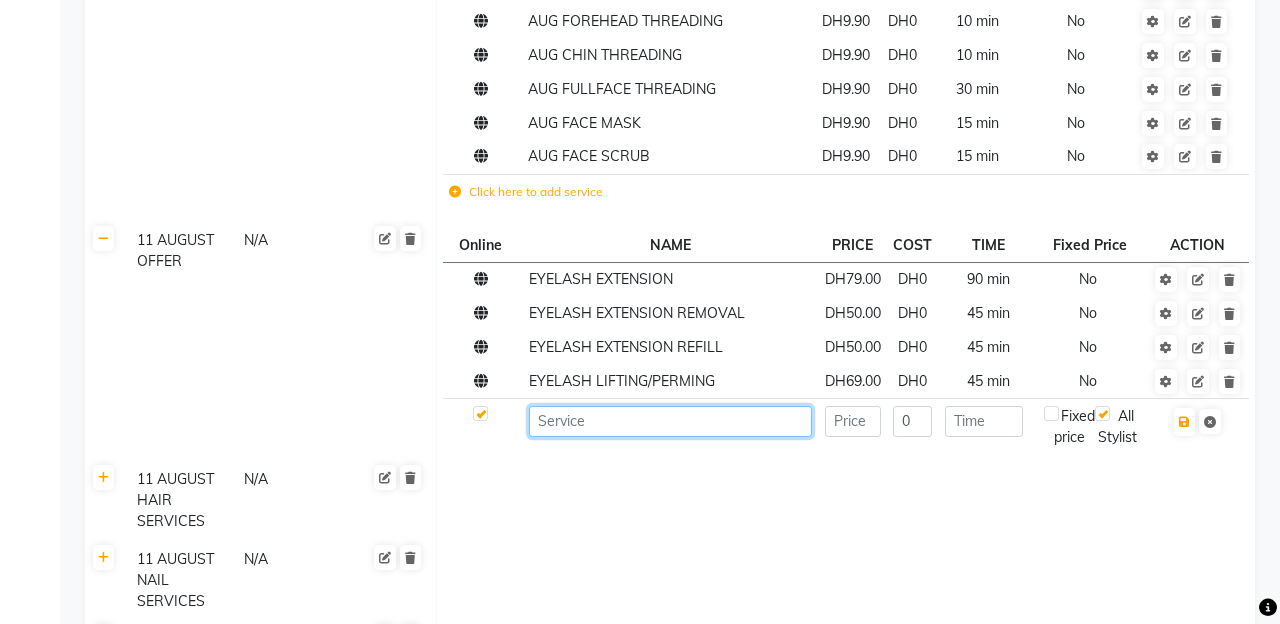 click 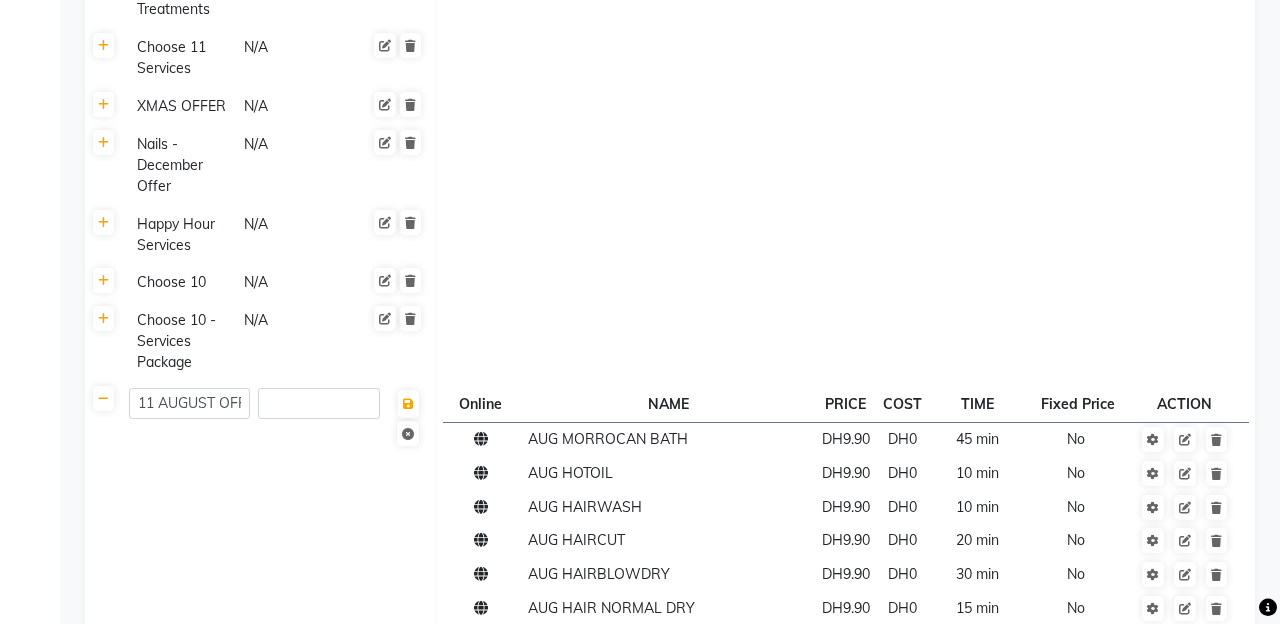 scroll, scrollTop: 4333, scrollLeft: 0, axis: vertical 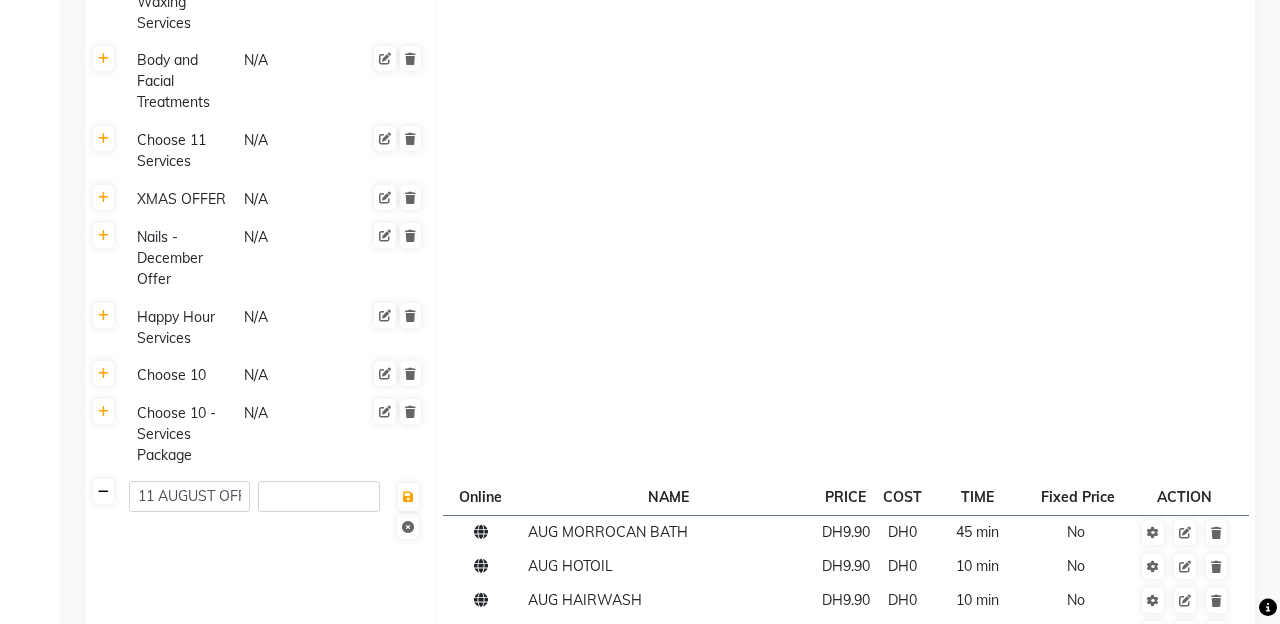 click 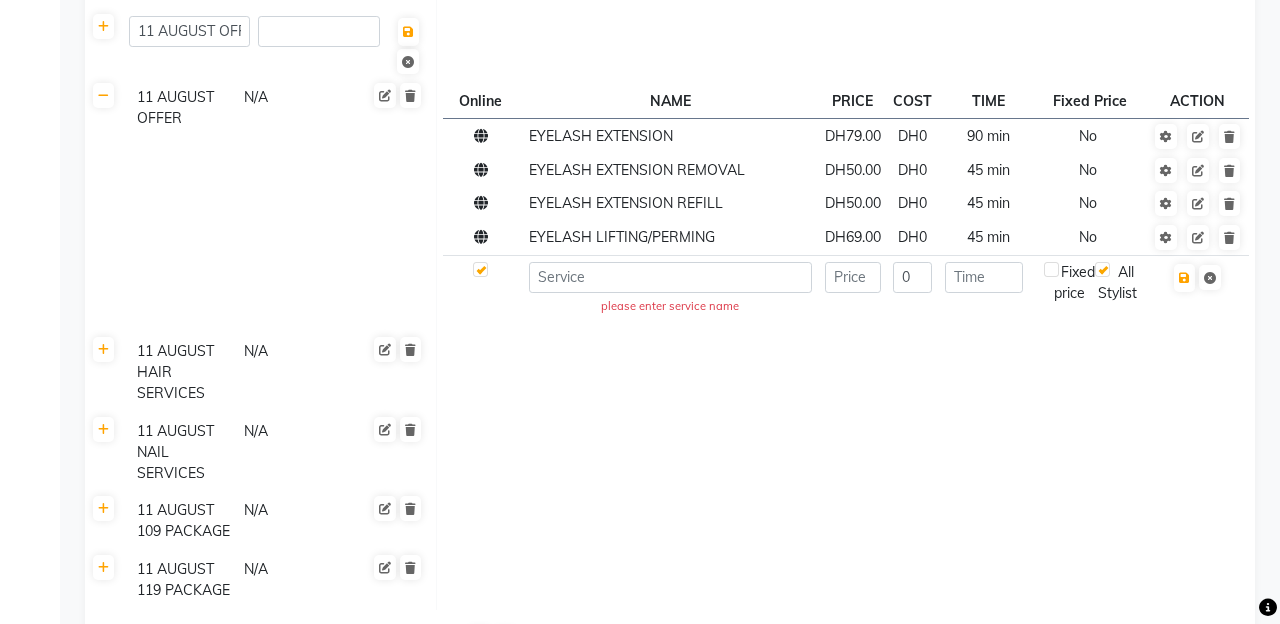 scroll, scrollTop: 4808, scrollLeft: 0, axis: vertical 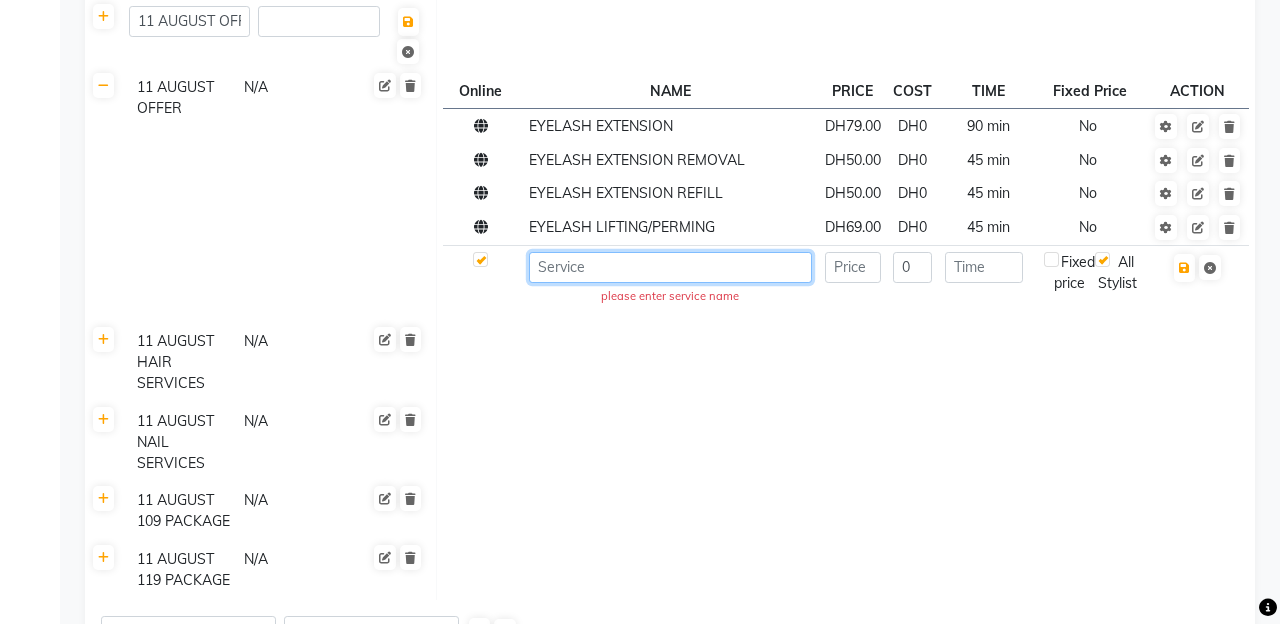 click 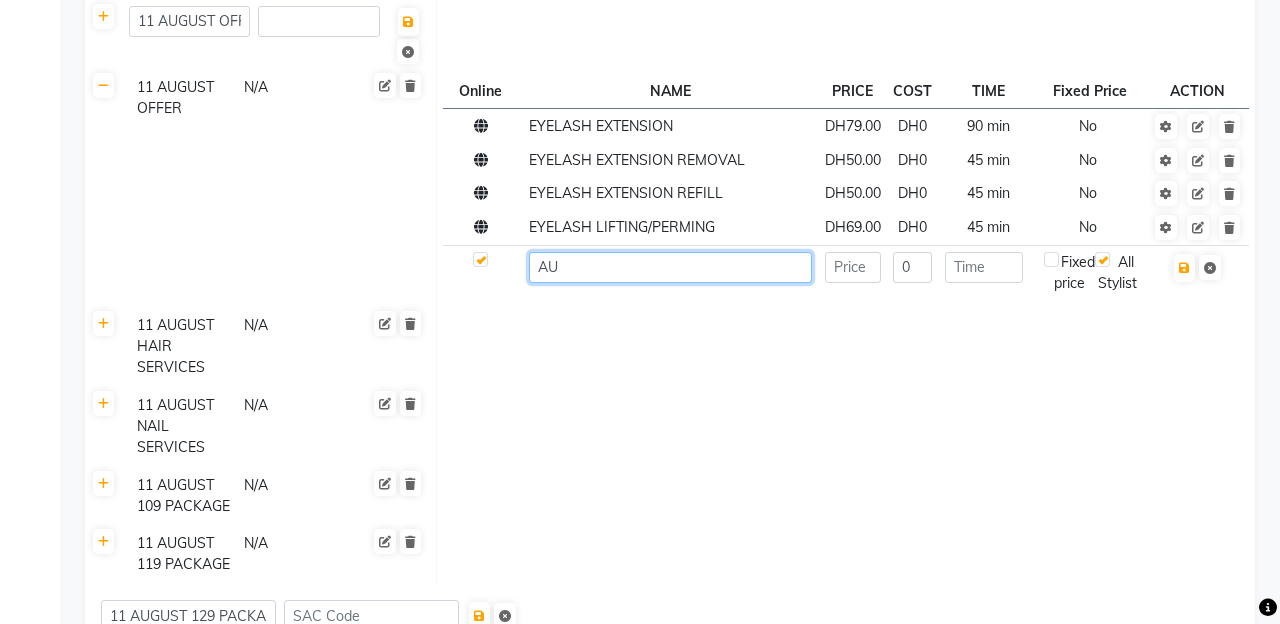 type on "A" 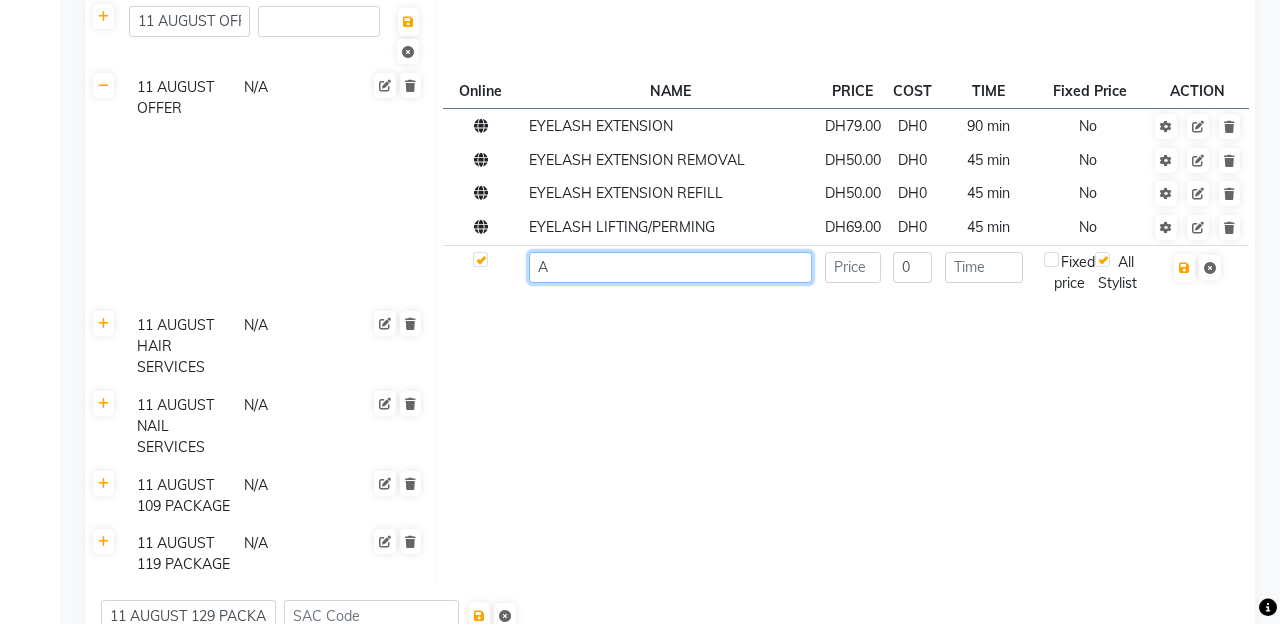 type 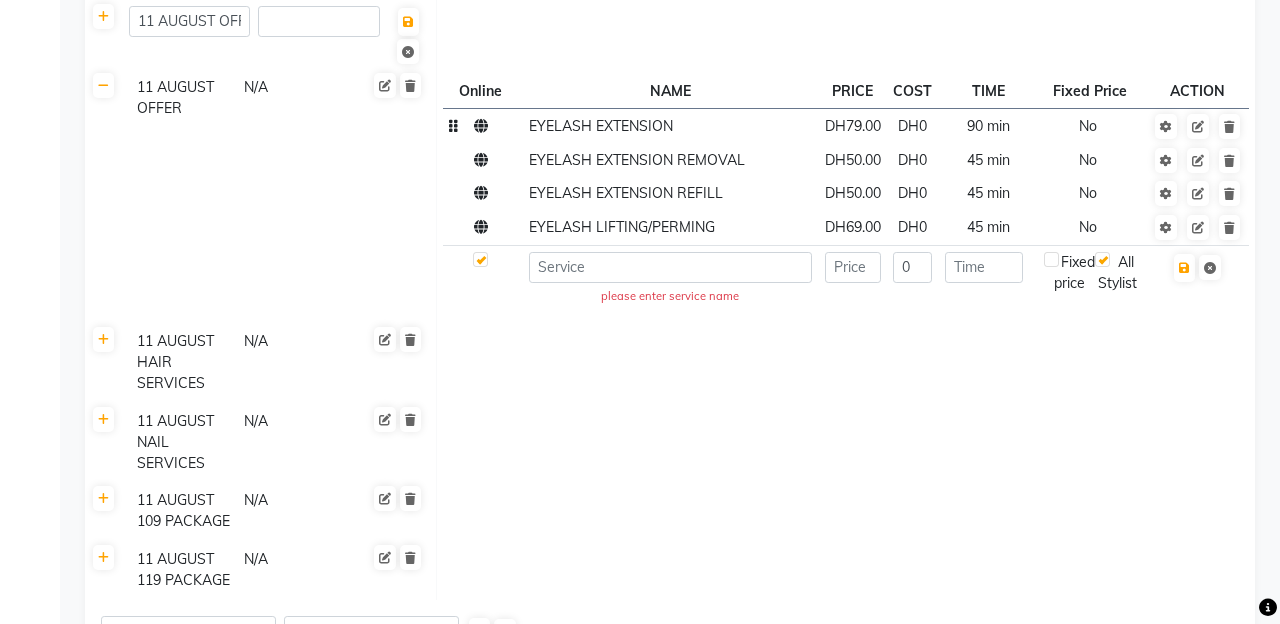 click on "EYELASH EXTENSION" 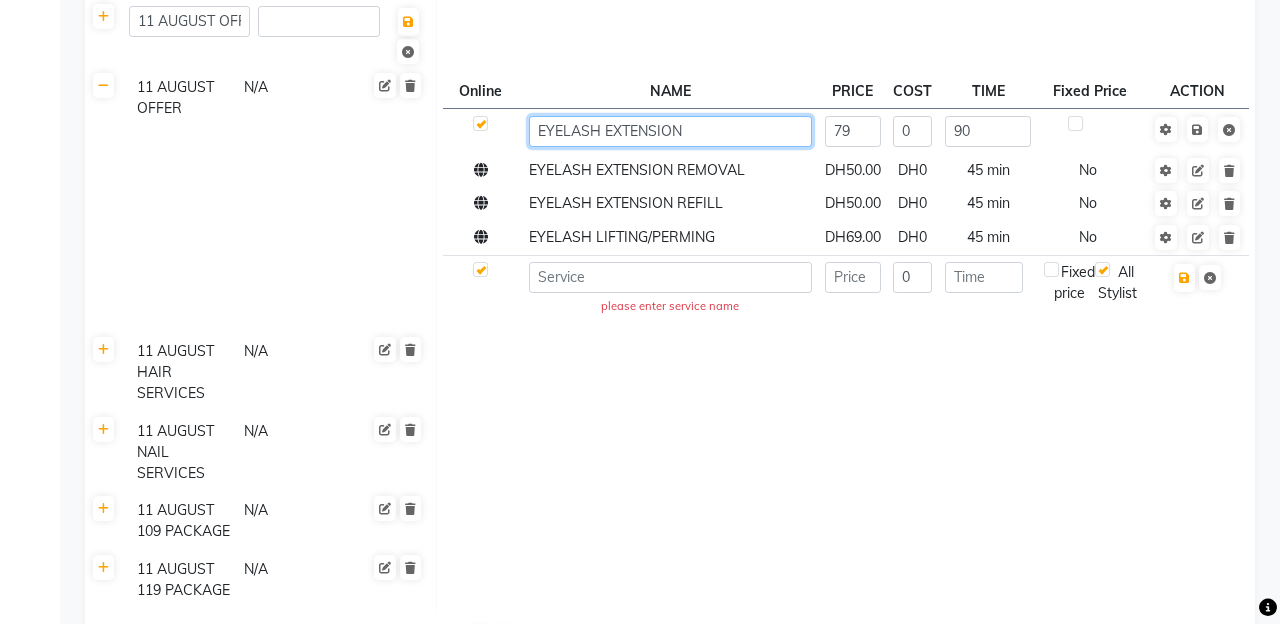 click on "EYELASH EXTENSION" 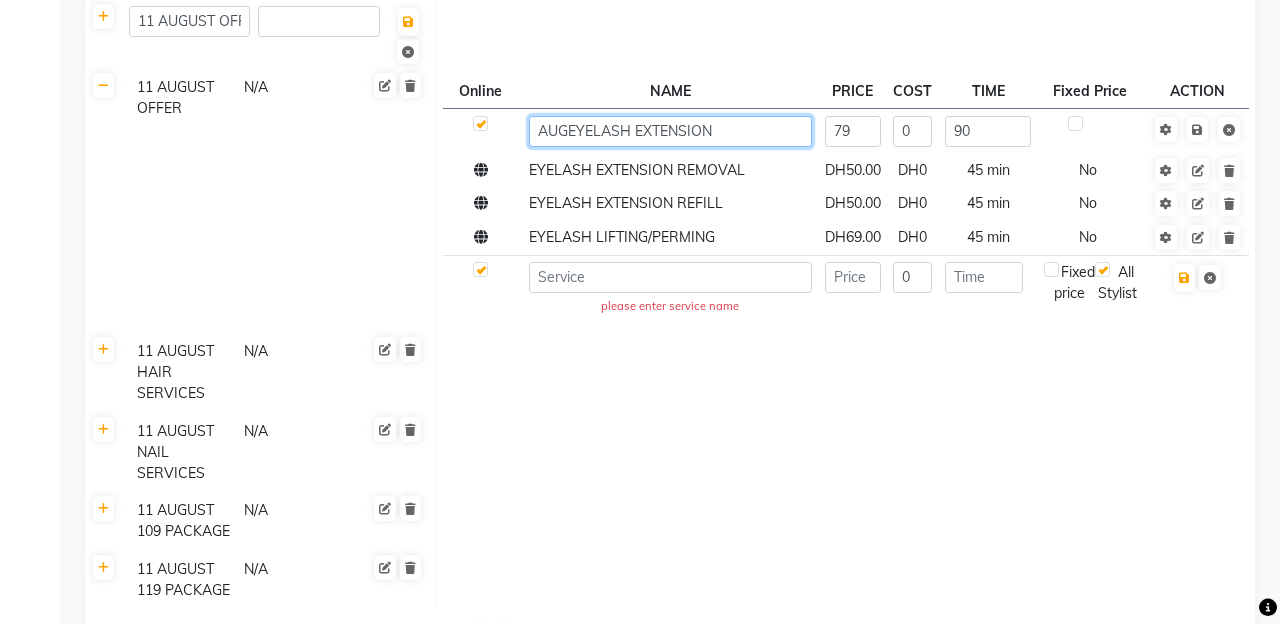 type on "AUG EYELASH EXTENSION" 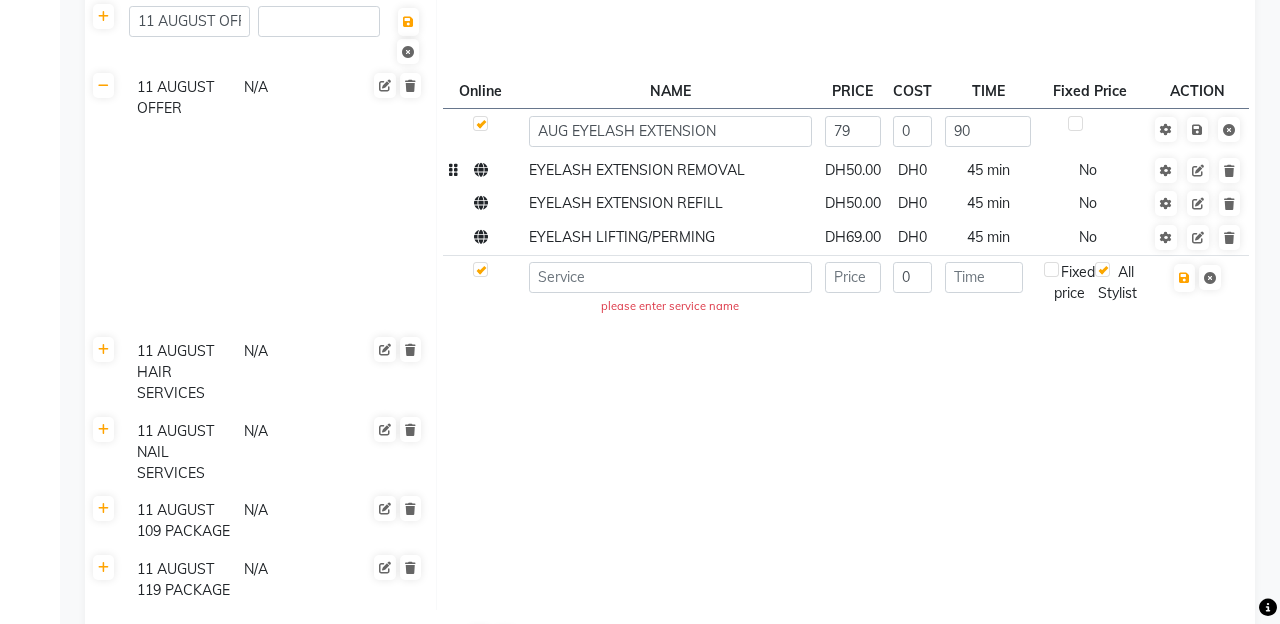 click on "EYELASH EXTENSION REMOVAL" 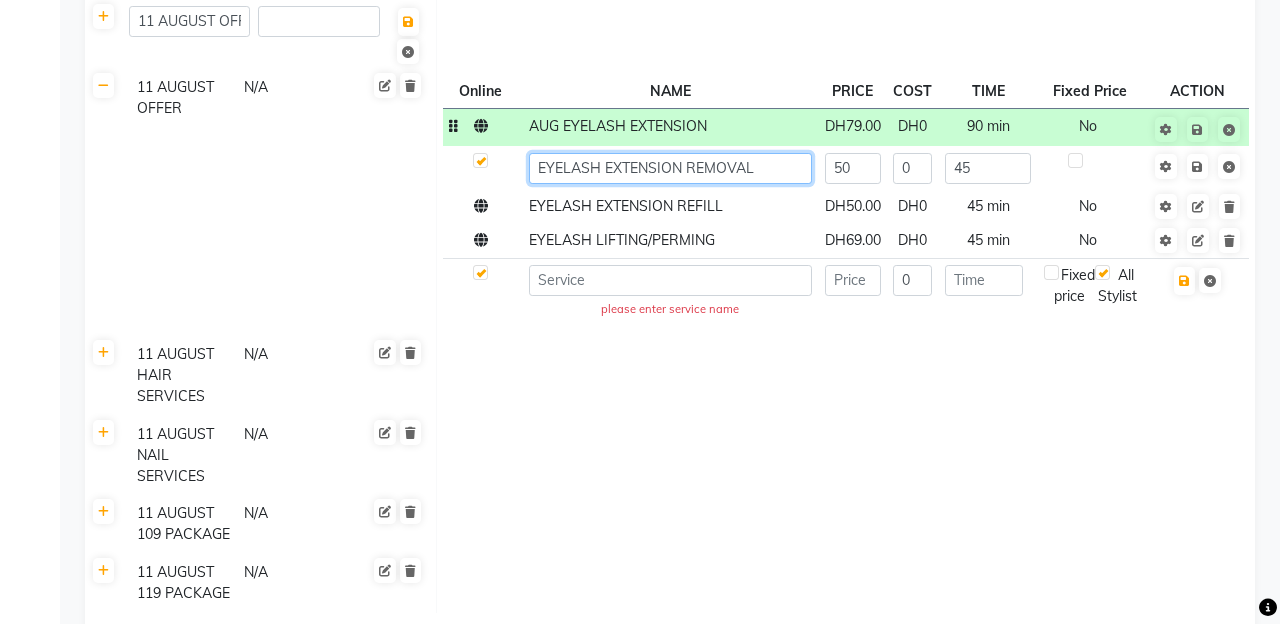 click on "EYELASH EXTENSION REMOVAL" 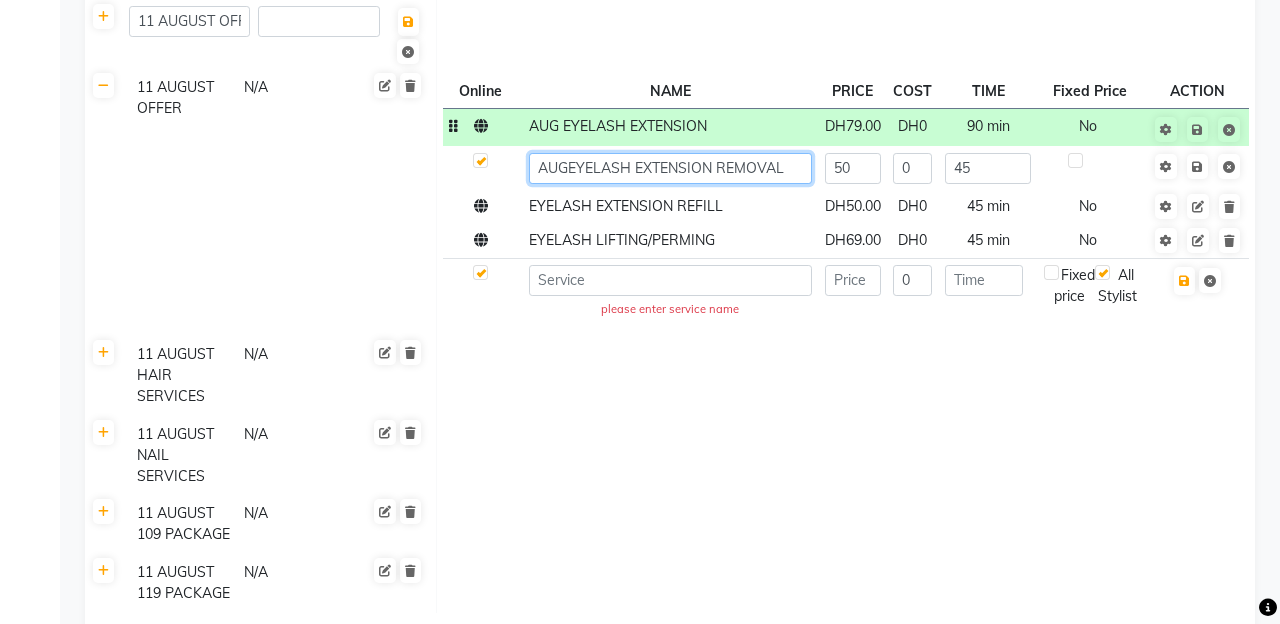 type on "AUG EYELASH EXTENSION REMOVAL" 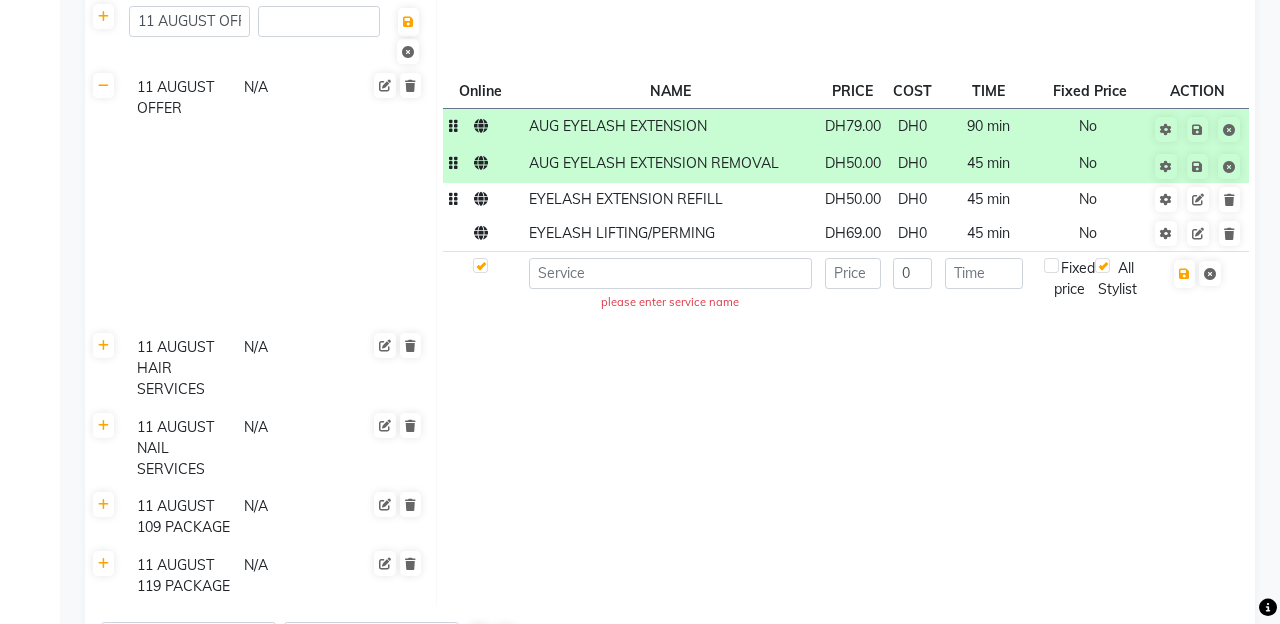click on "EYELASH EXTENSION REFILL" 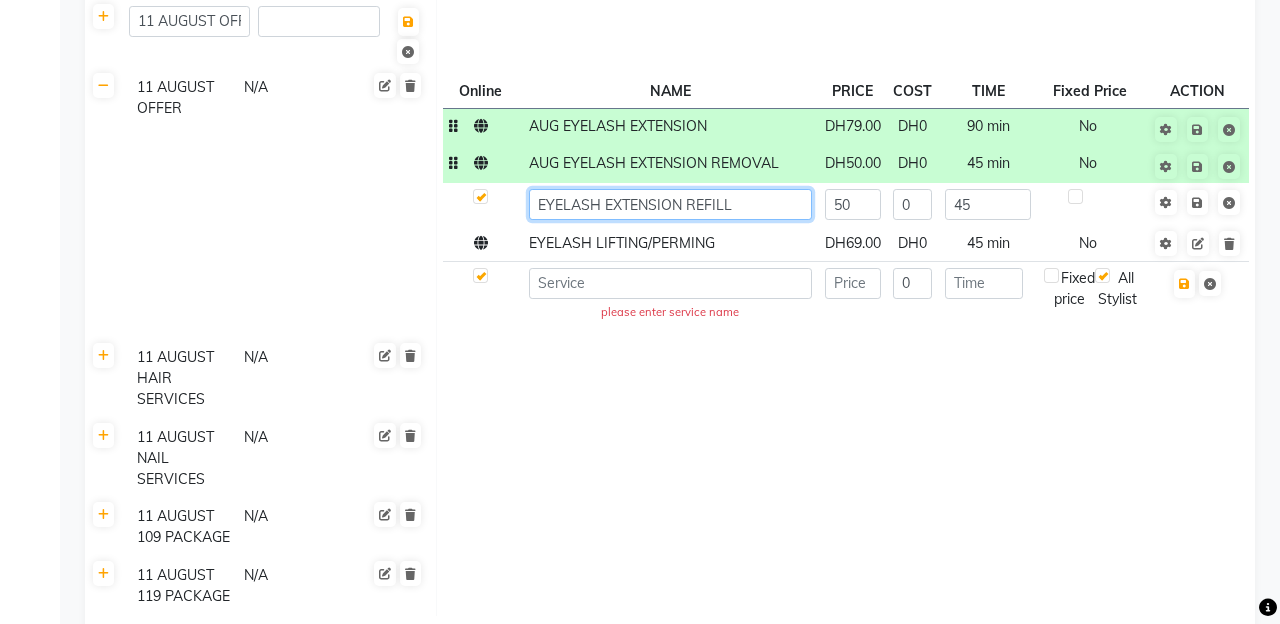 click on "EYELASH EXTENSION REFILL" 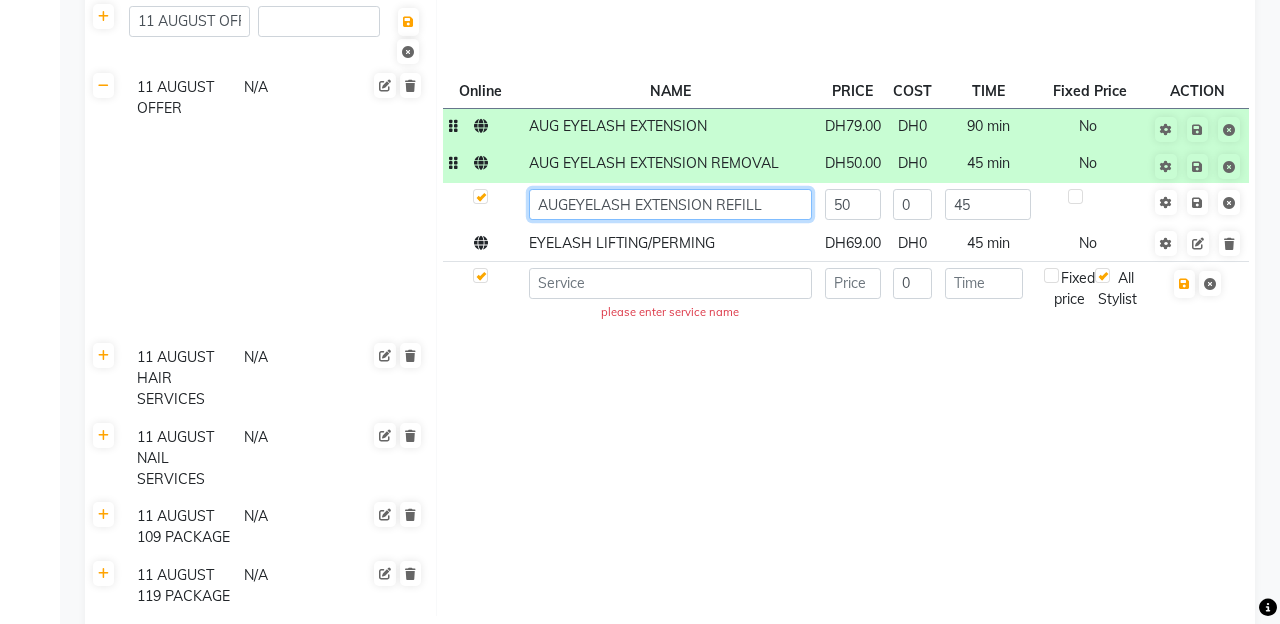 type on "AUG EYELASH EXTENSION REFILL" 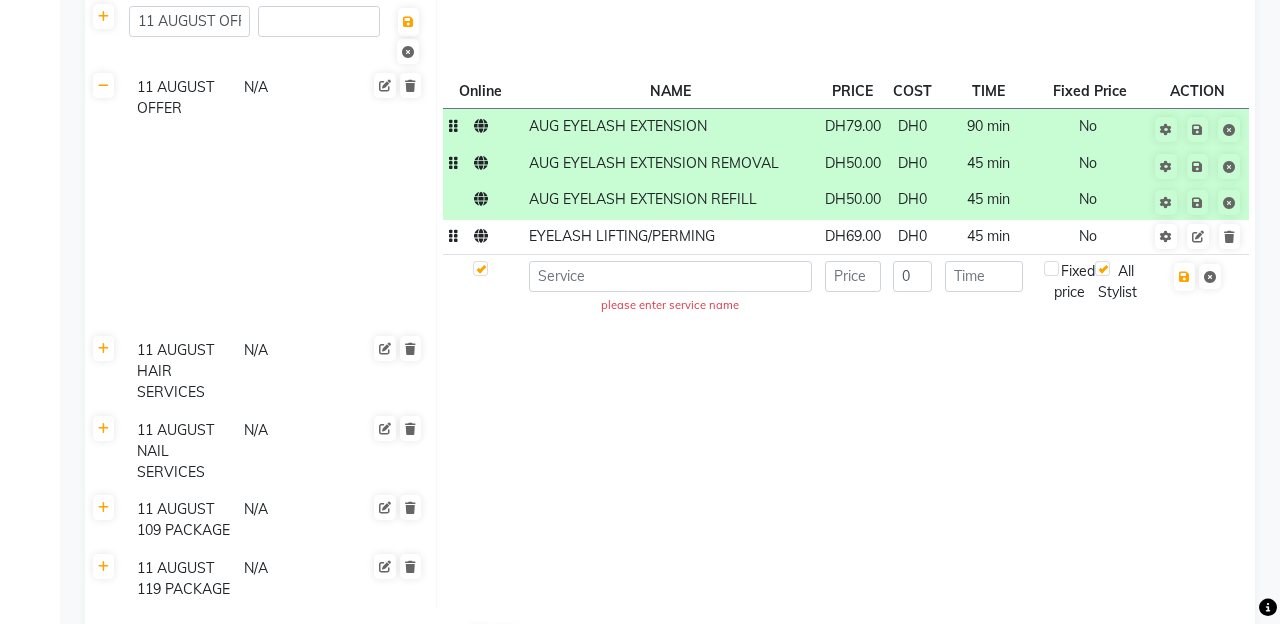 click on "EYELASH LIFTING/PERMING" 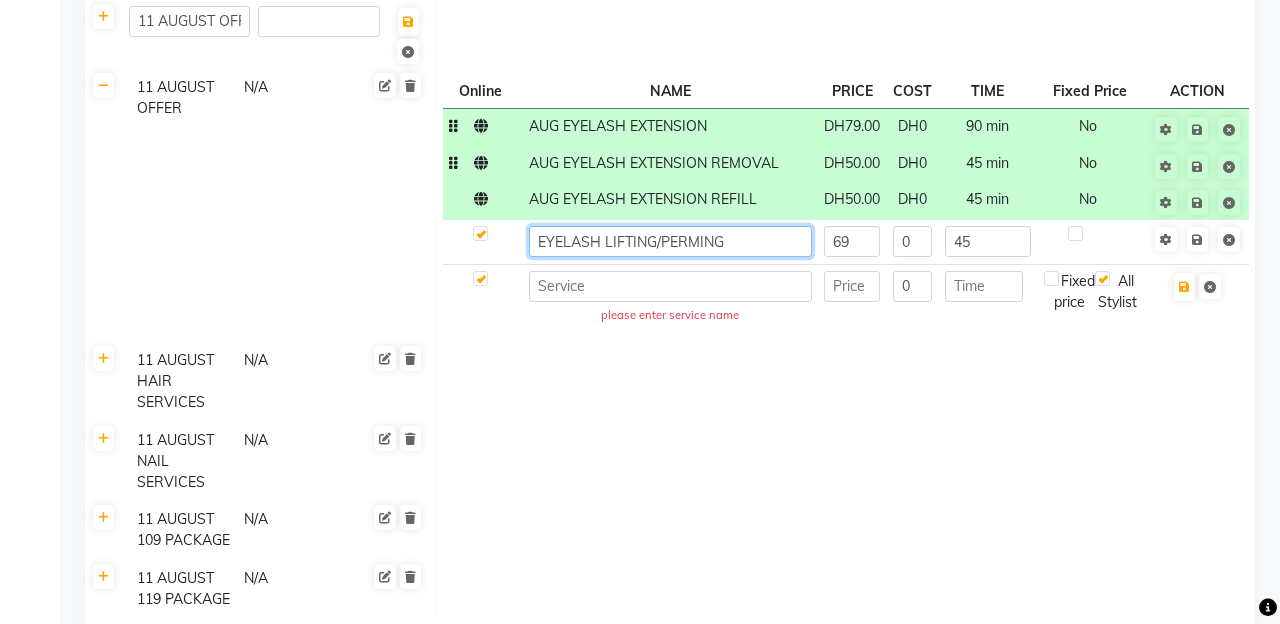 click on "EYELASH LIFTING/PERMING" 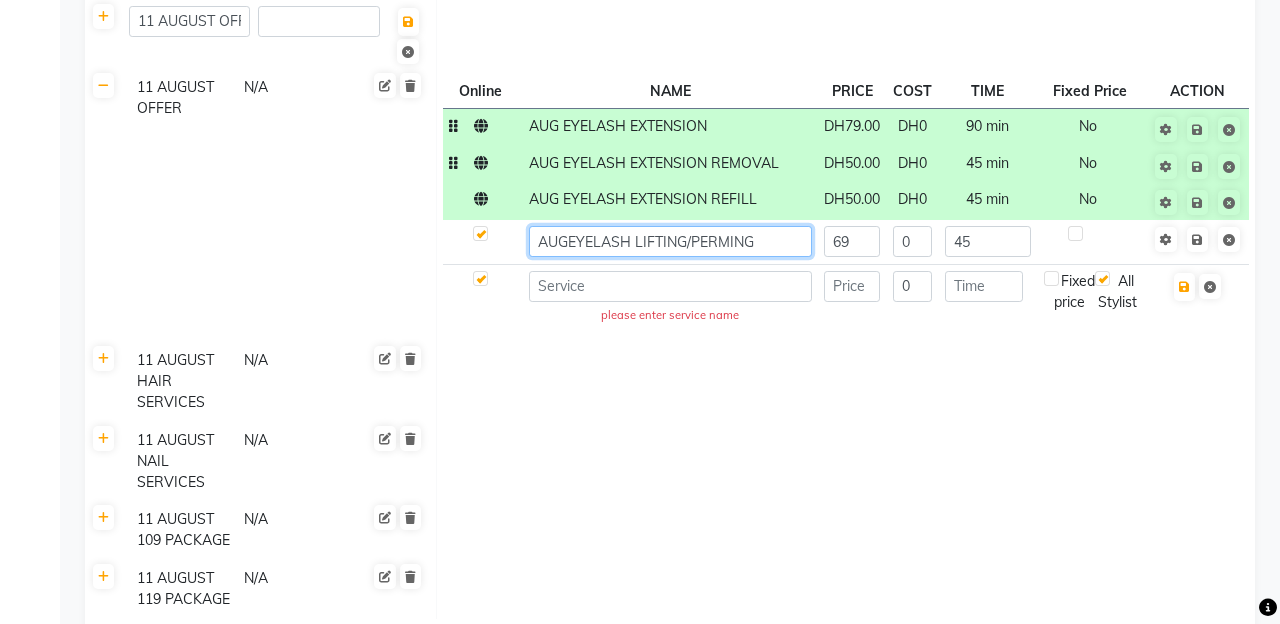 type on "AUG EYELASH LIFTING/PERMING" 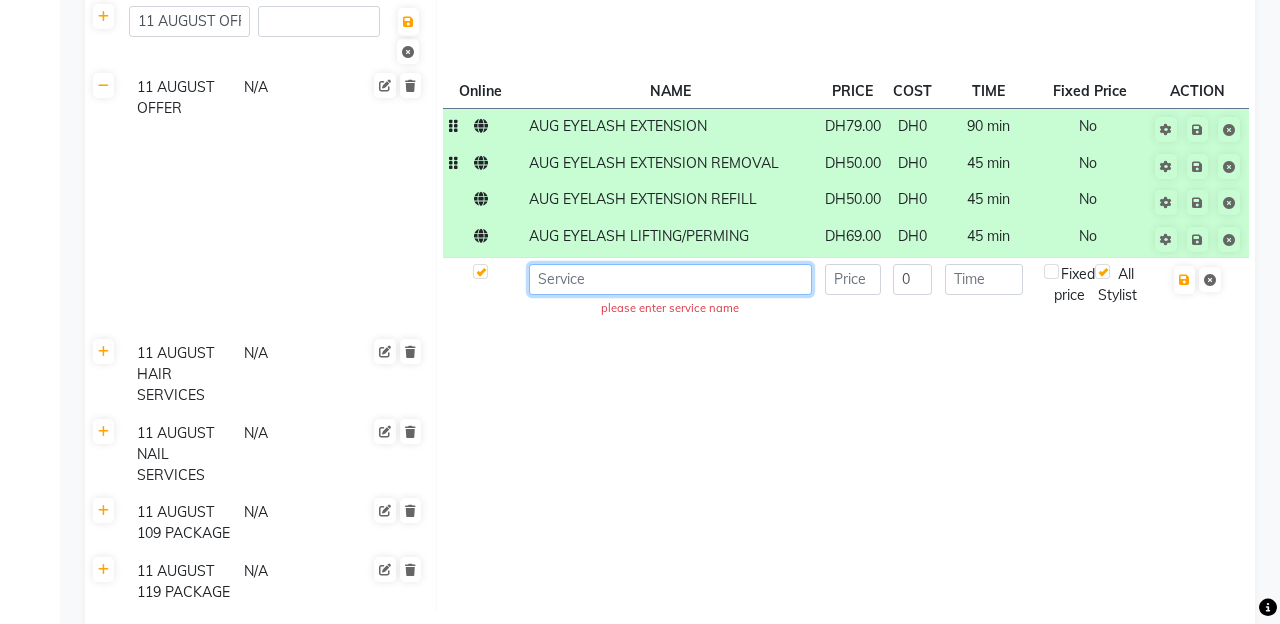 click 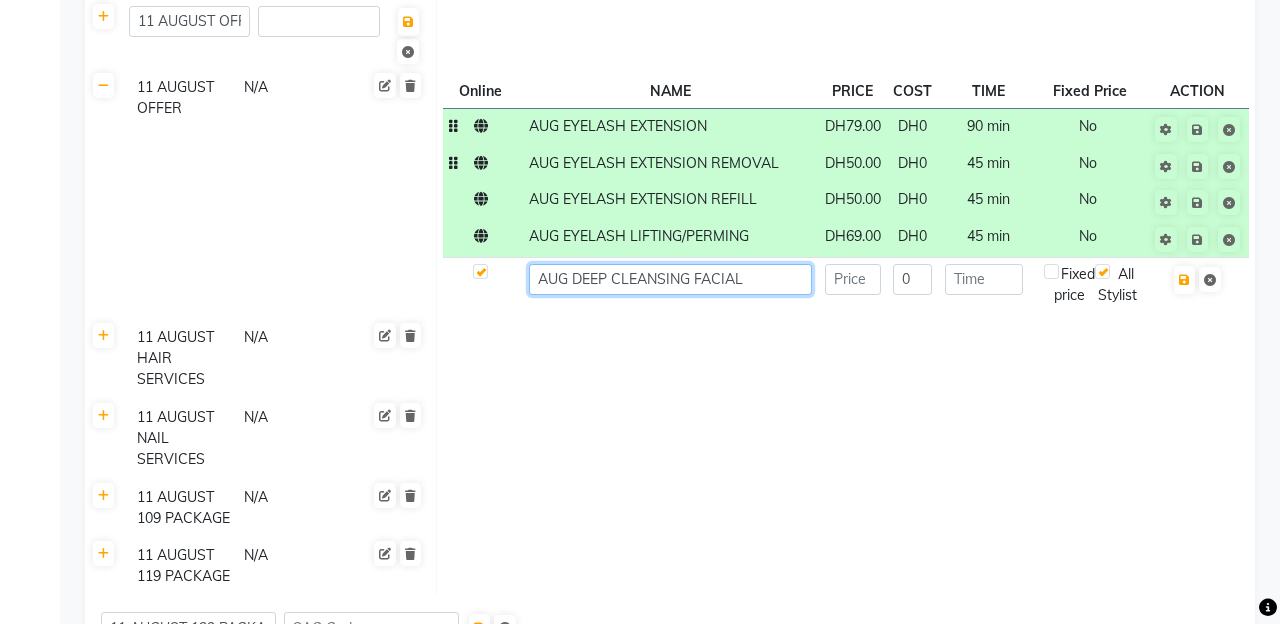 type on "AUG DEEP CLEANSING FACIAL" 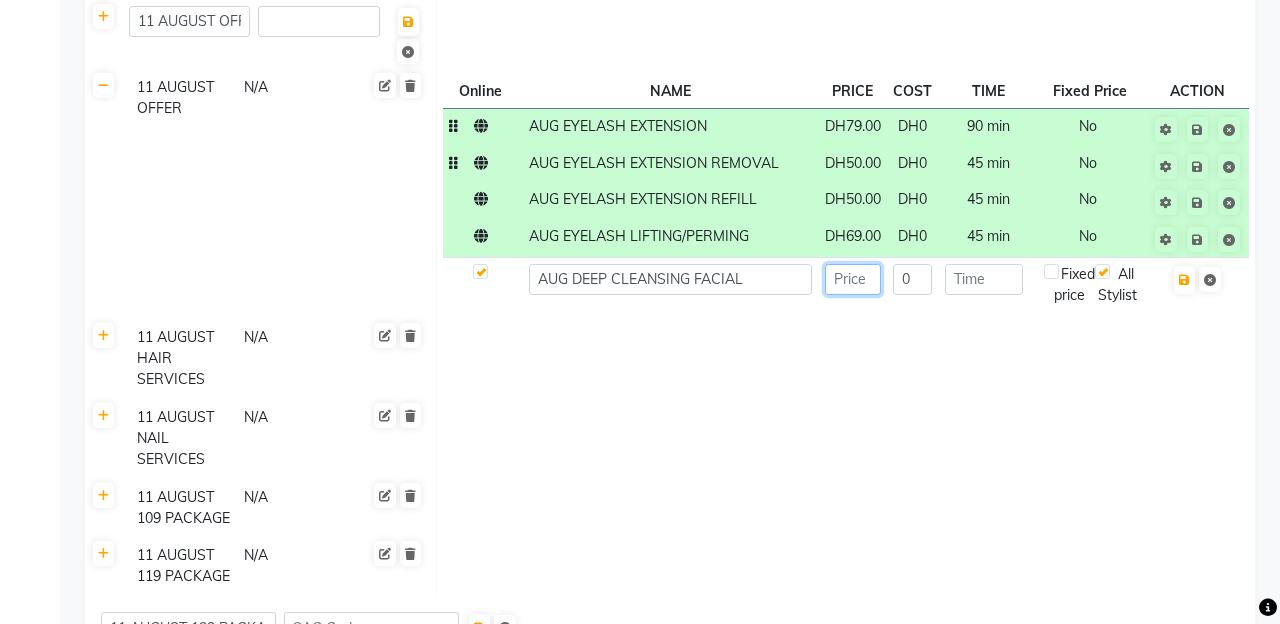 click 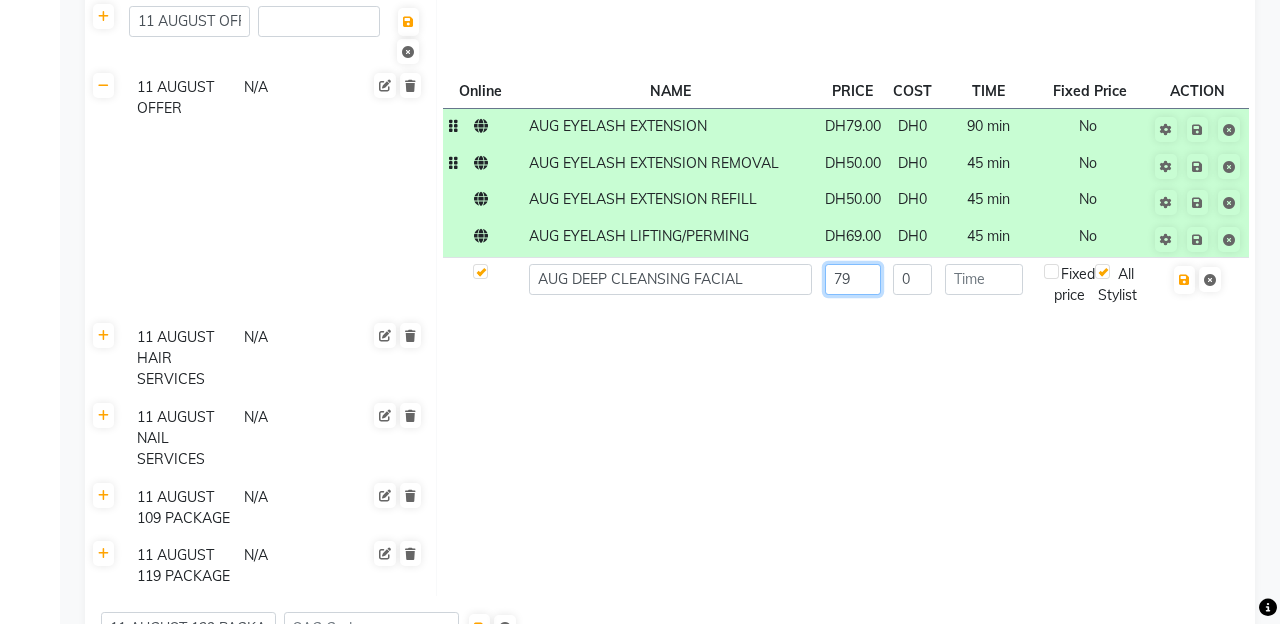 type on "79" 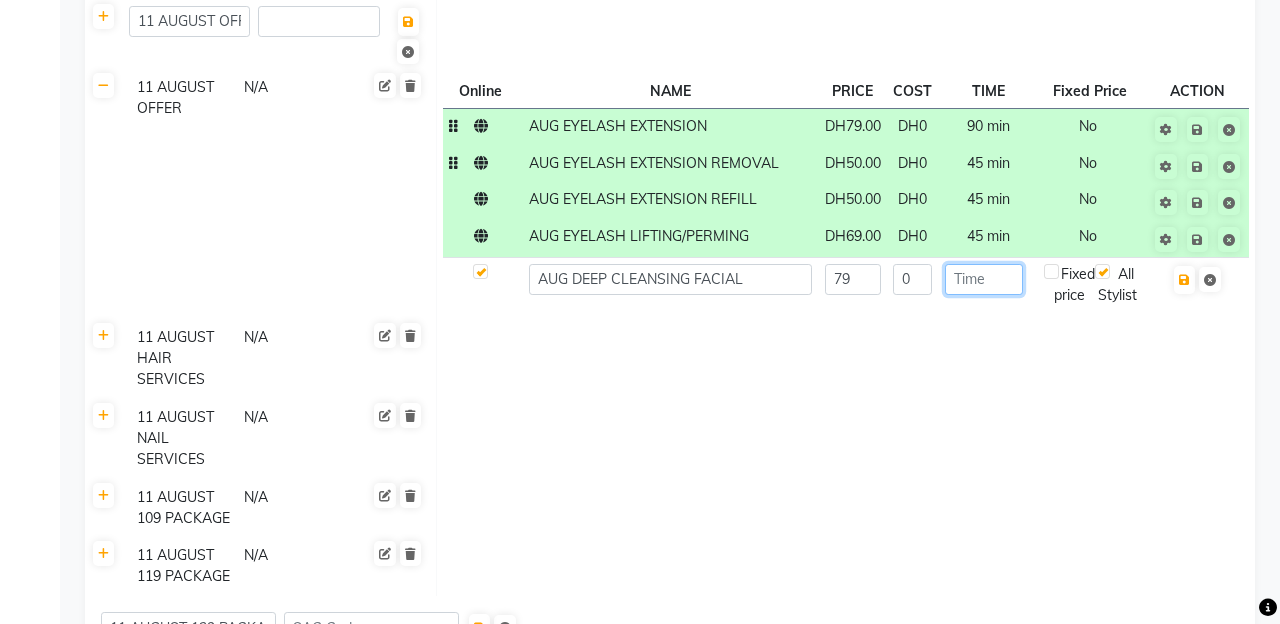 click 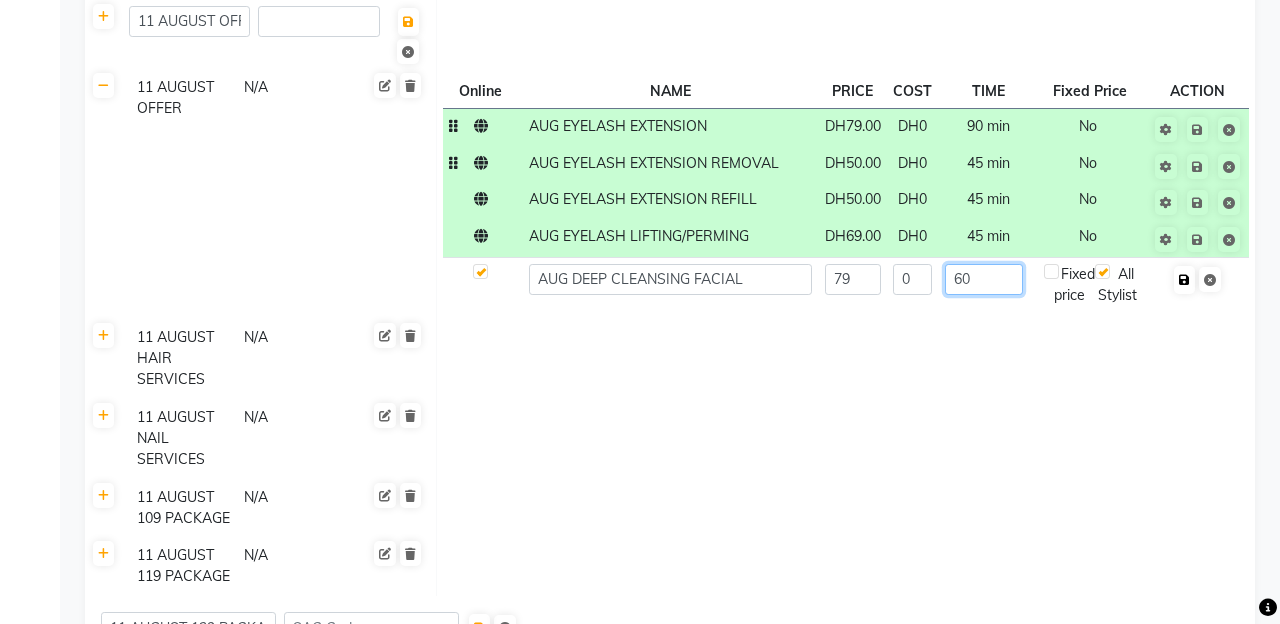 type on "60" 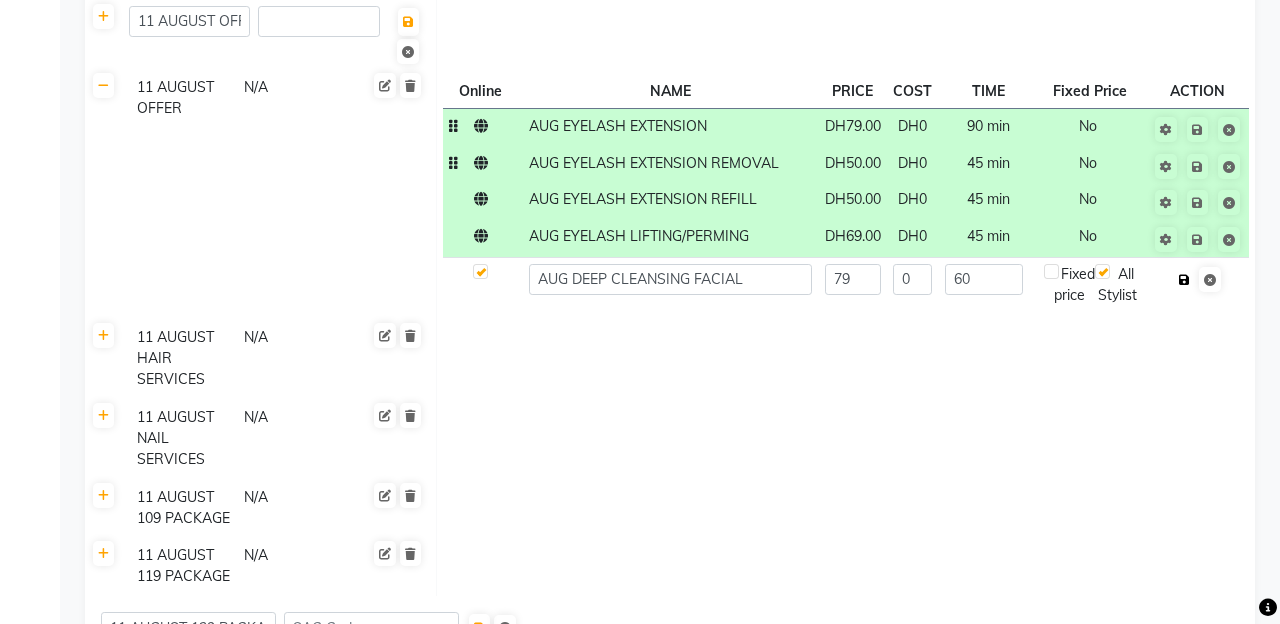 click at bounding box center (1184, 280) 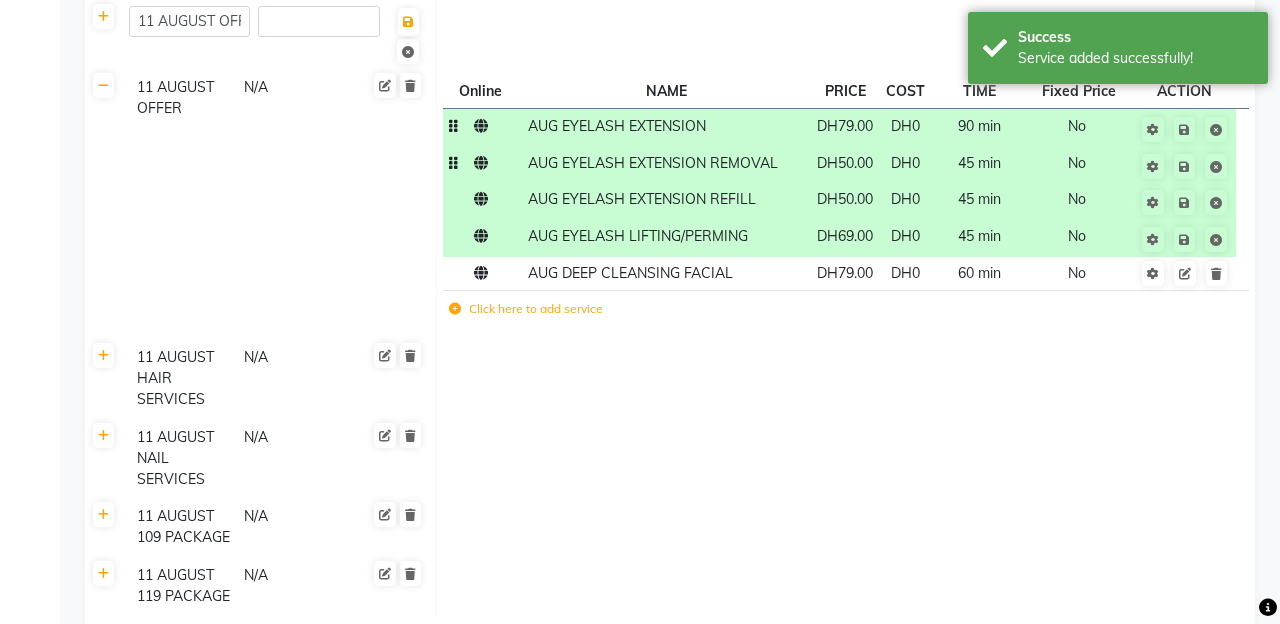 click on "Click here to add service" 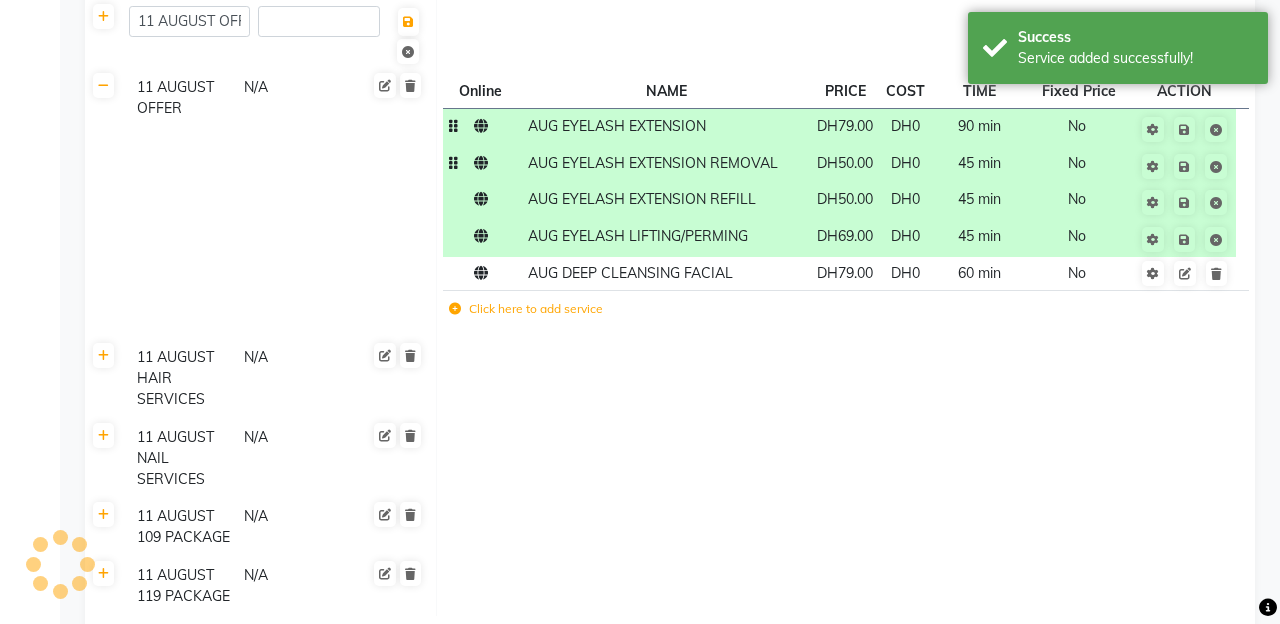click on "Click here to add service" 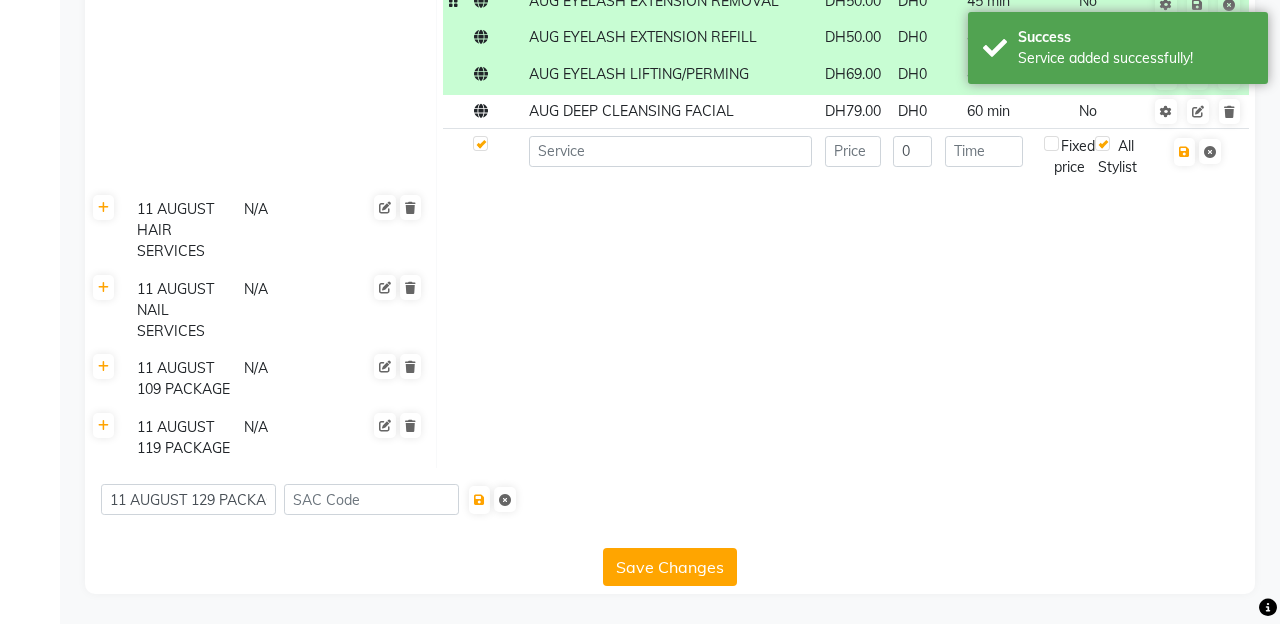 scroll, scrollTop: 4992, scrollLeft: 0, axis: vertical 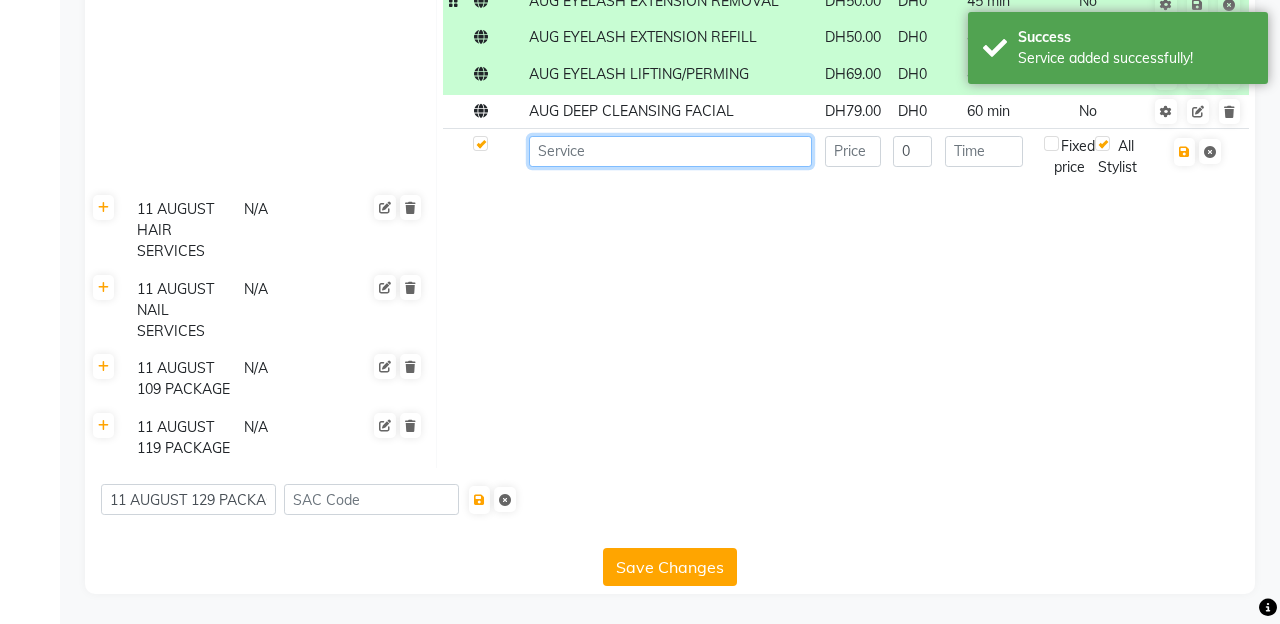 click 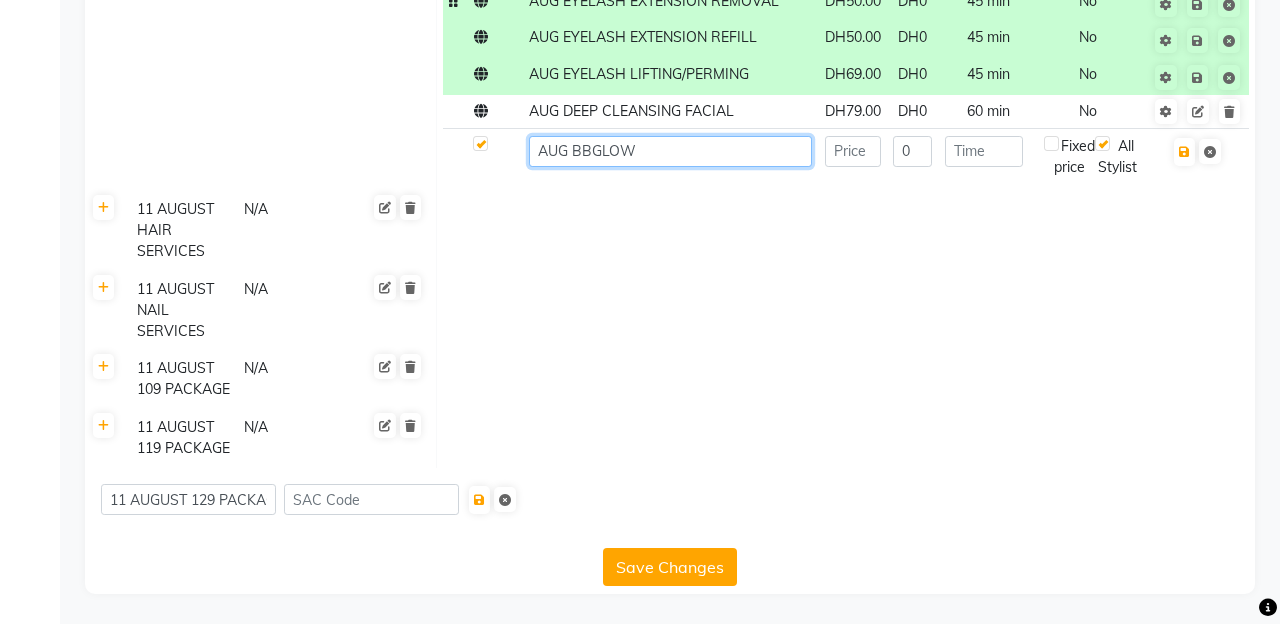 type on "AUG BBGLOW" 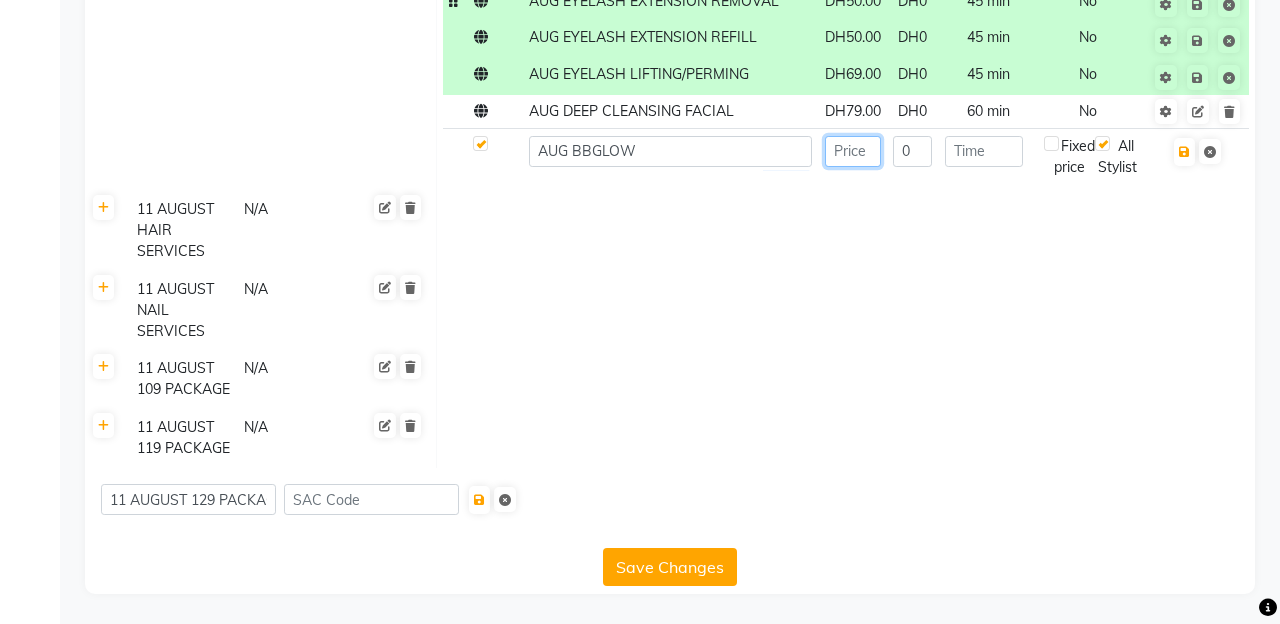click 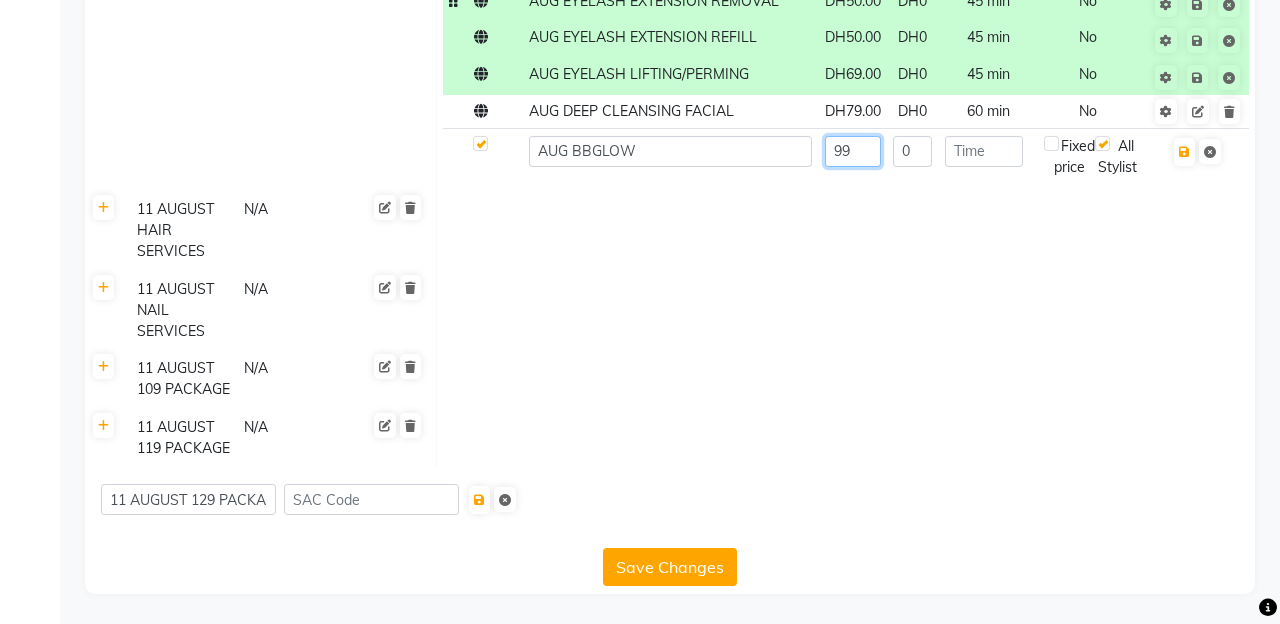 type on "99" 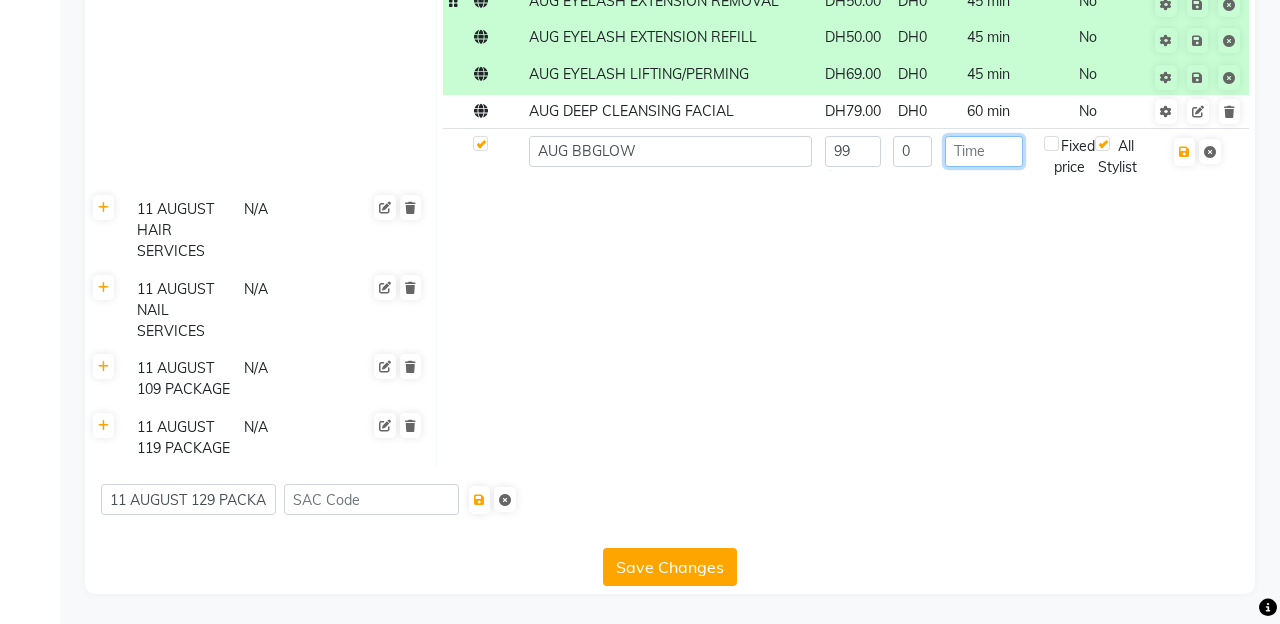 click 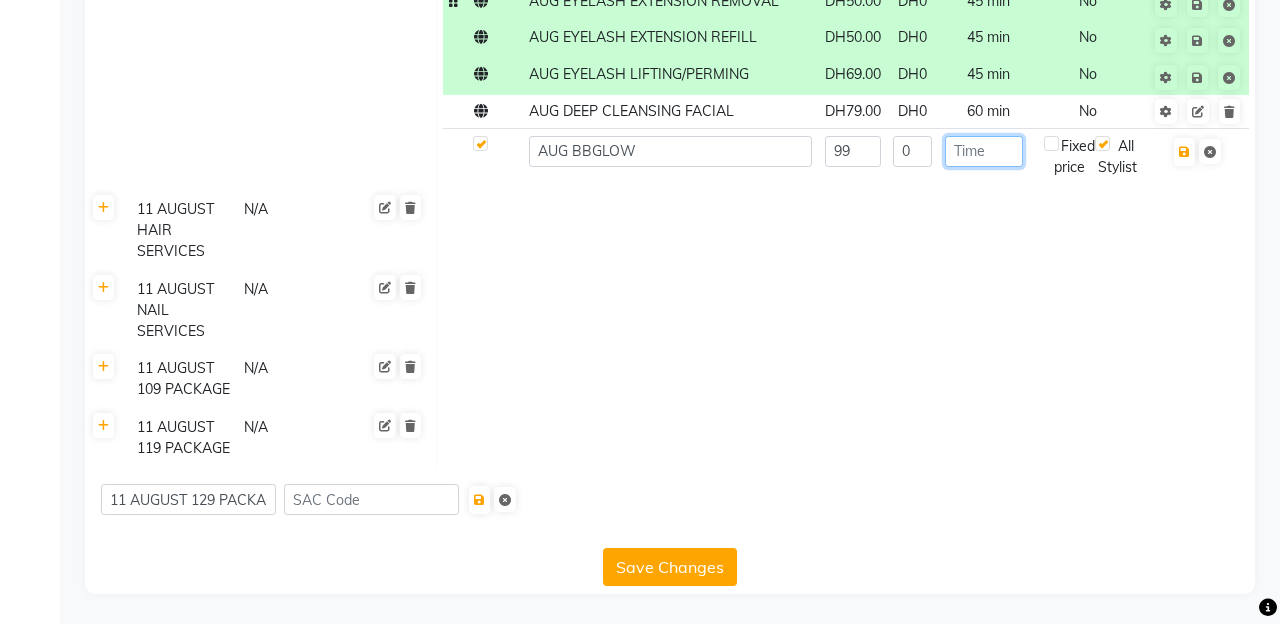 type on "6" 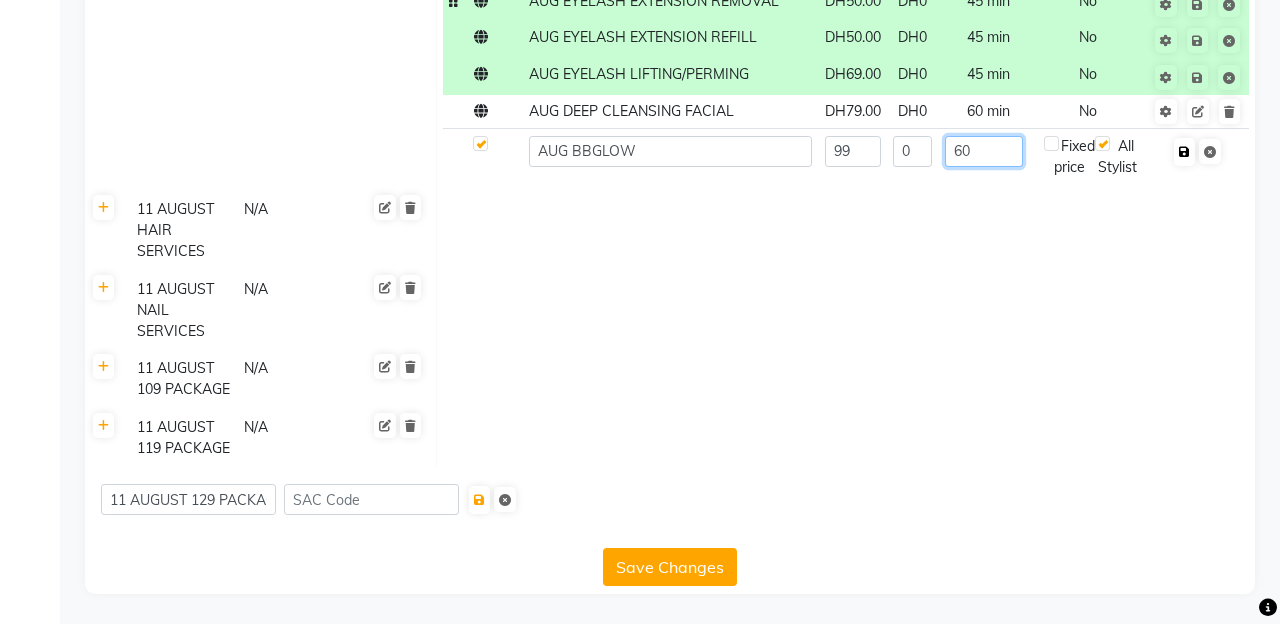 type on "60" 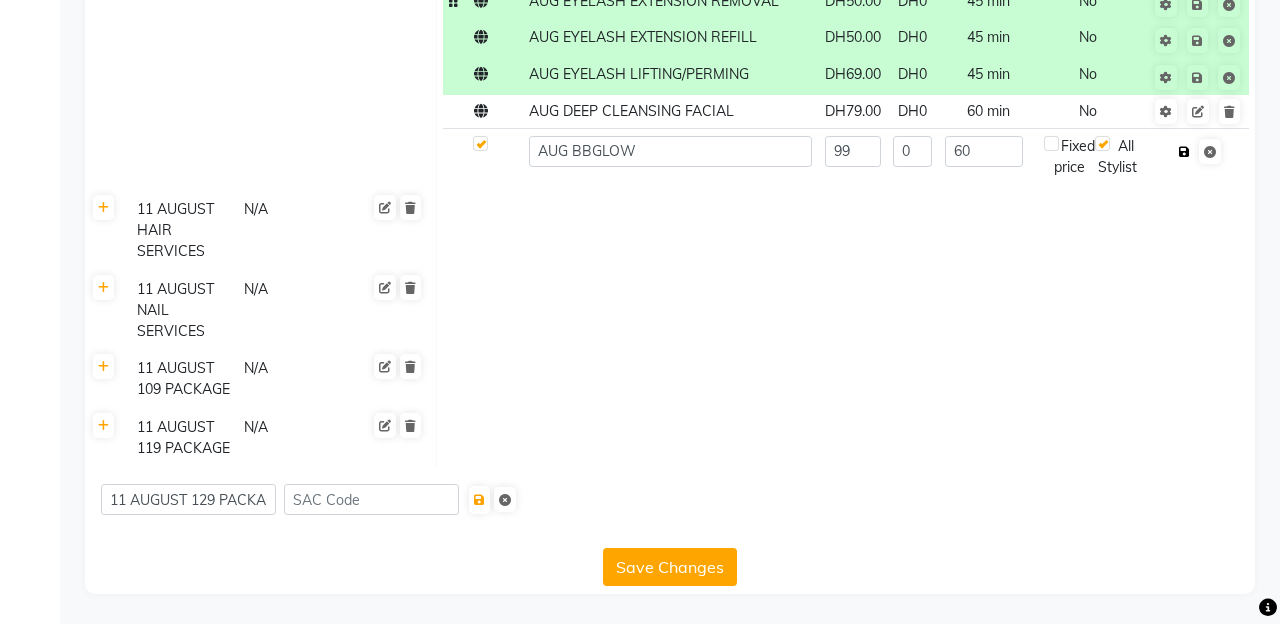 click at bounding box center (1184, 152) 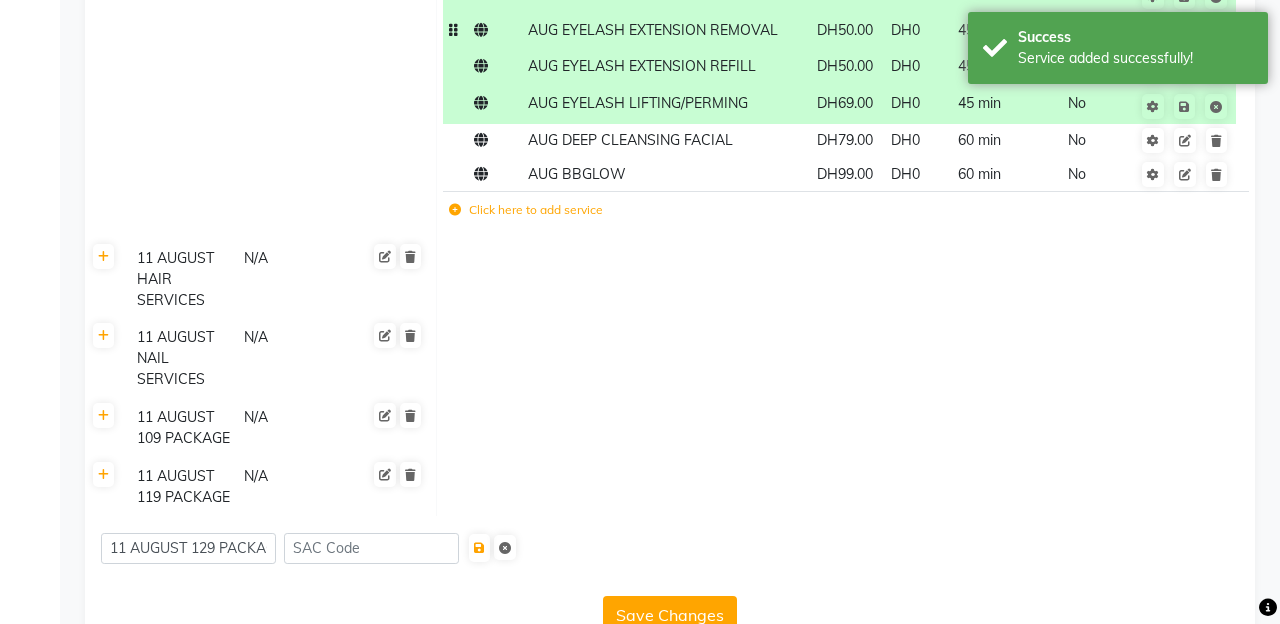 scroll, scrollTop: 4914, scrollLeft: 0, axis: vertical 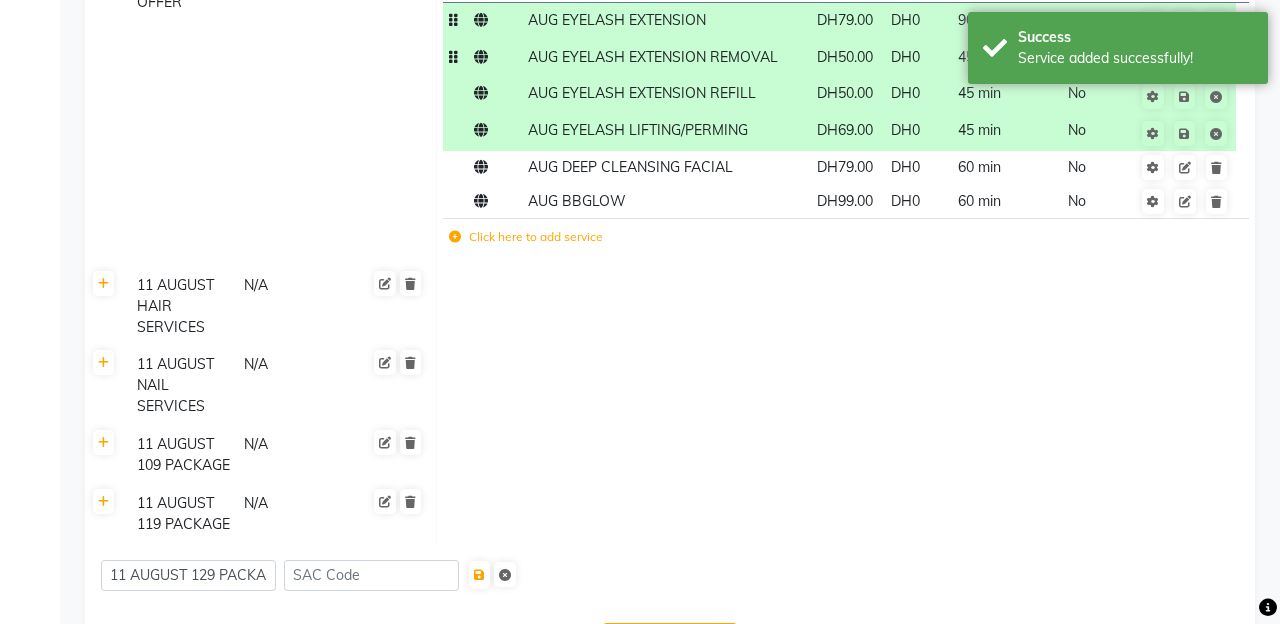 click on "Click here to add service" 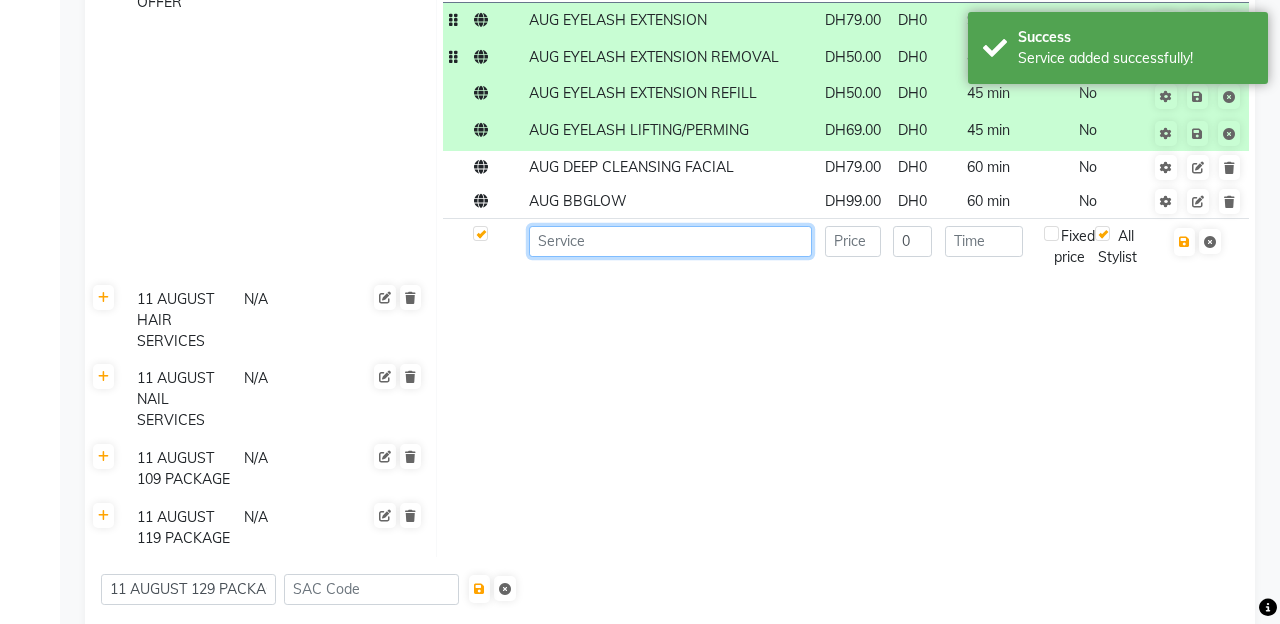 click 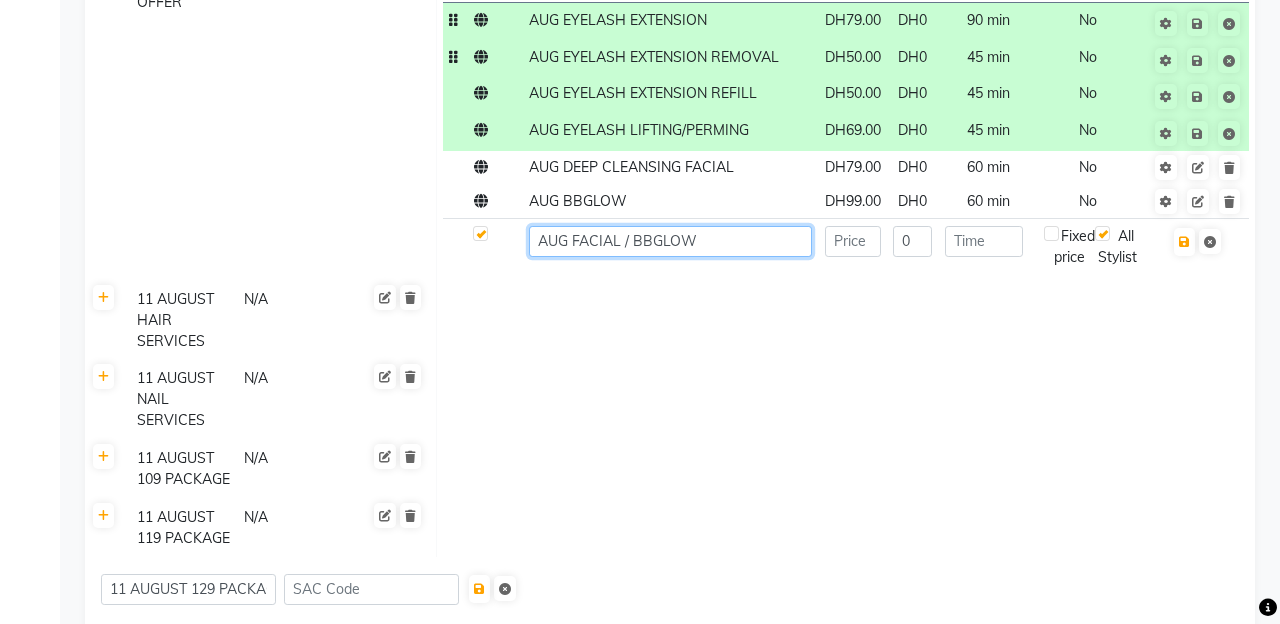 type on "AUG FACIAL / BBGLOW" 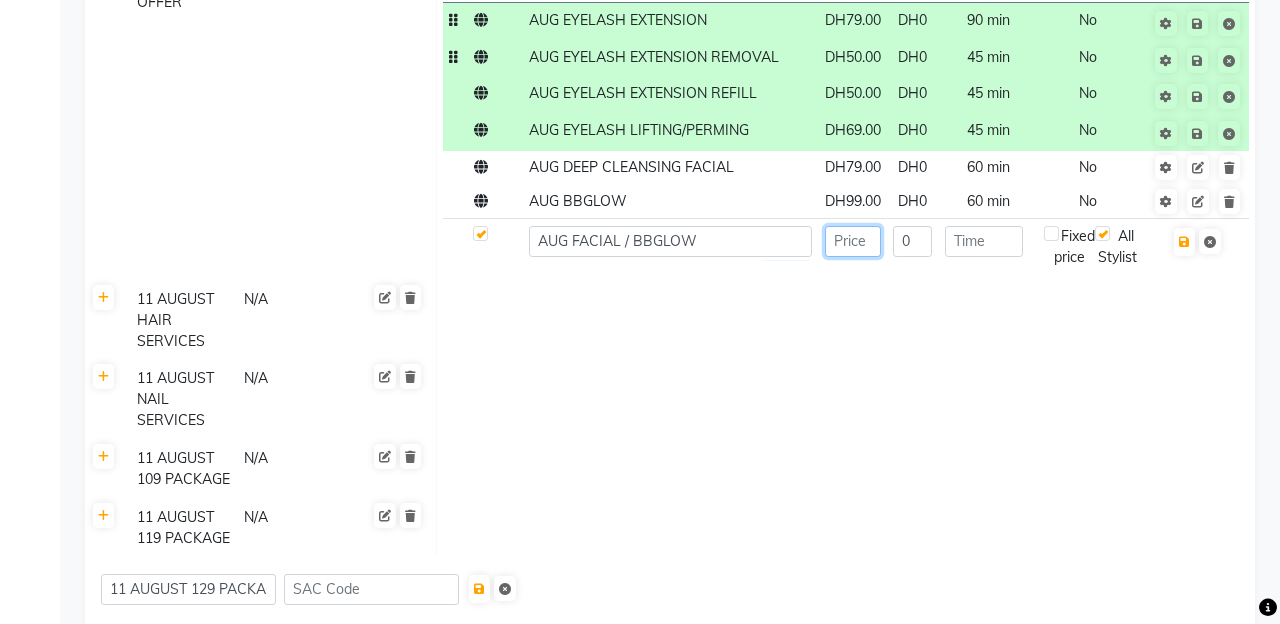 click 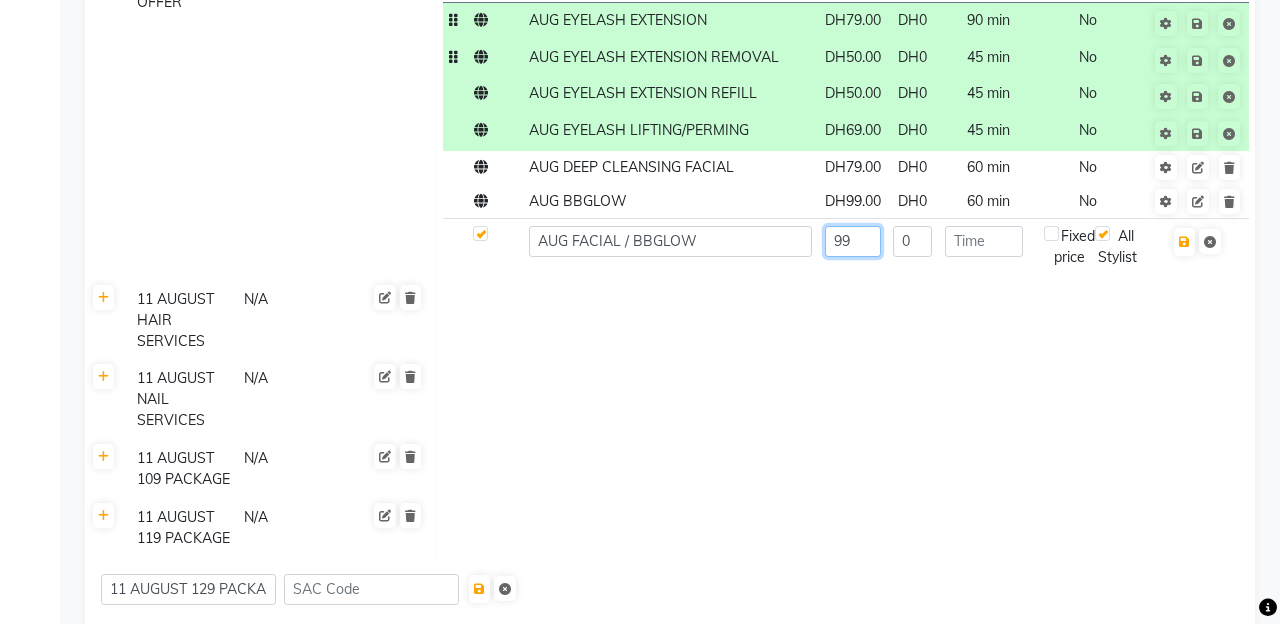 type on "9" 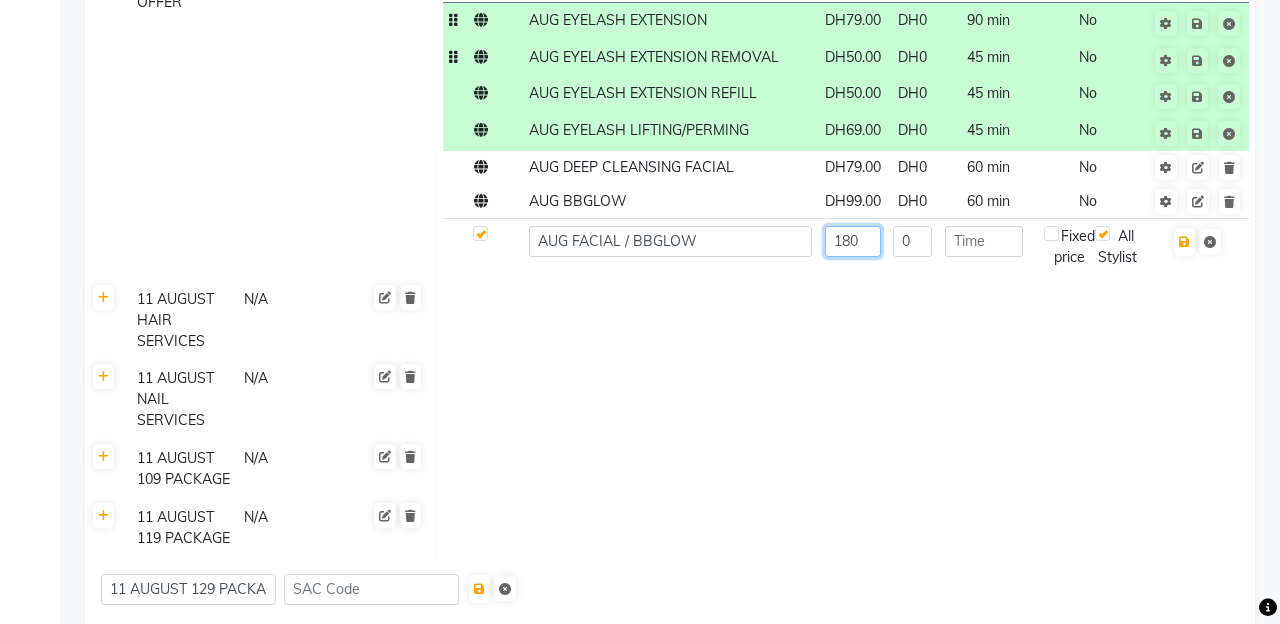 type on "180" 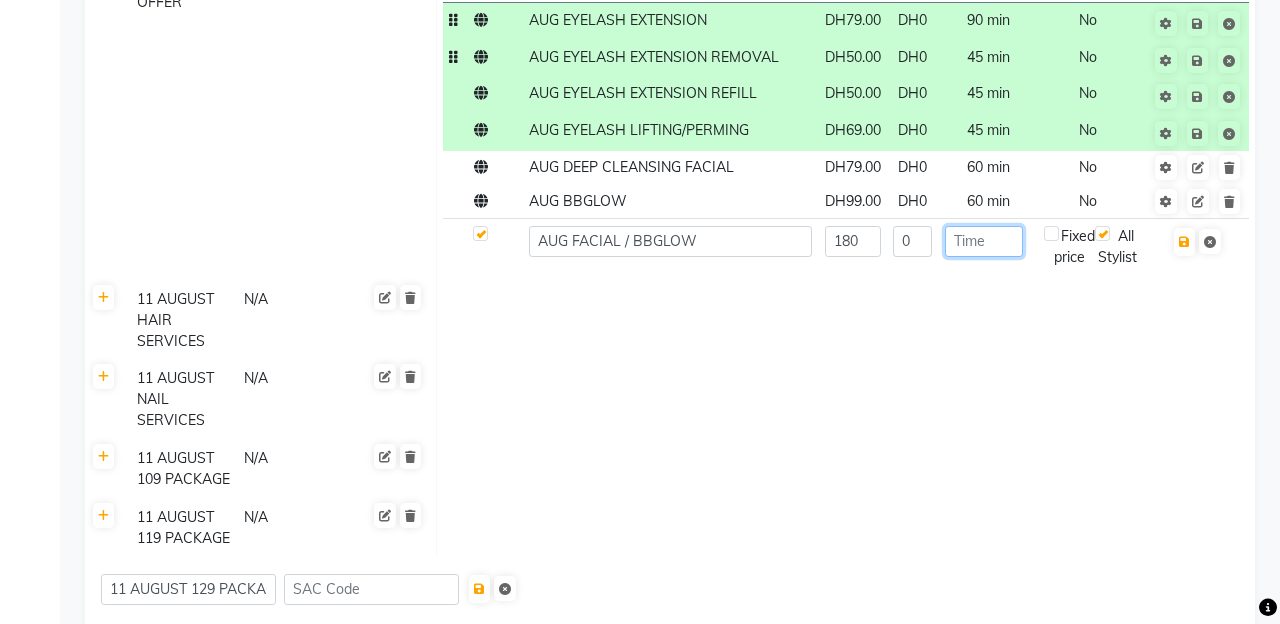 click 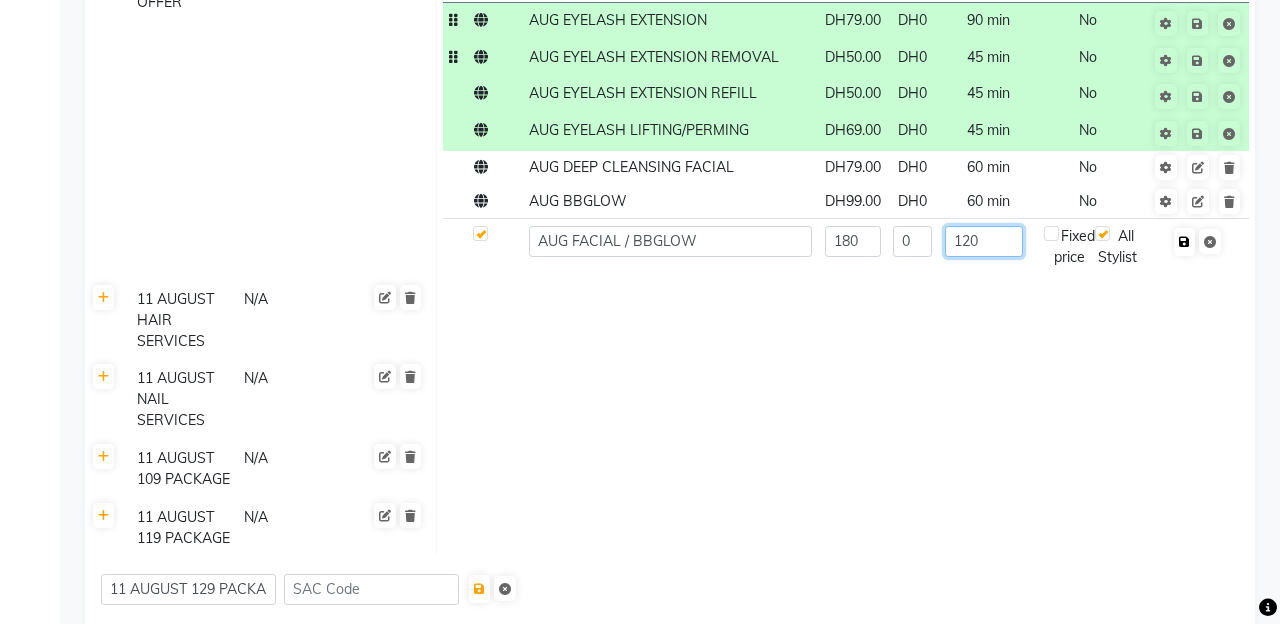 type on "120" 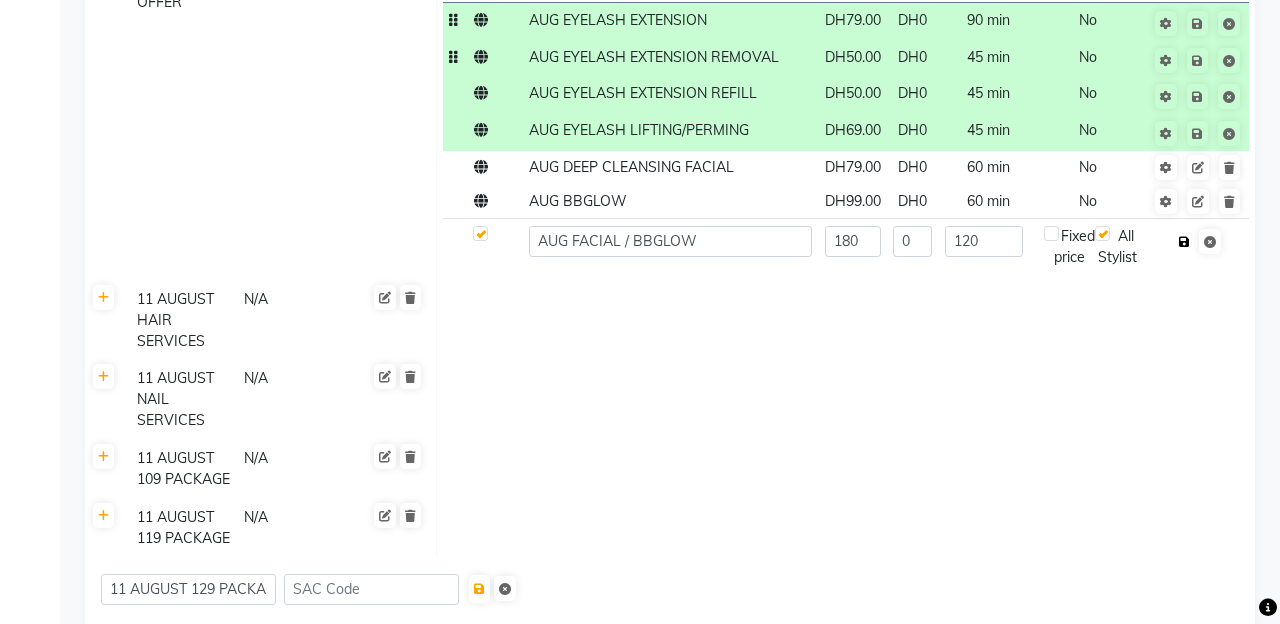click at bounding box center [1184, 242] 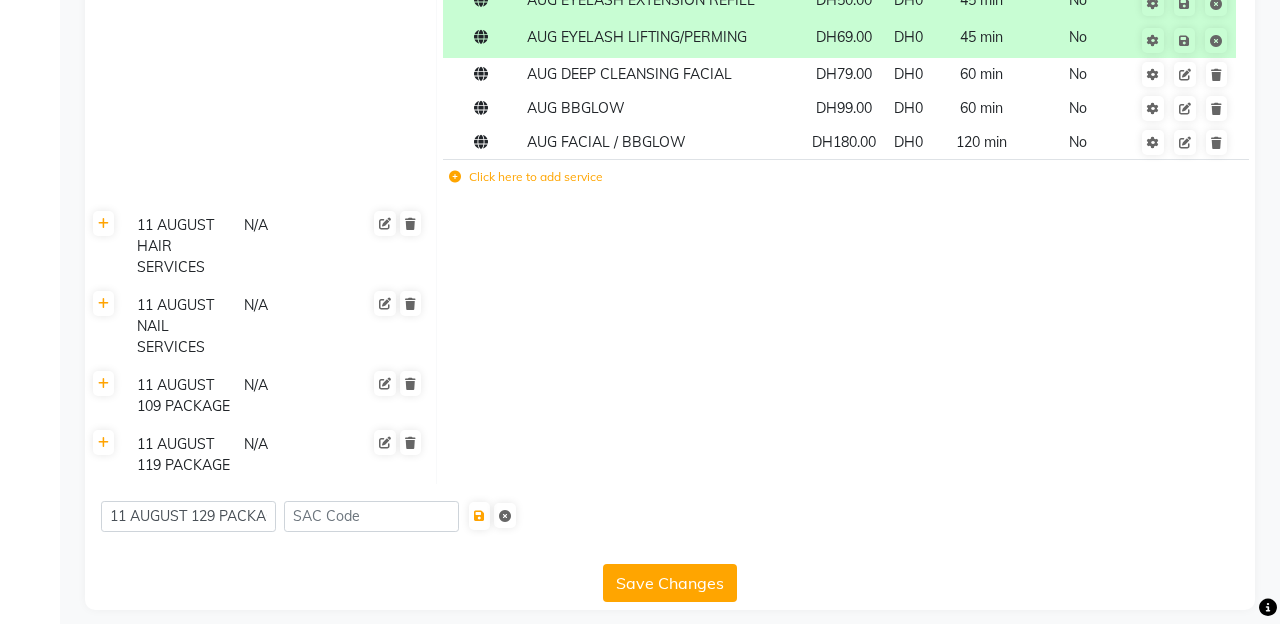 scroll, scrollTop: 5025, scrollLeft: 0, axis: vertical 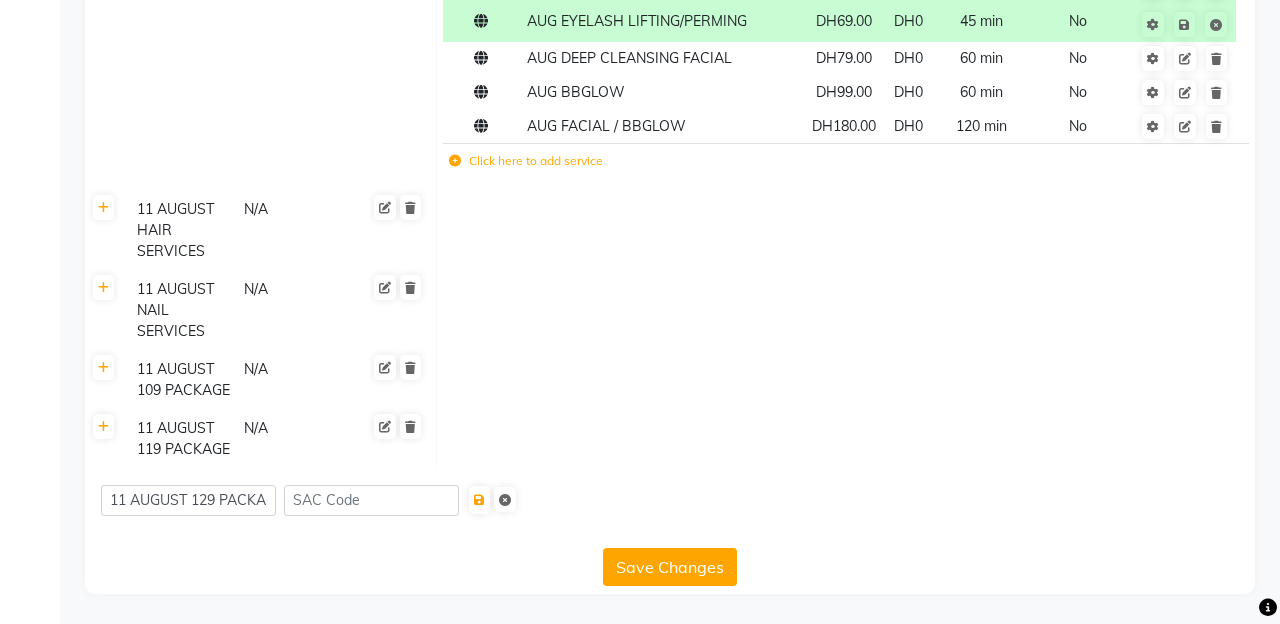 click on "Save Changes" 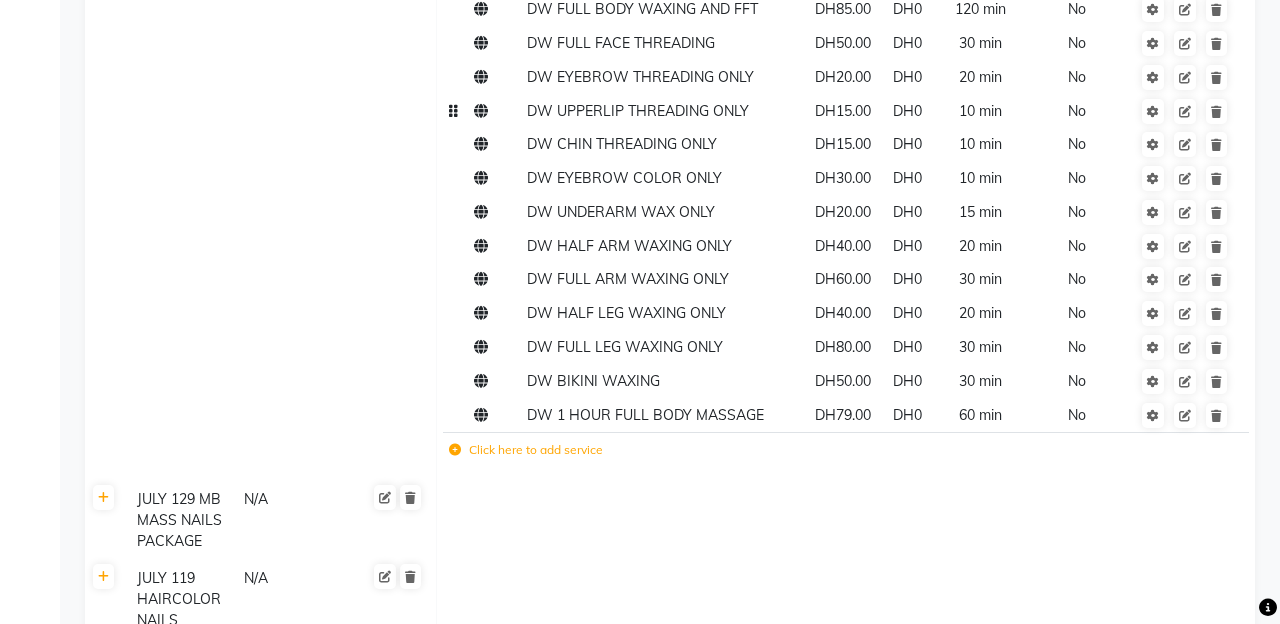 scroll, scrollTop: 2507, scrollLeft: 0, axis: vertical 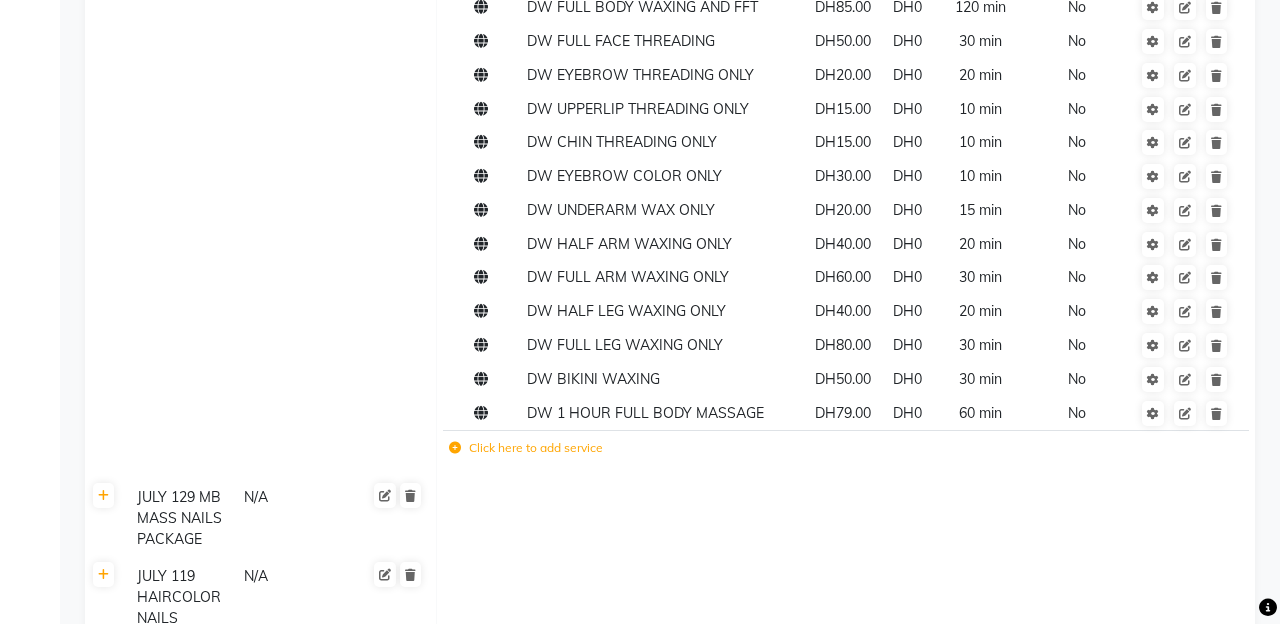 click on "Click here to add service" 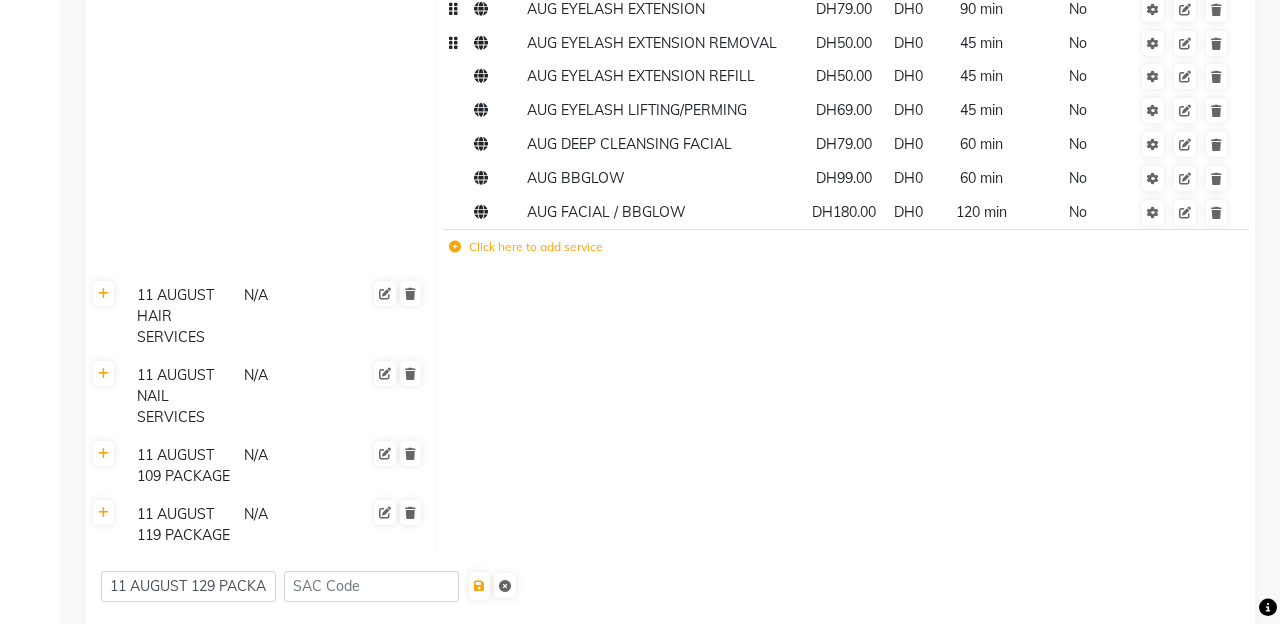 scroll, scrollTop: 4952, scrollLeft: 0, axis: vertical 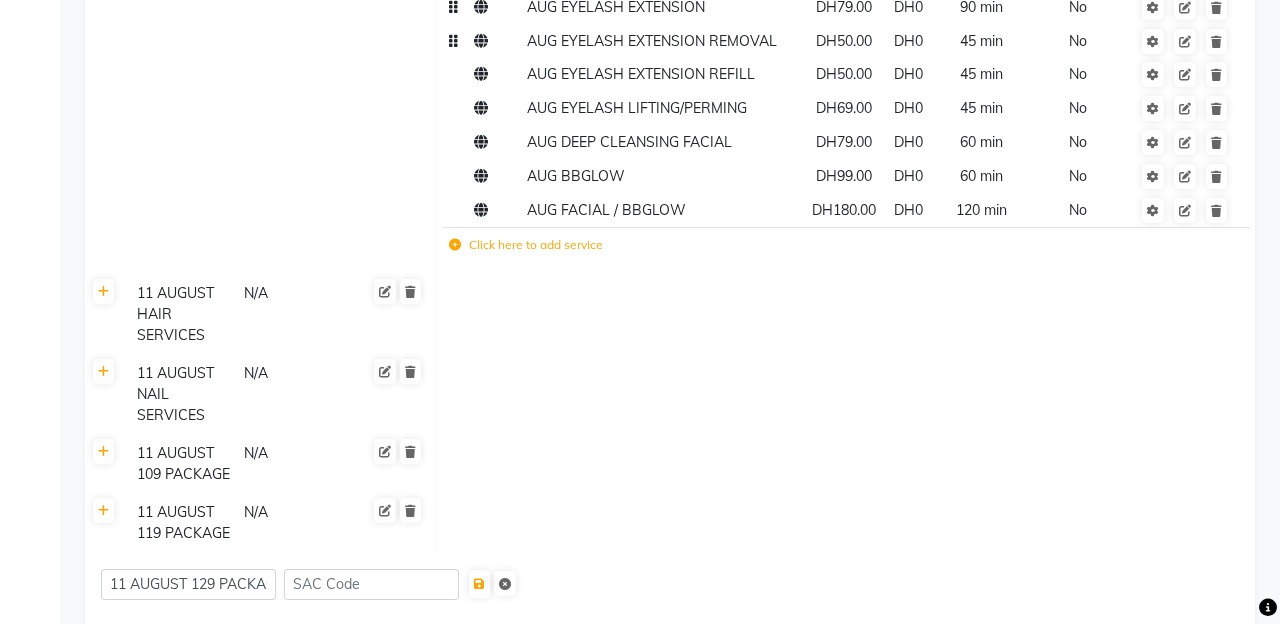click on "Click here to add service" 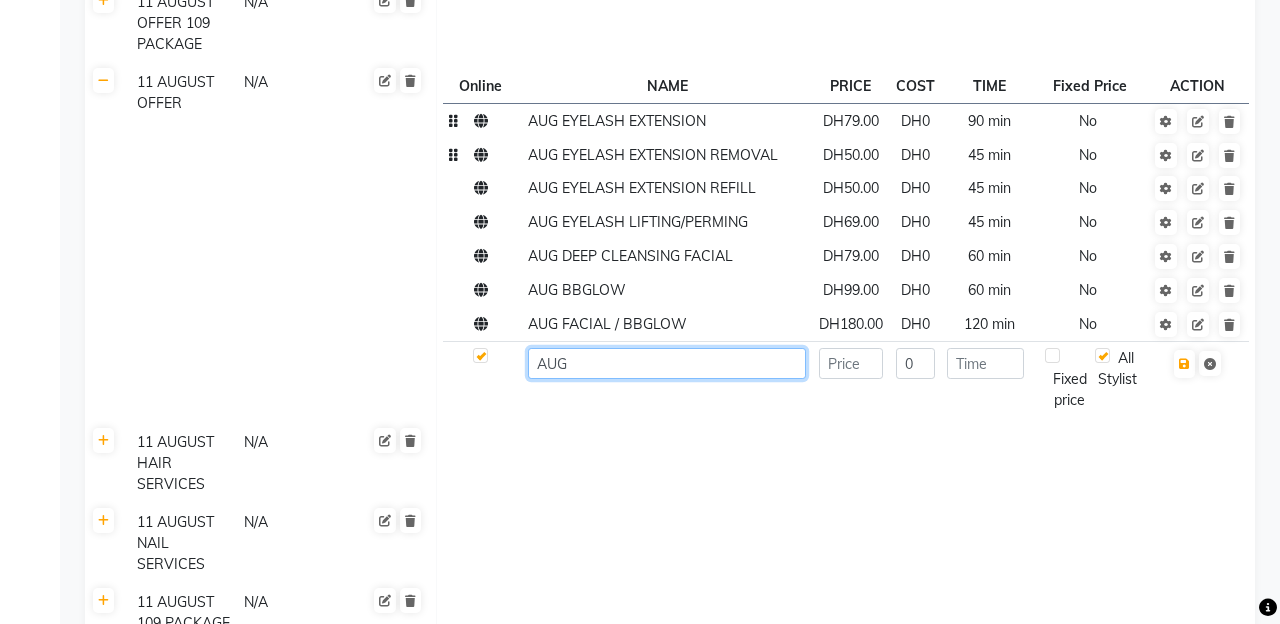 scroll, scrollTop: 4898, scrollLeft: 0, axis: vertical 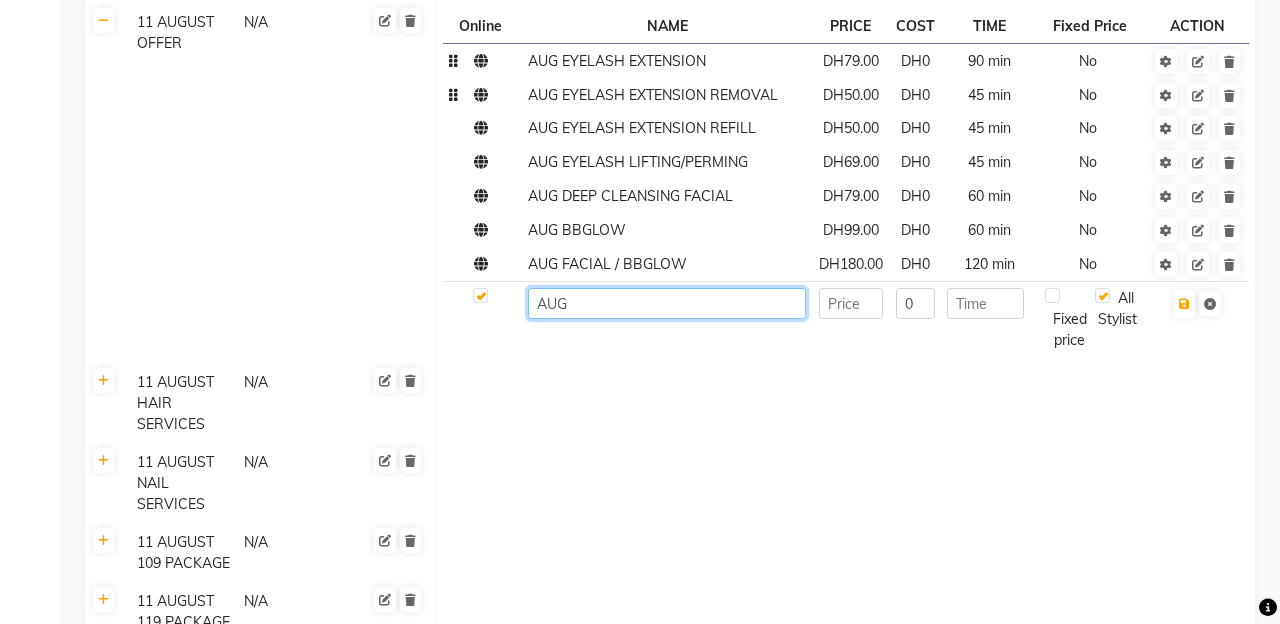 click on "AUG" 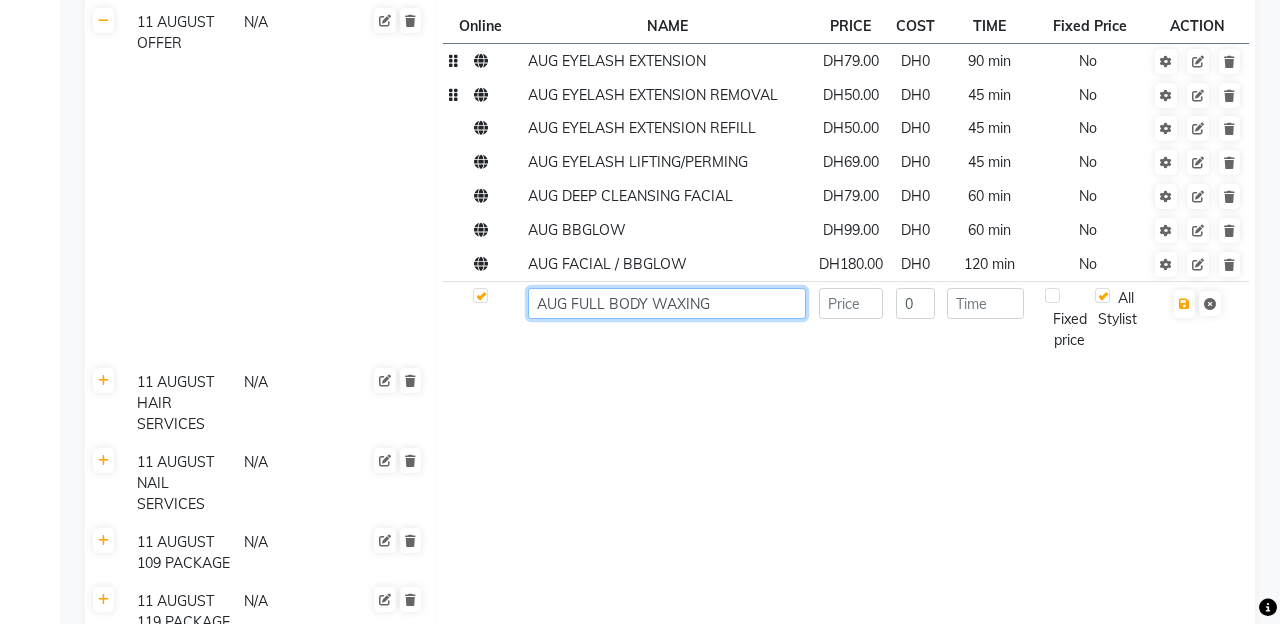 type on "AUG FULL BODY WAXING" 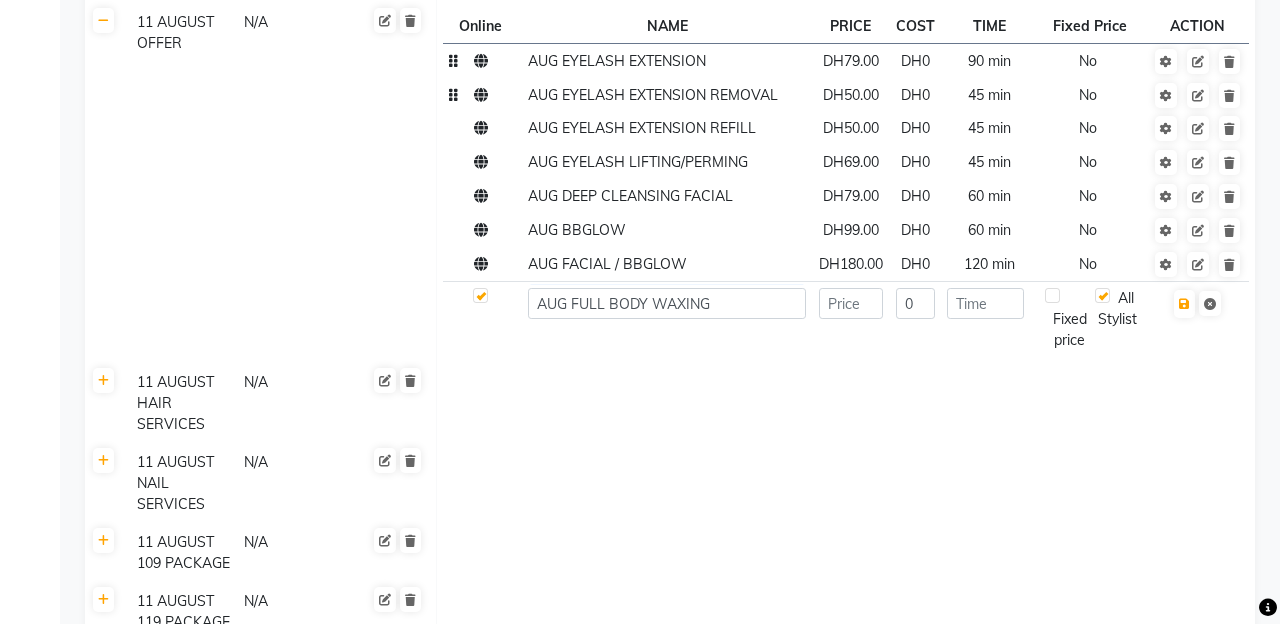 click 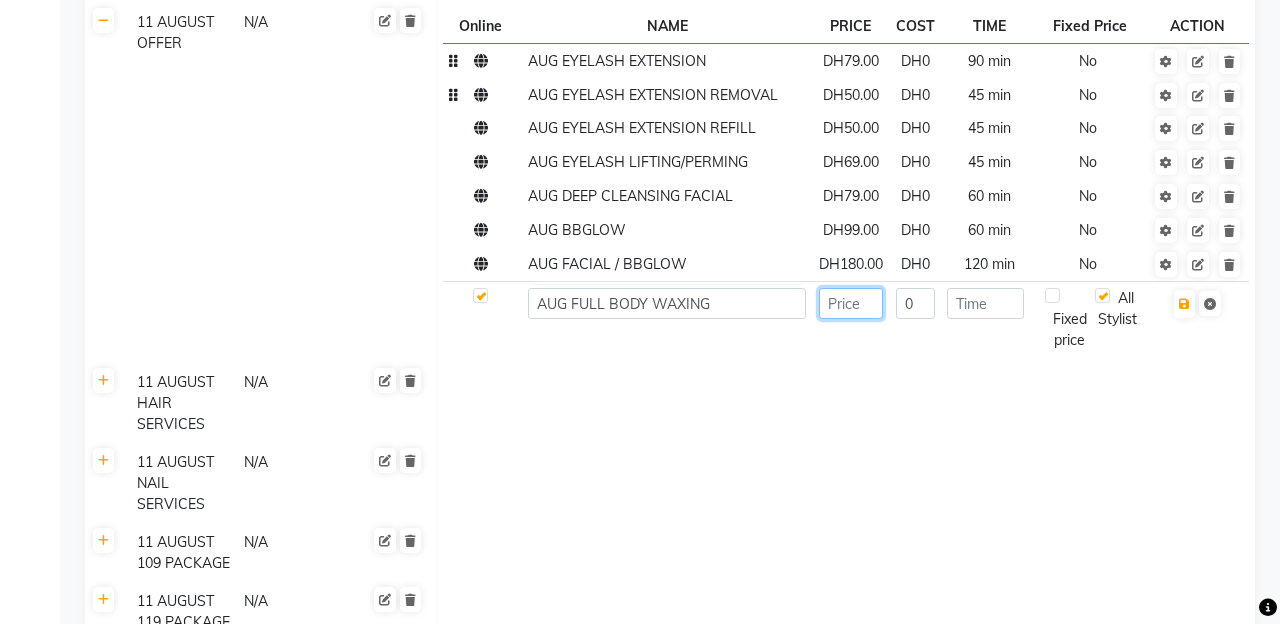click 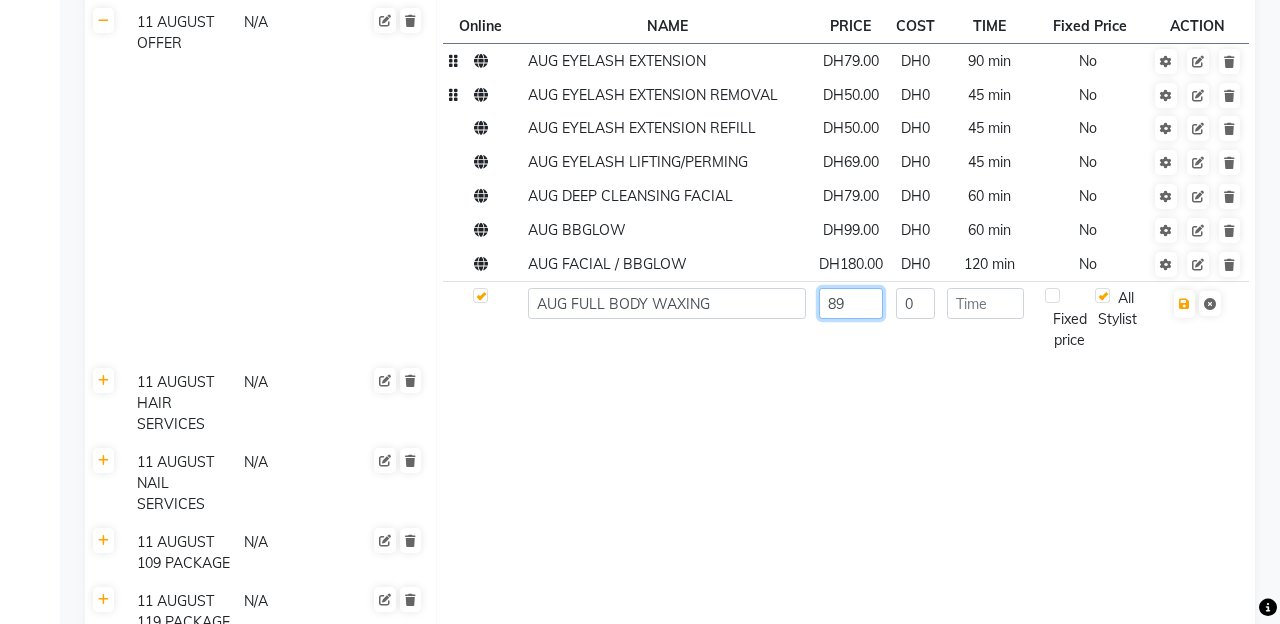 type on "89" 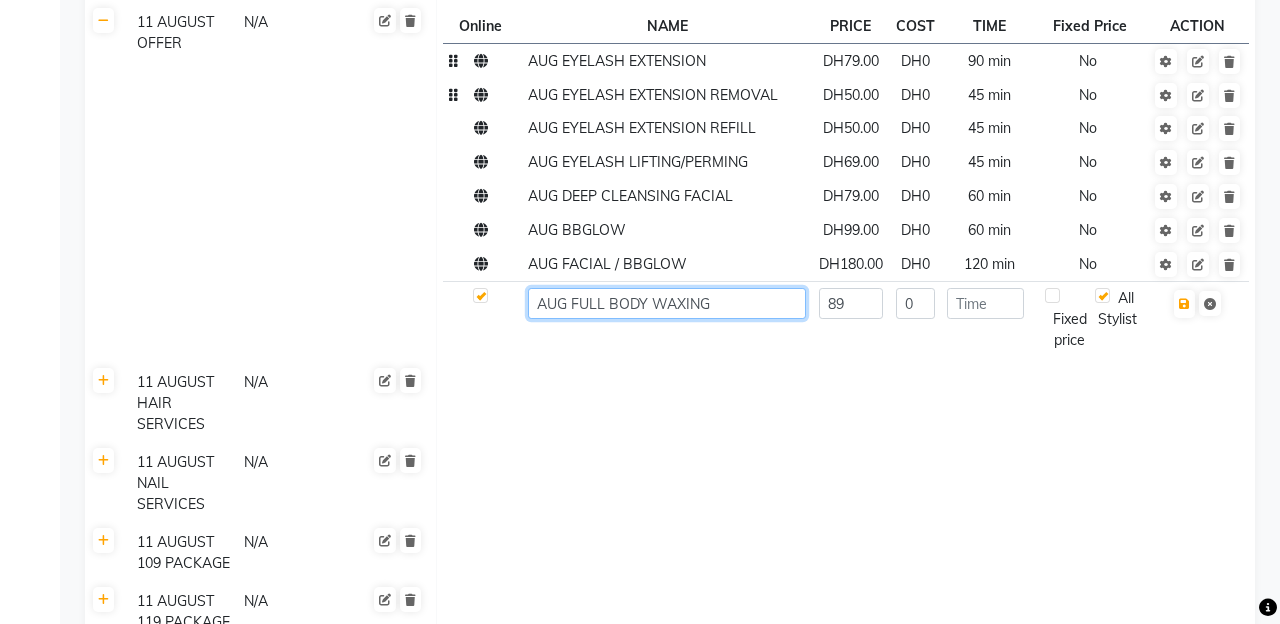 click on "AUG FULL BODY WAXING" 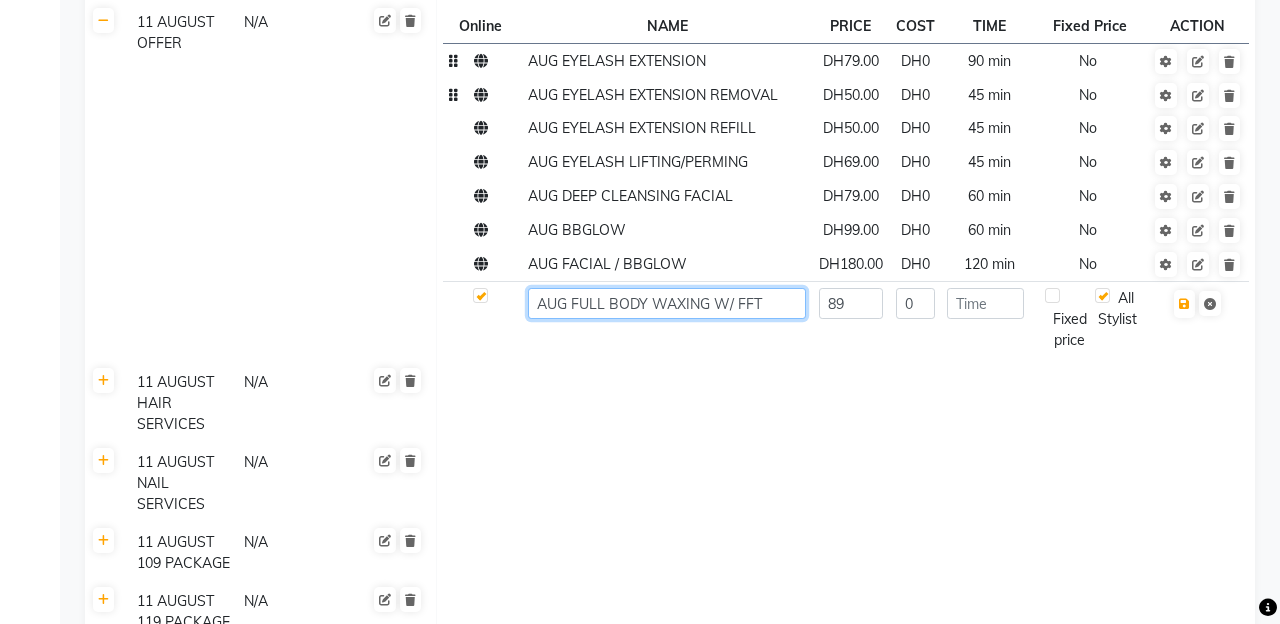 type on "AUG FULL BODY WAXING W/ FFT" 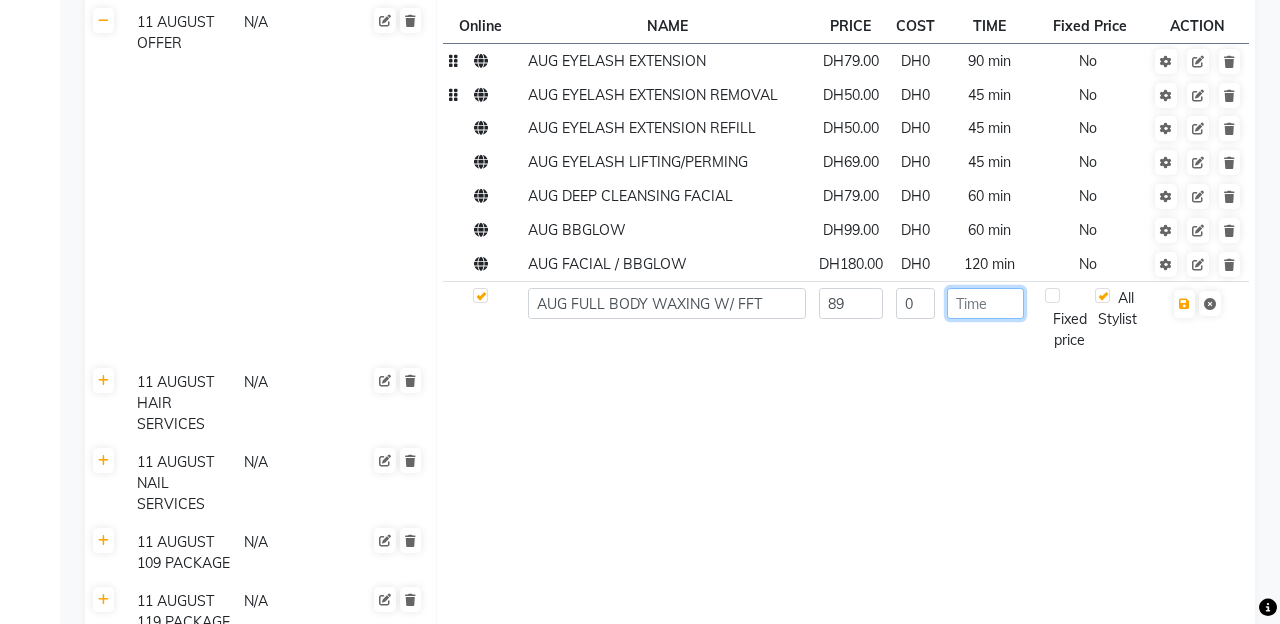click 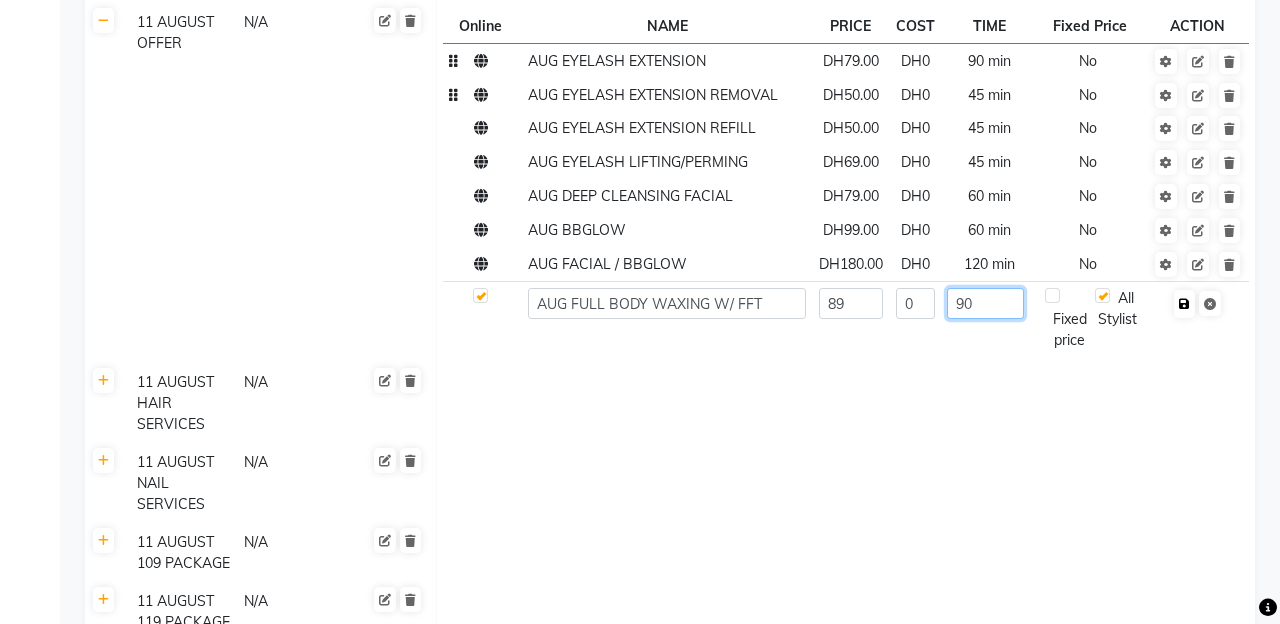 type on "90" 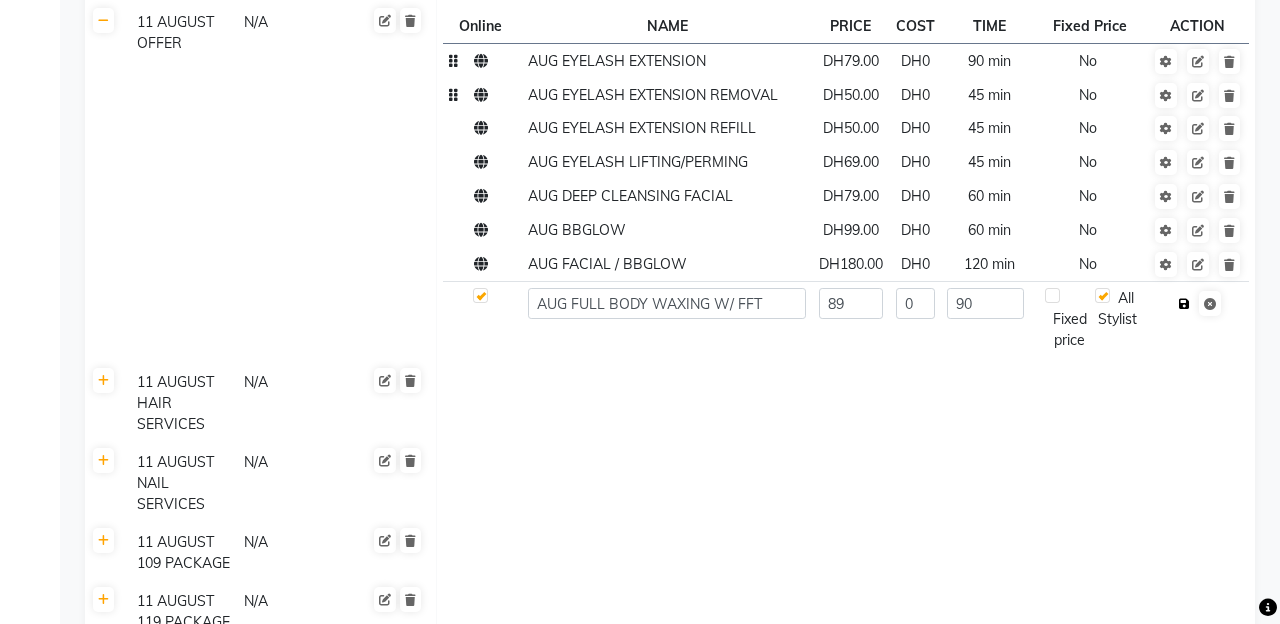 click at bounding box center [1184, 304] 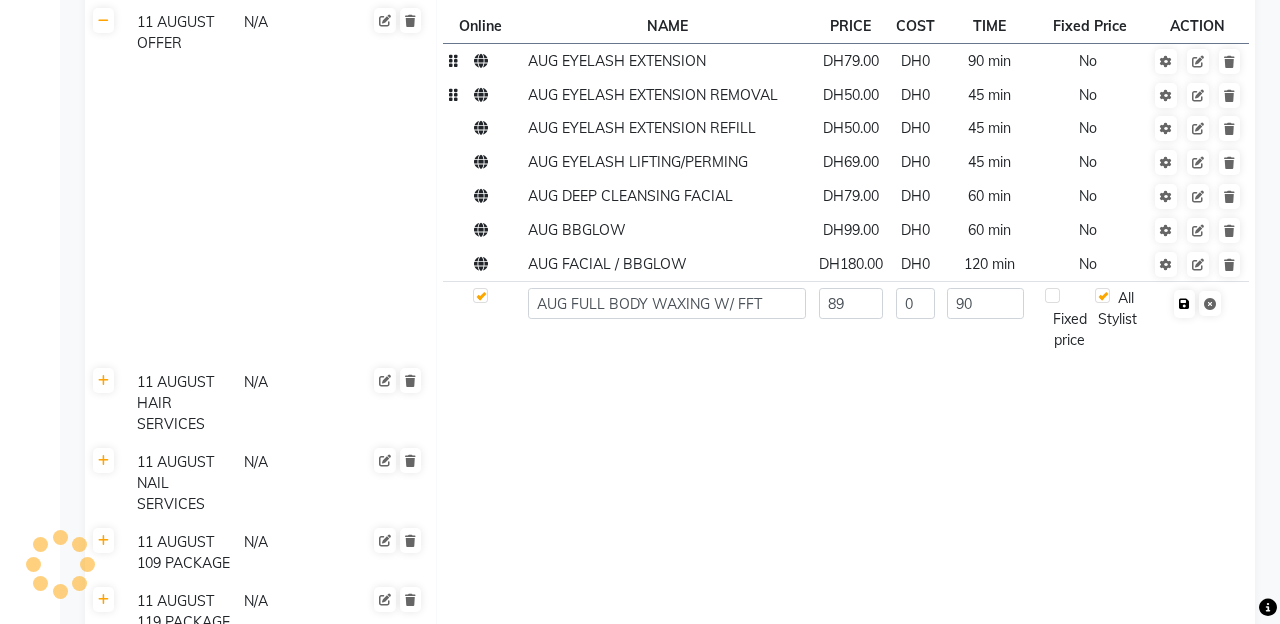 checkbox on "true" 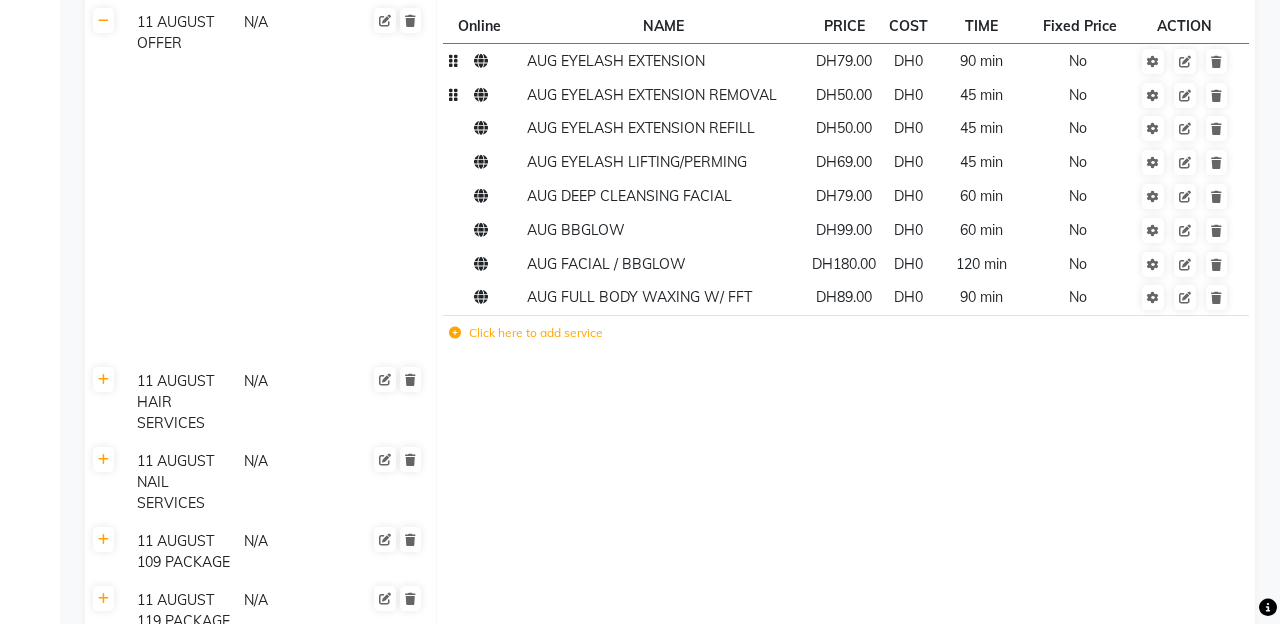 click on "Click here to add service" 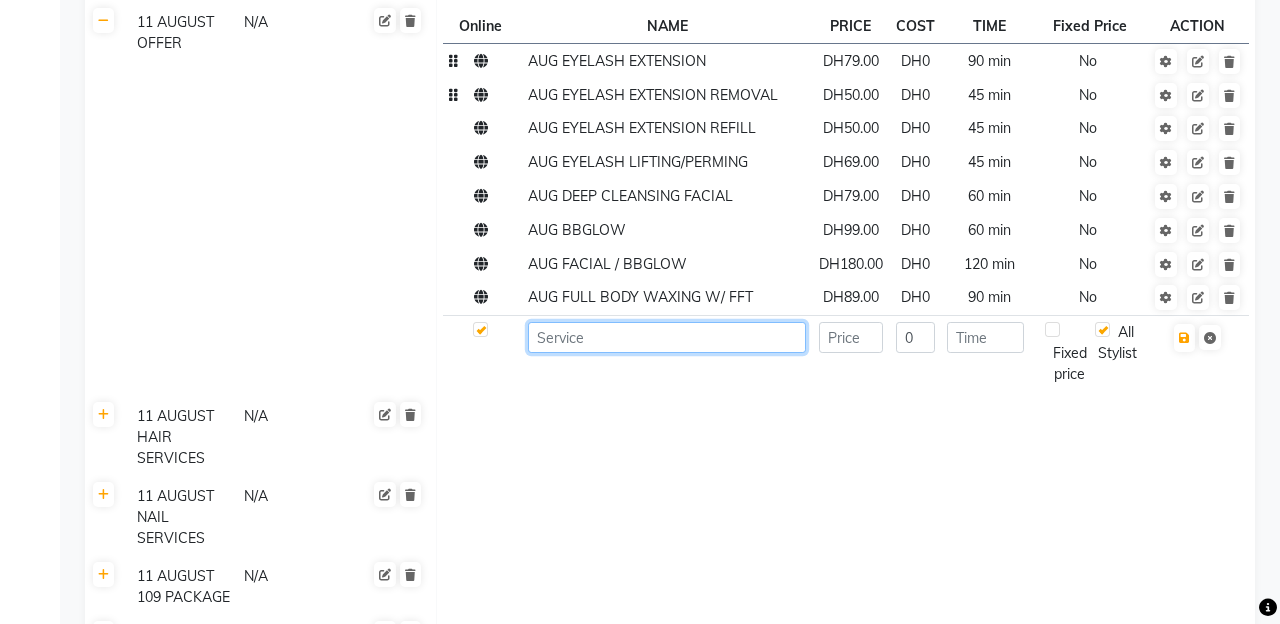 click 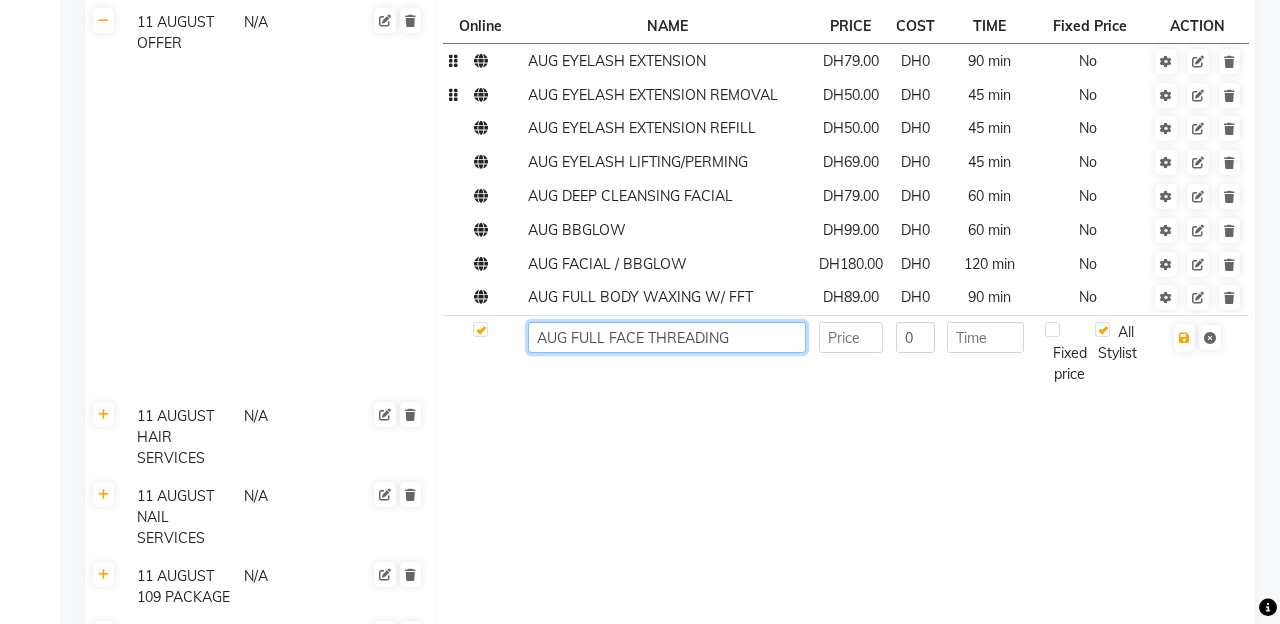 type on "AUG FULL FACE THREADING" 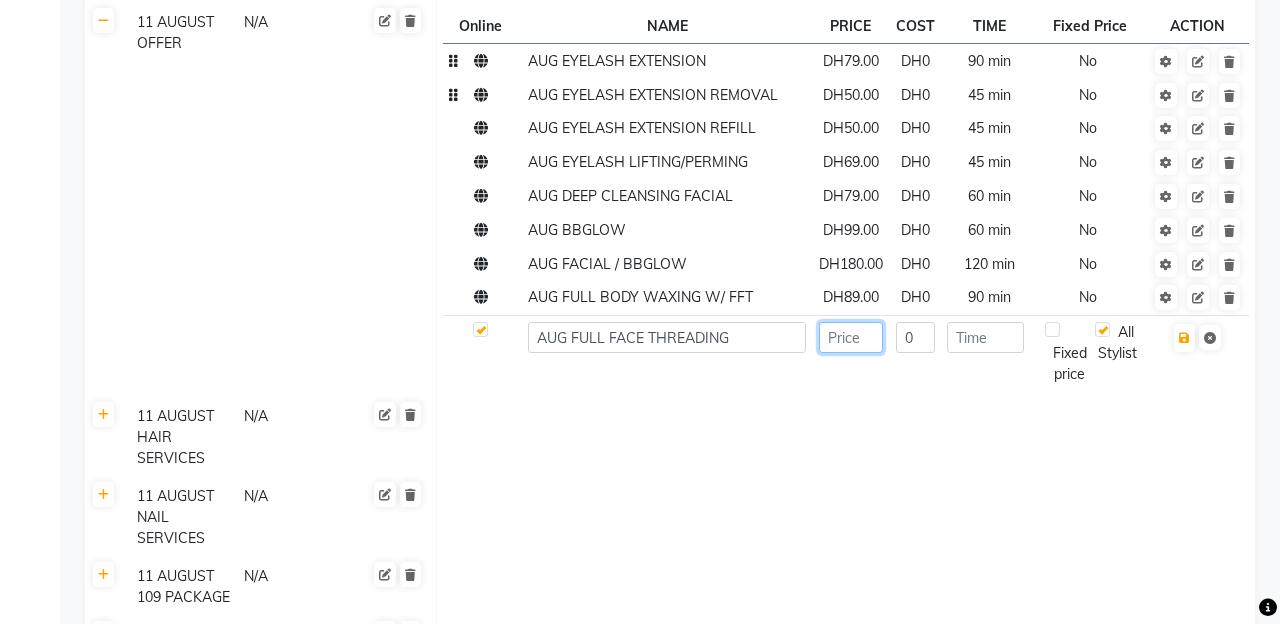 click 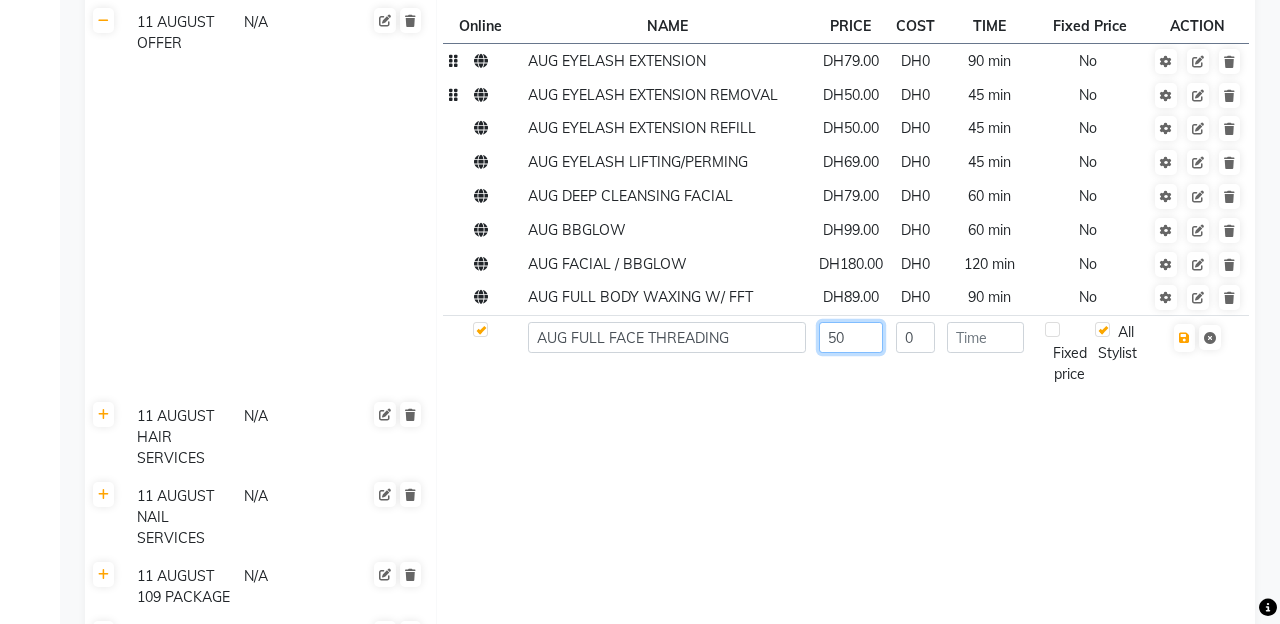 type on "50" 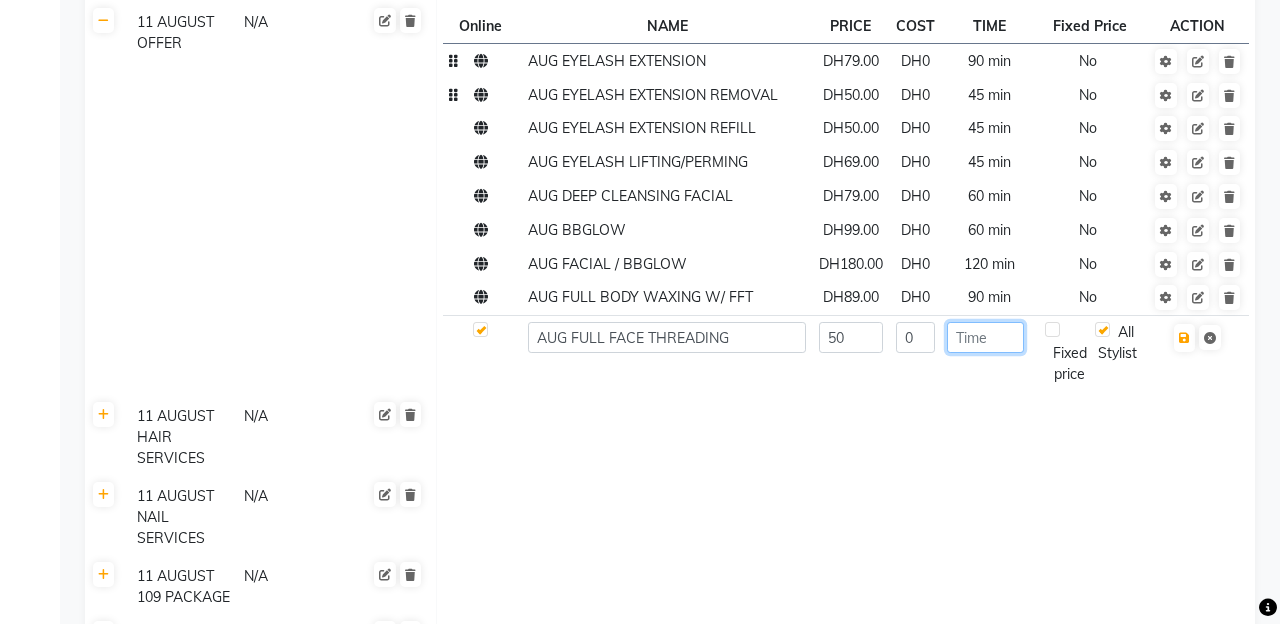 click 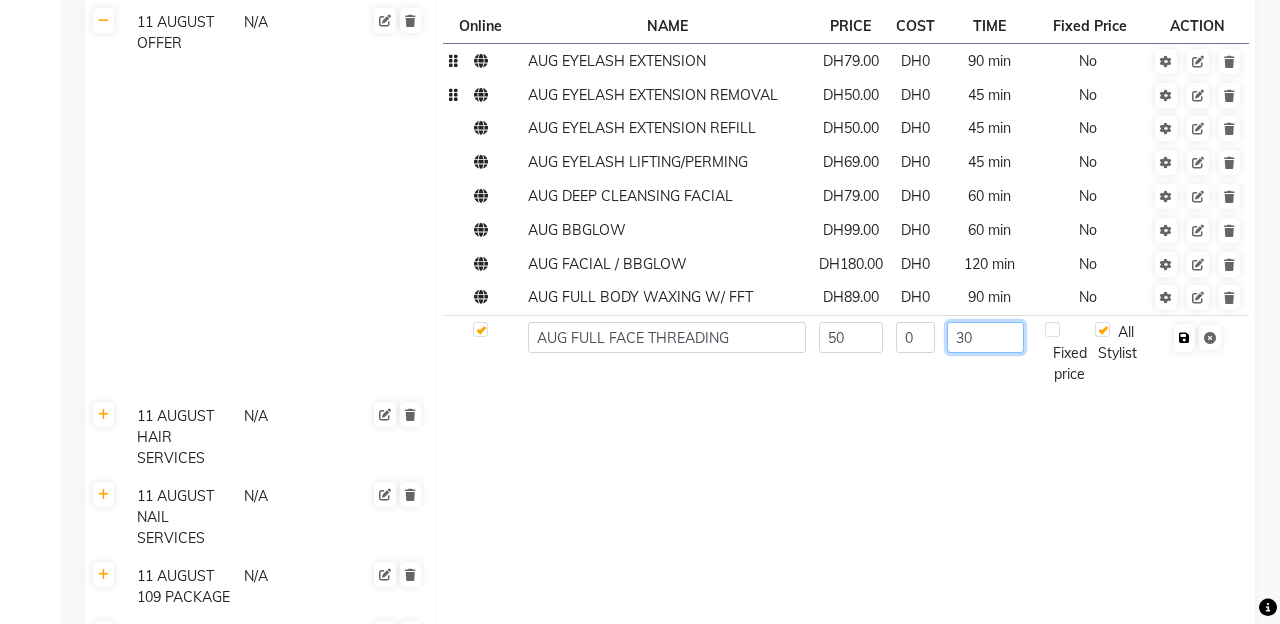 type on "30" 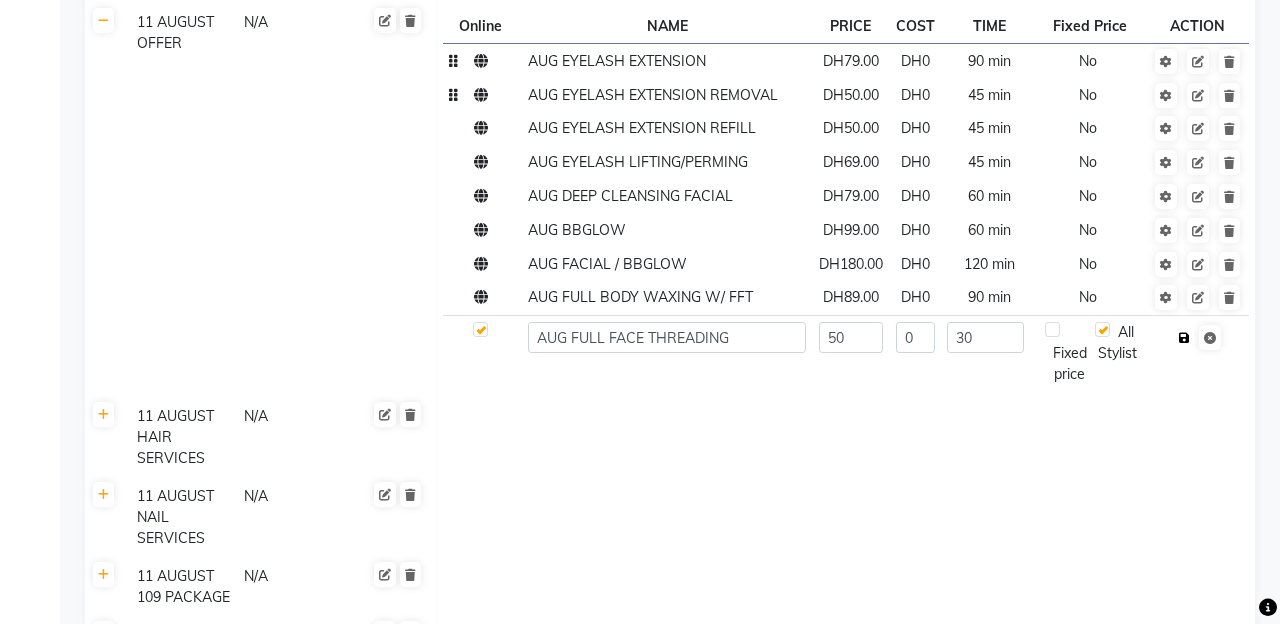 click at bounding box center [1184, 338] 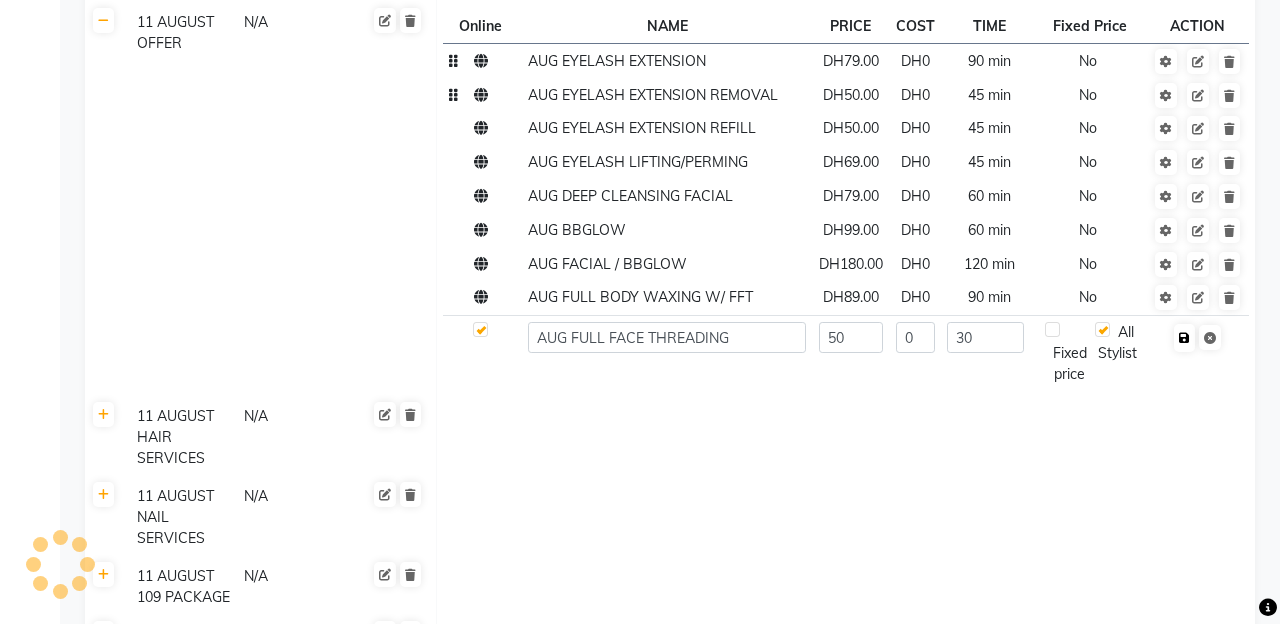 checkbox on "true" 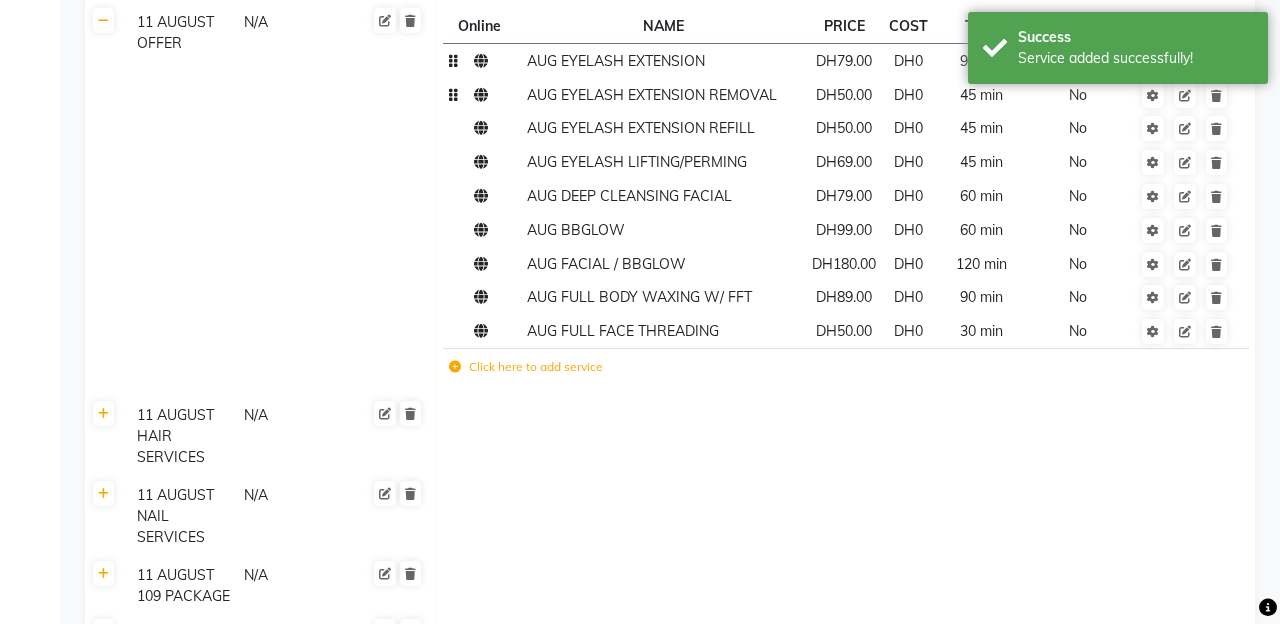 click on "Click here to add service" 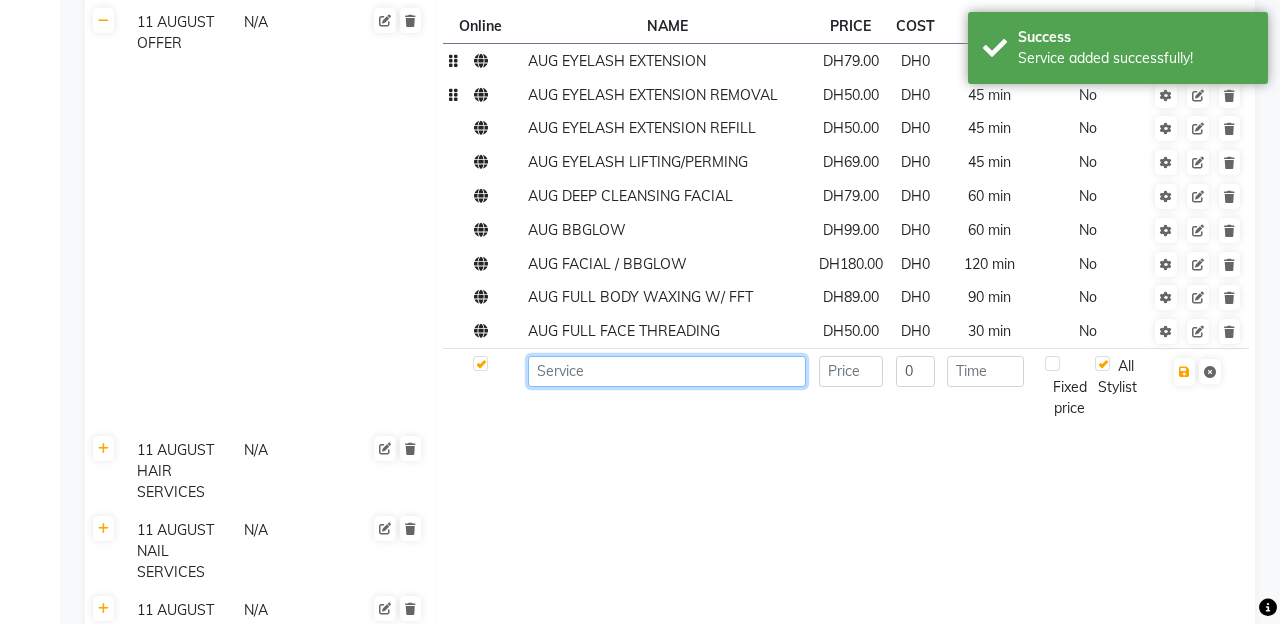 click 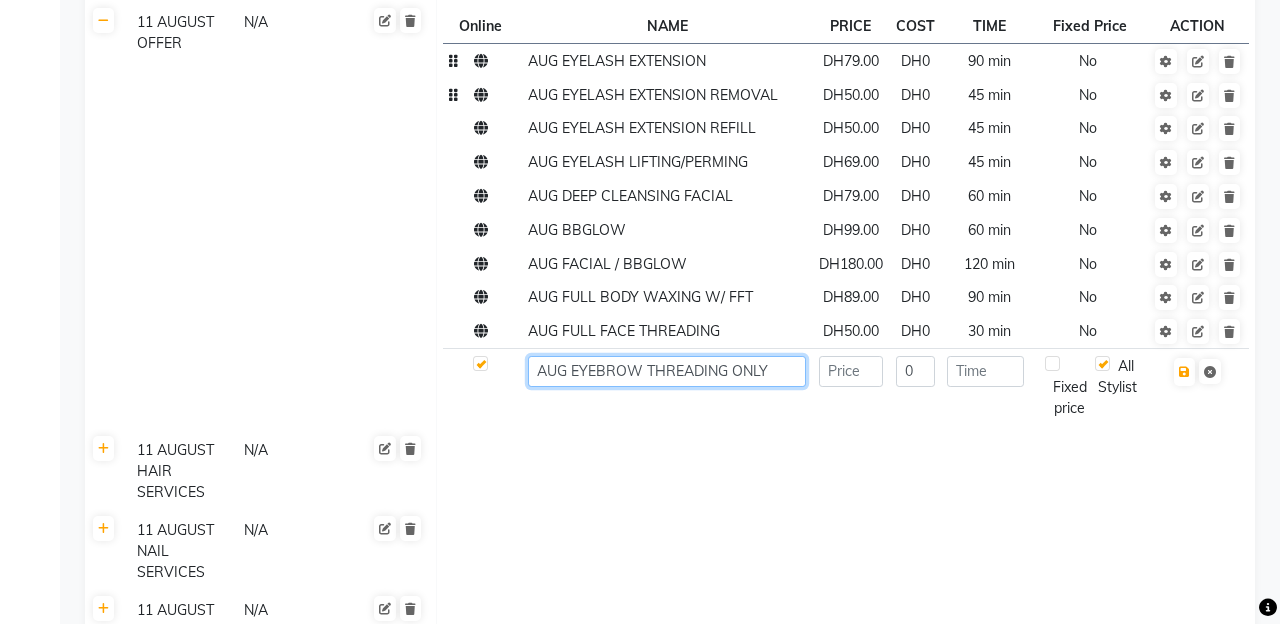 type on "AUG EYEBROW THREADING ONLY" 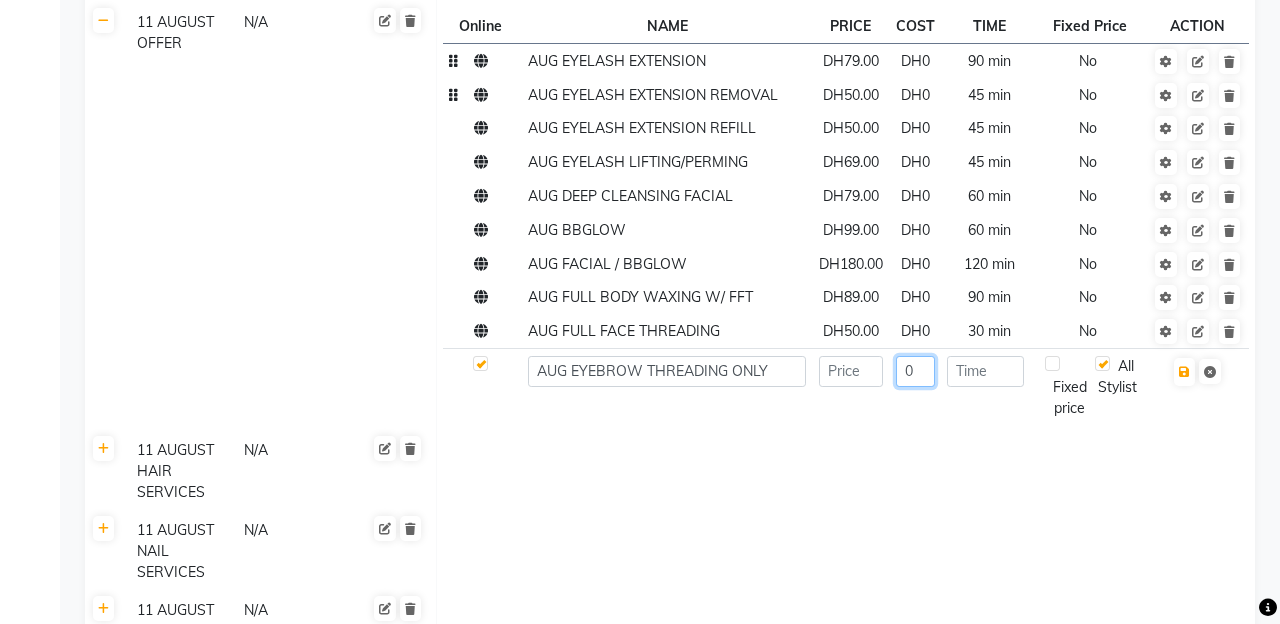 click on "0" 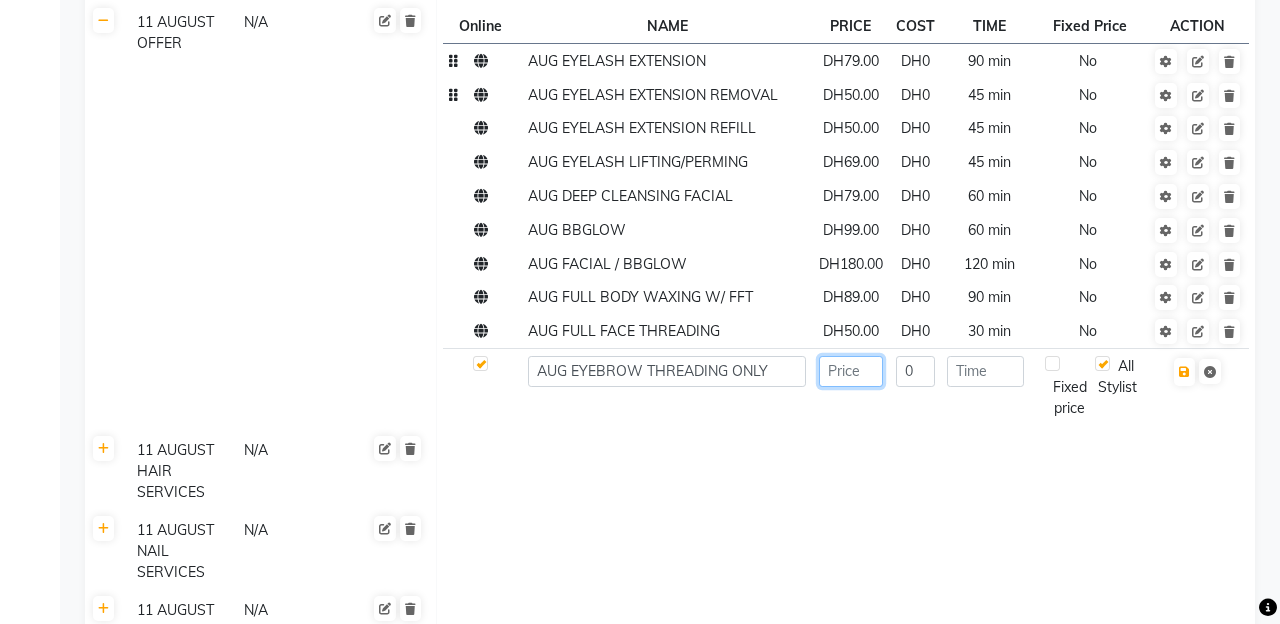 click 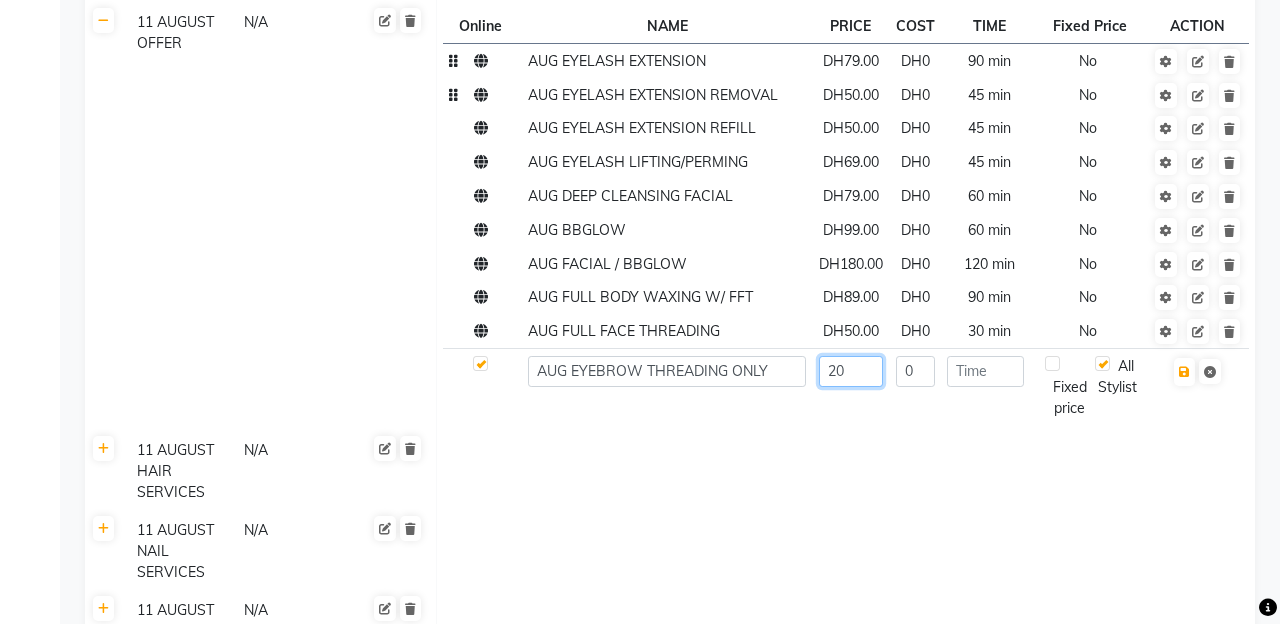 type on "20" 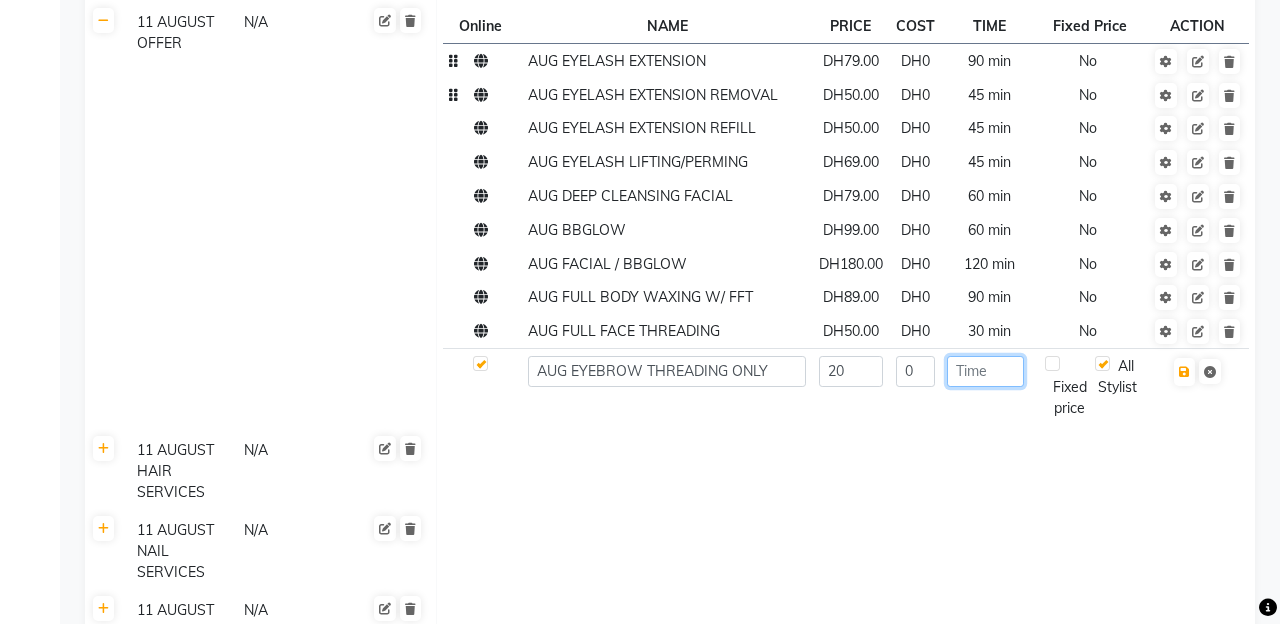 click 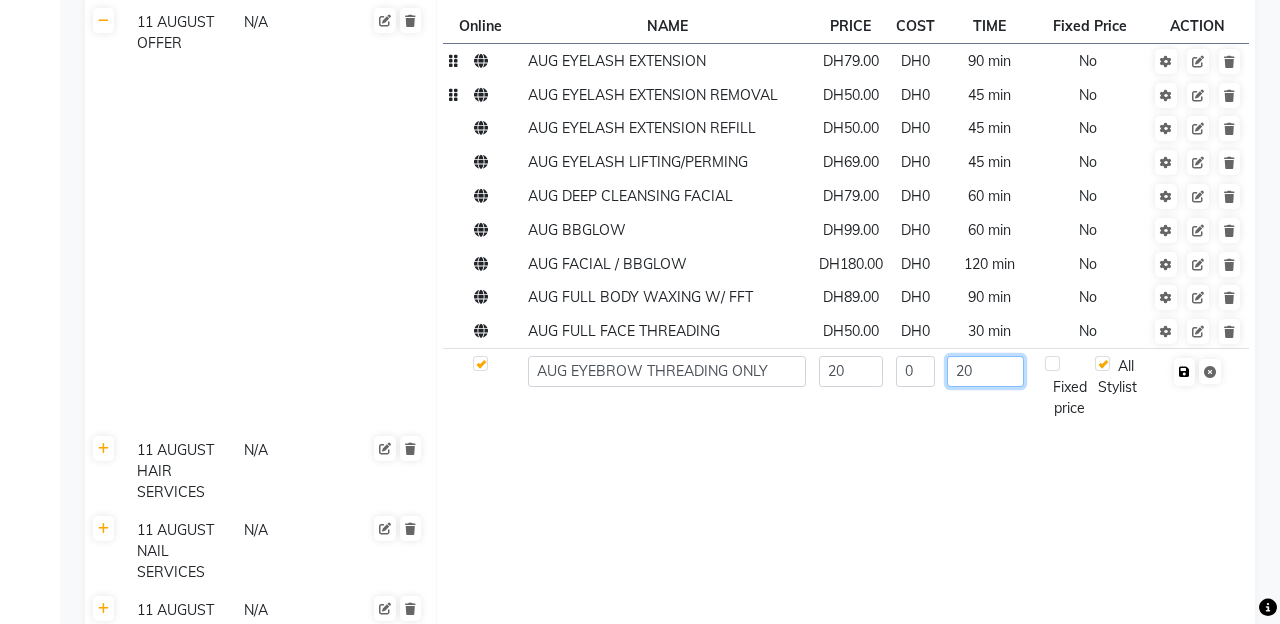 type on "20" 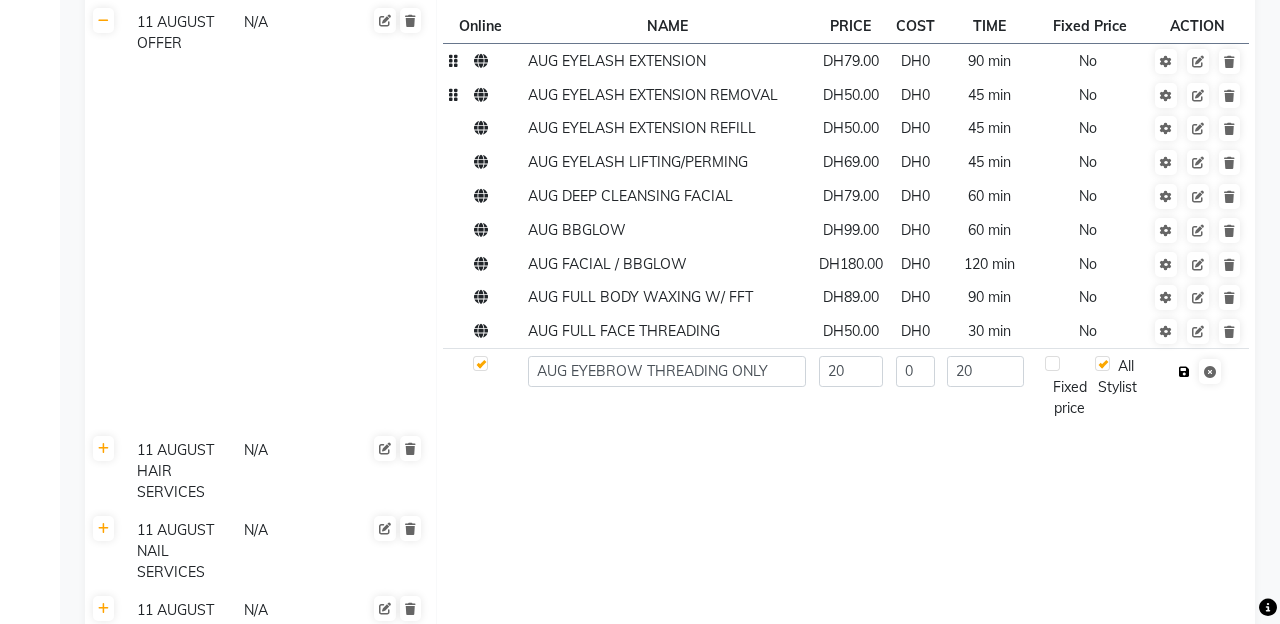 click at bounding box center [1184, 372] 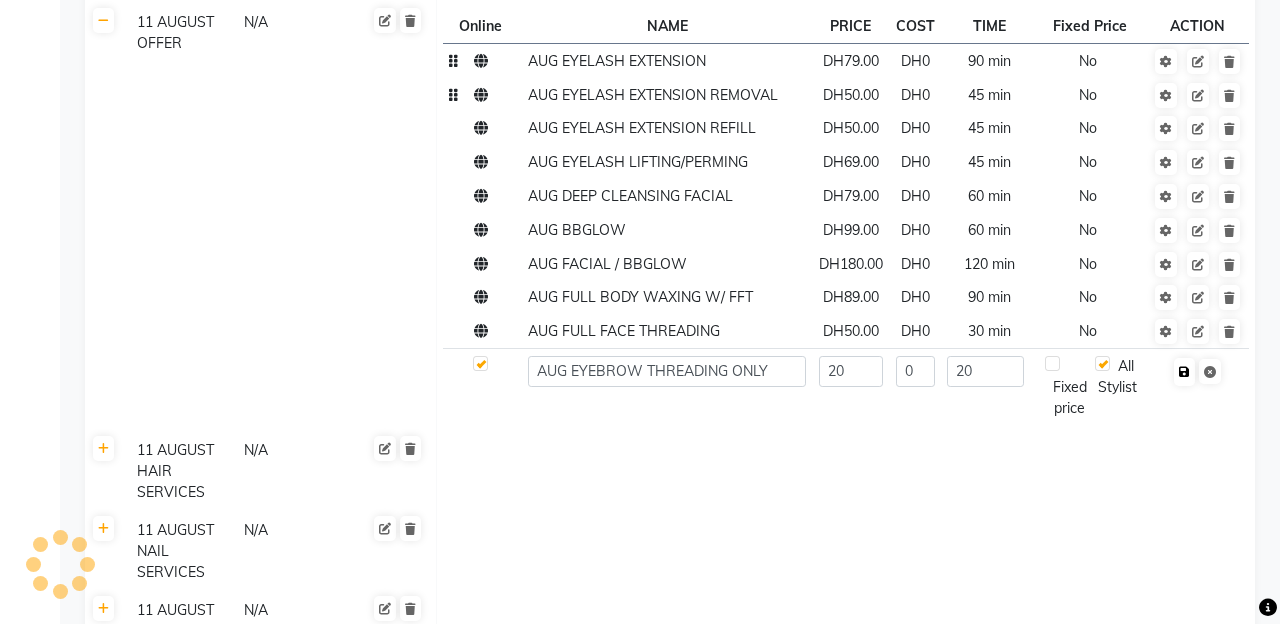 checkbox on "true" 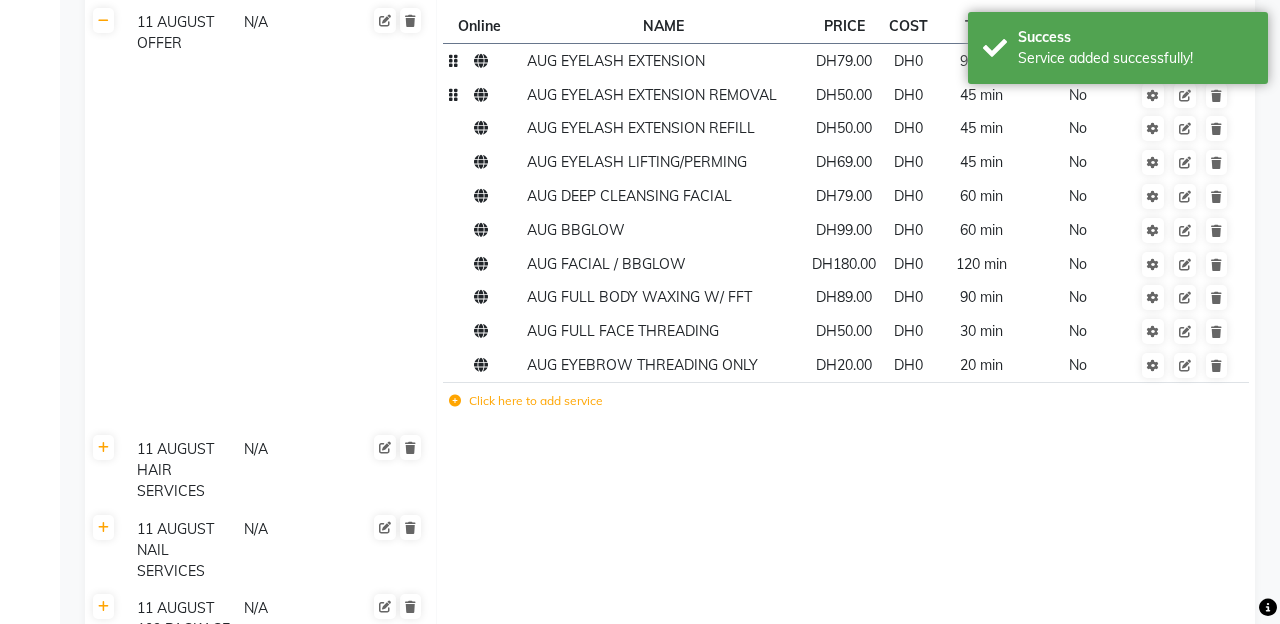 click on "Click here to add service" 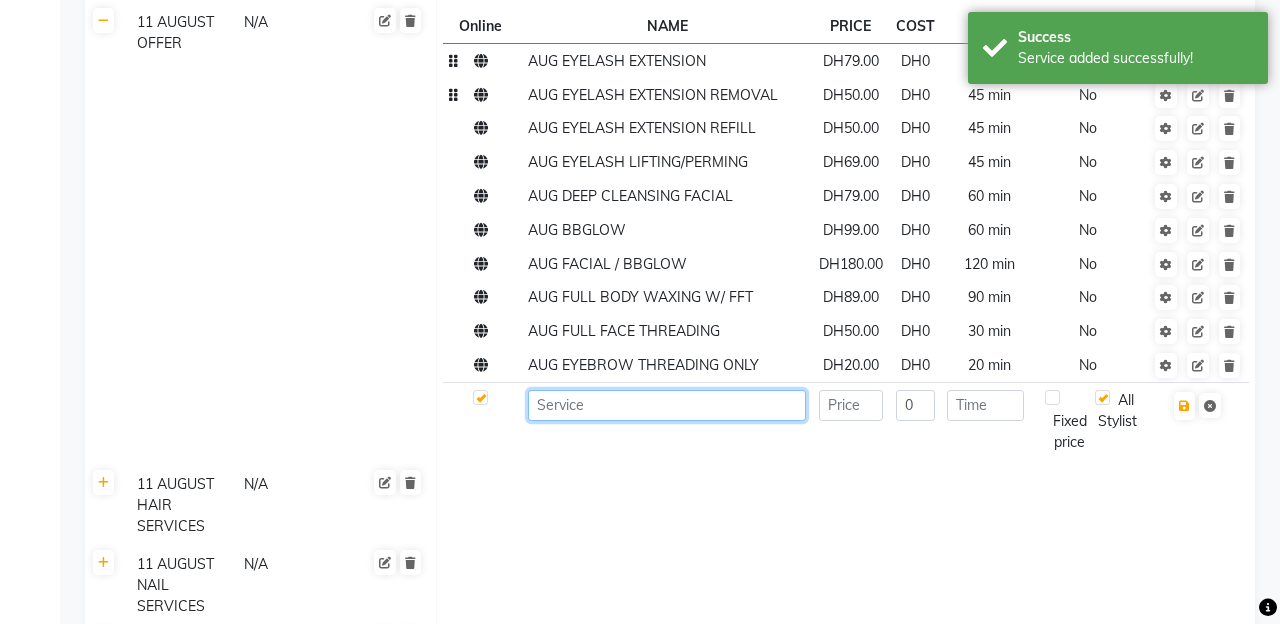 click 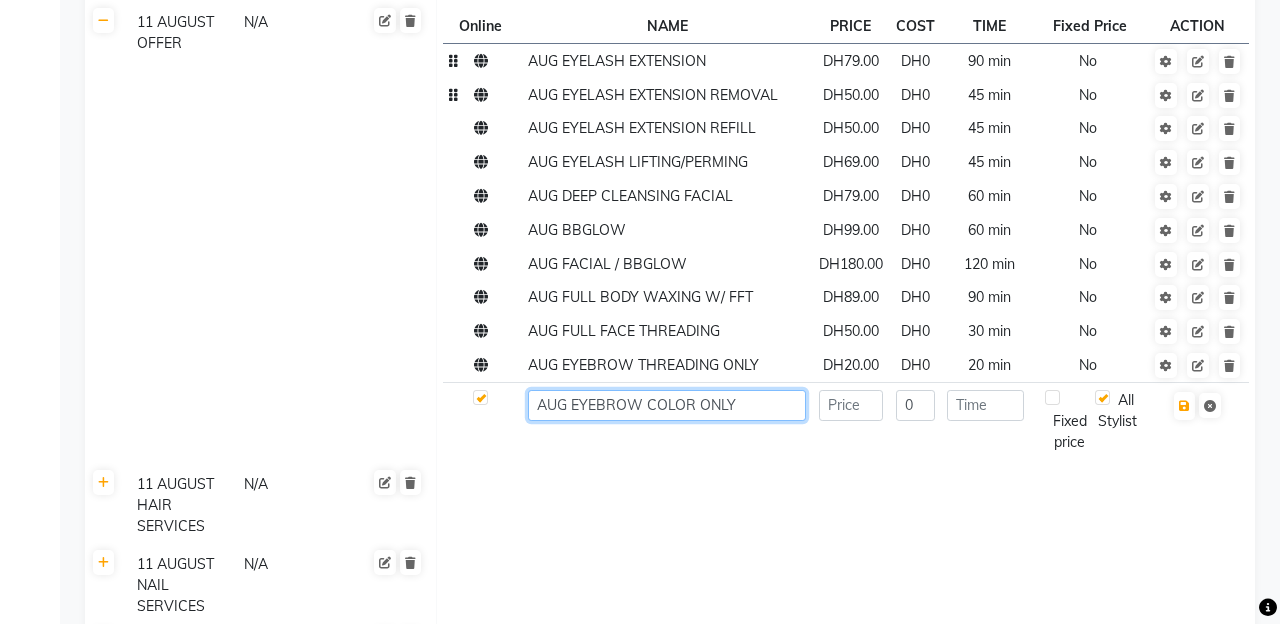 type on "AUG EYEBROW COLOR ONLY" 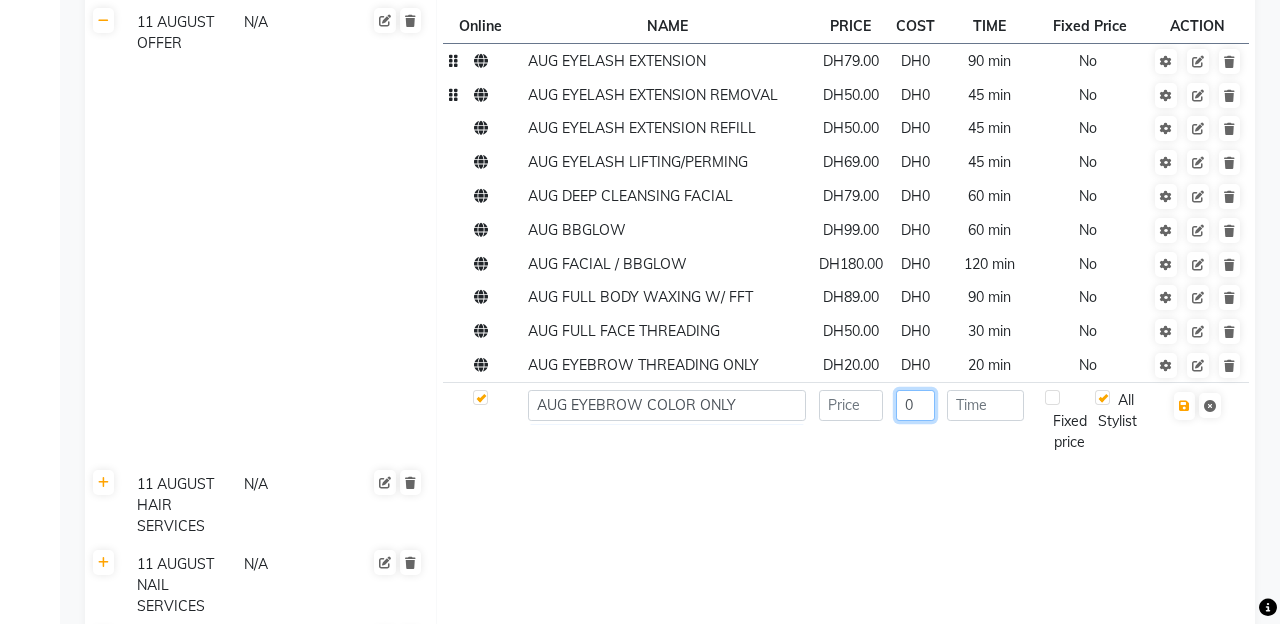 click on "0" 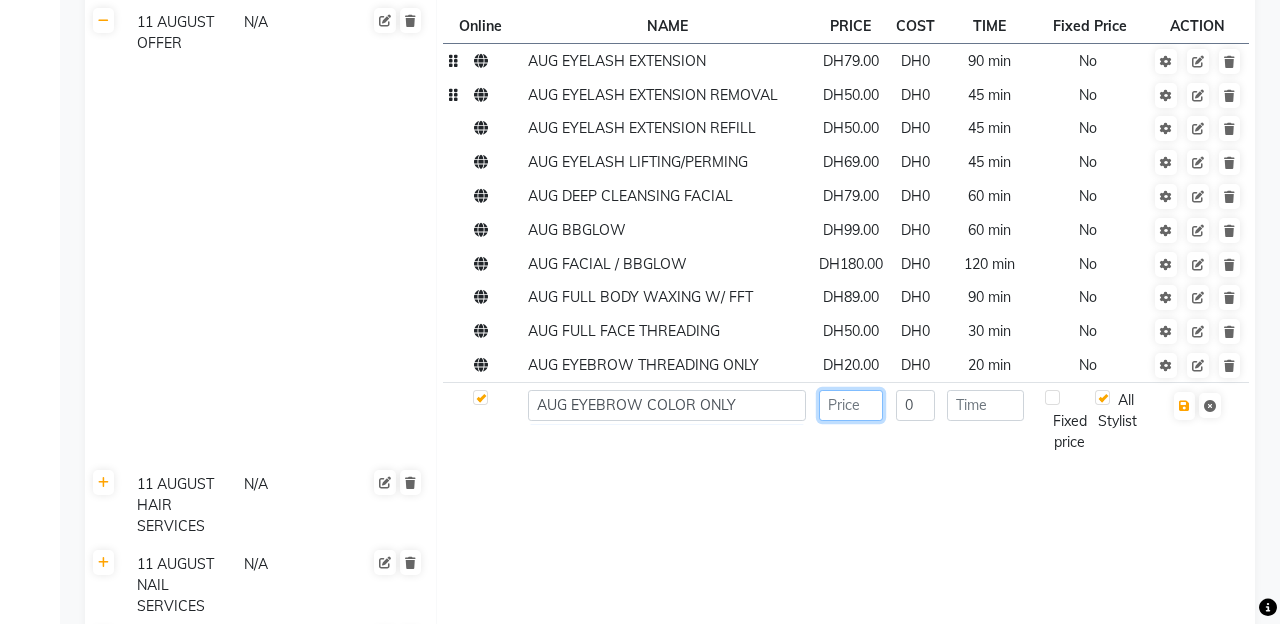 click 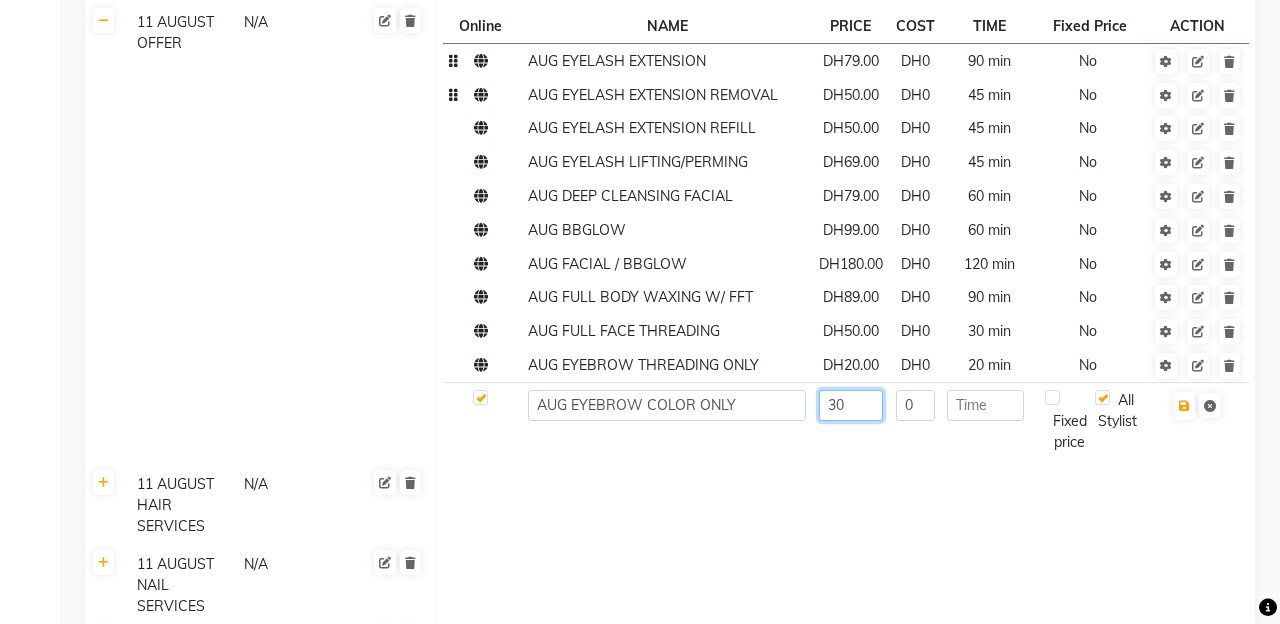 type on "30" 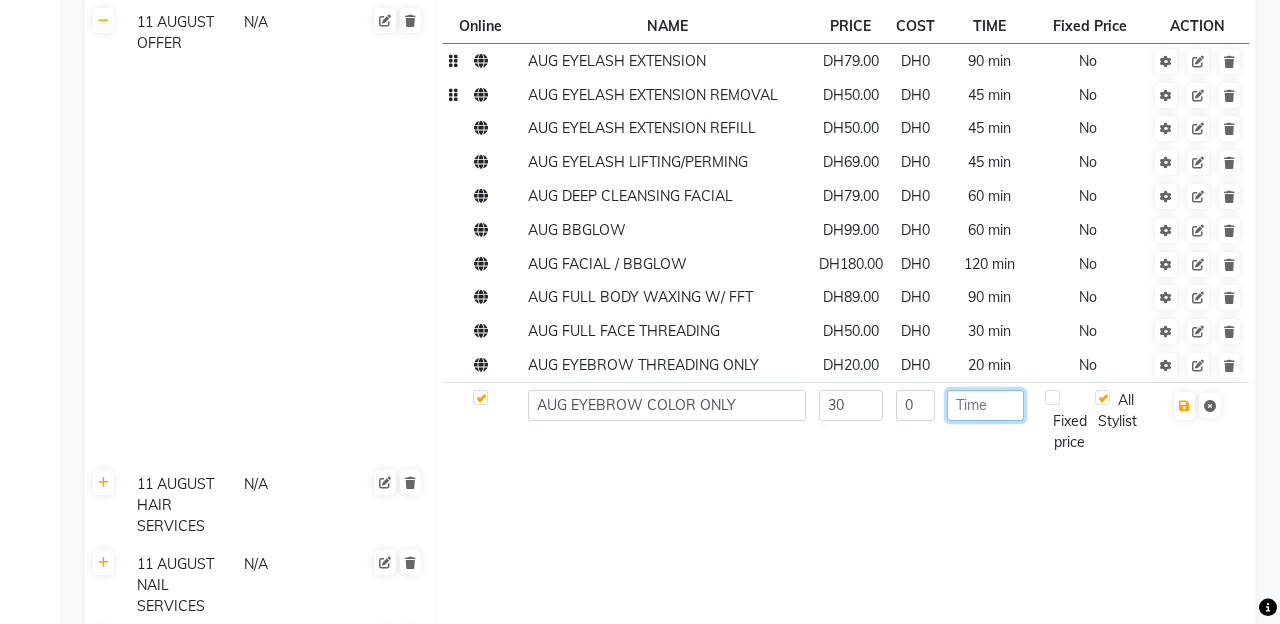 click 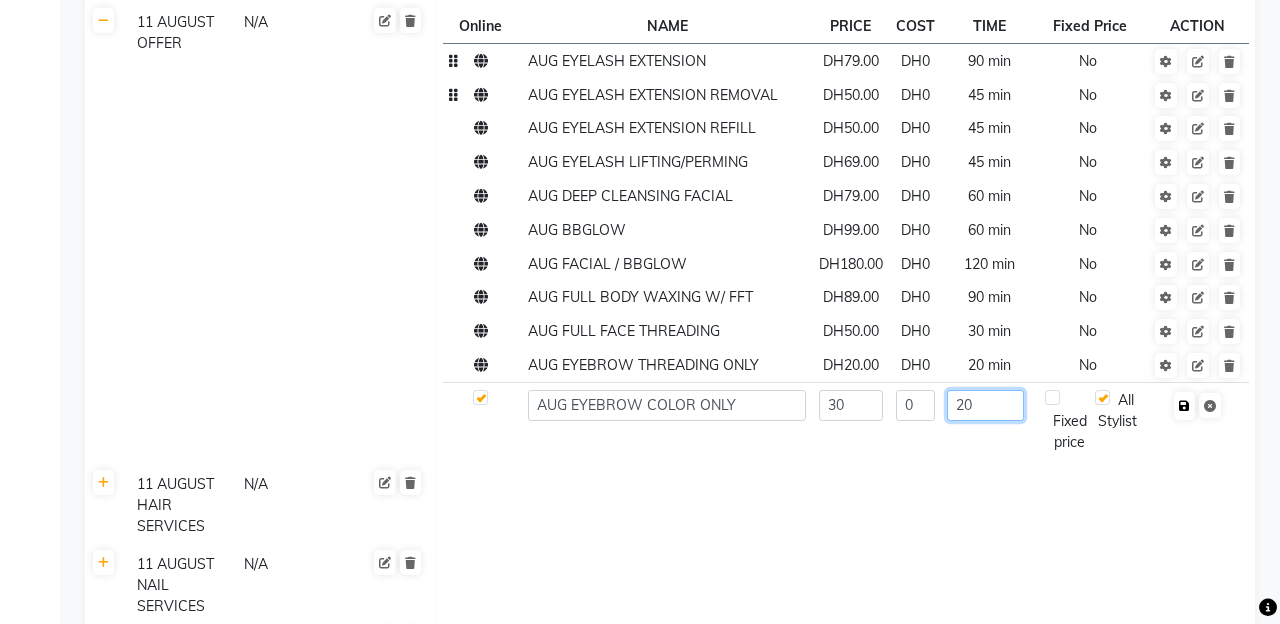 type on "20" 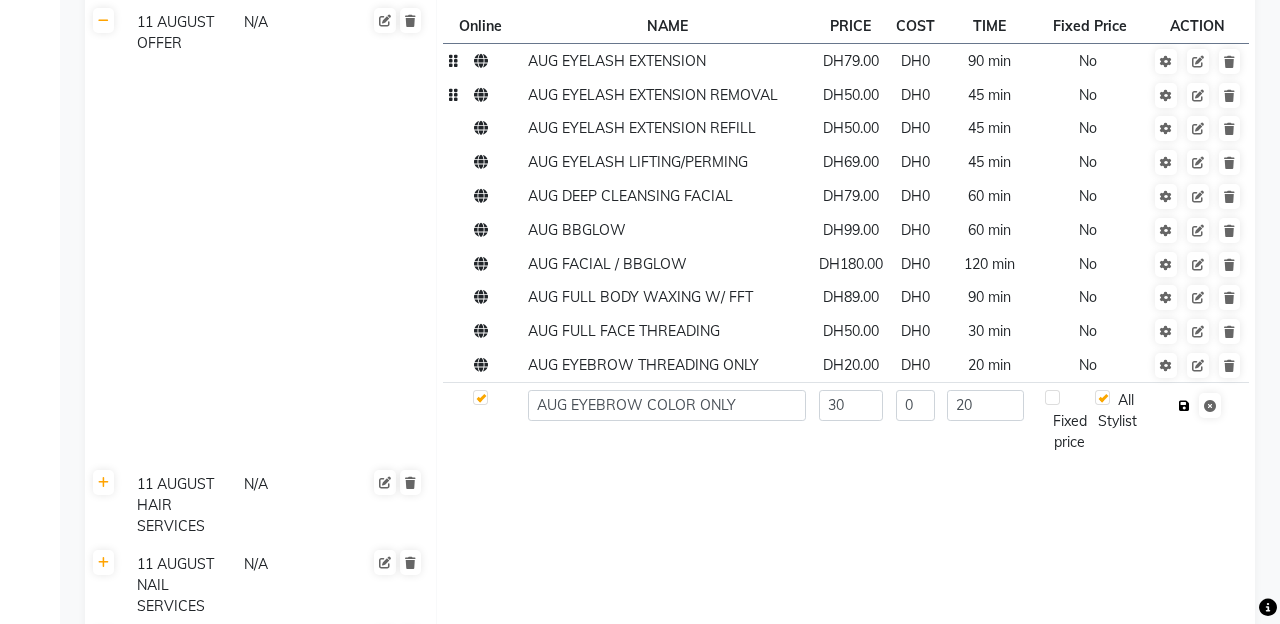 click at bounding box center [1184, 406] 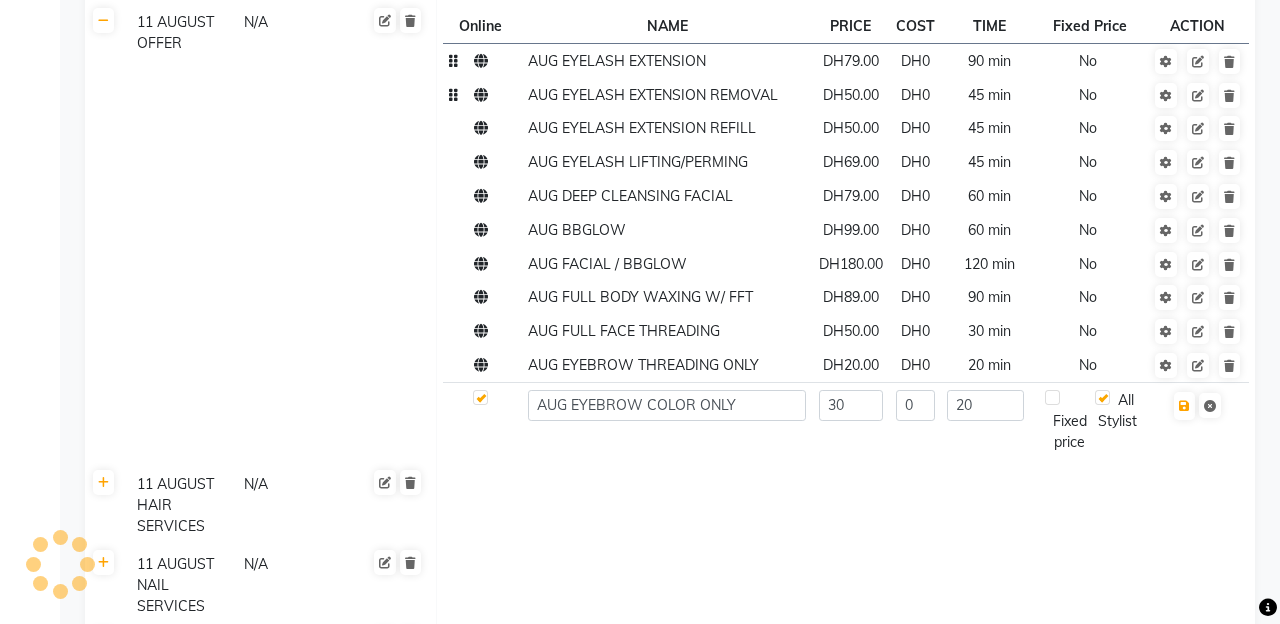 checkbox on "true" 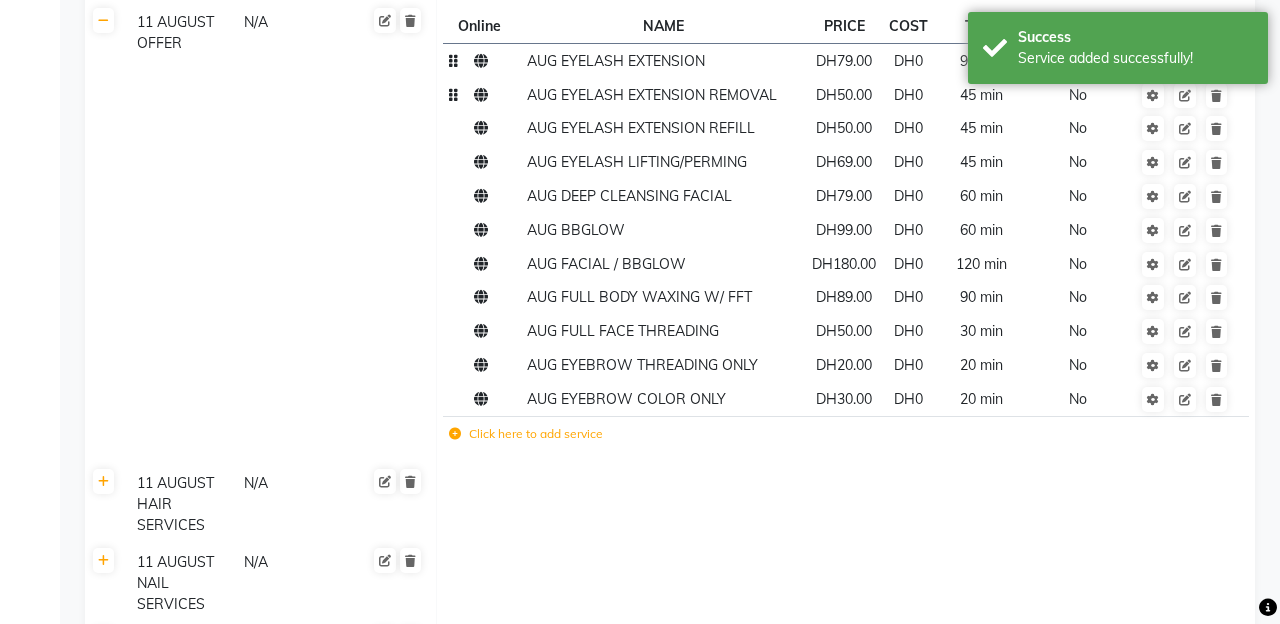 click on "Click here to add service" 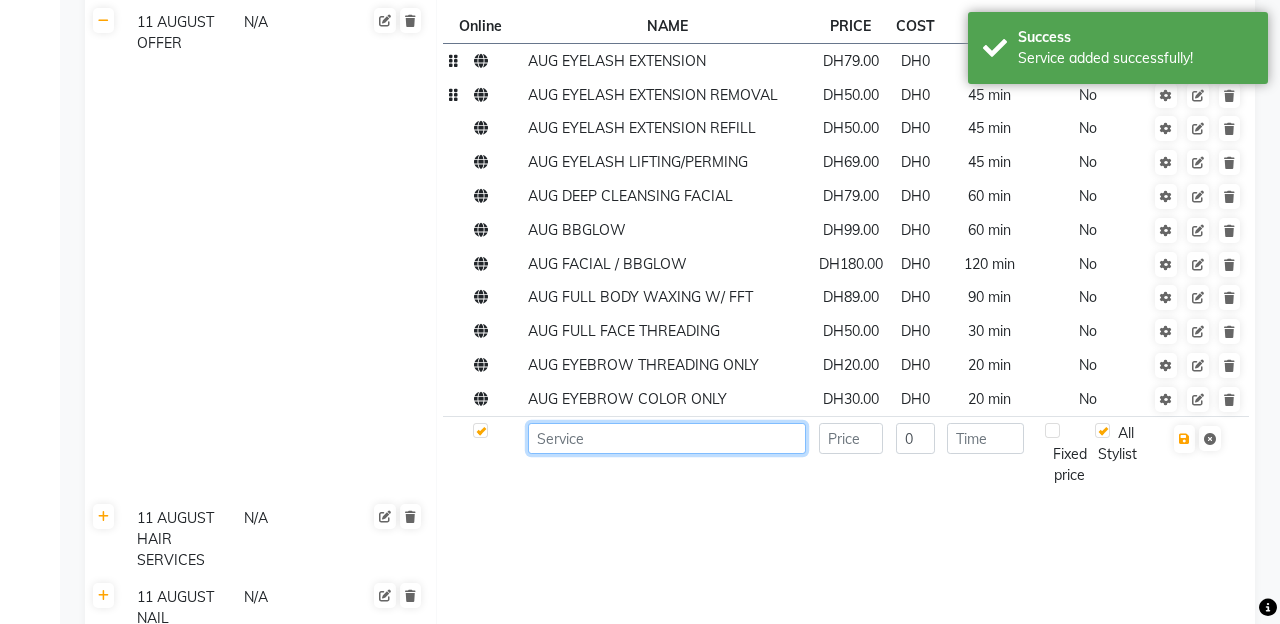 click 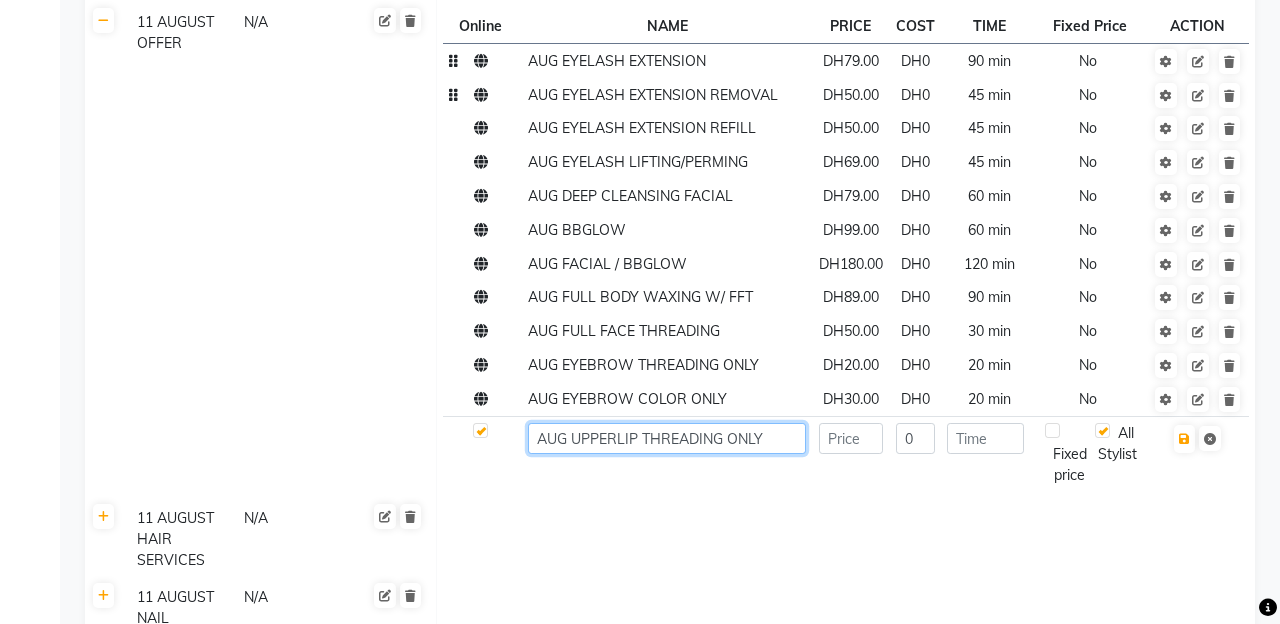 type on "AUG UPPERLIP THREADING ONLY" 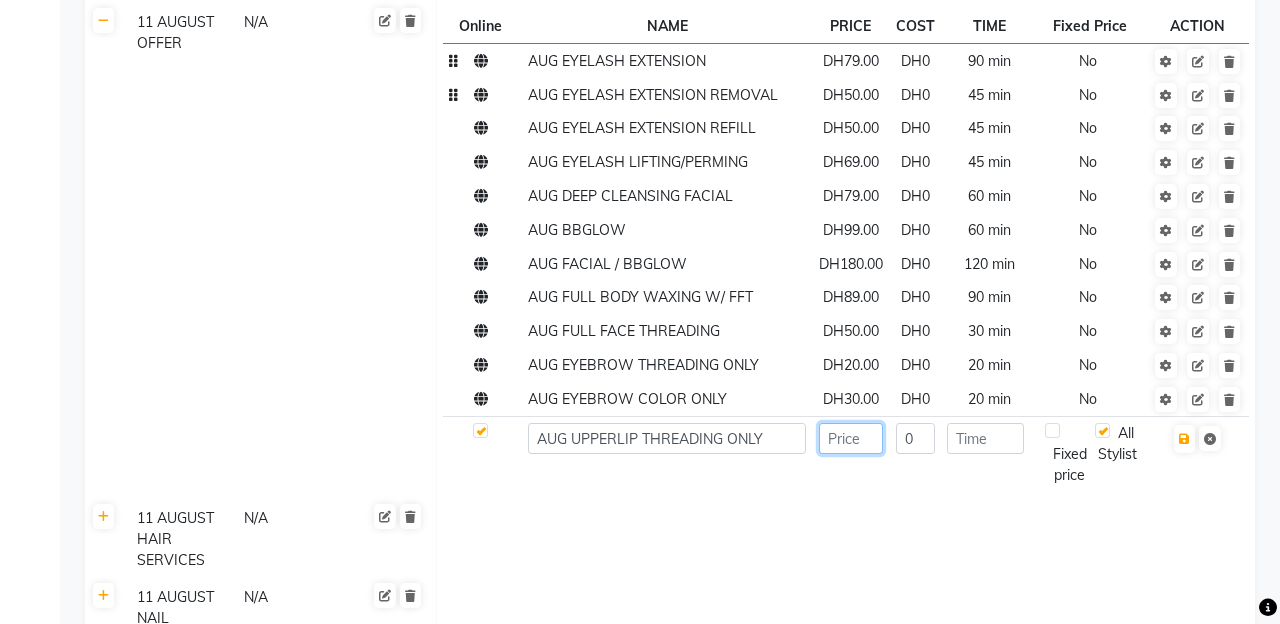 click 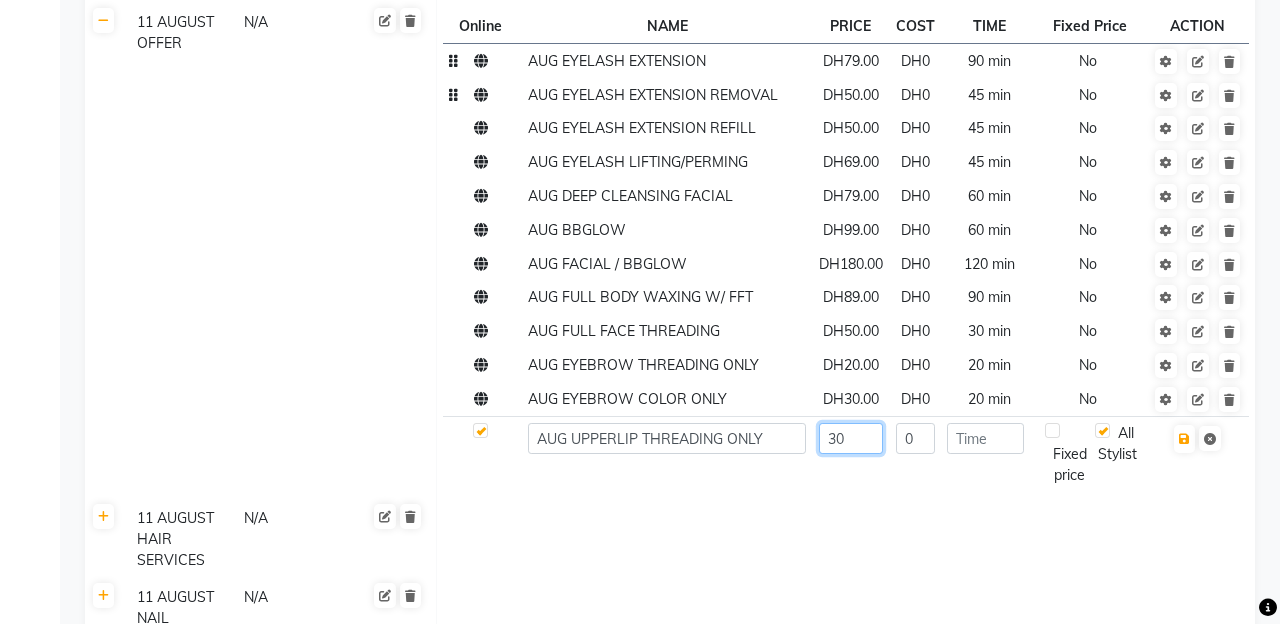 type on "3" 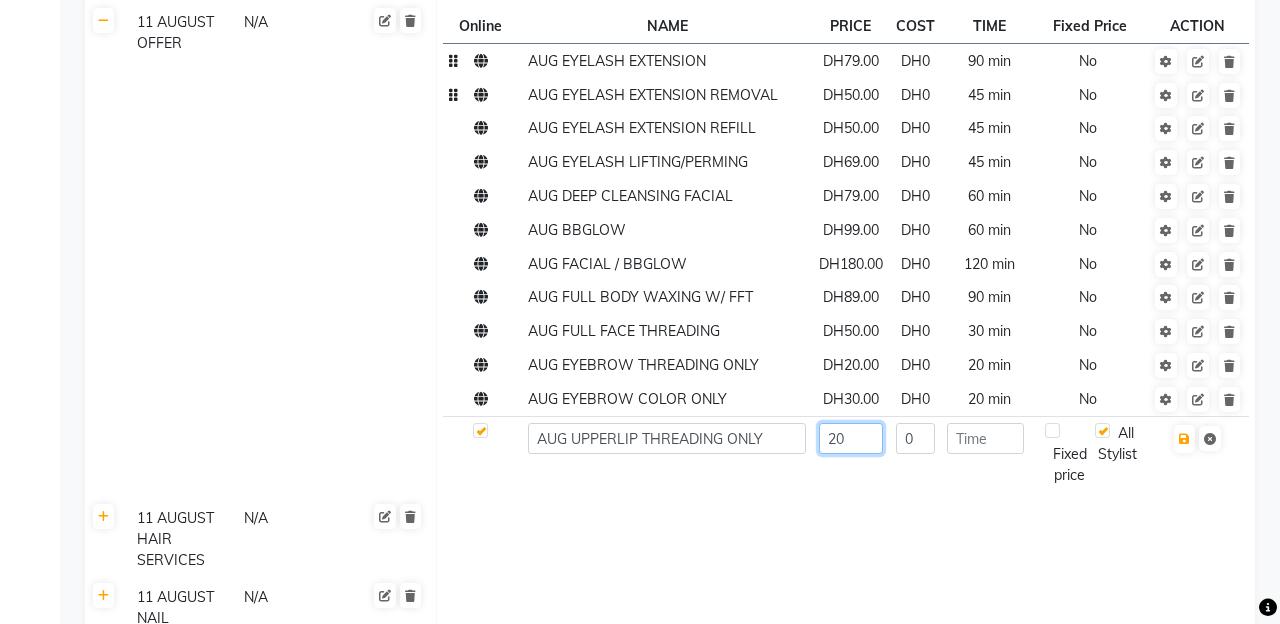 type on "20" 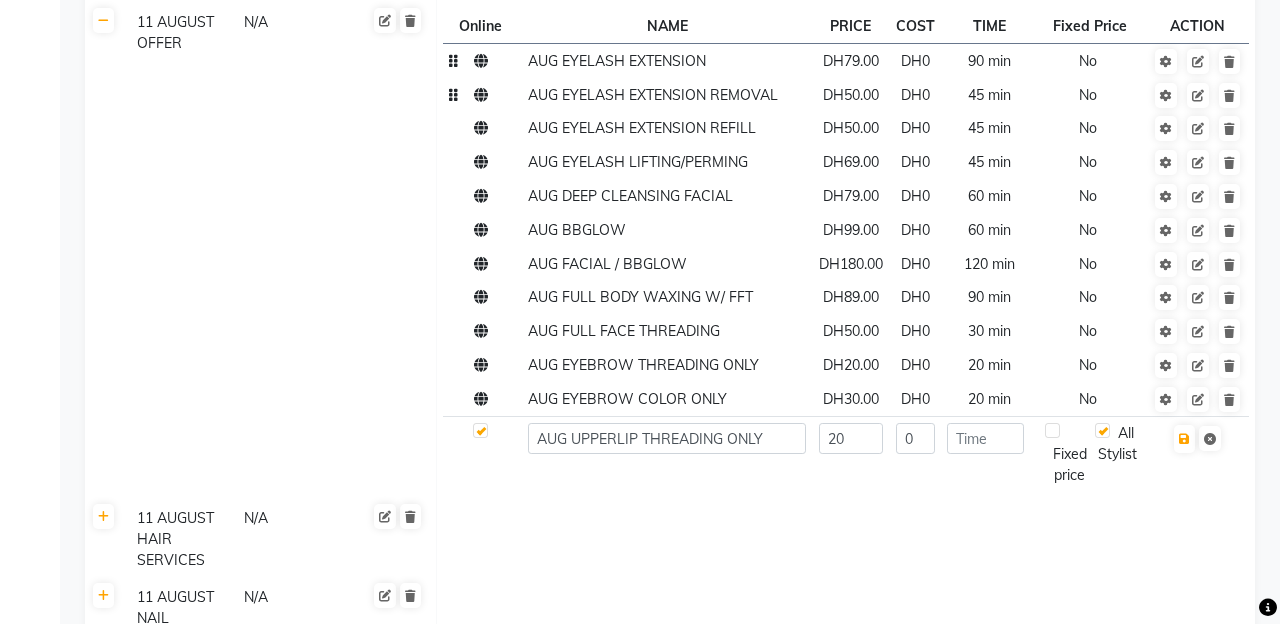 click 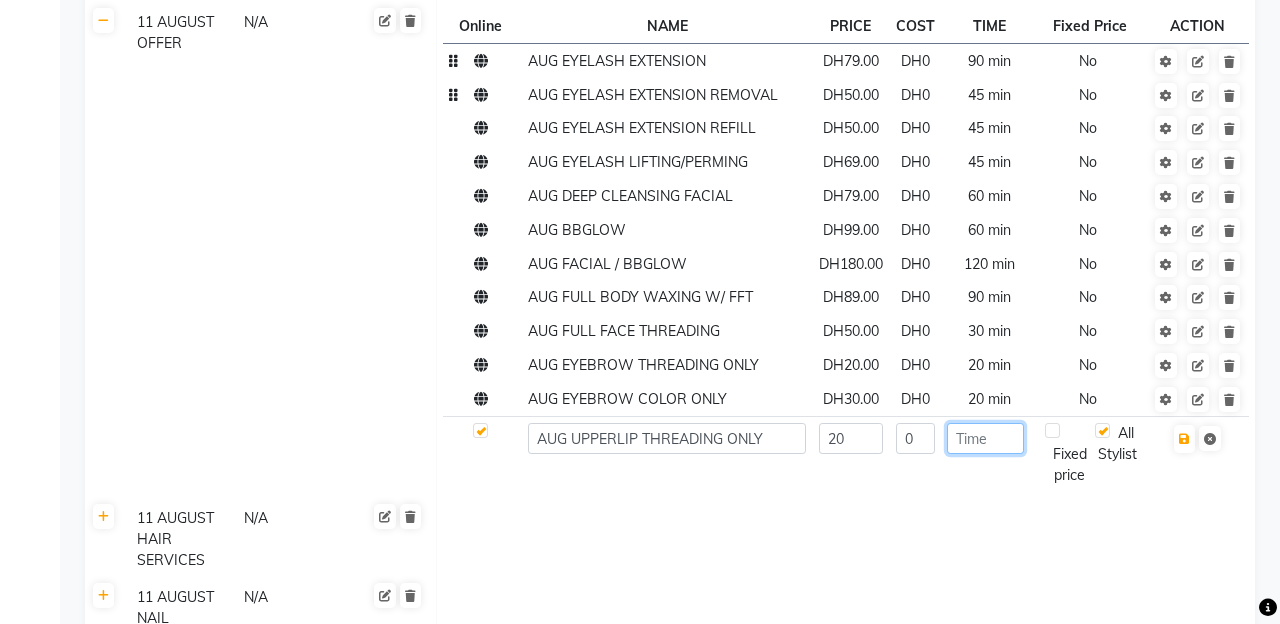 click 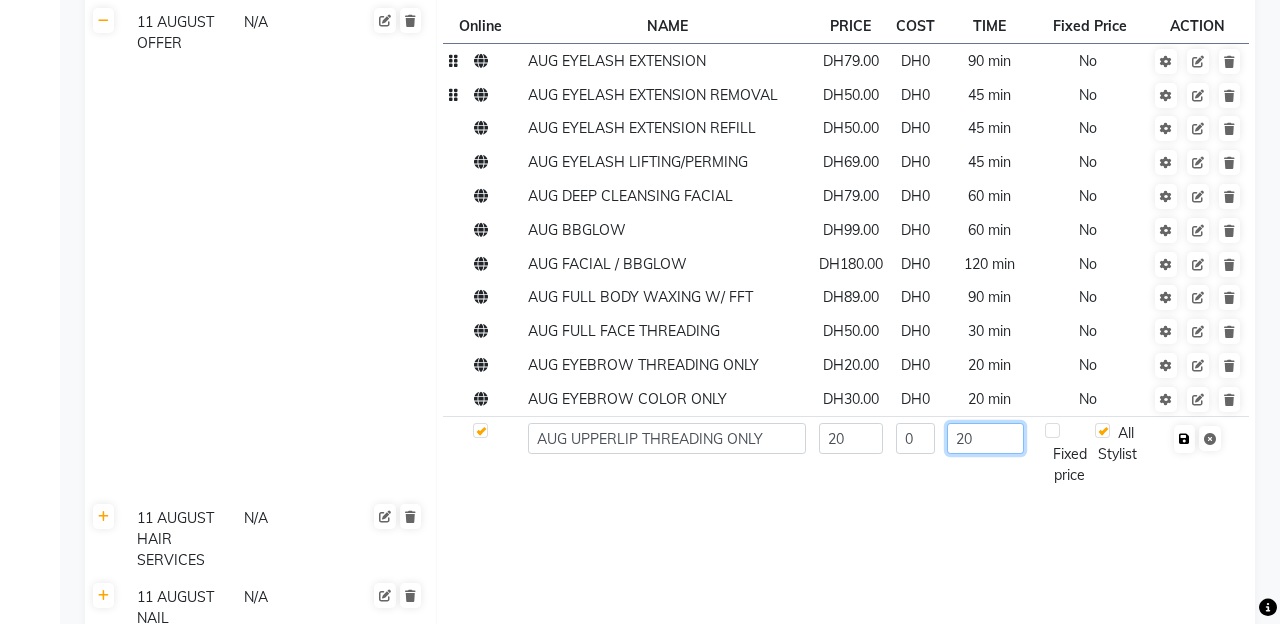 type on "20" 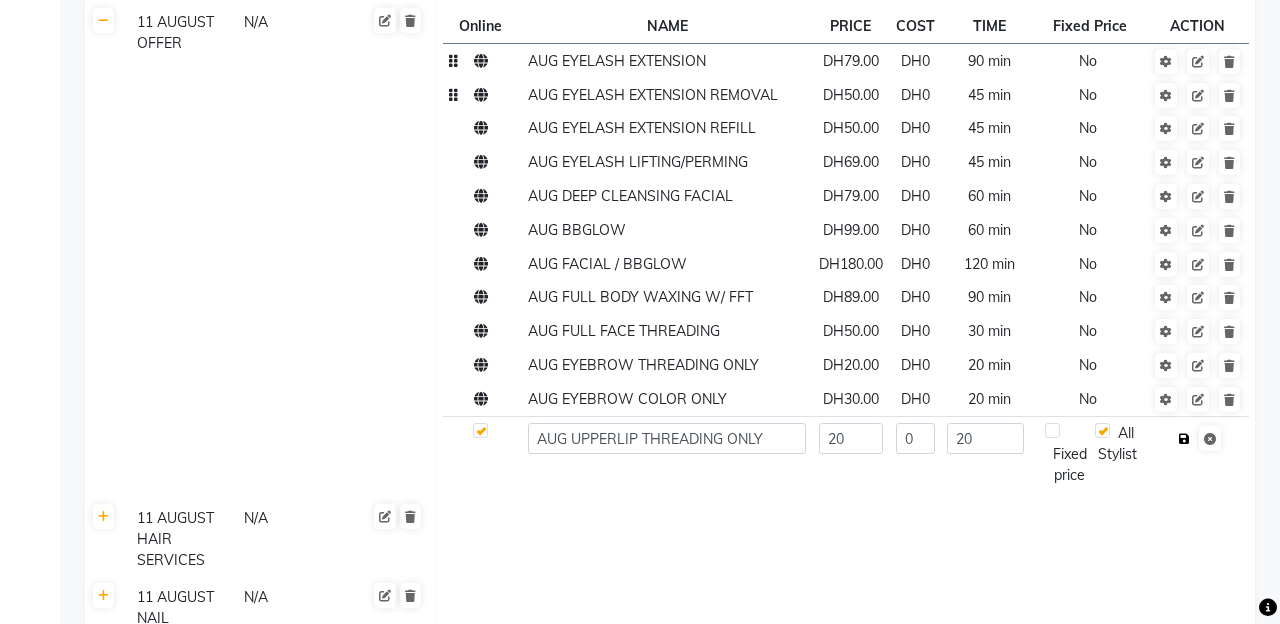 click at bounding box center (1184, 439) 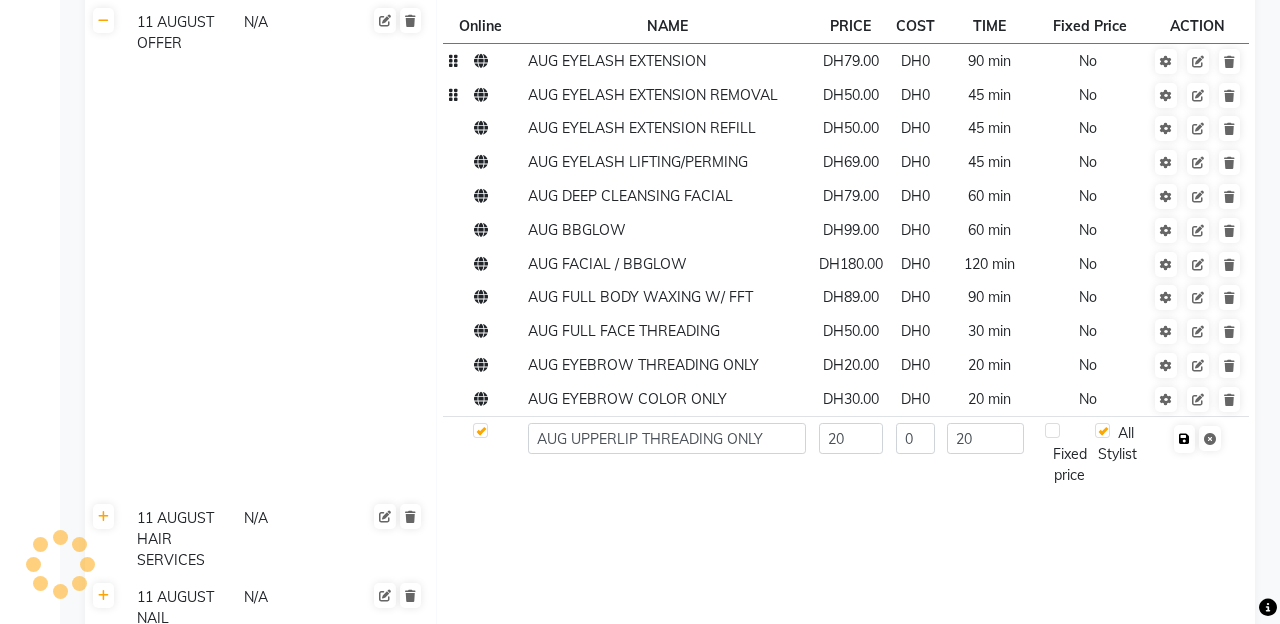 checkbox on "true" 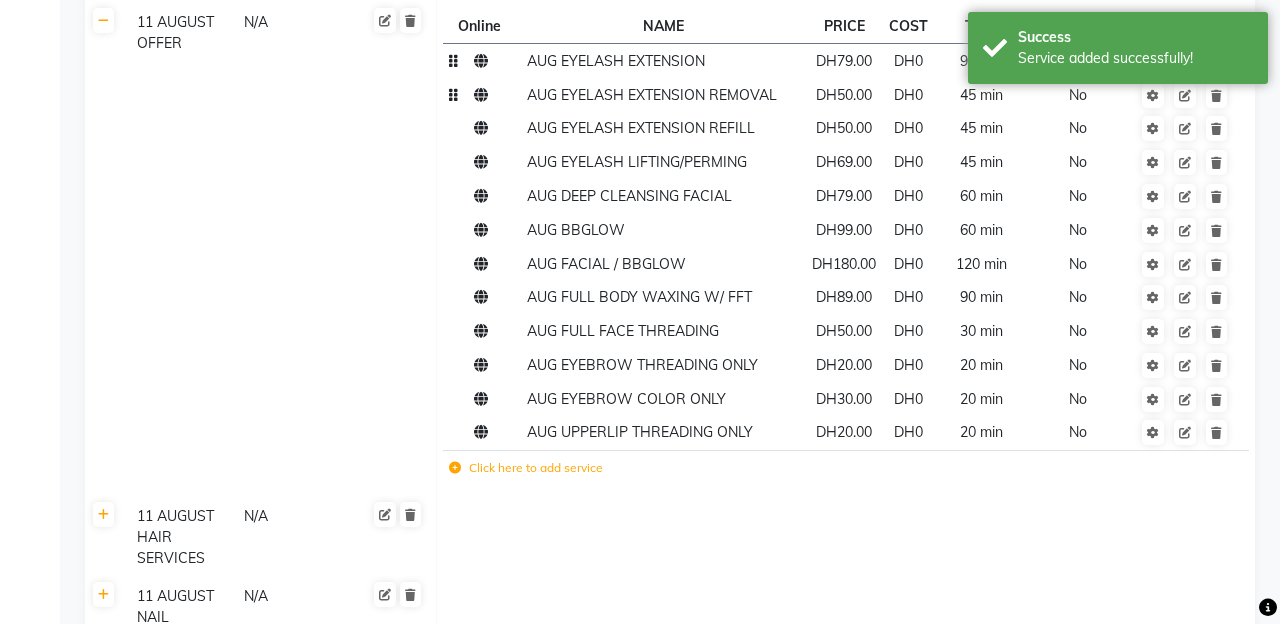 click on "Click here to add service" 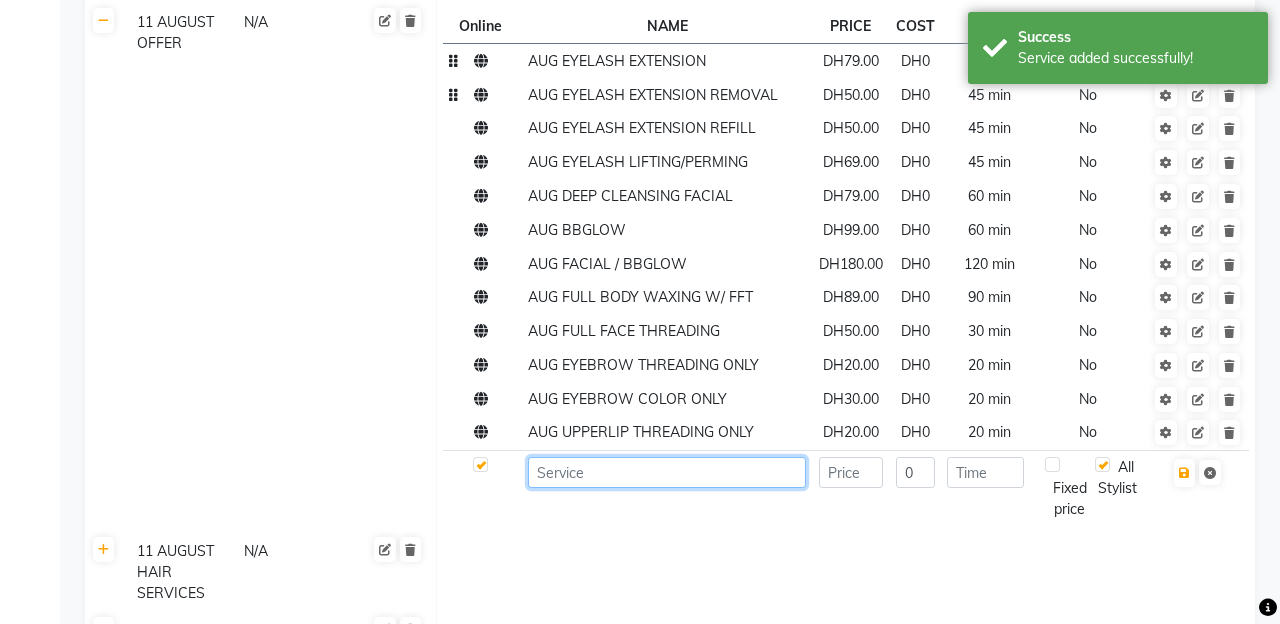 click 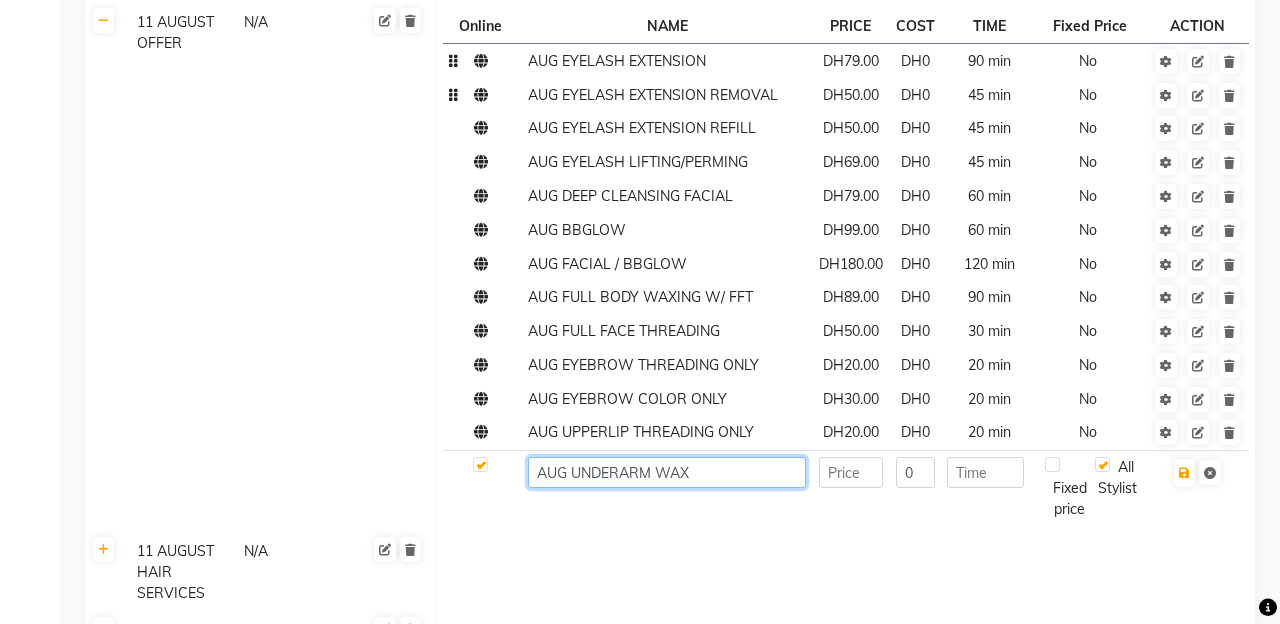 type on "AUG UNDERARM WAX" 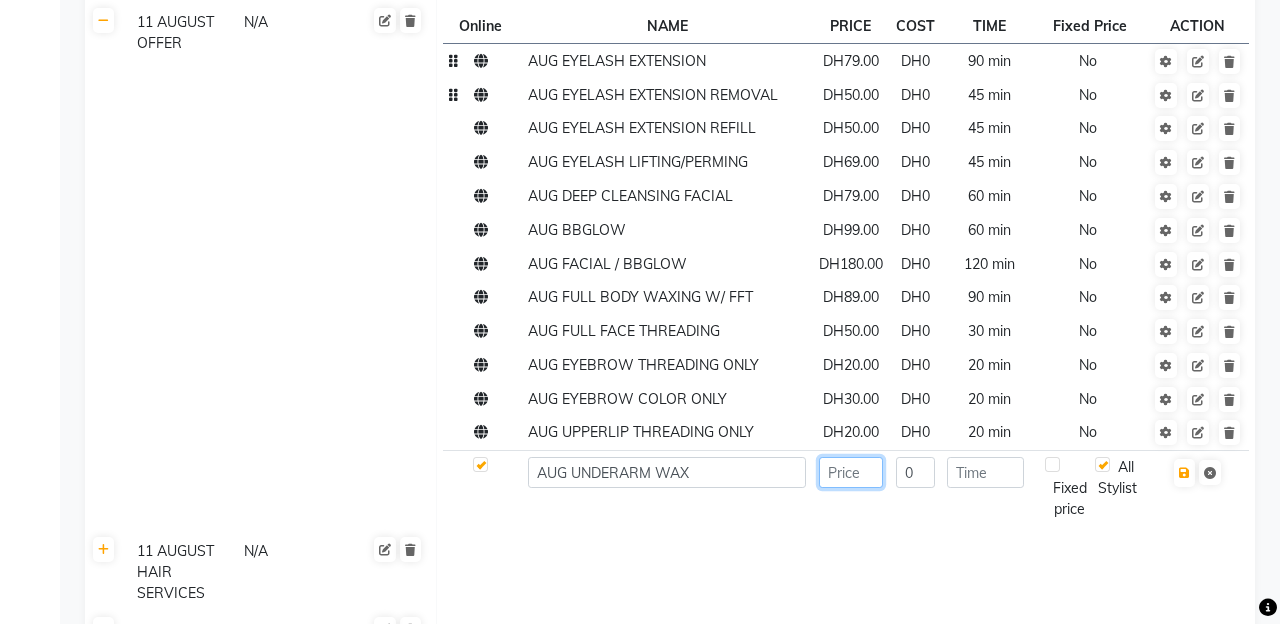 click 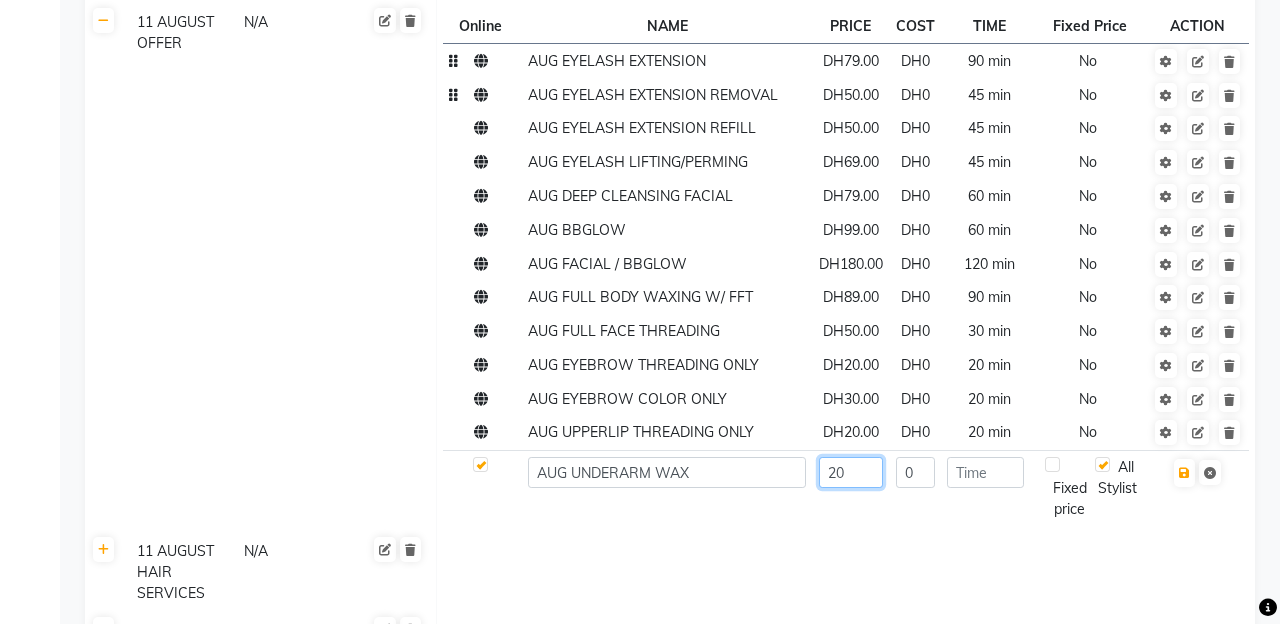 type on "20" 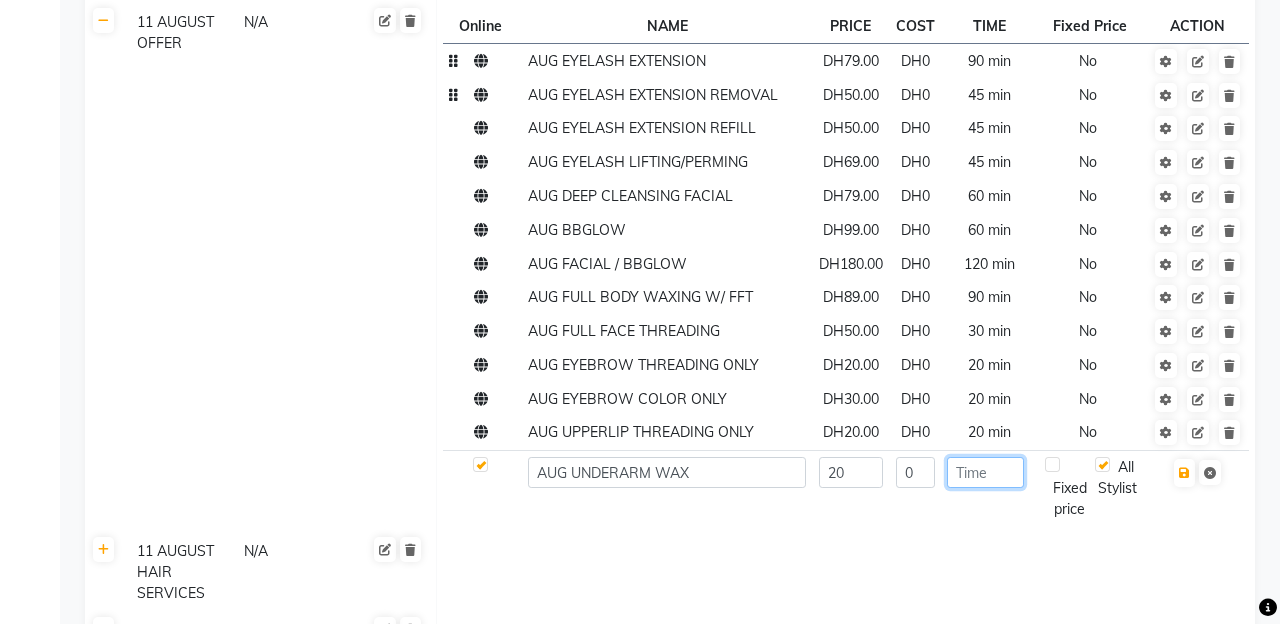 click 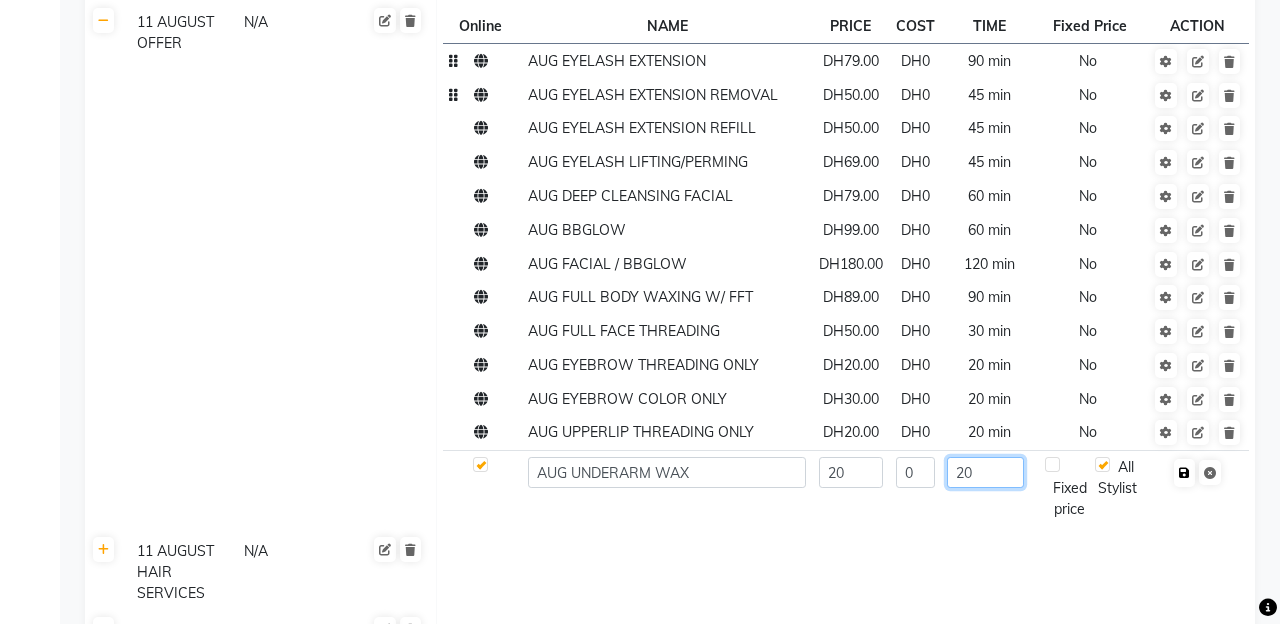 type on "20" 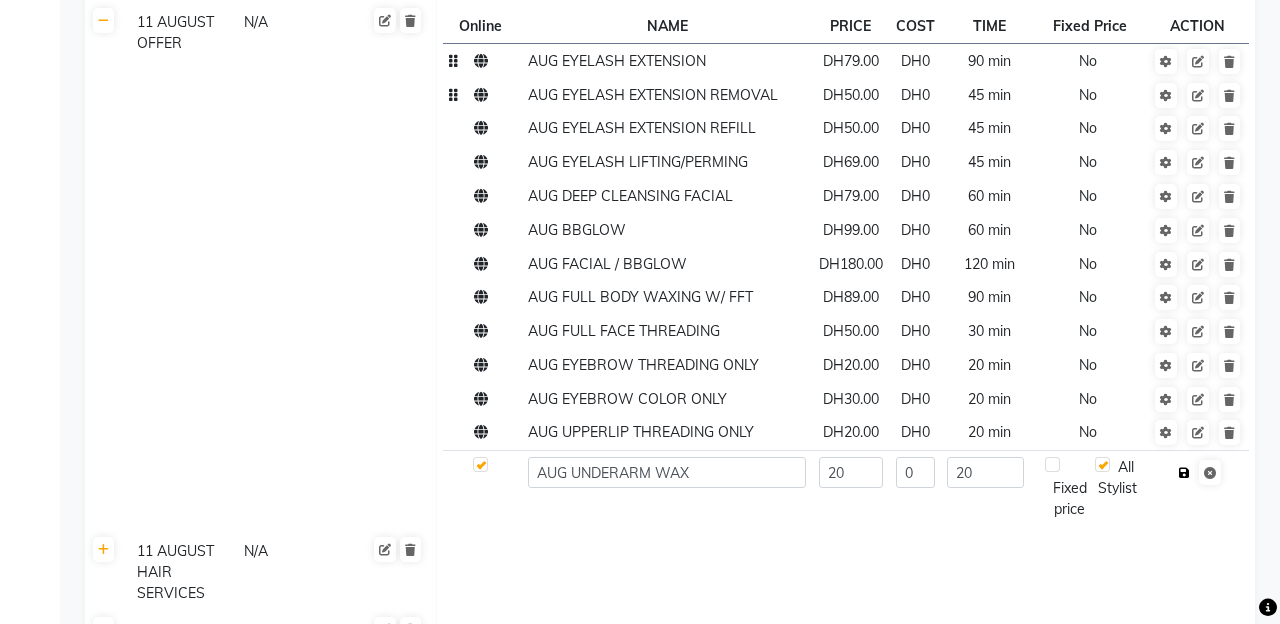 click at bounding box center (1184, 473) 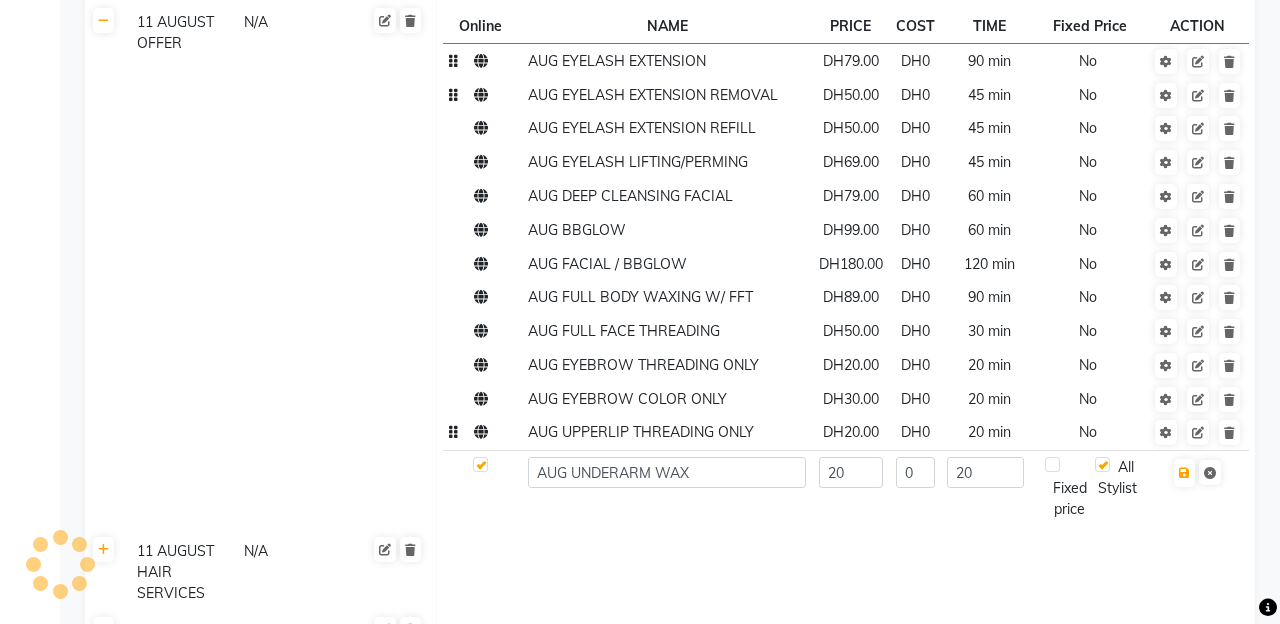 checkbox on "true" 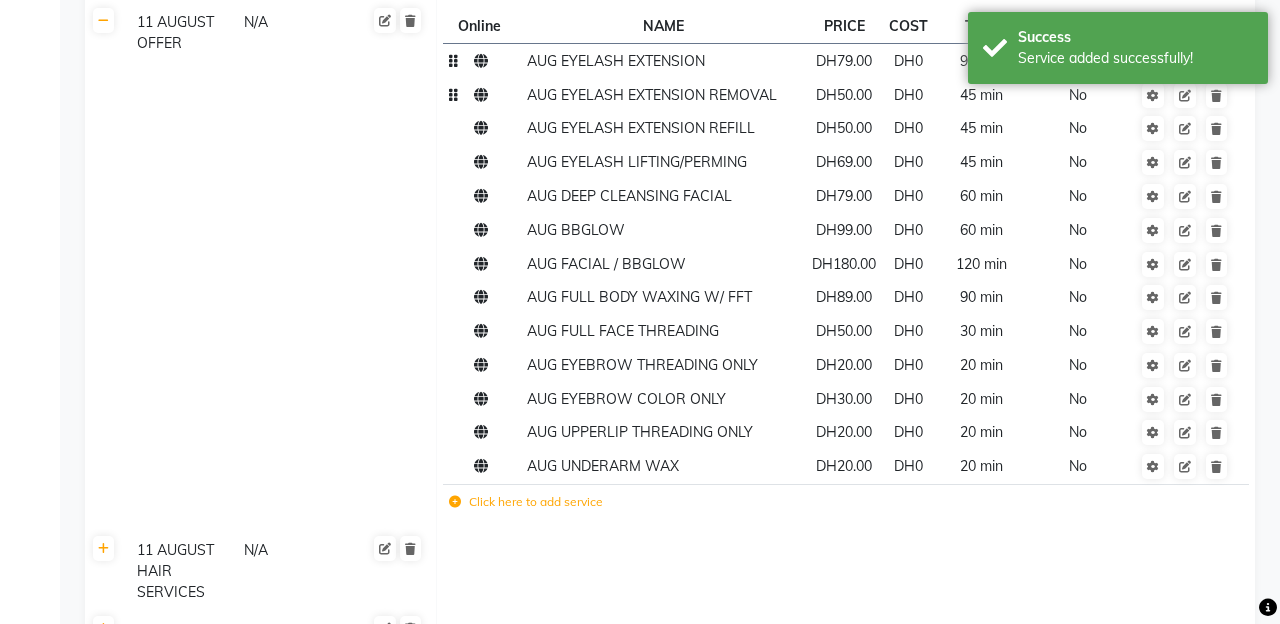 click on "Click here to add service" 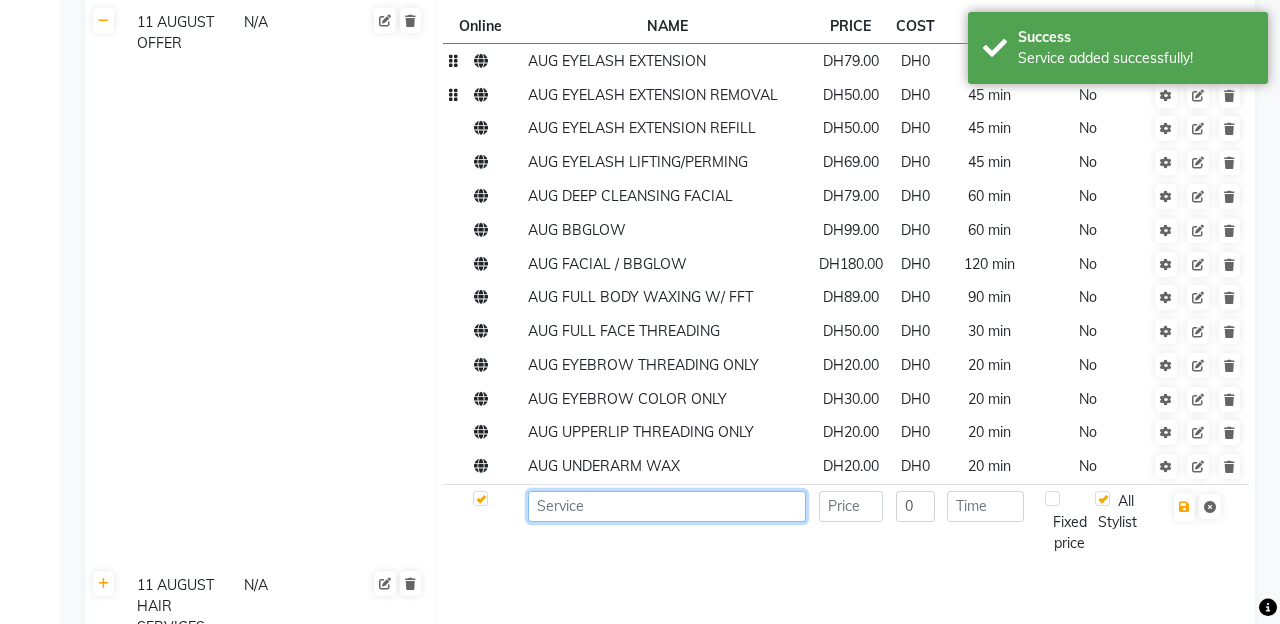 click 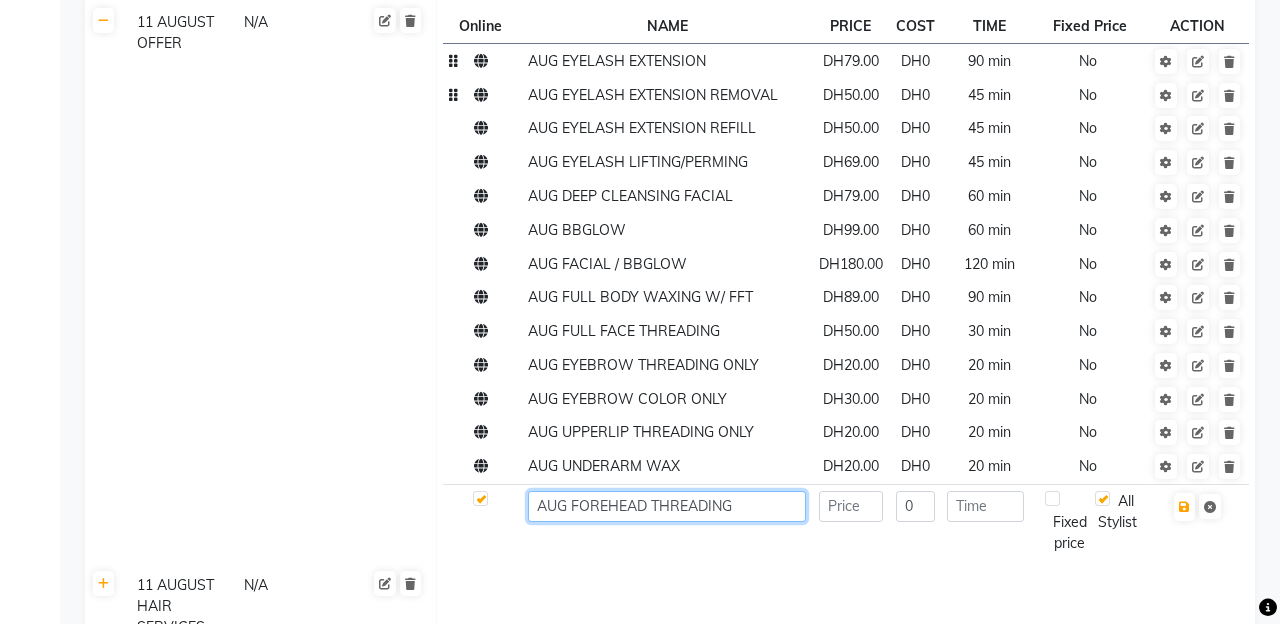type on "AUG FOREHEAD THREADING" 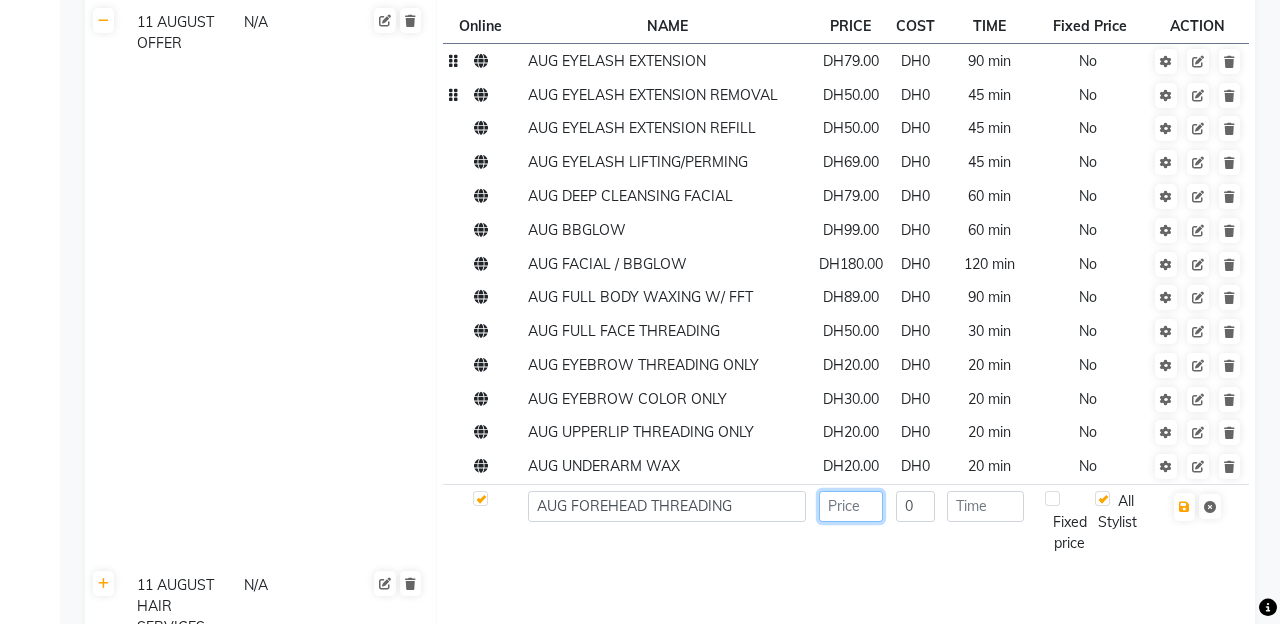 click 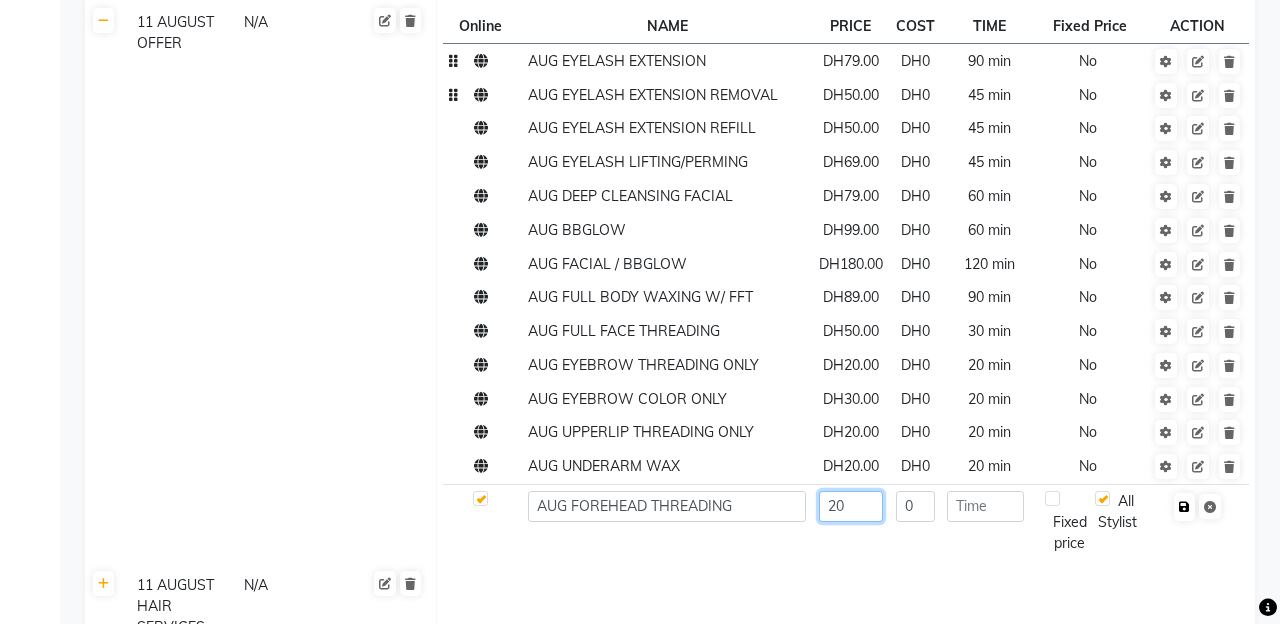 type on "20" 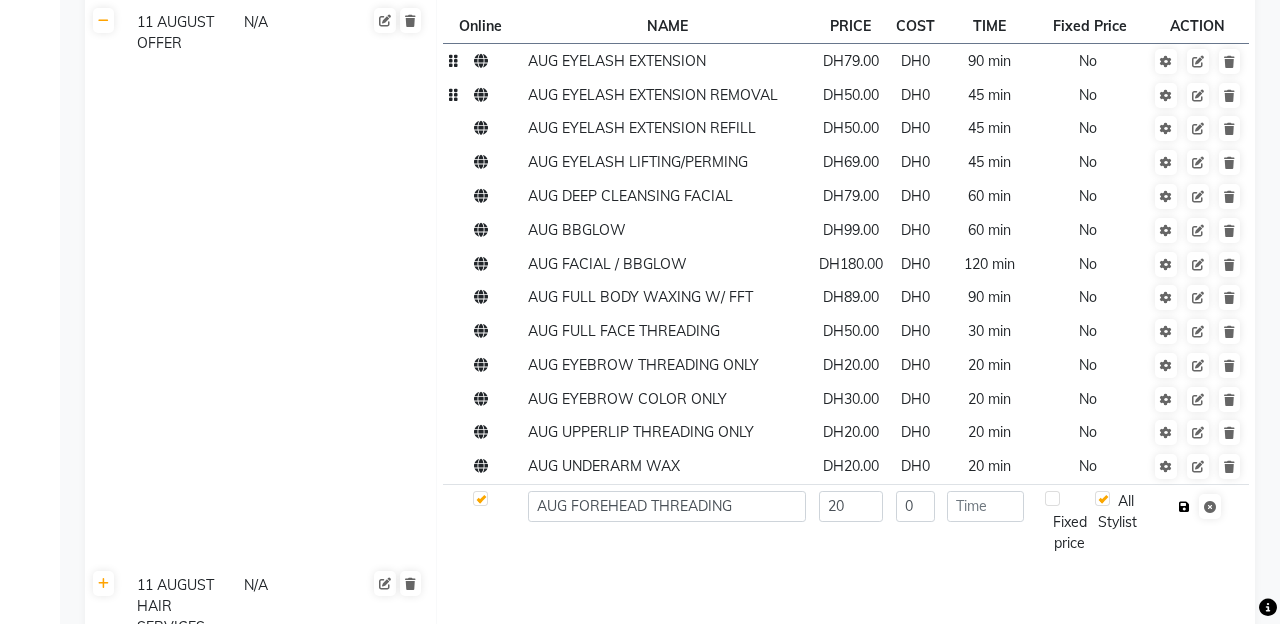 click at bounding box center [1184, 507] 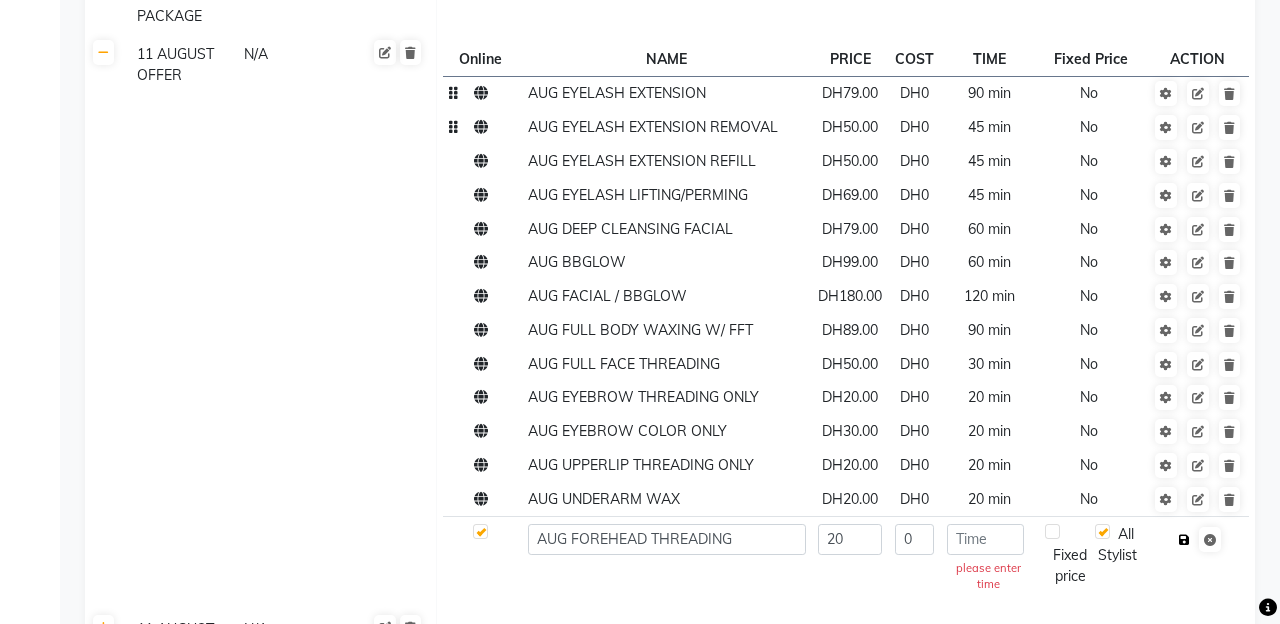 click at bounding box center [1184, 540] 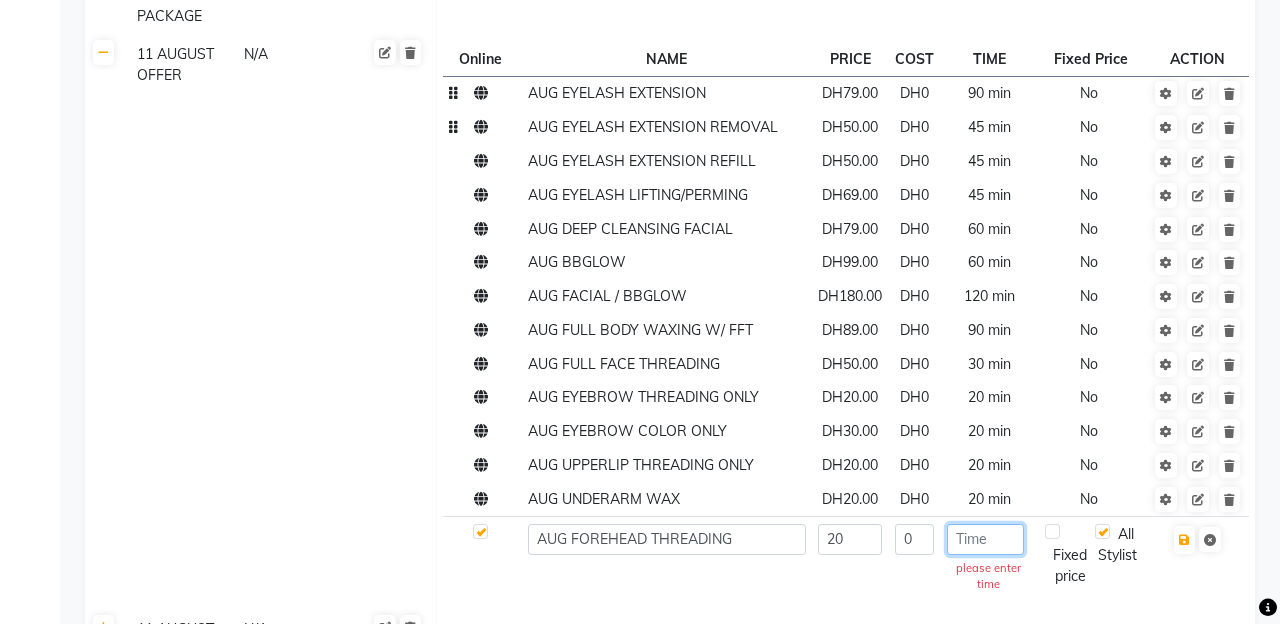 click 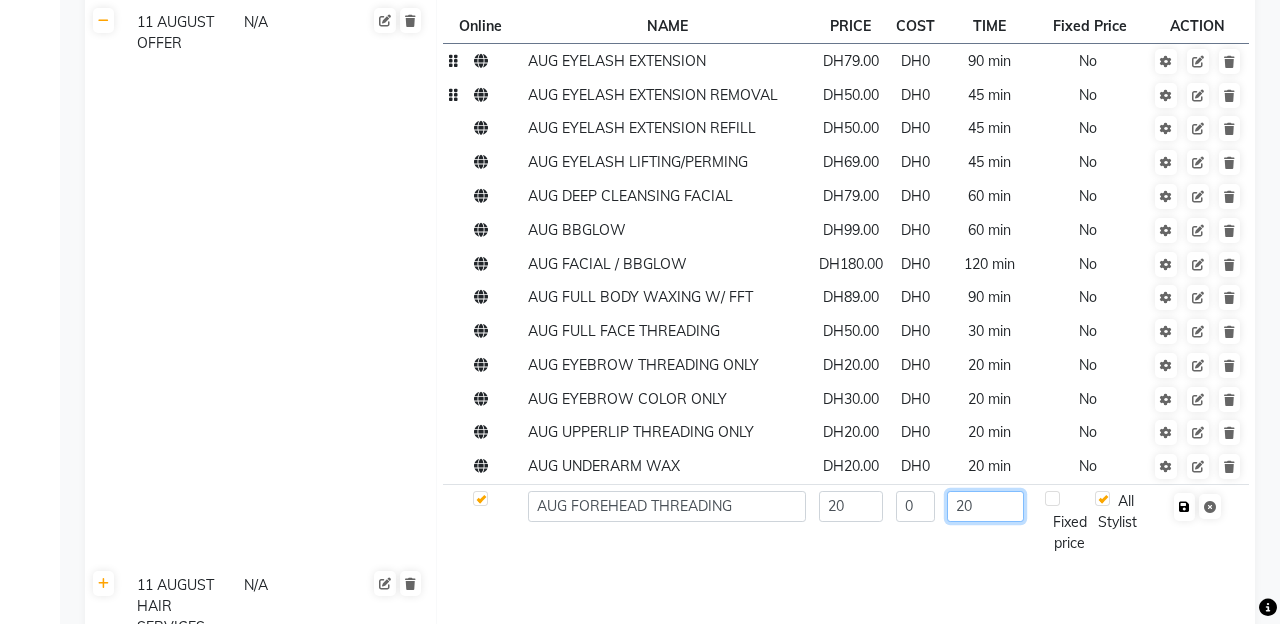 type on "20" 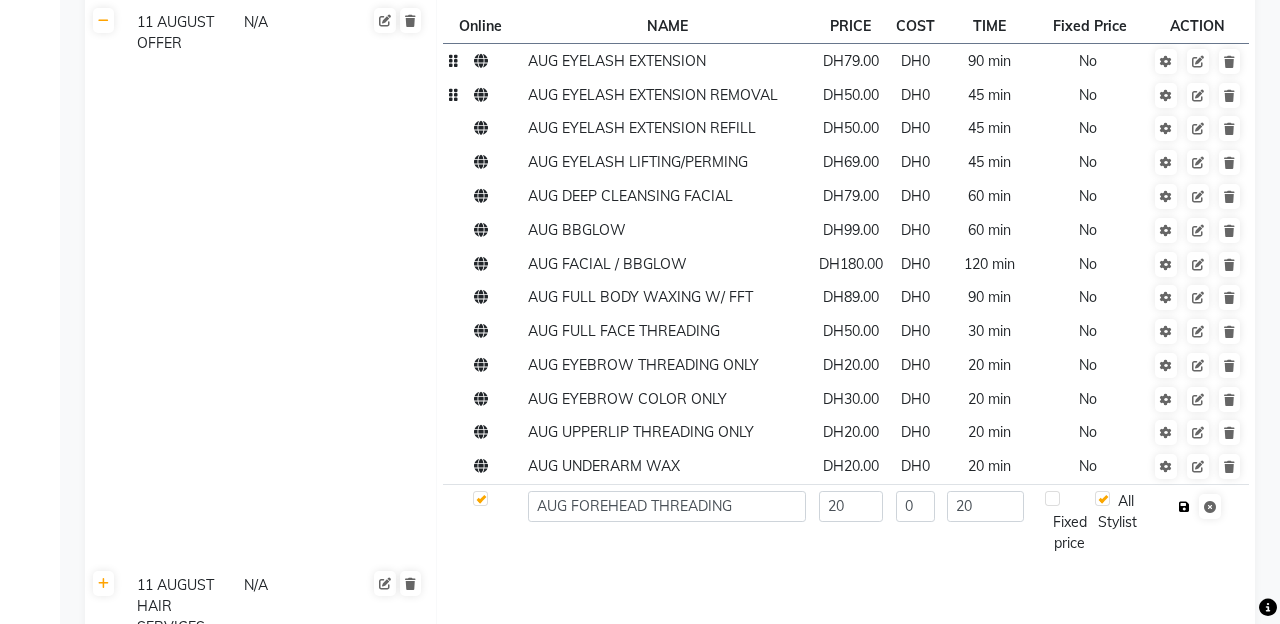 click at bounding box center (1184, 507) 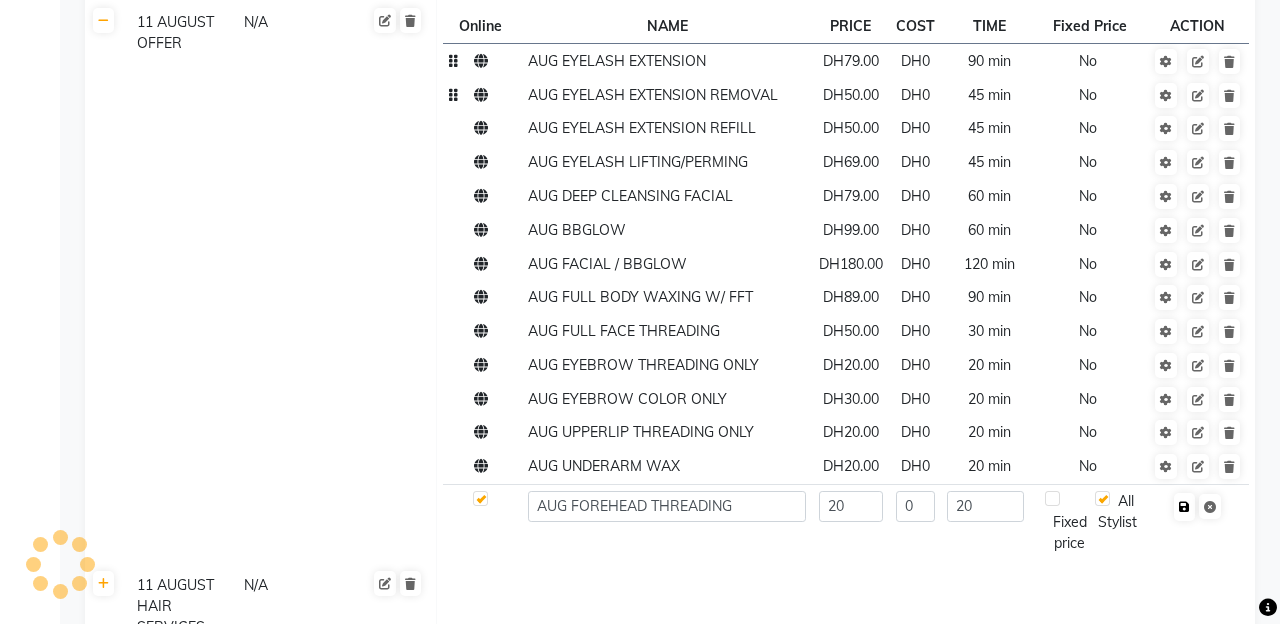 checkbox on "true" 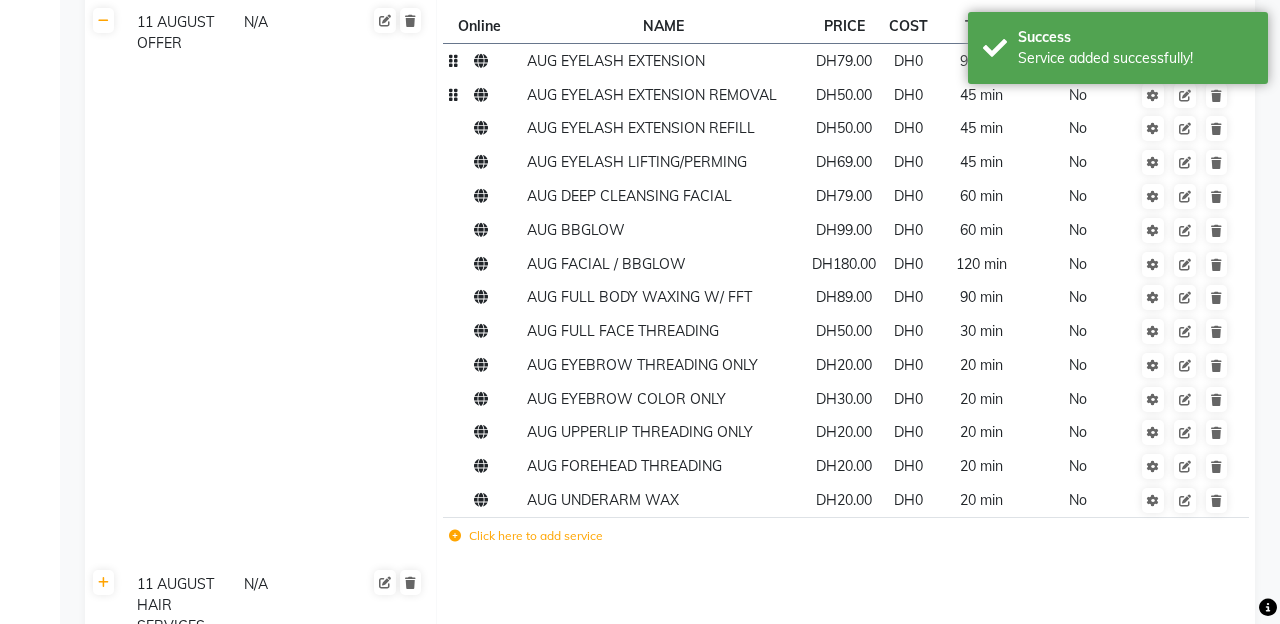 click on "Click here to add service" 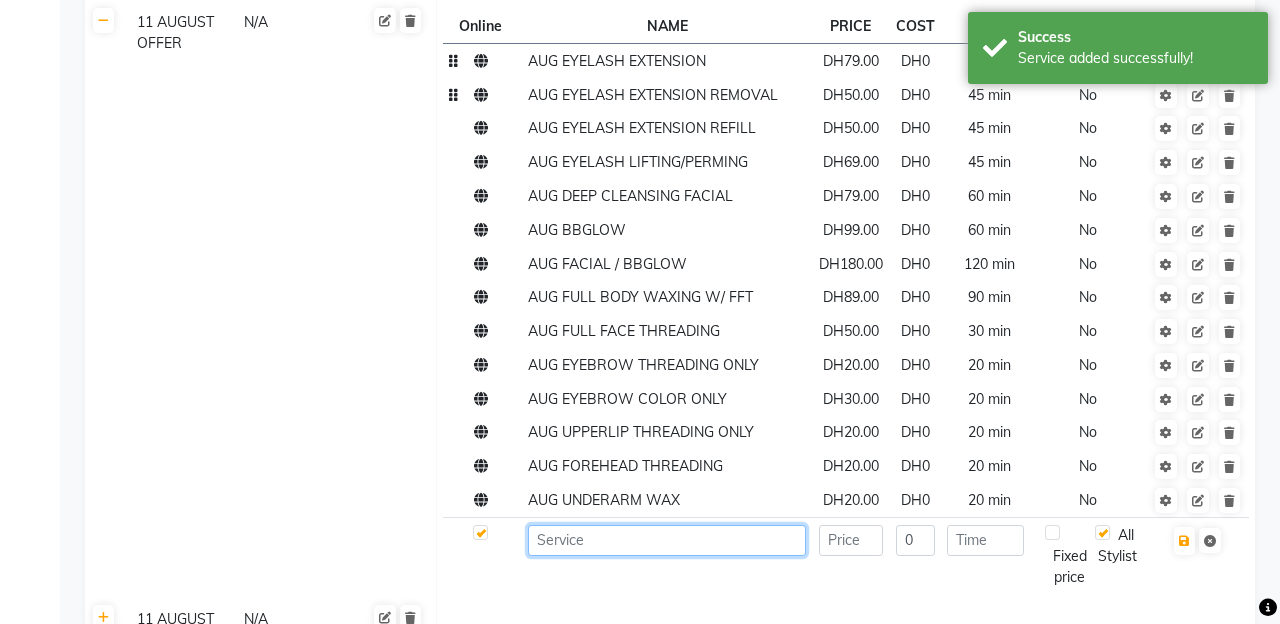 click 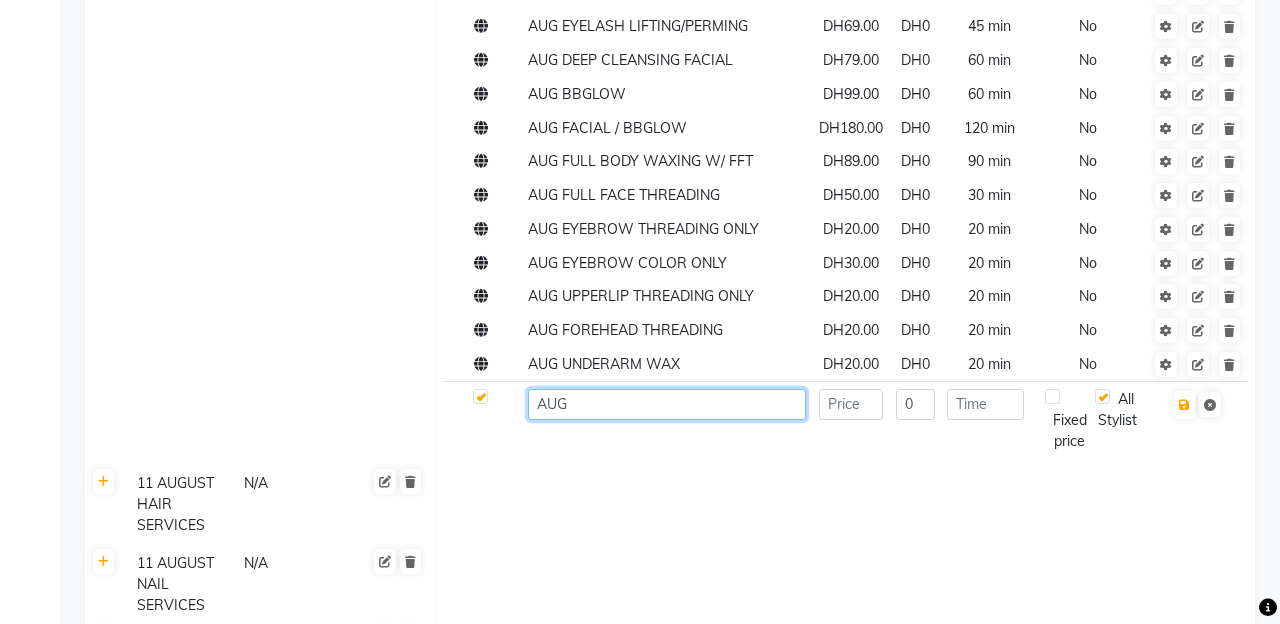 scroll, scrollTop: 5028, scrollLeft: 0, axis: vertical 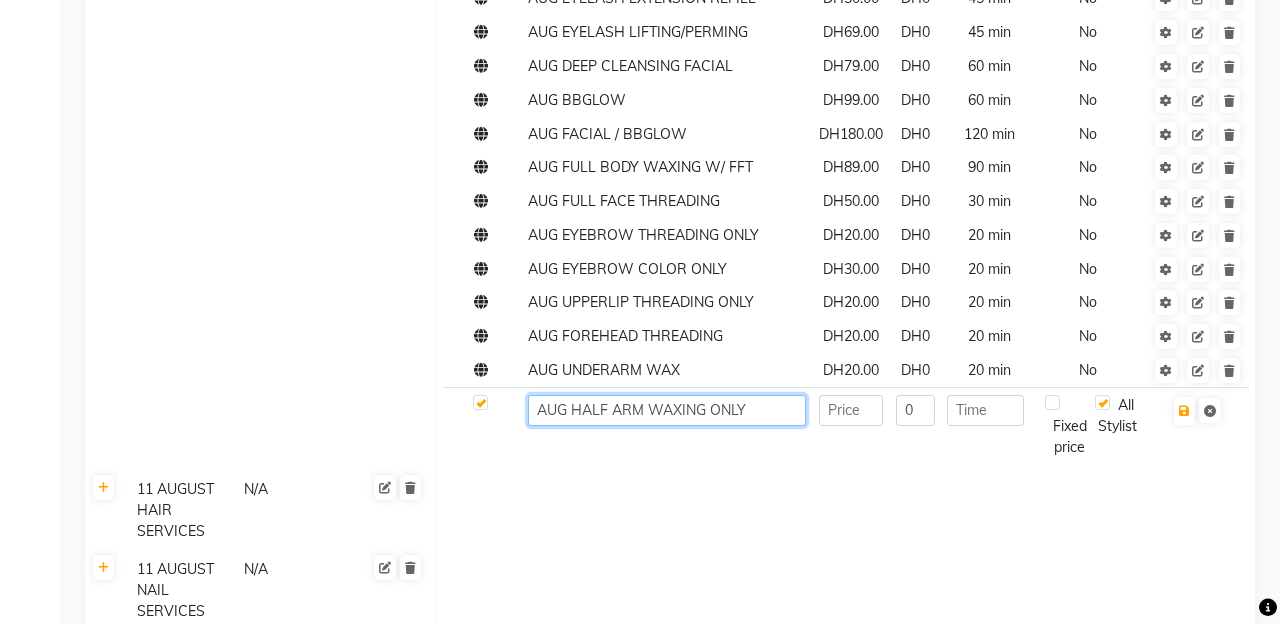 type on "AUG HALF ARM WAXING ONLY" 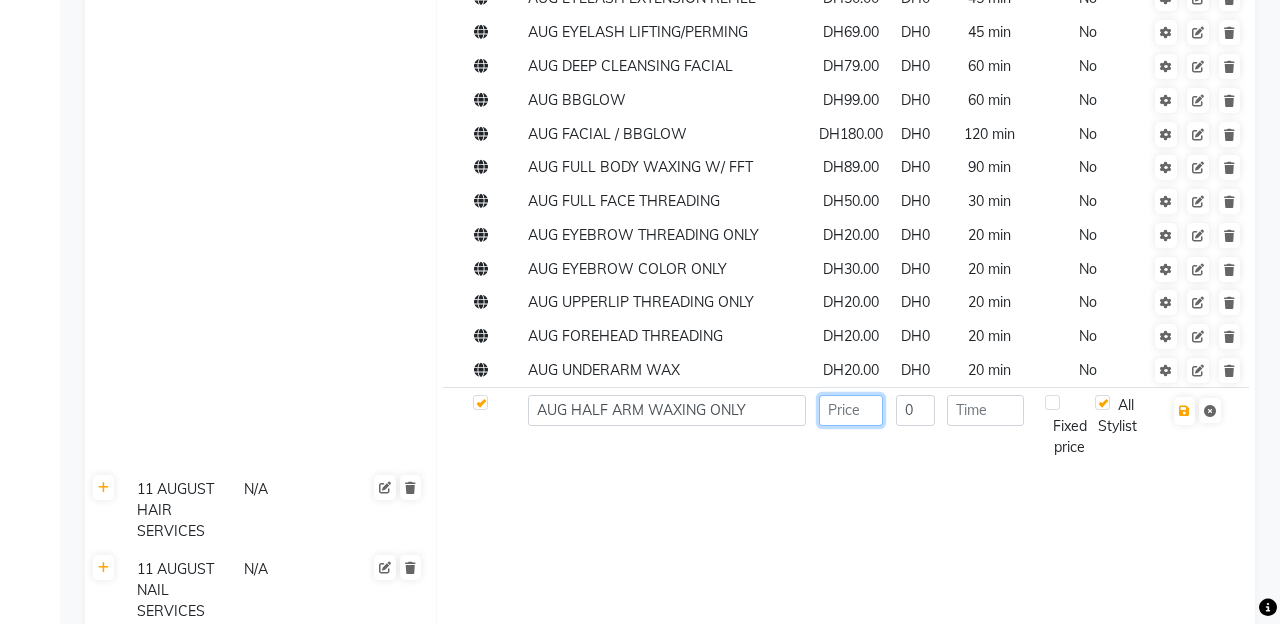 click 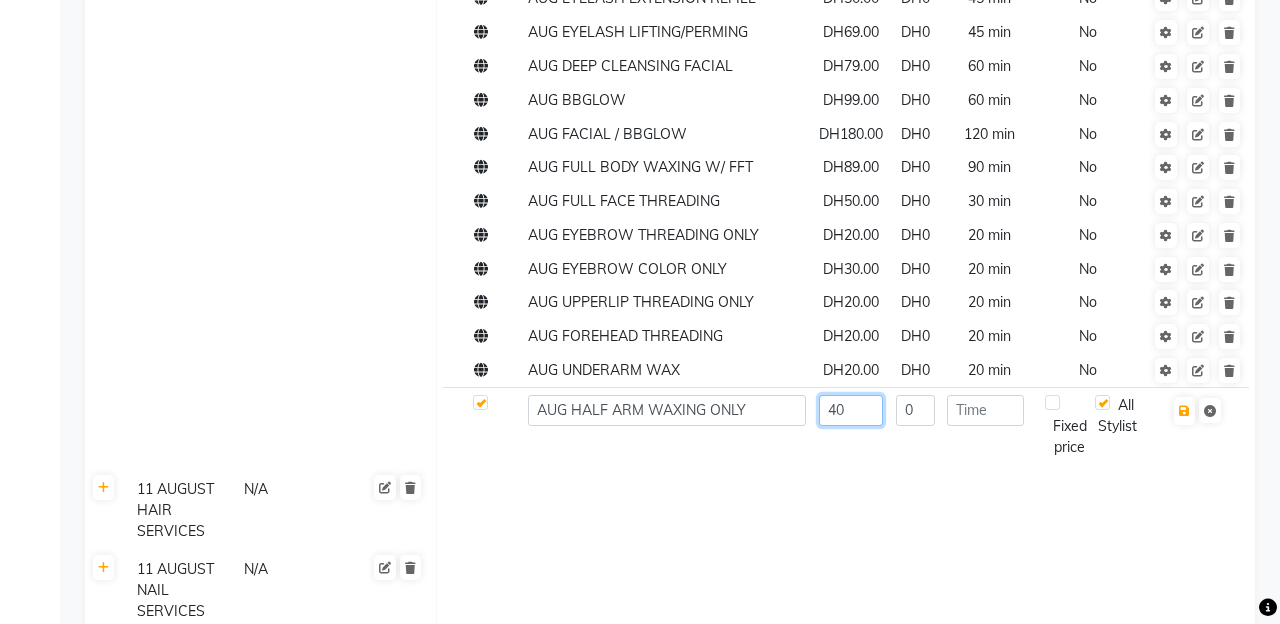 type on "40" 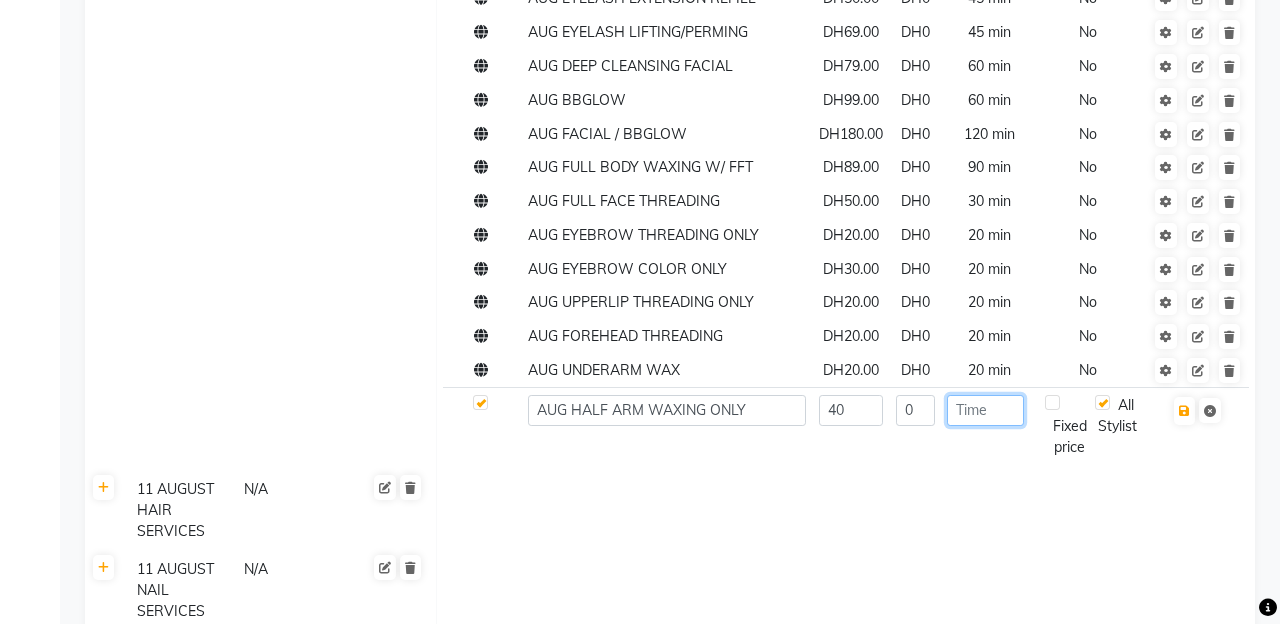 click 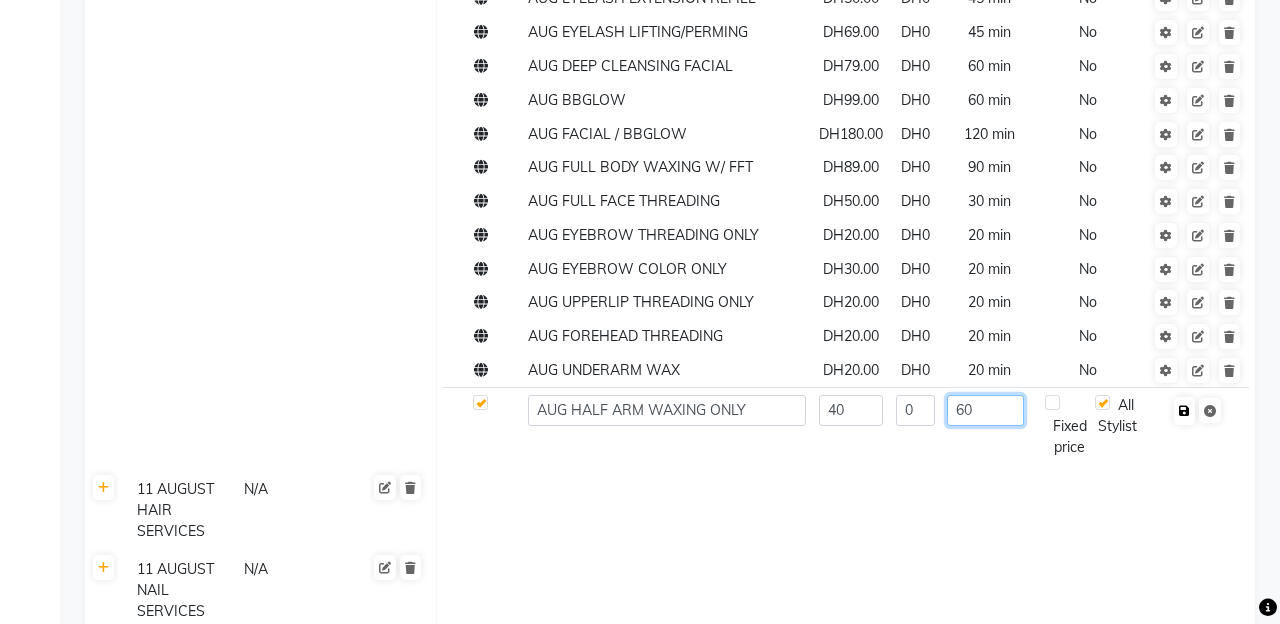type on "60" 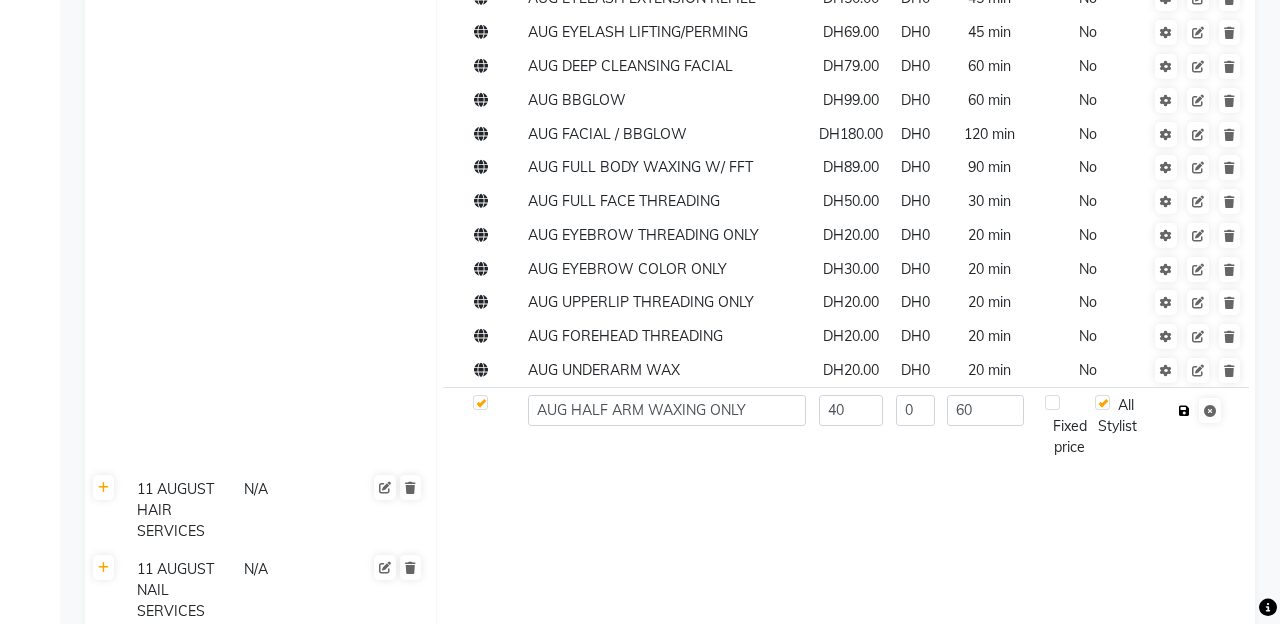click at bounding box center [1184, -2068] 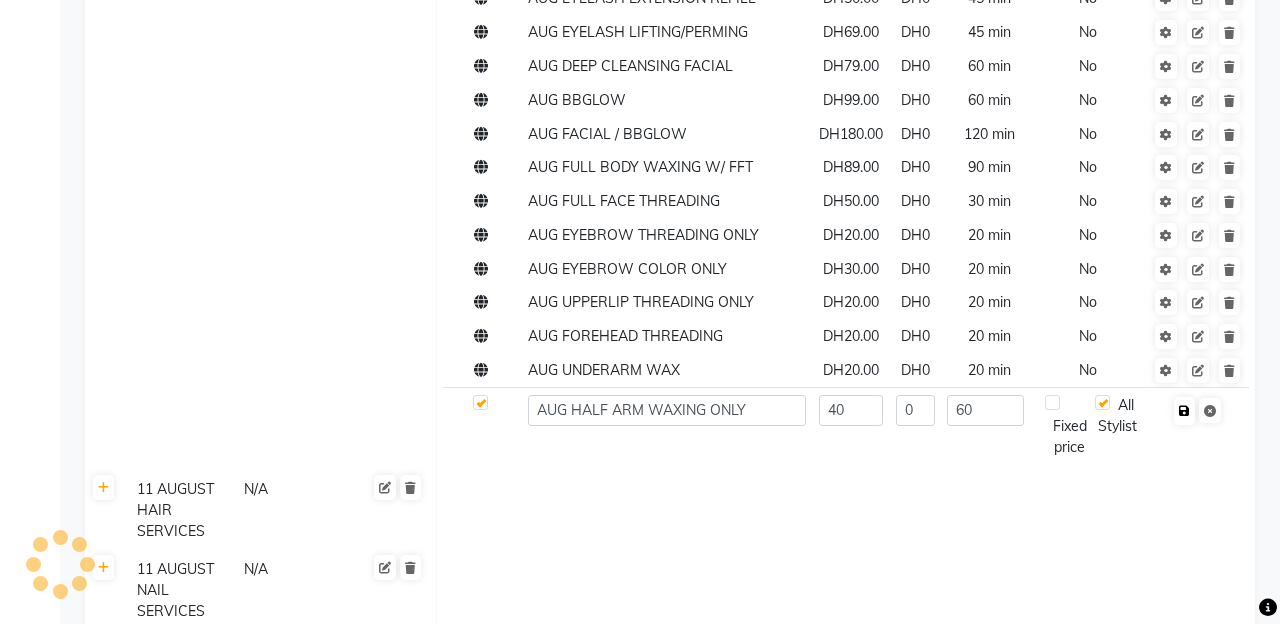 checkbox on "true" 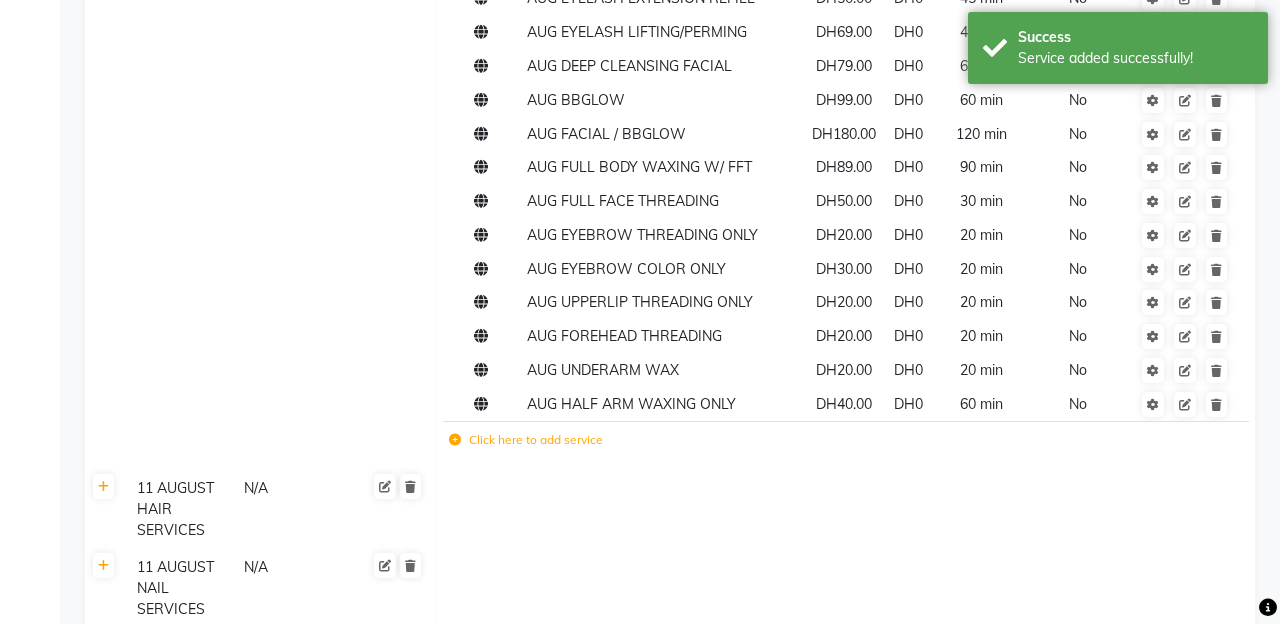 click on "Click here to add service" 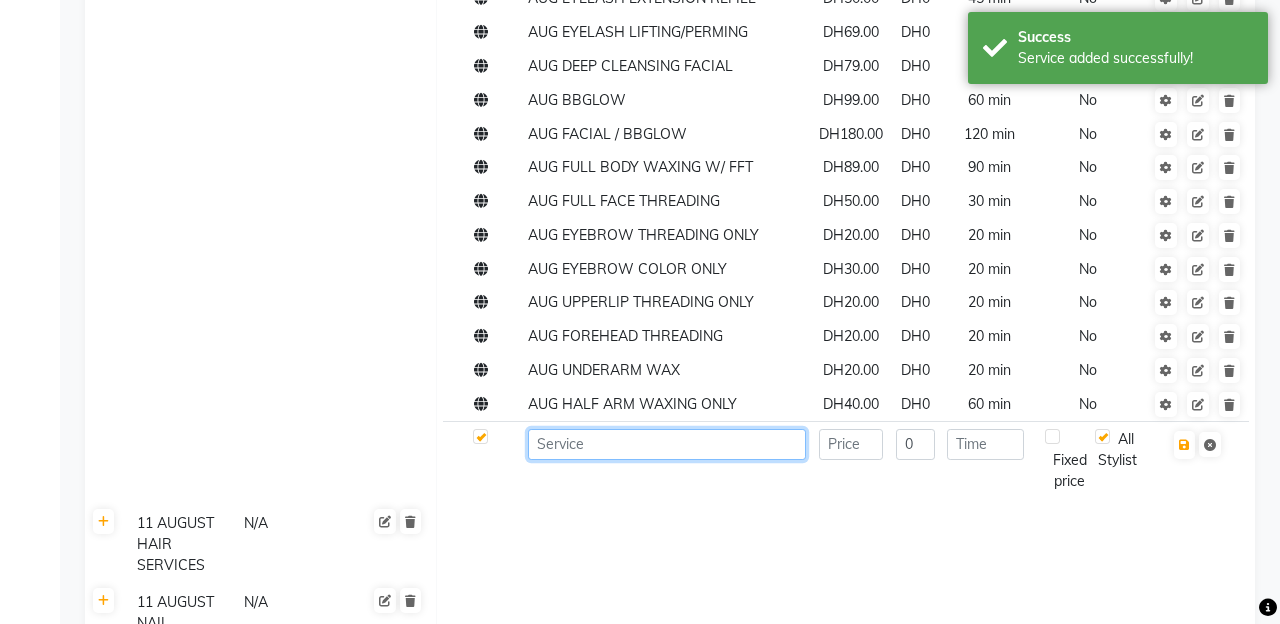 click 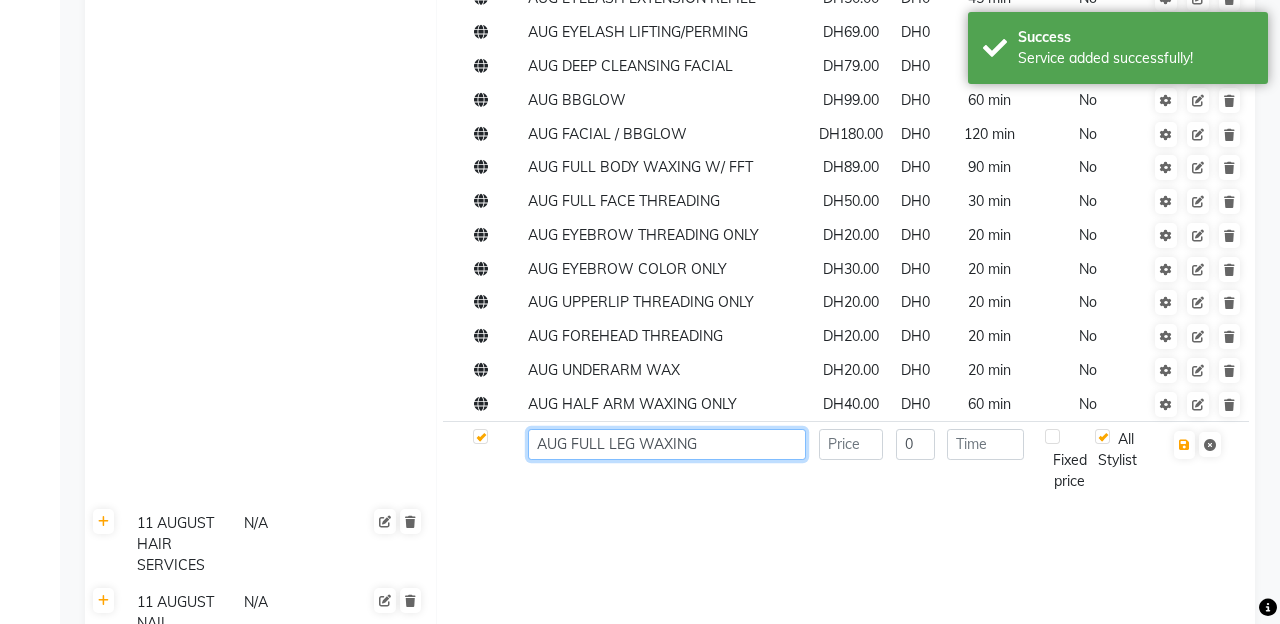type on "AUG FULL LEG WAXING" 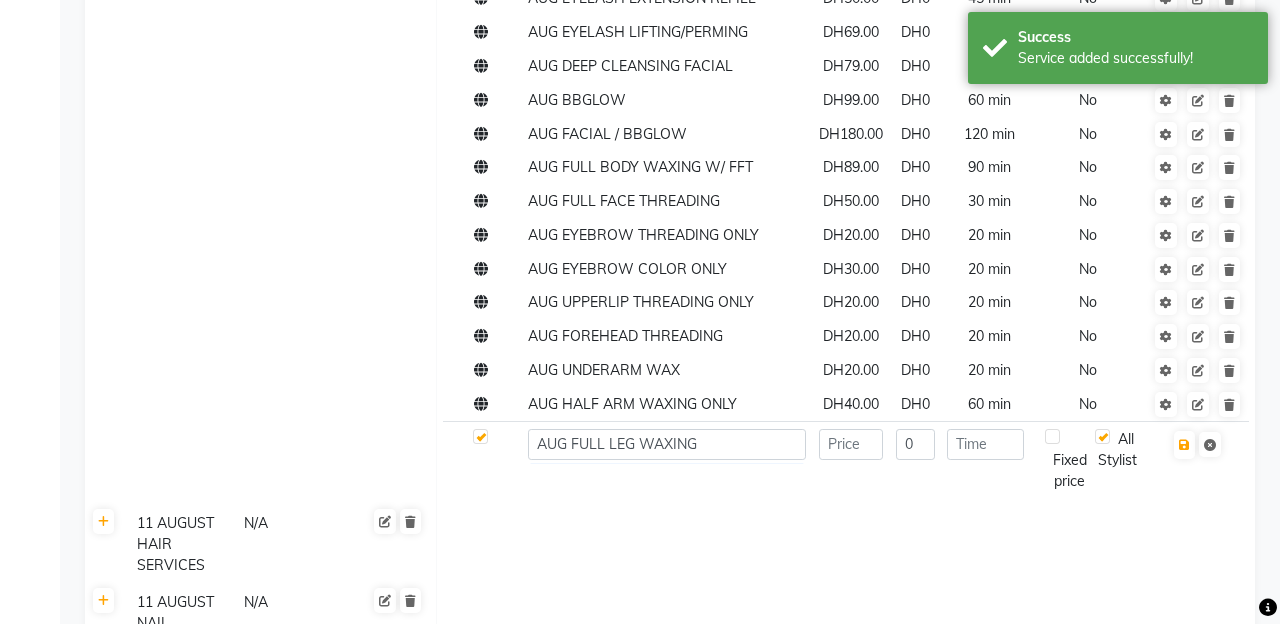 click 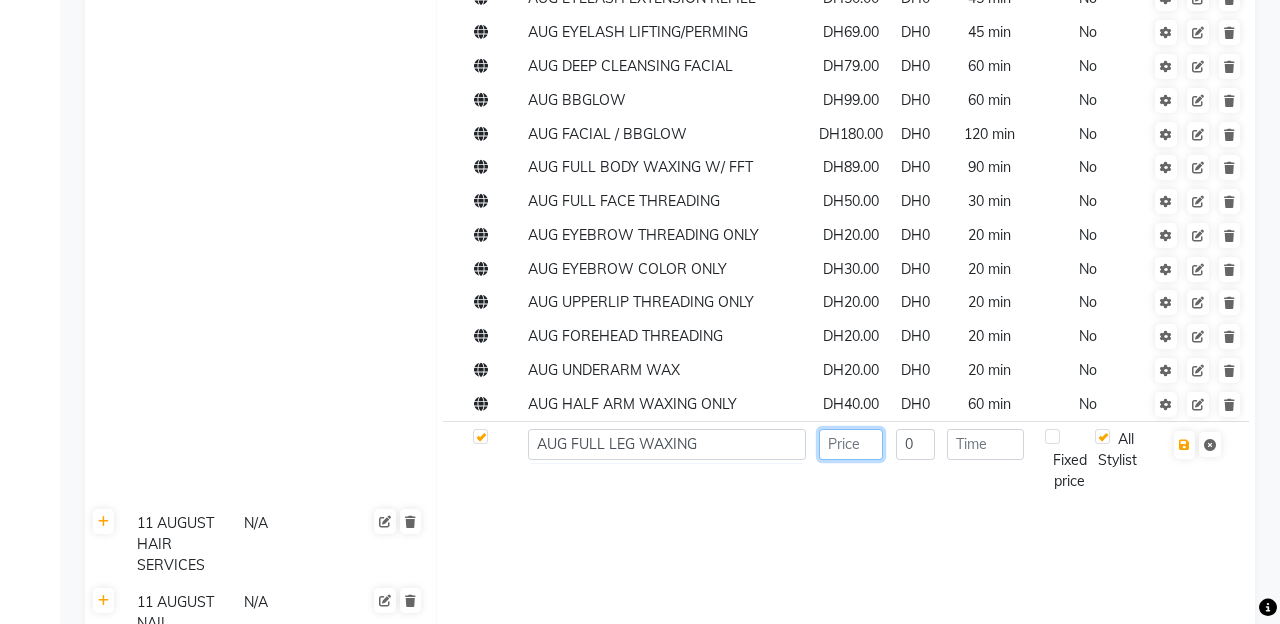 click 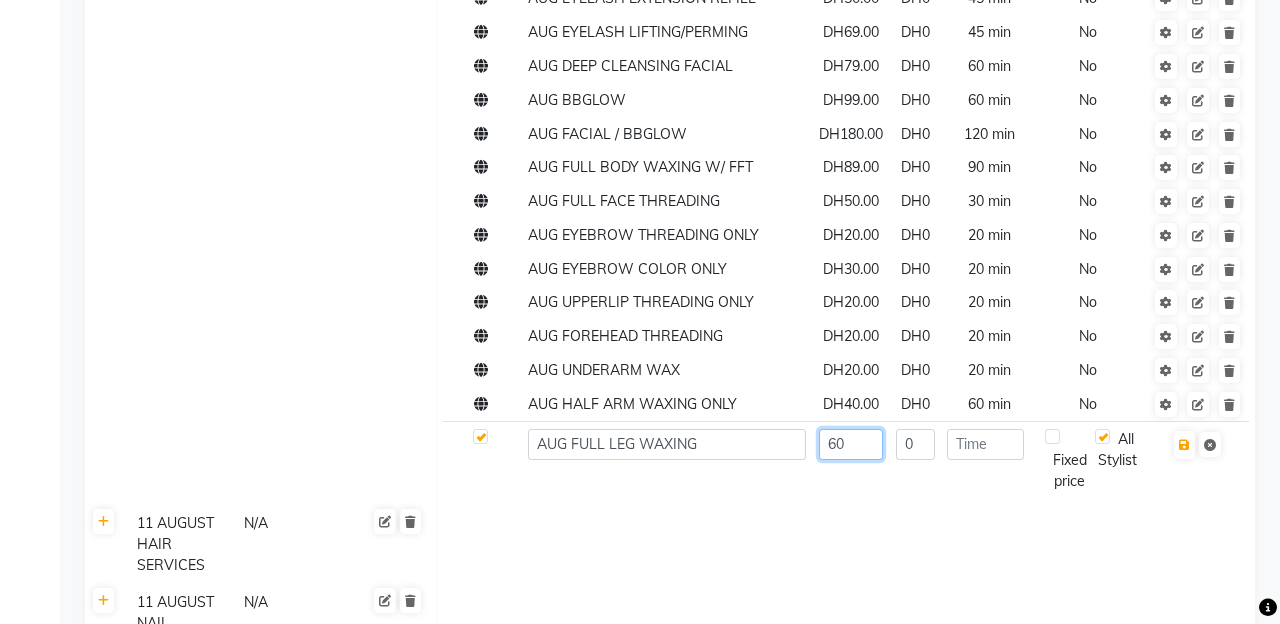 type on "60" 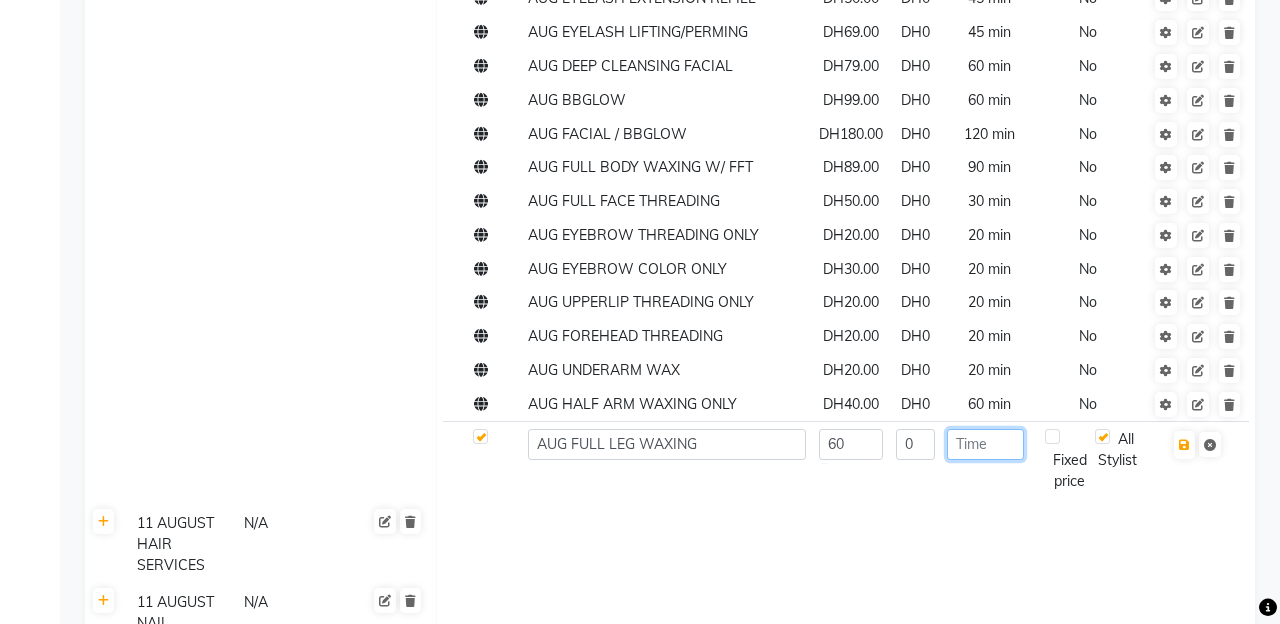 click 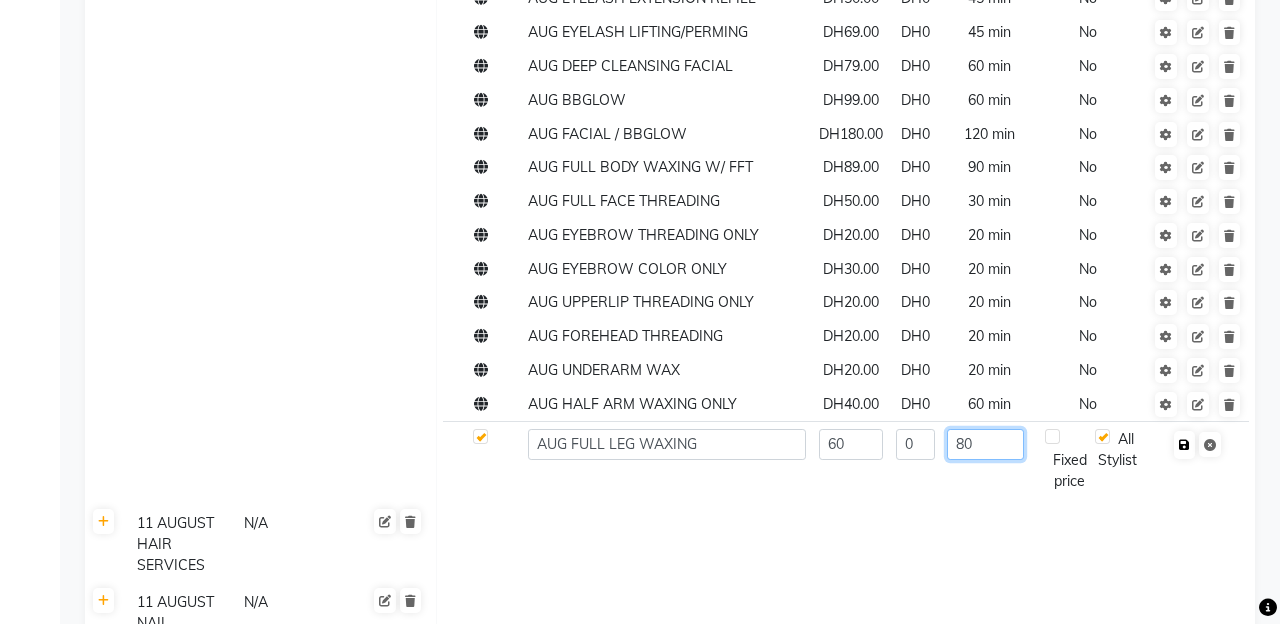 type on "80" 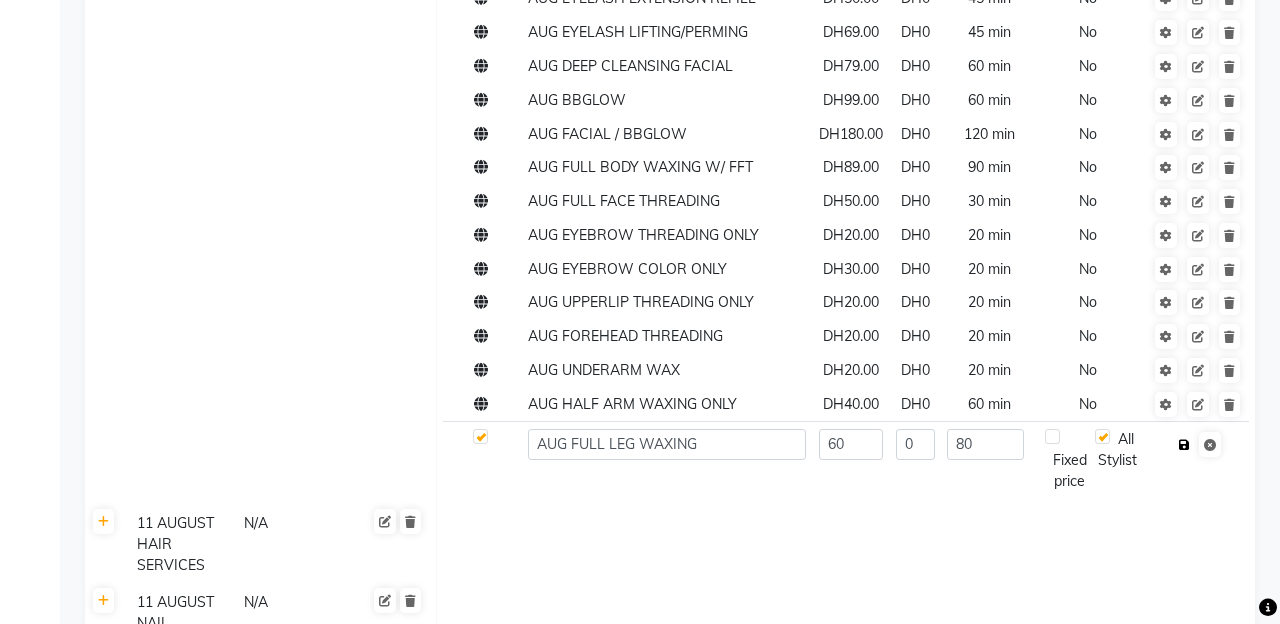 click at bounding box center (1184, -2068) 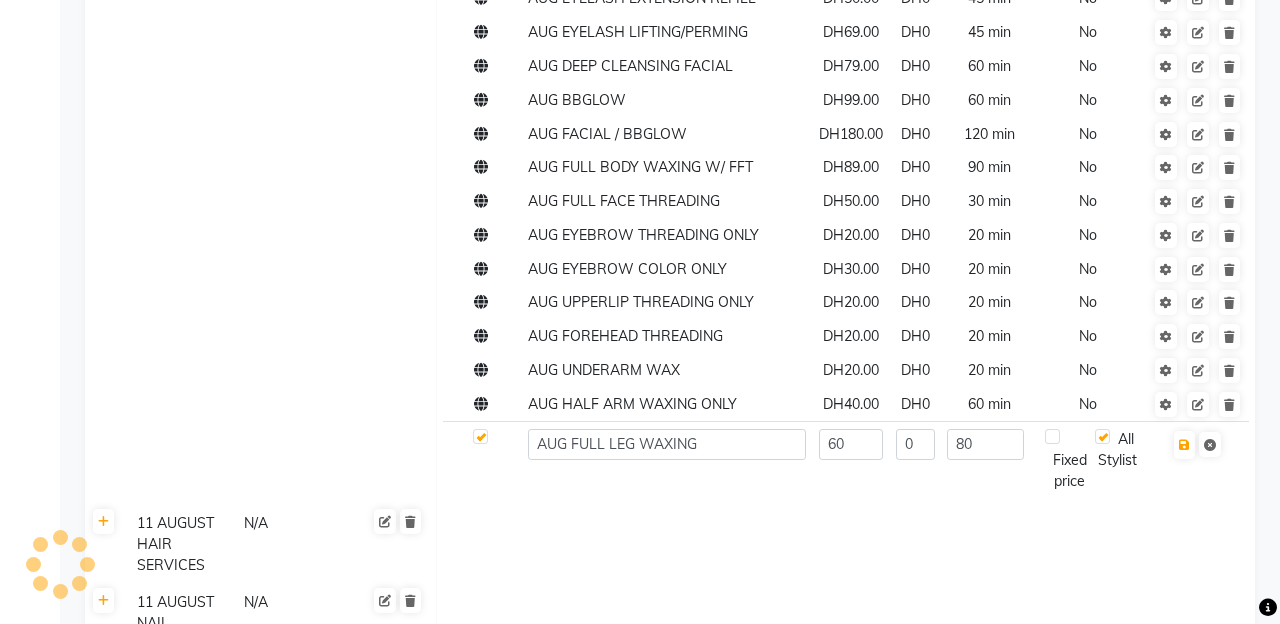 checkbox on "true" 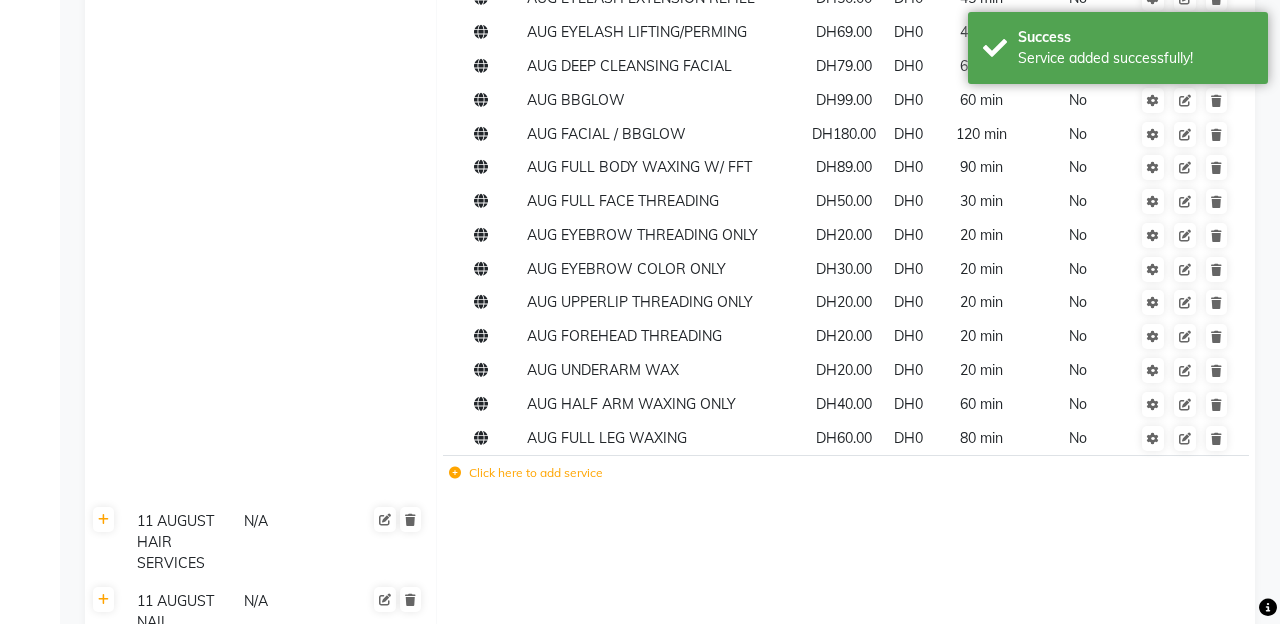 click on "Click here to add service" 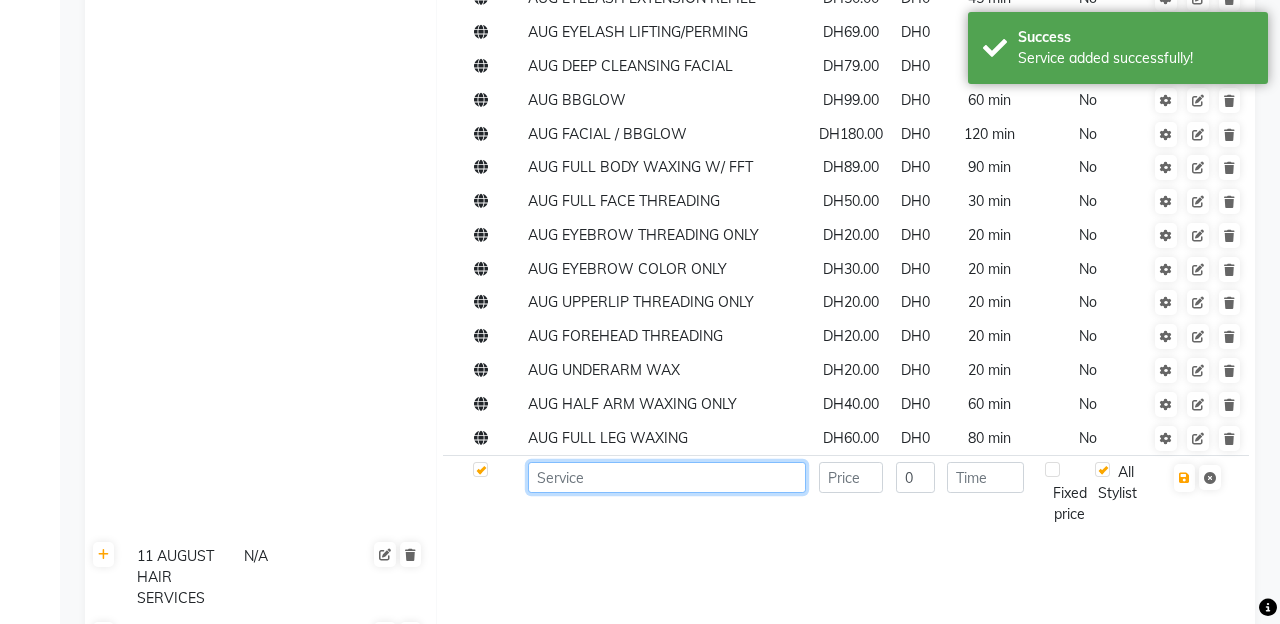 click 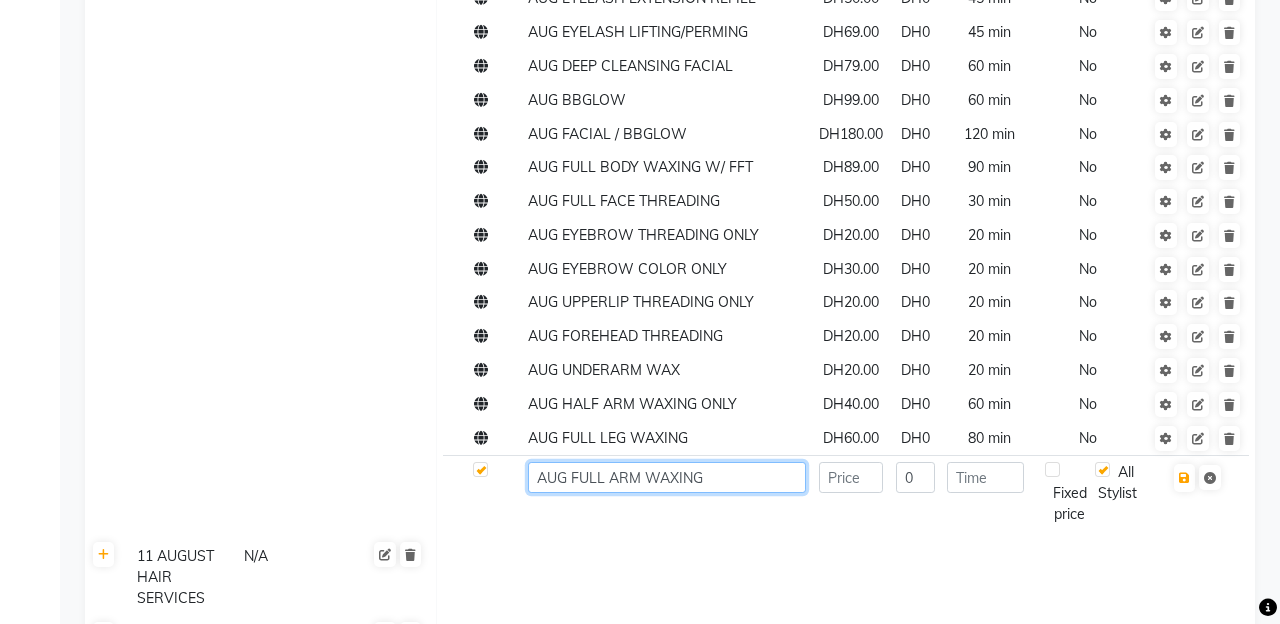 type on "AUG FULL ARM WAXING" 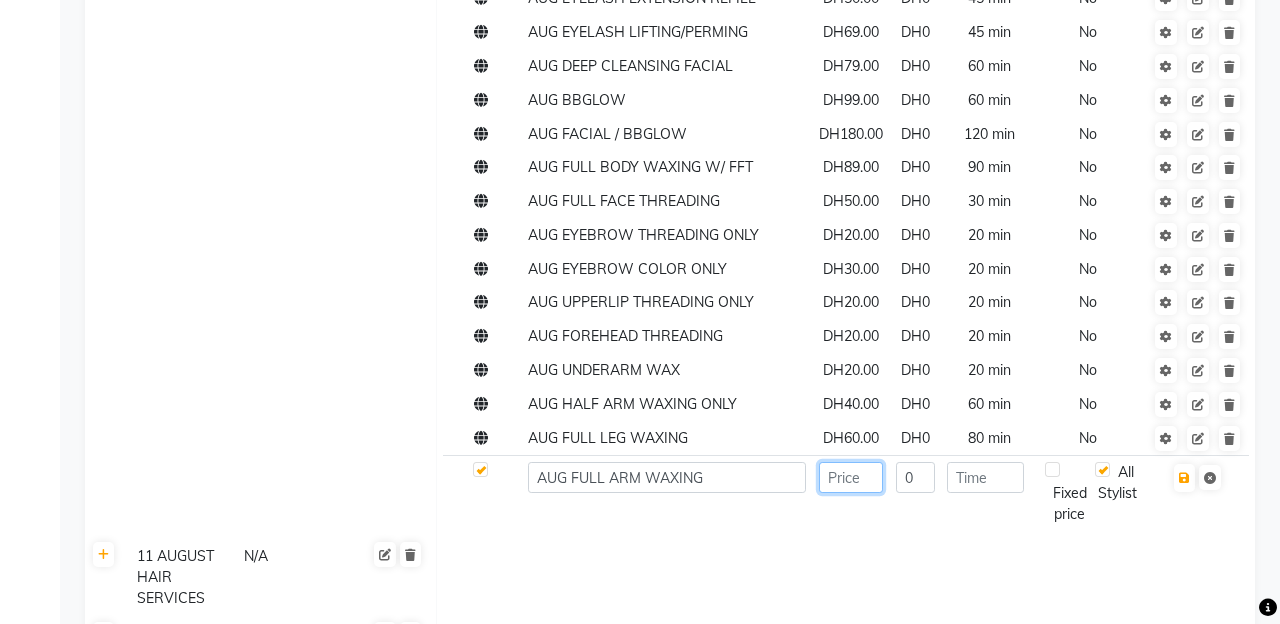 click 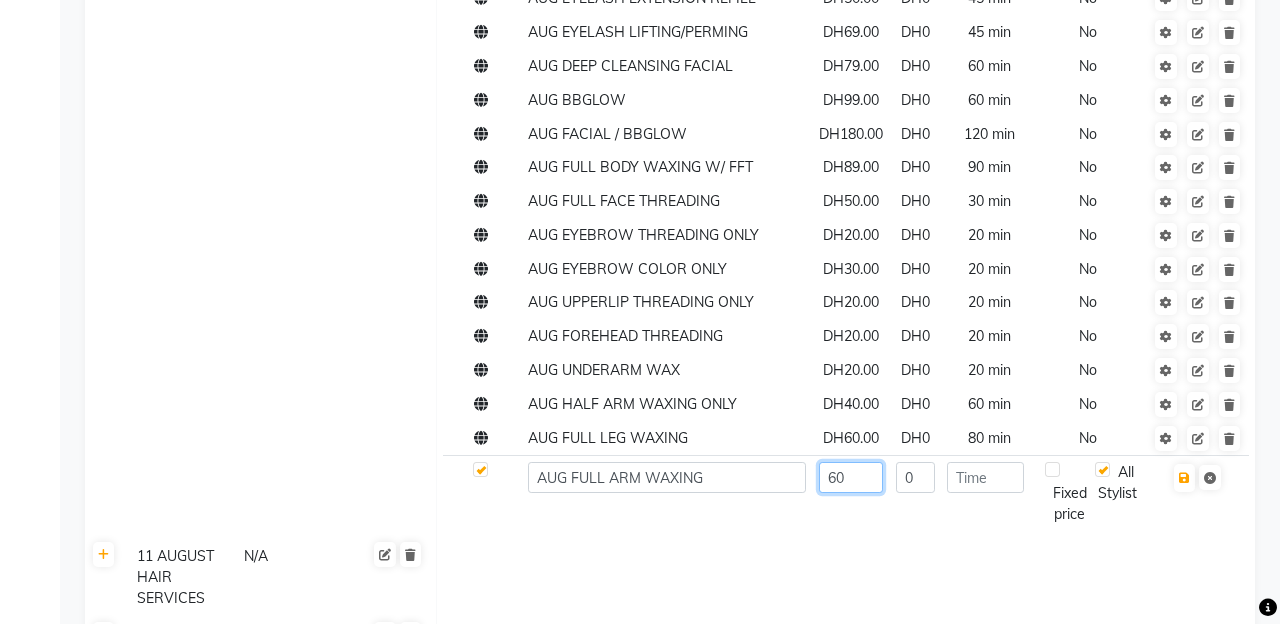 type on "60" 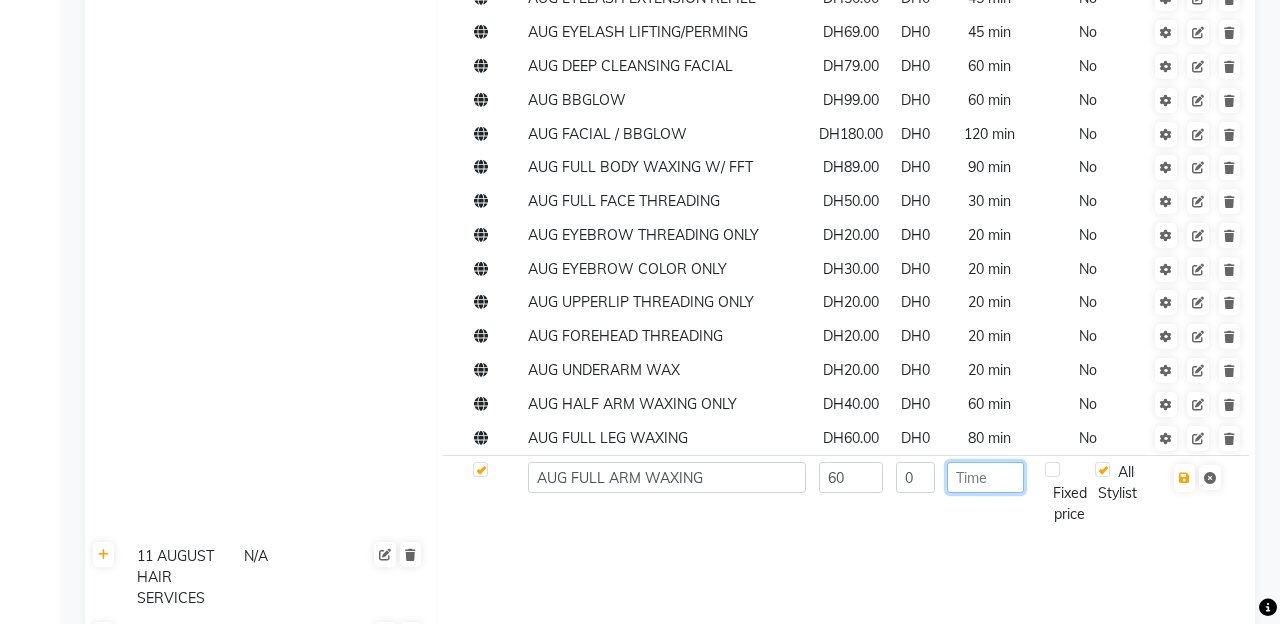 click 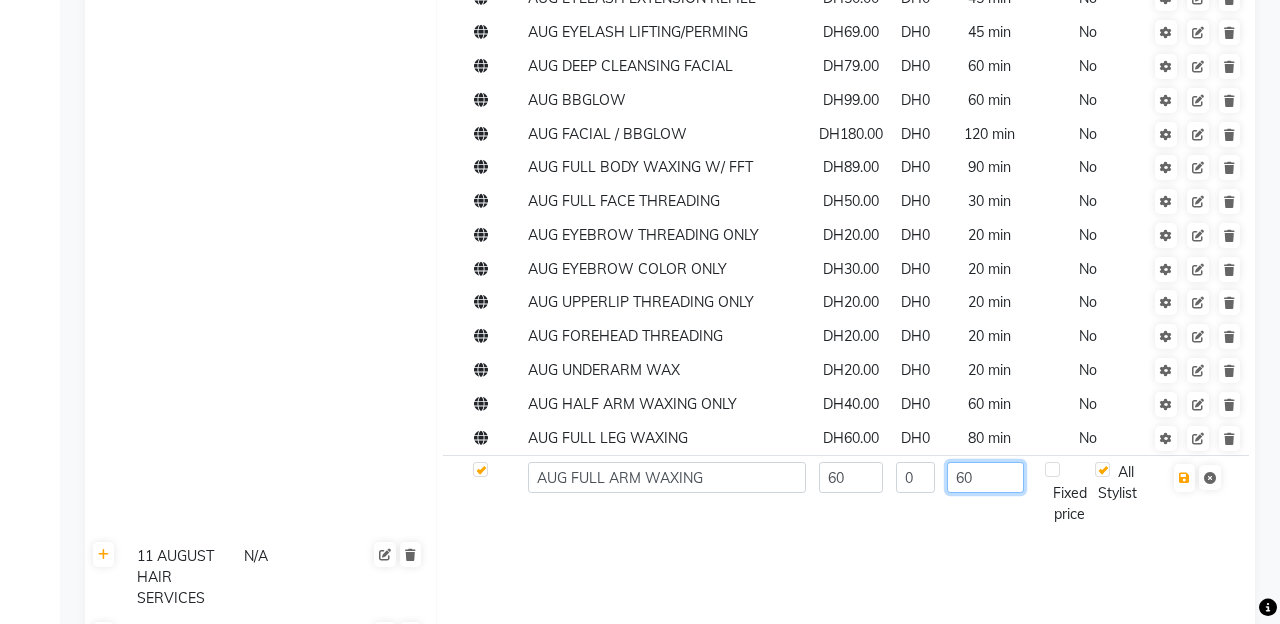 type on "6" 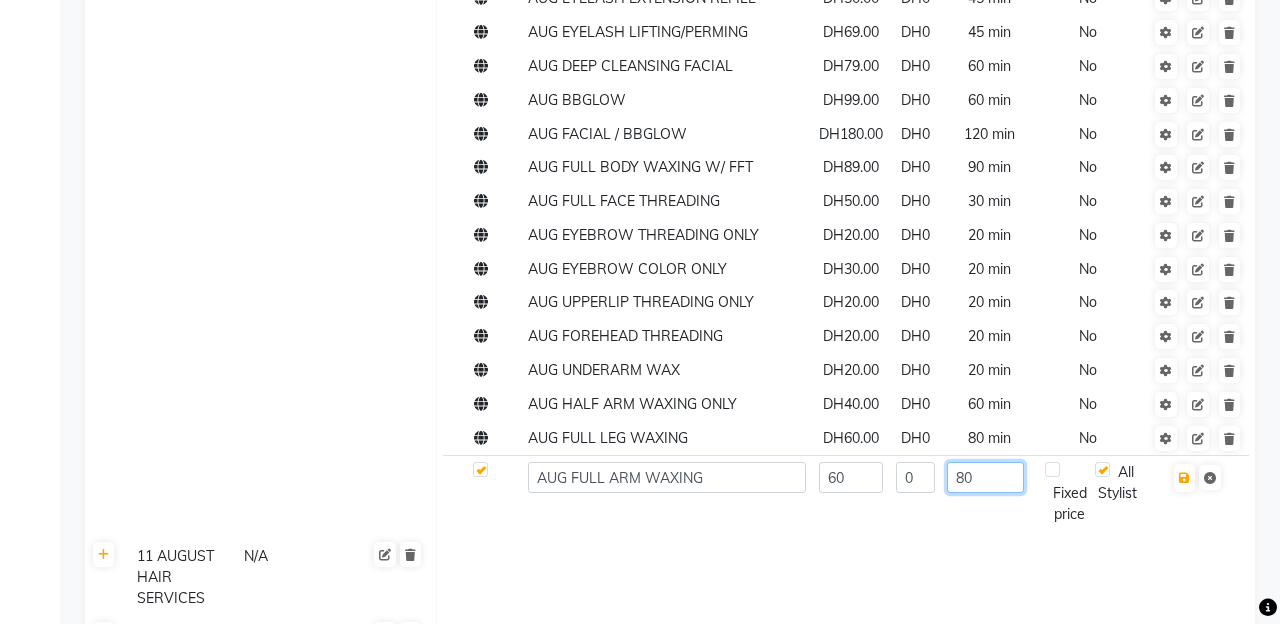 type on "80" 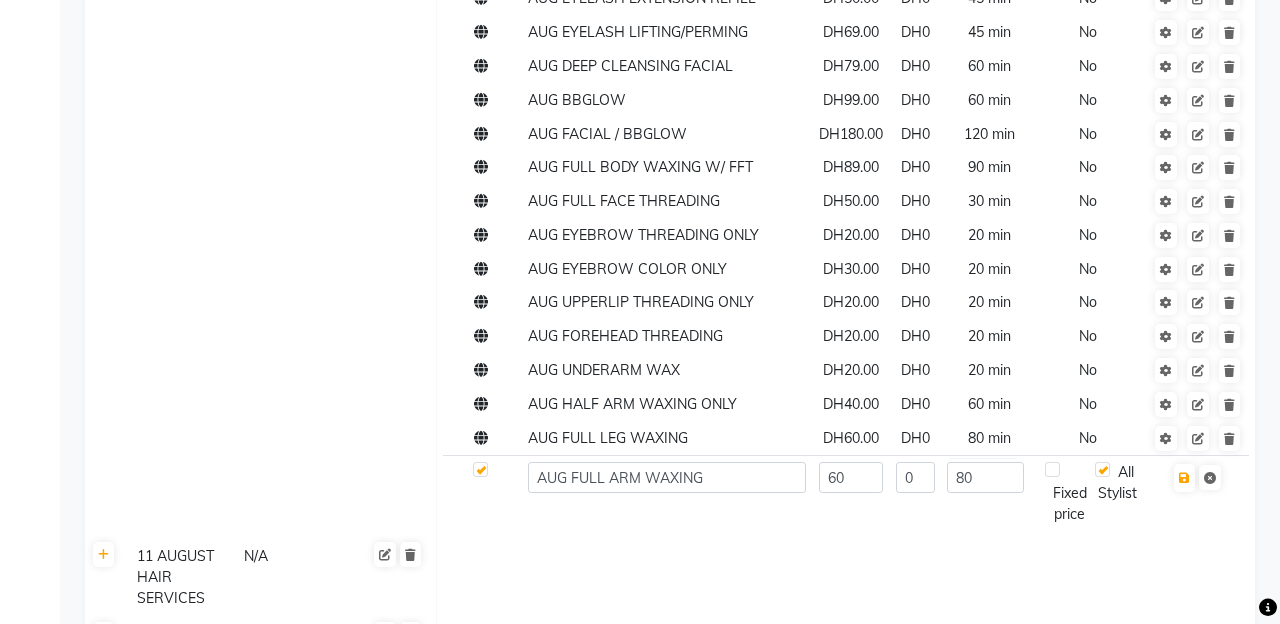 click 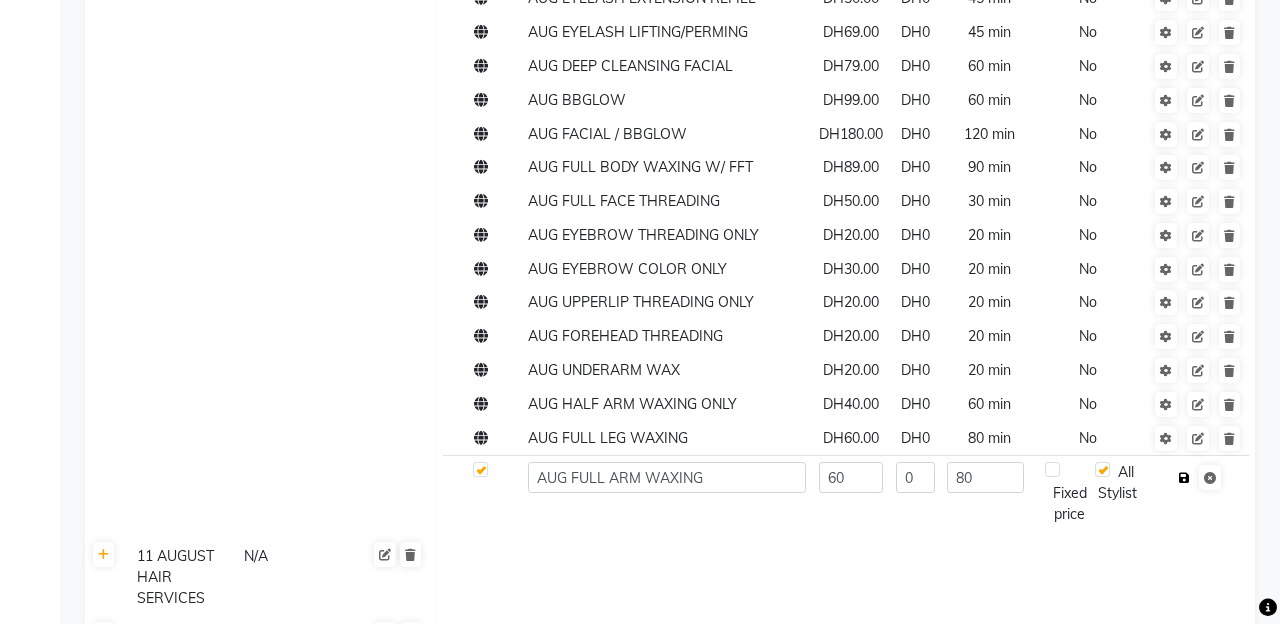 click at bounding box center [1184, -2068] 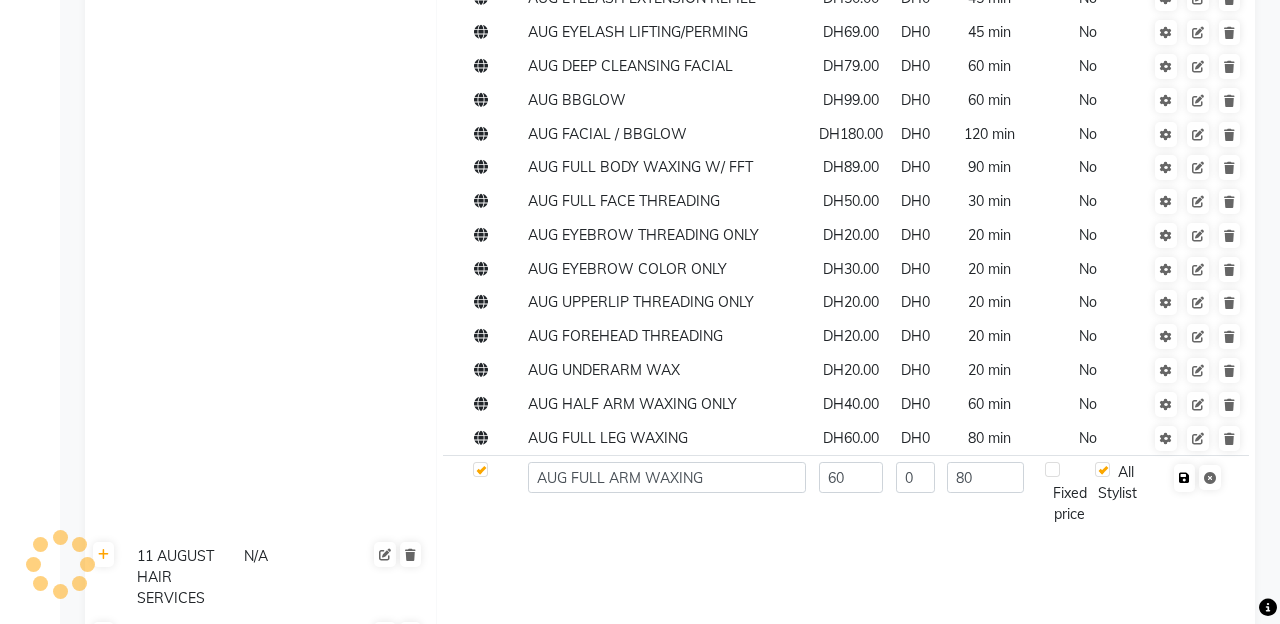 checkbox on "true" 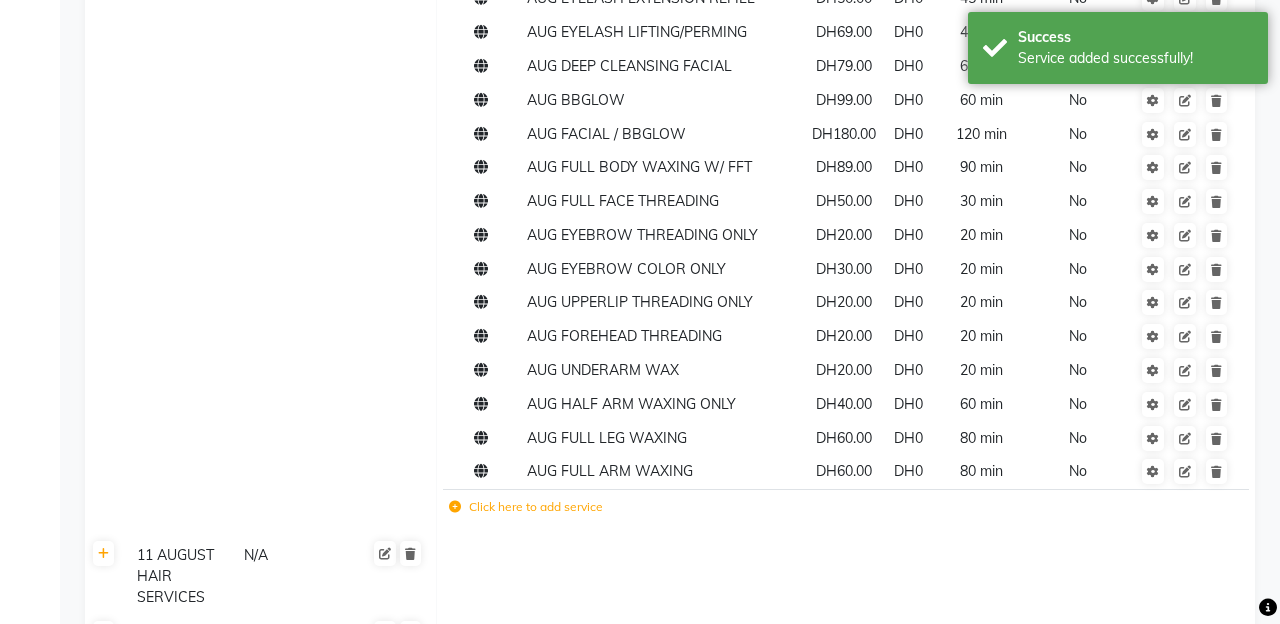 click on "Click here to add service" 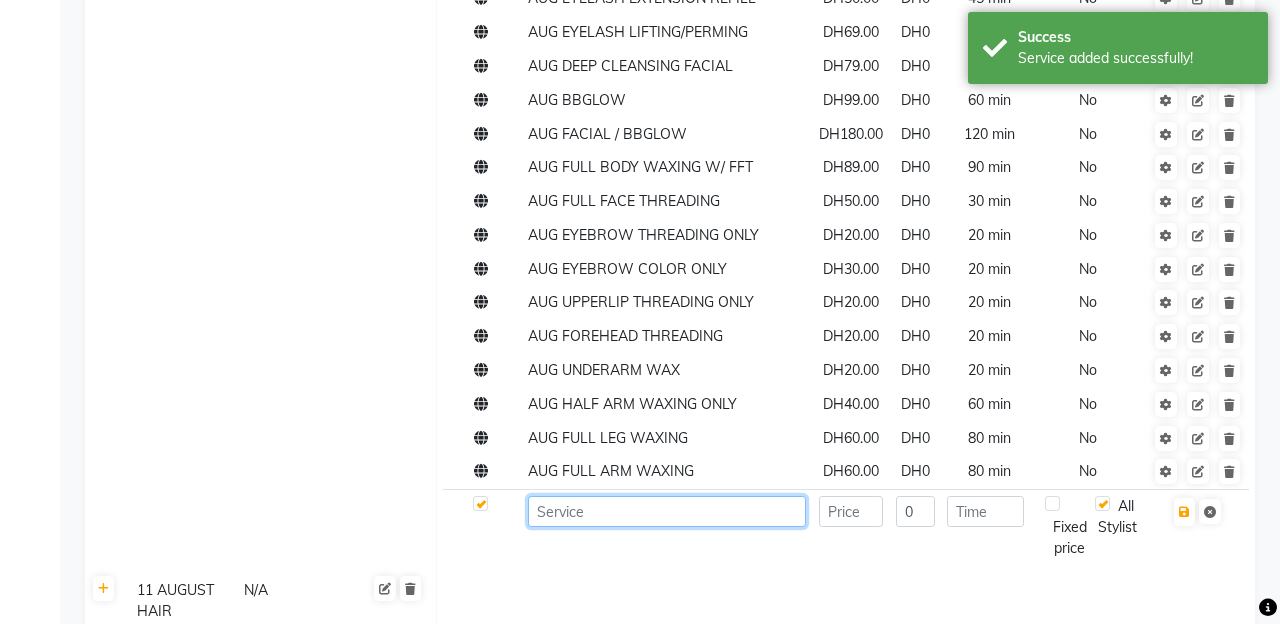 click 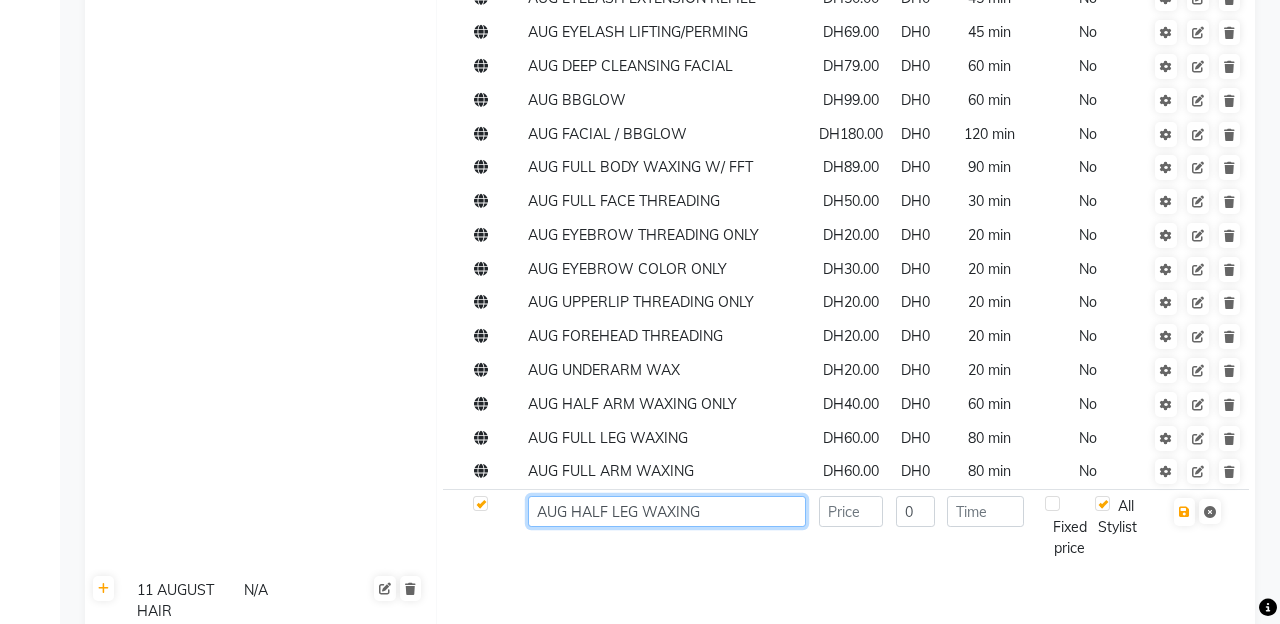 type on "AUG HALF LEG WAXING" 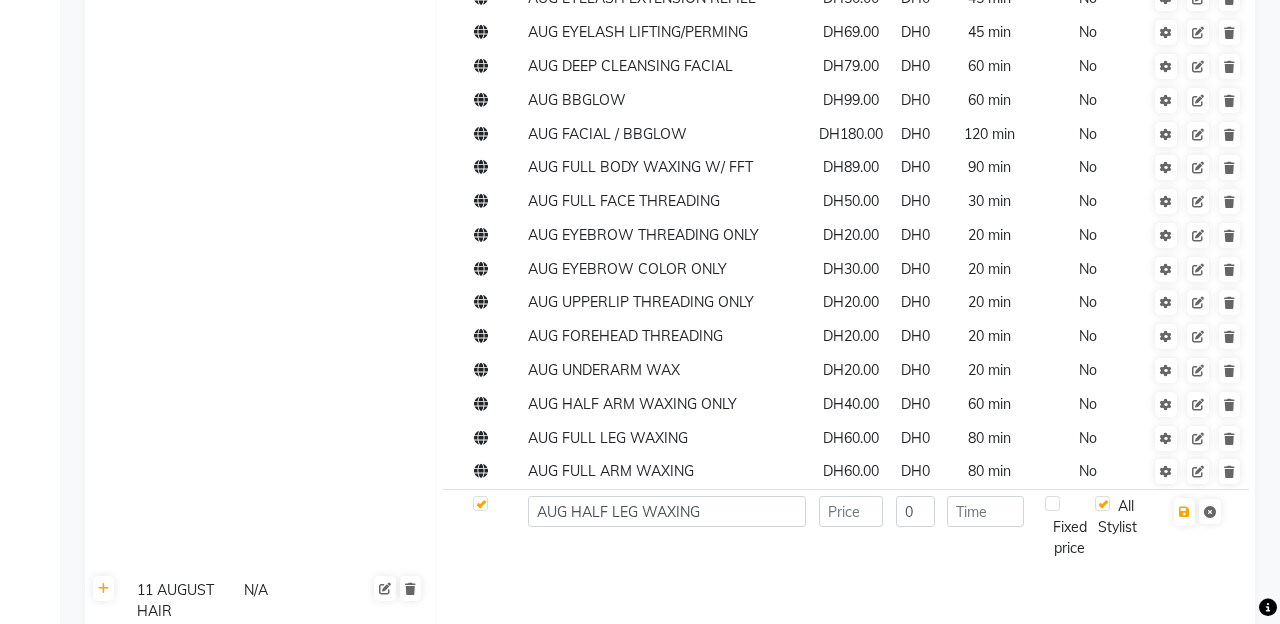 click 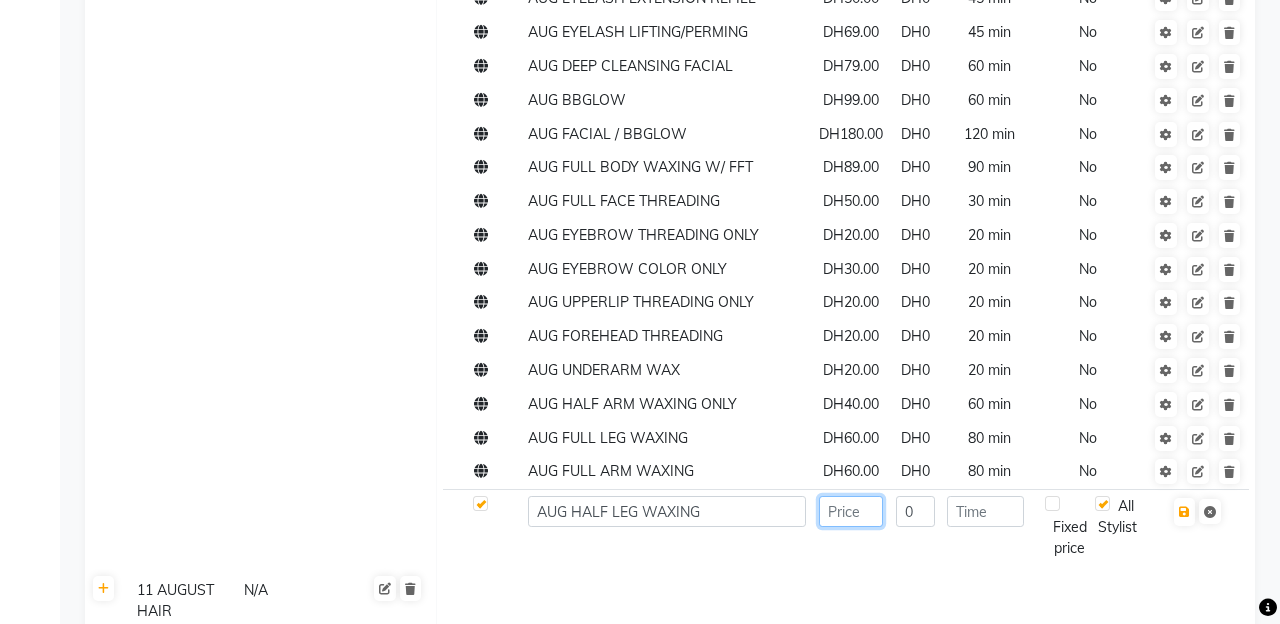 click 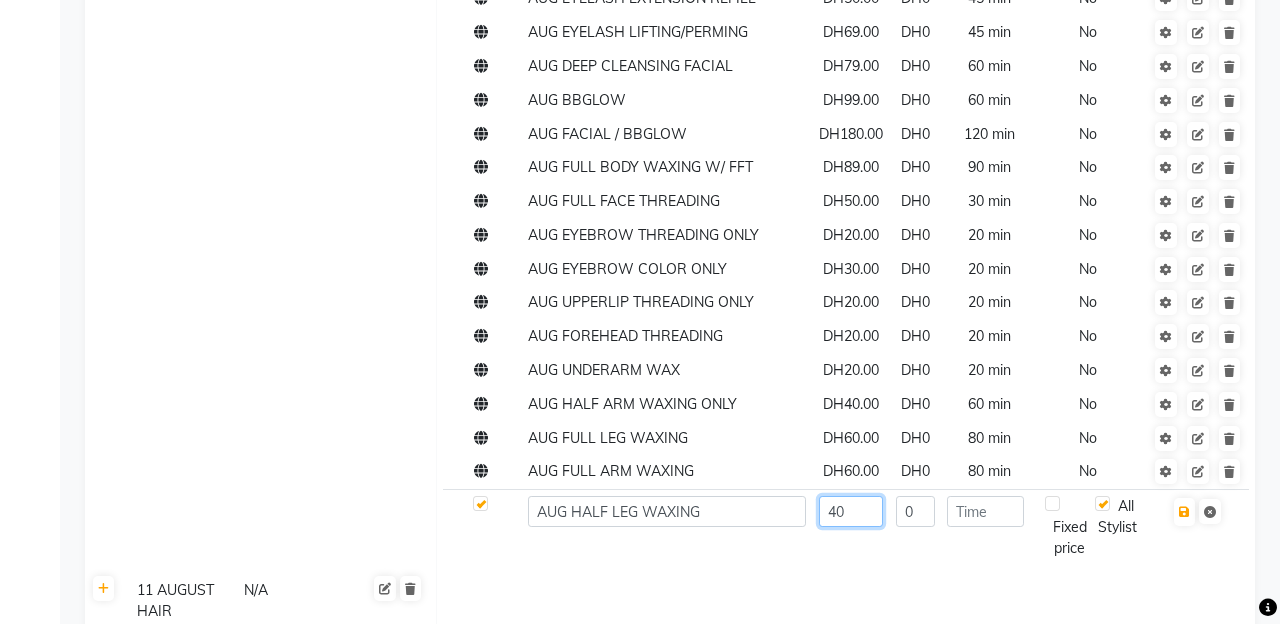 type on "40" 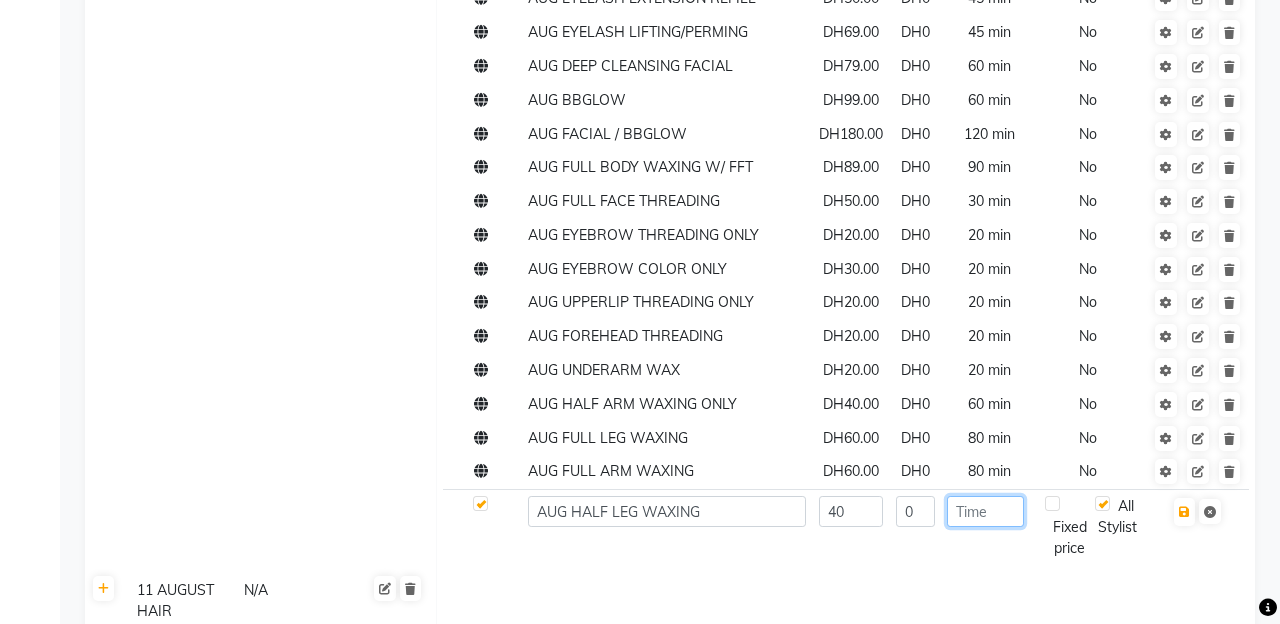 click 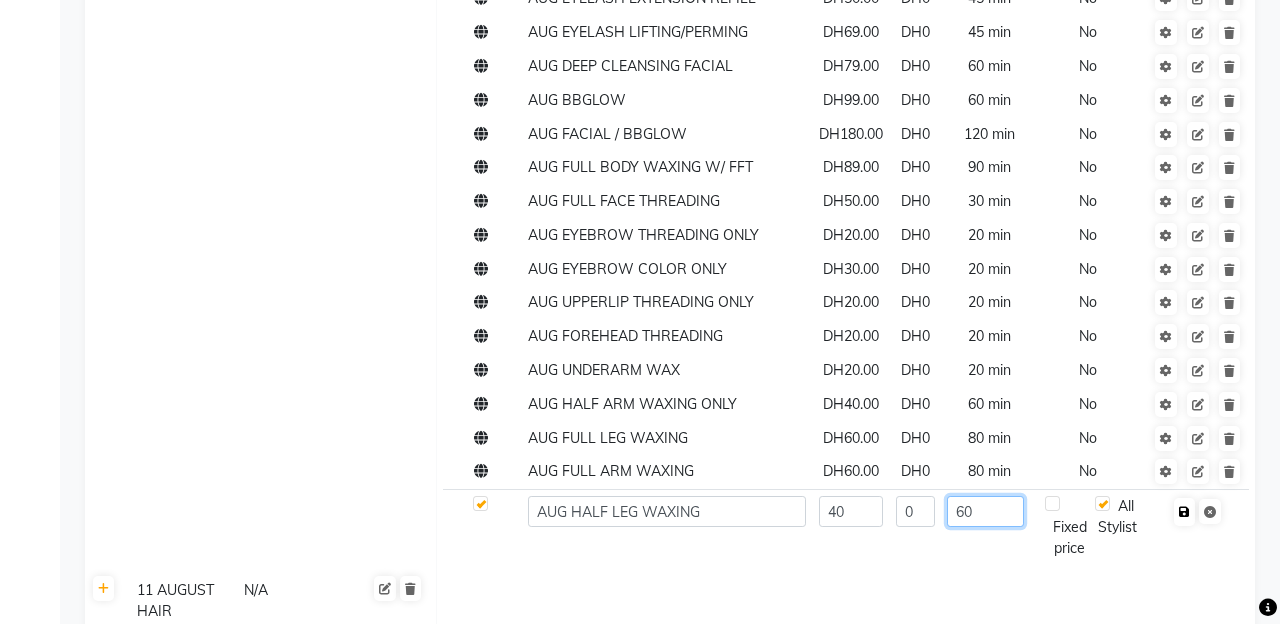 type on "60" 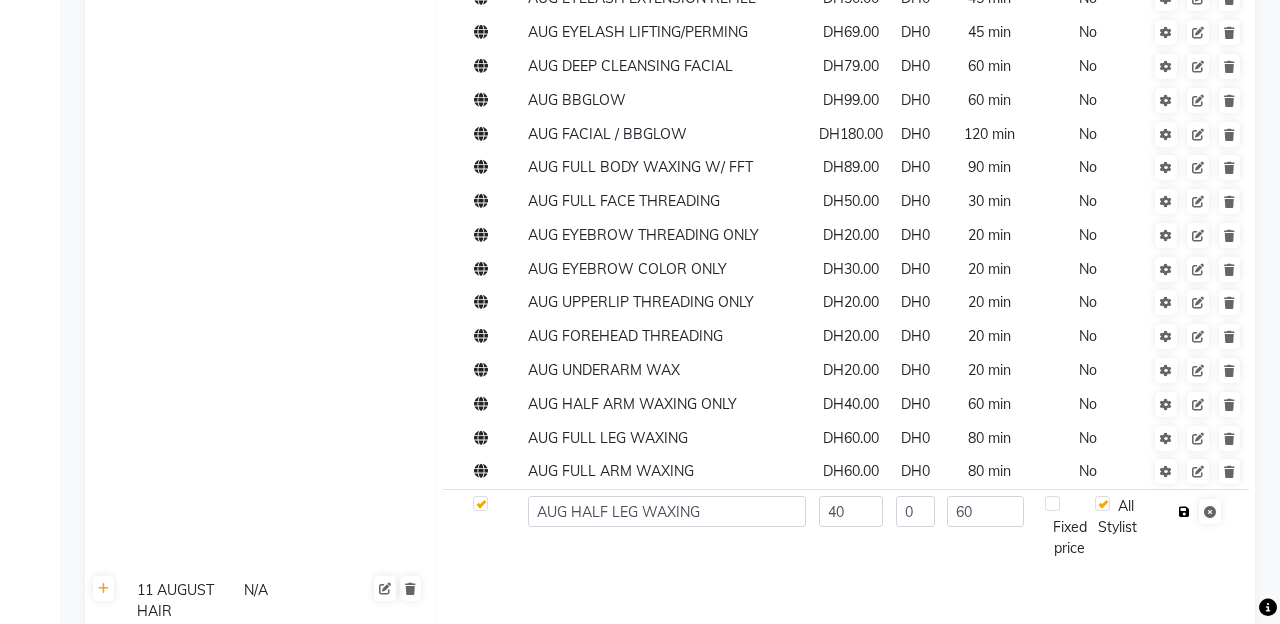 click at bounding box center (1184, -2068) 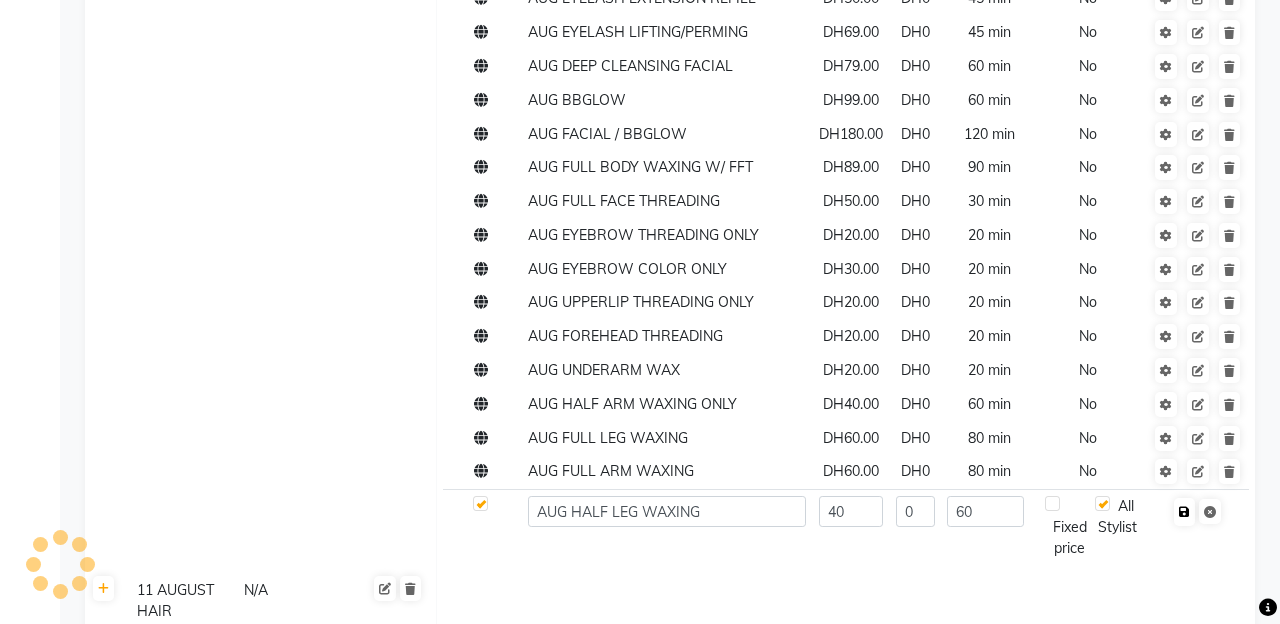 checkbox on "true" 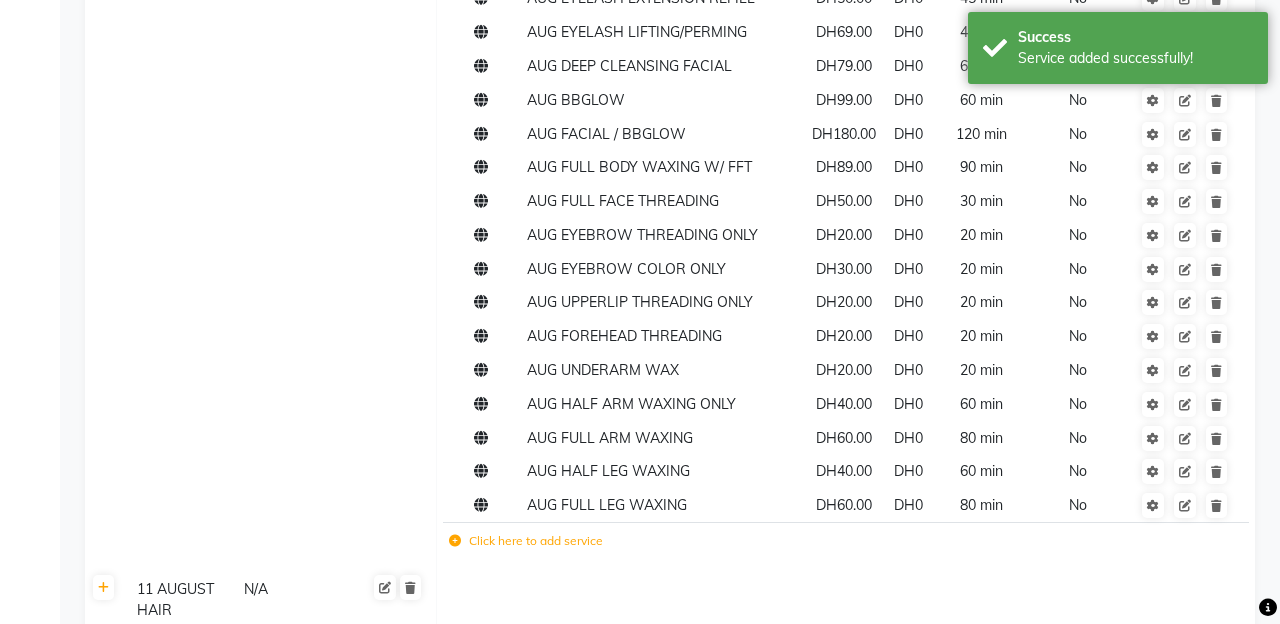 click on "Click here to add service" 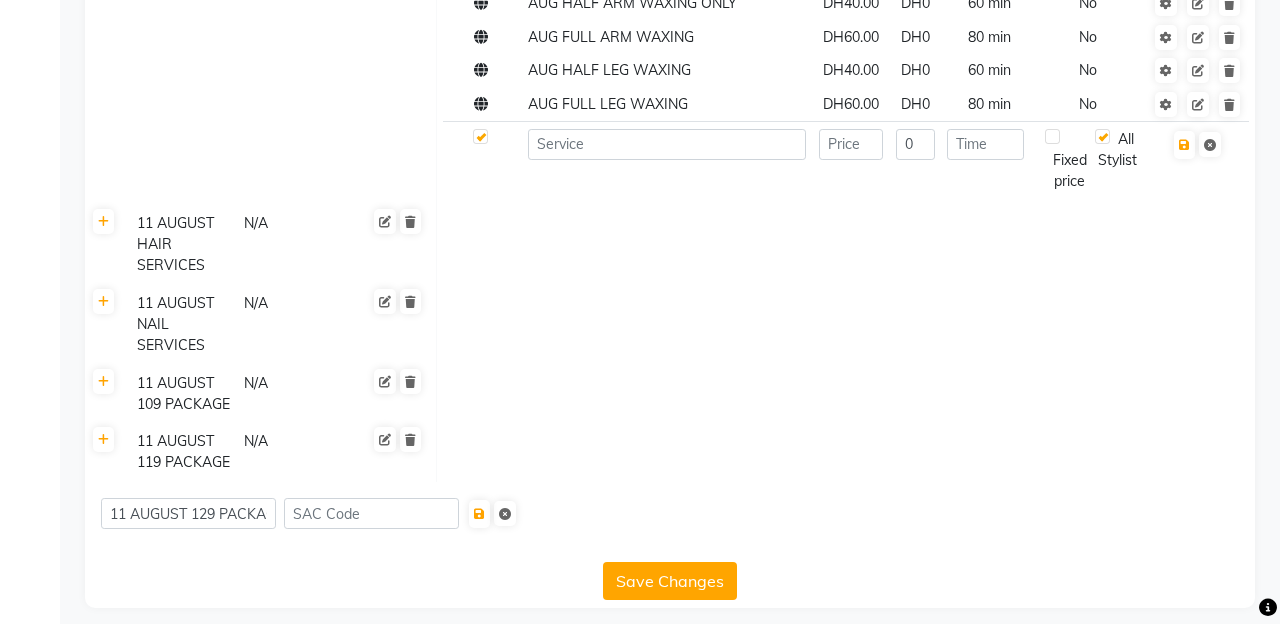 scroll, scrollTop: 5466, scrollLeft: 0, axis: vertical 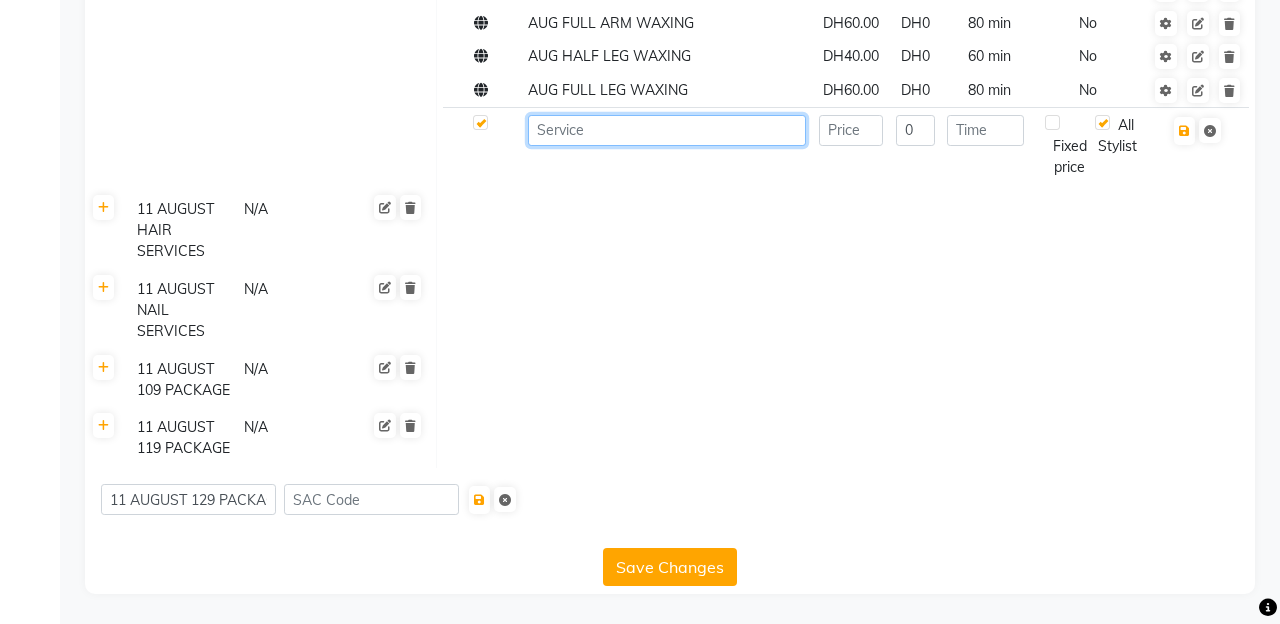 click 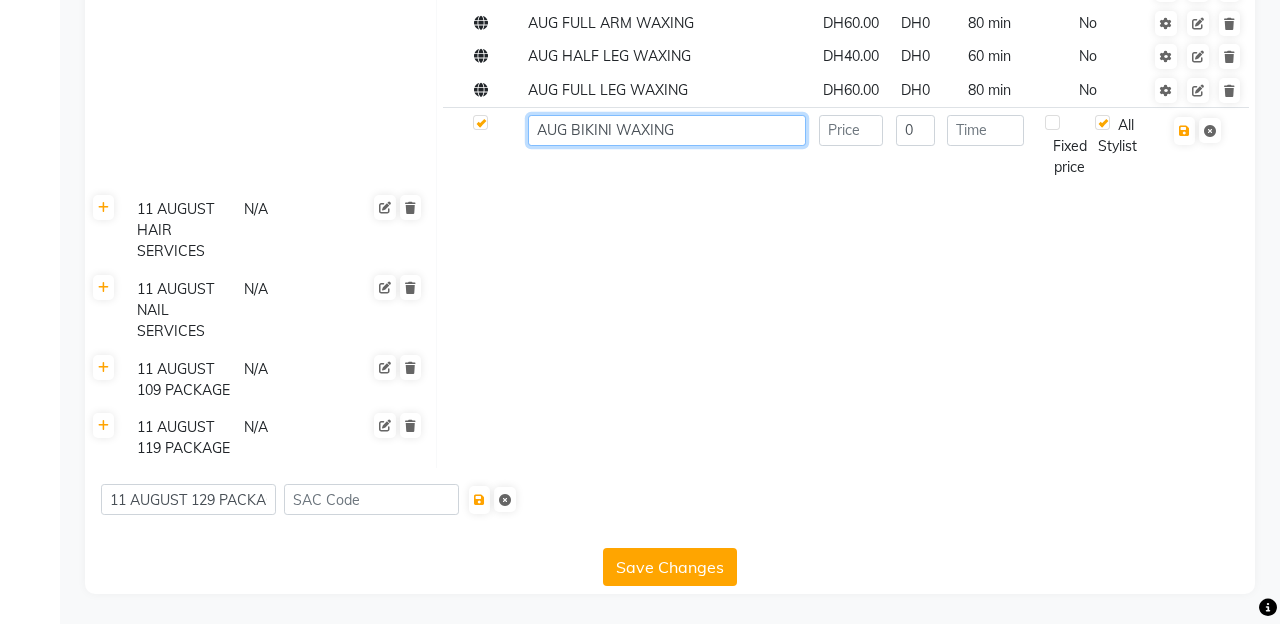 type on "AUG BIKINI WAXING" 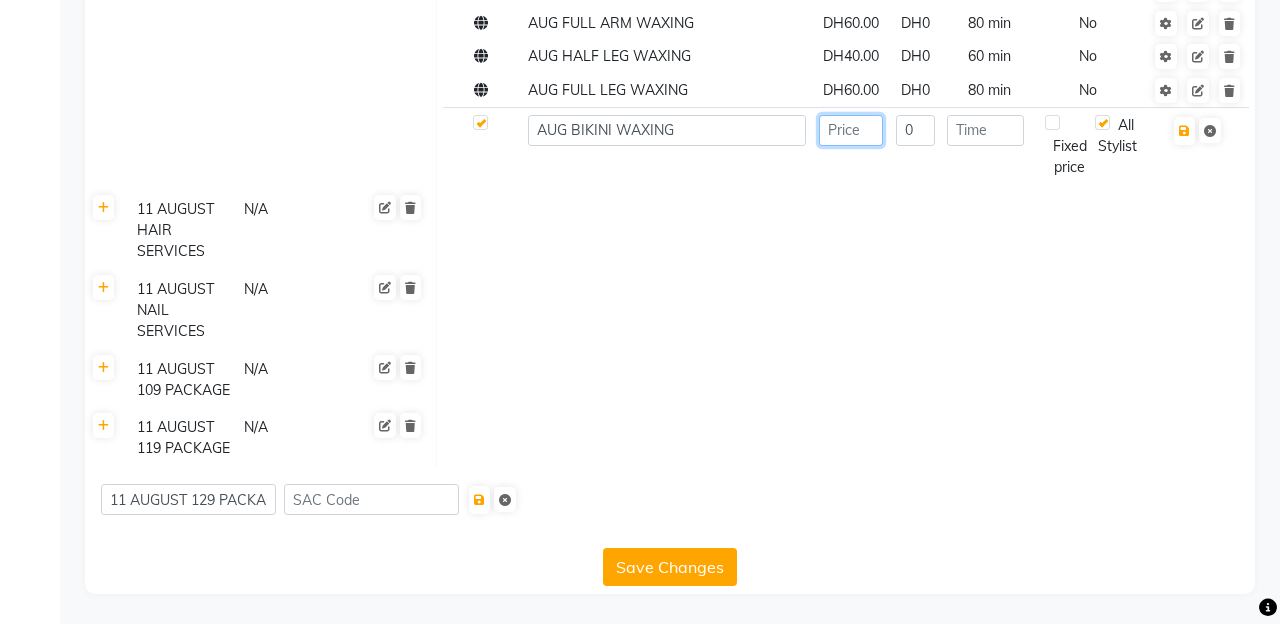 click 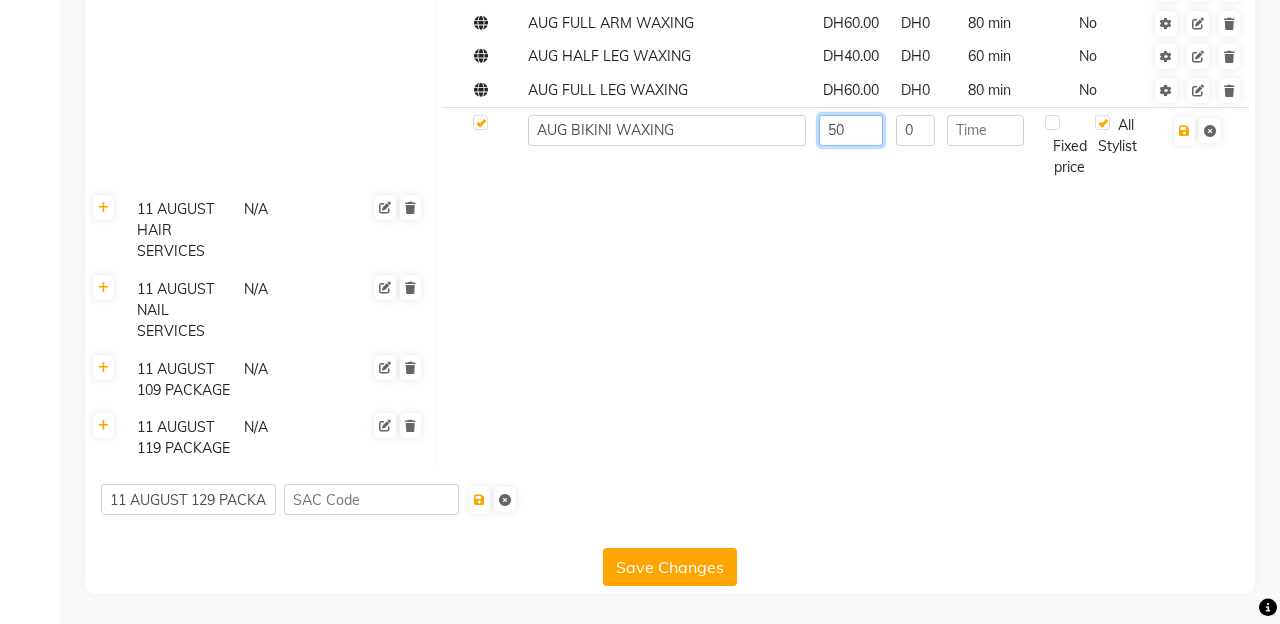 type on "50" 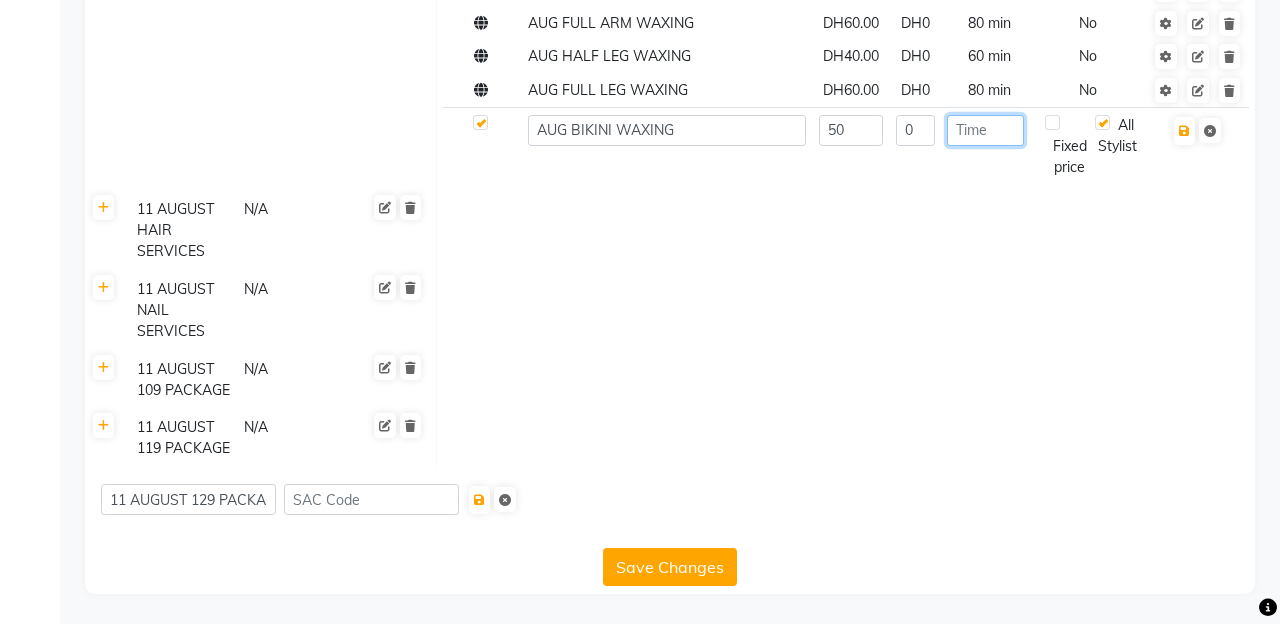 click 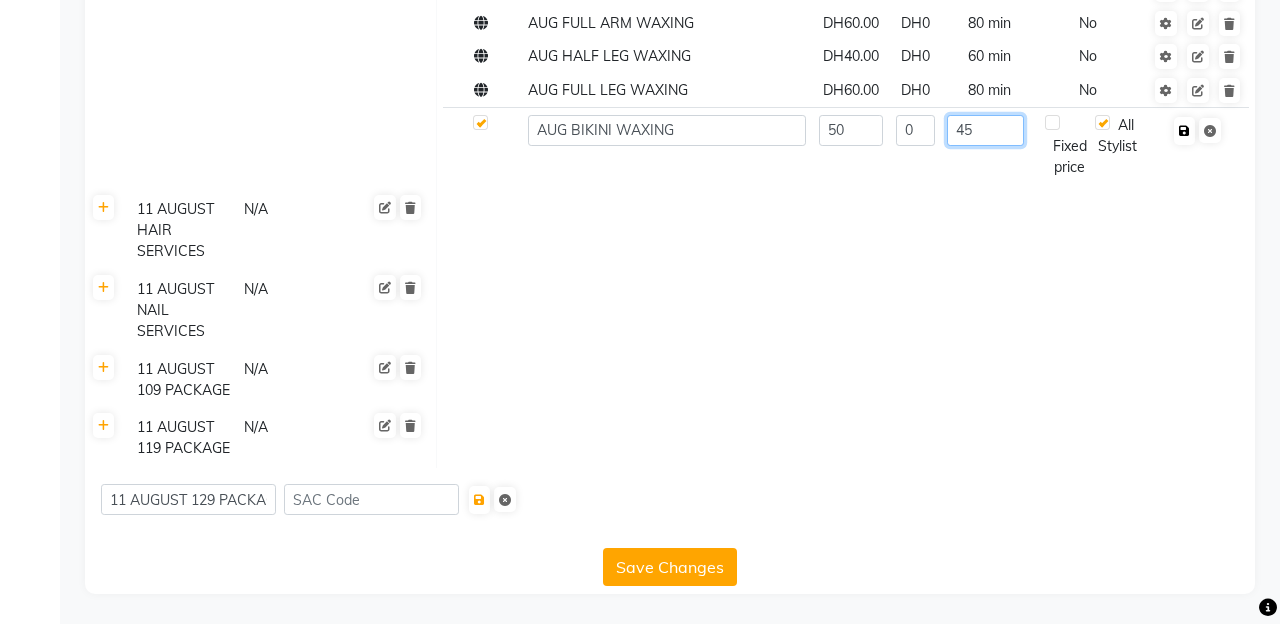 type on "45" 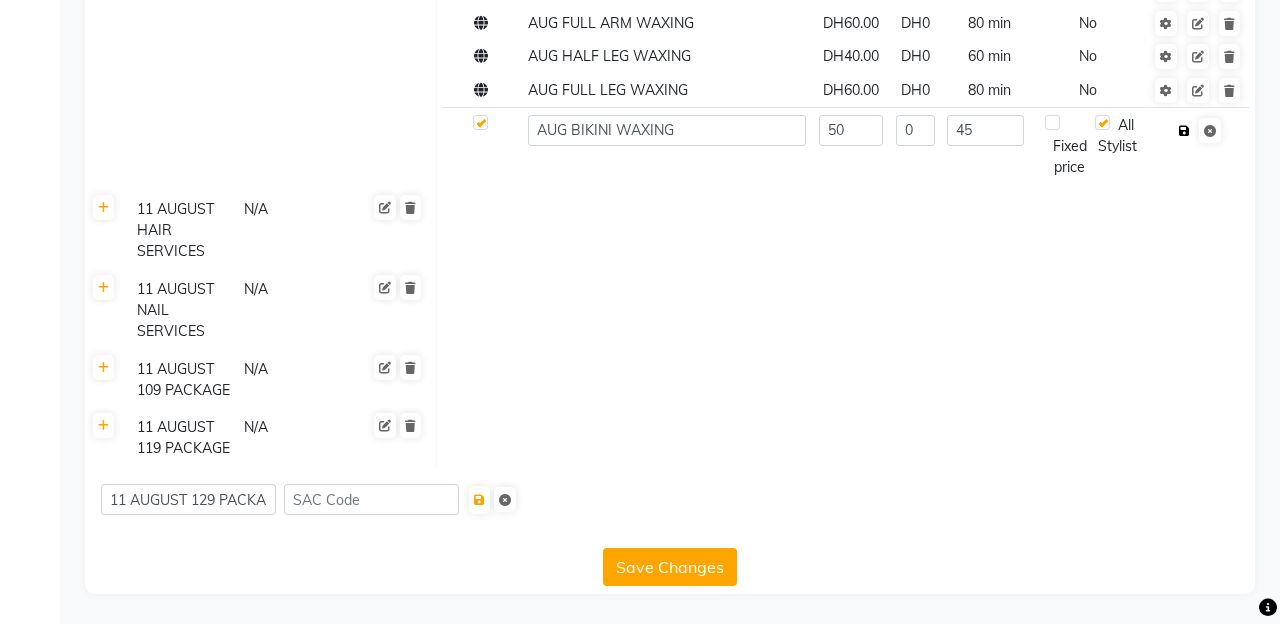 click at bounding box center (1184, -2483) 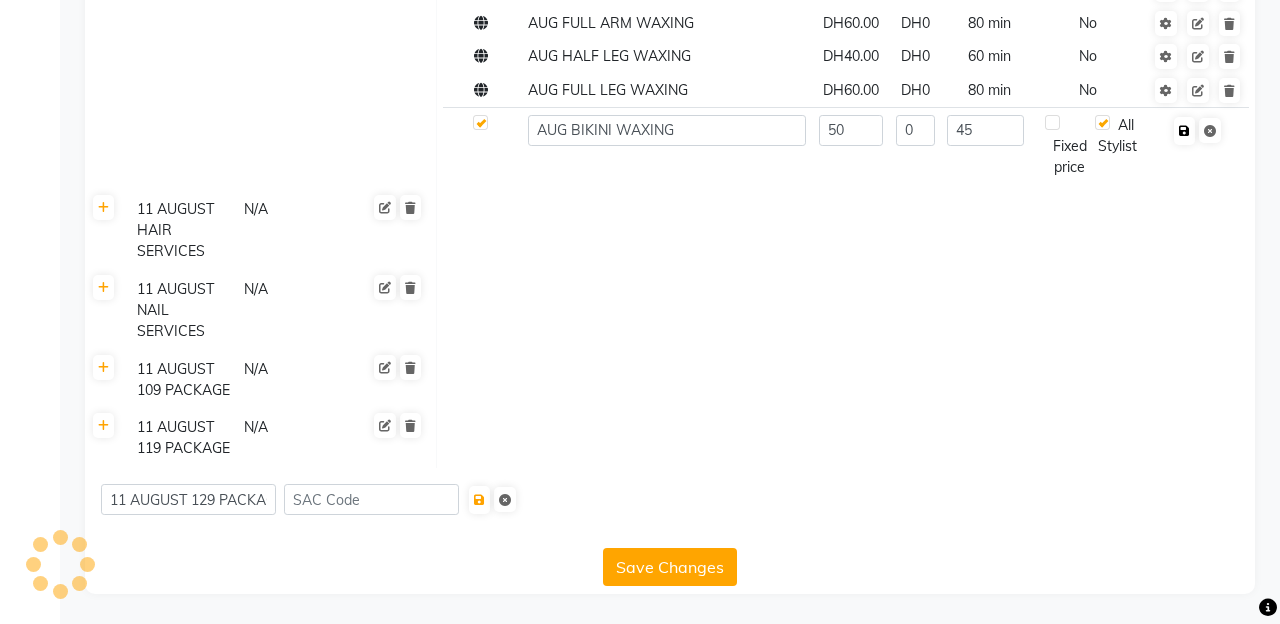 checkbox on "true" 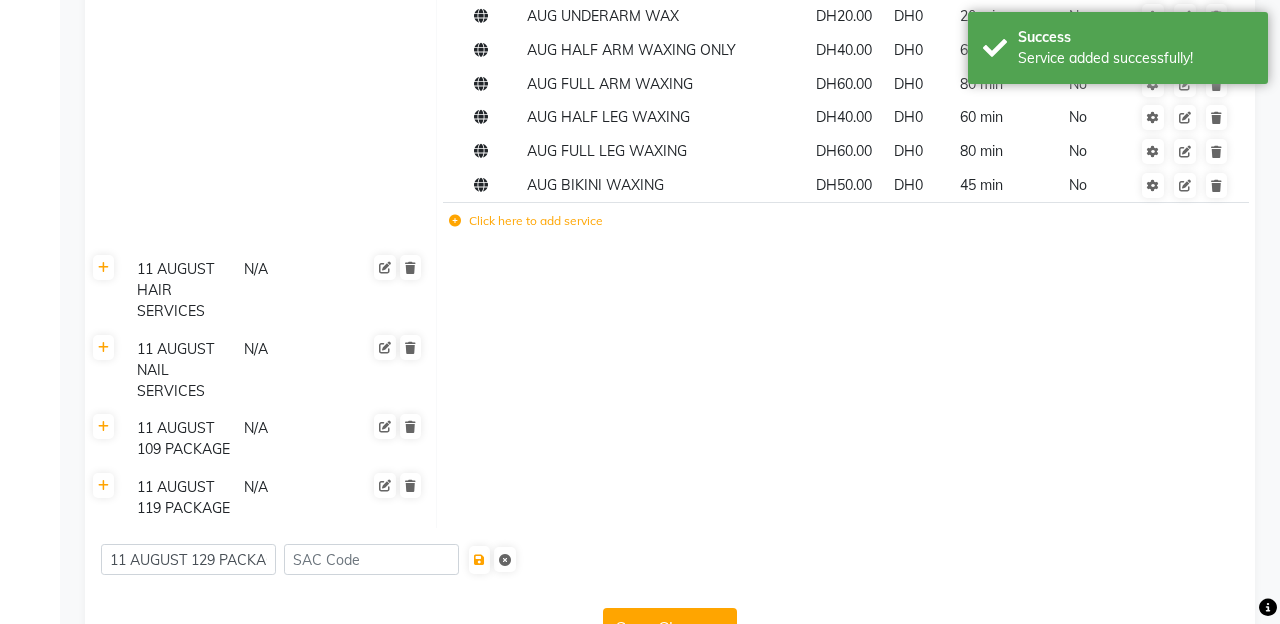 scroll, scrollTop: 5464, scrollLeft: 0, axis: vertical 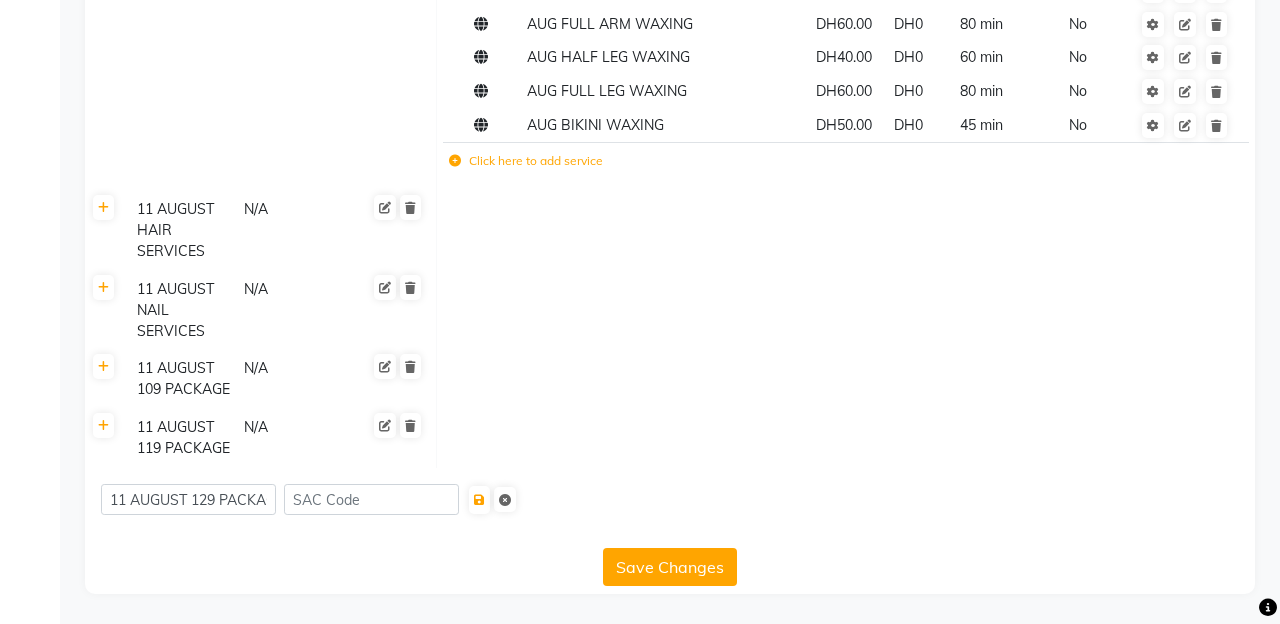 click on "Click here to add service" 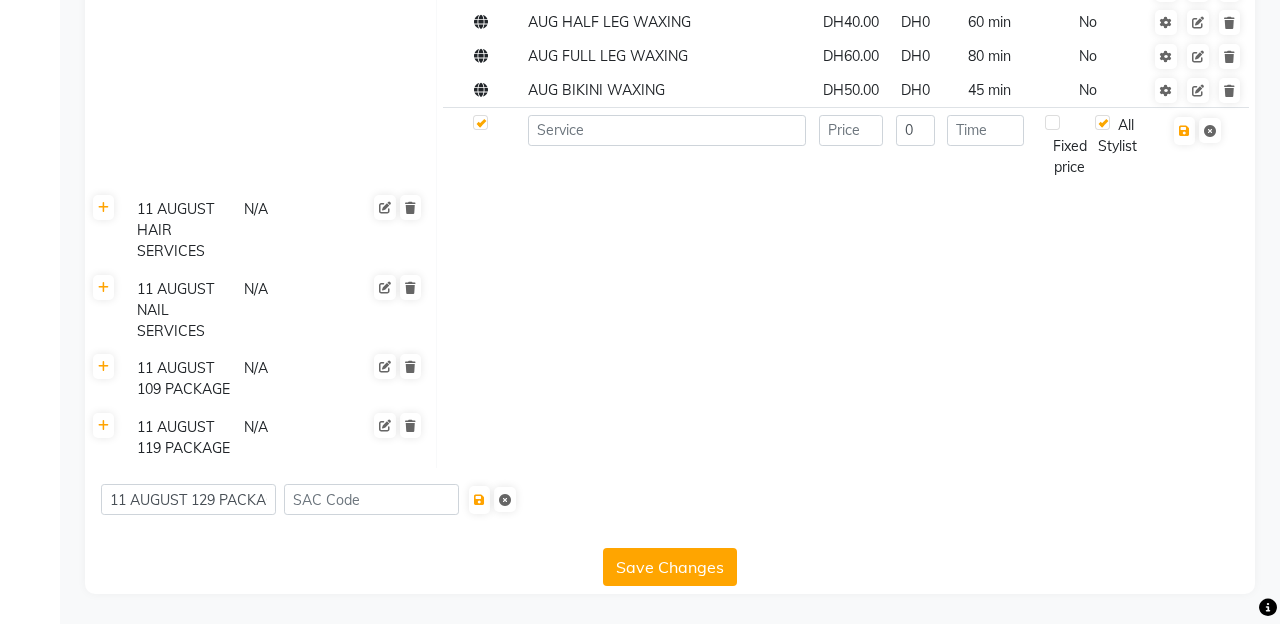 scroll, scrollTop: 5499, scrollLeft: 0, axis: vertical 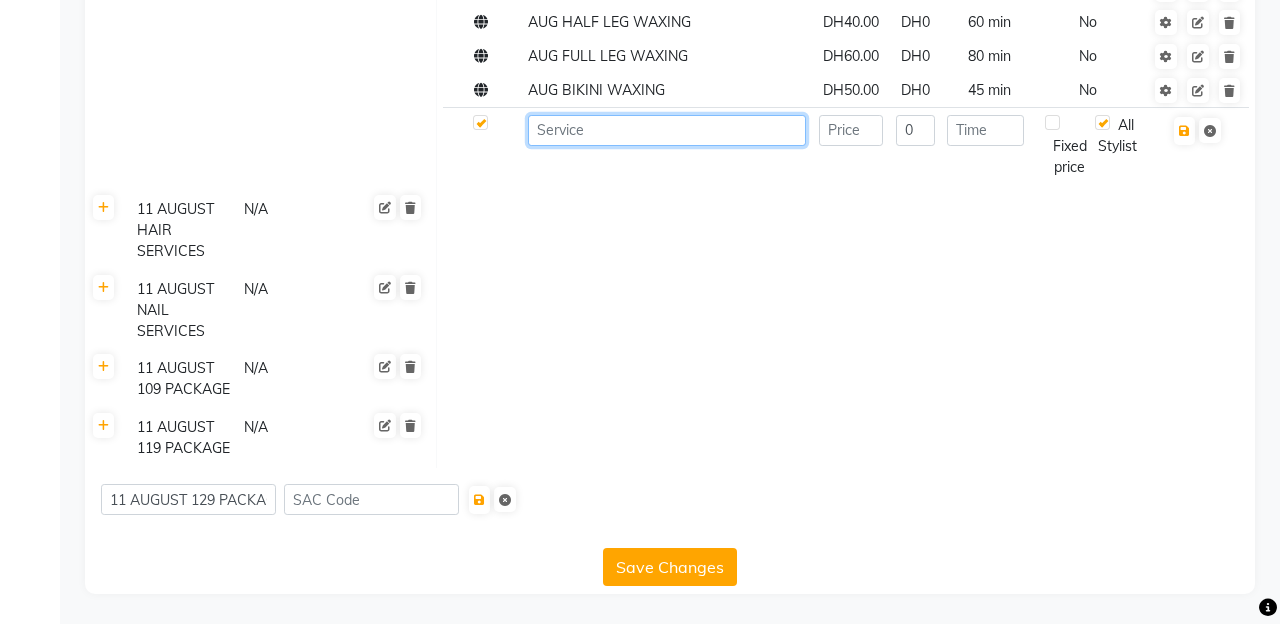 click 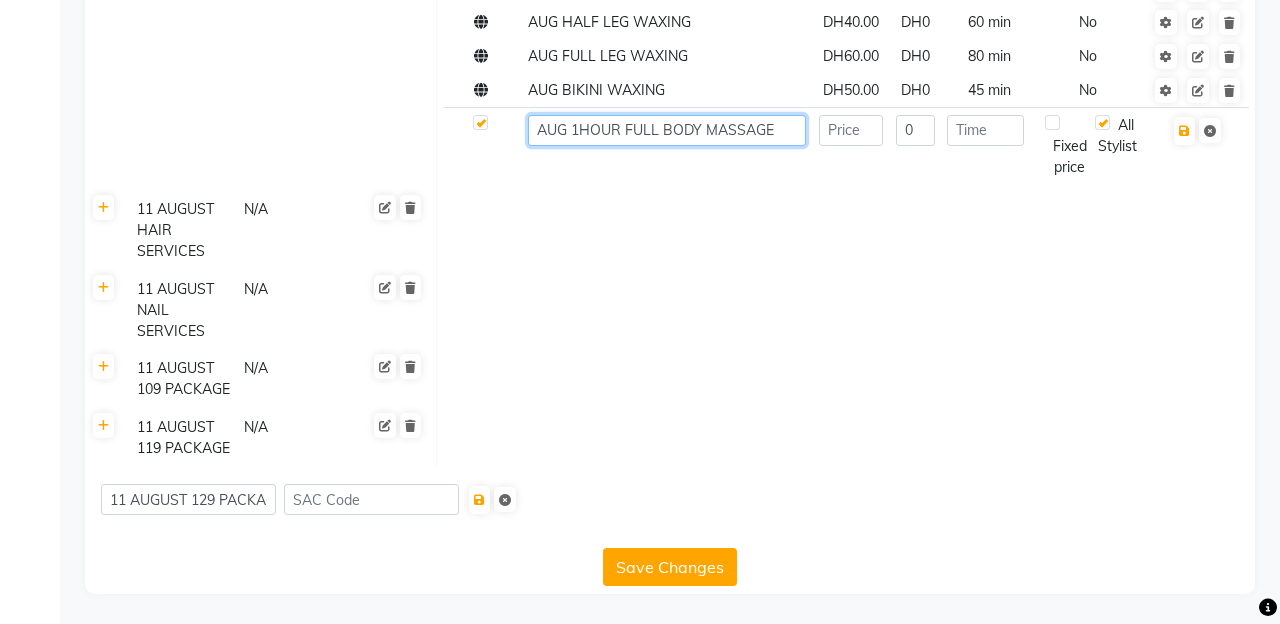 type on "AUG 1HOUR FULL BODY MASSAGE" 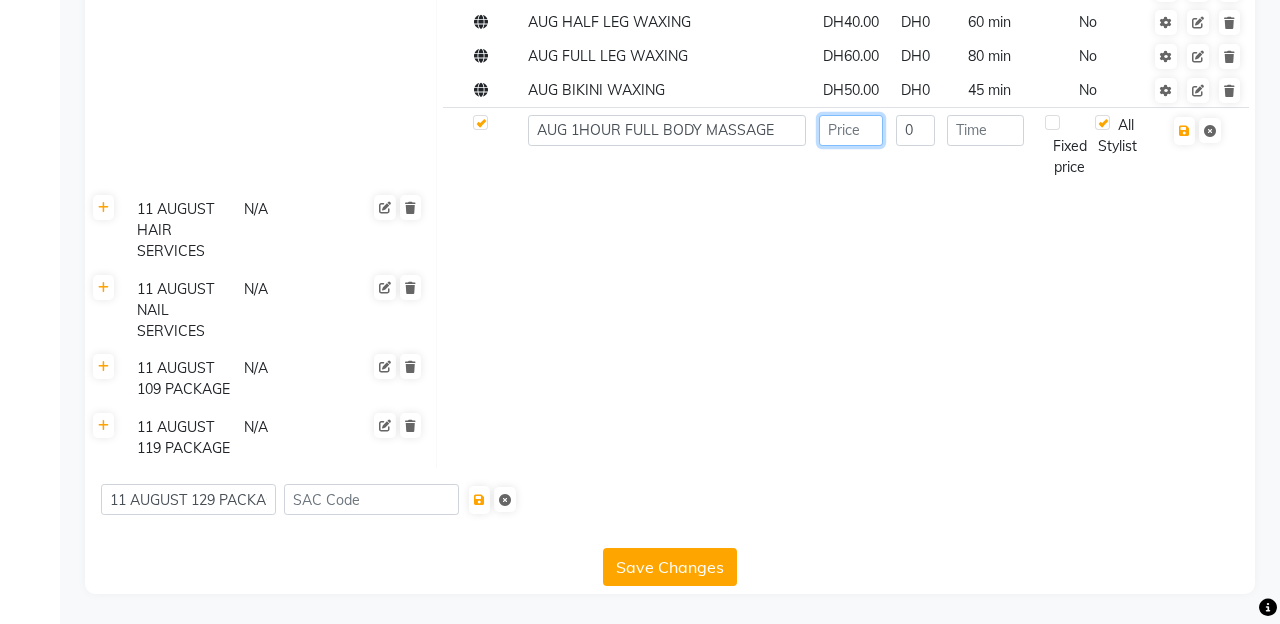 click 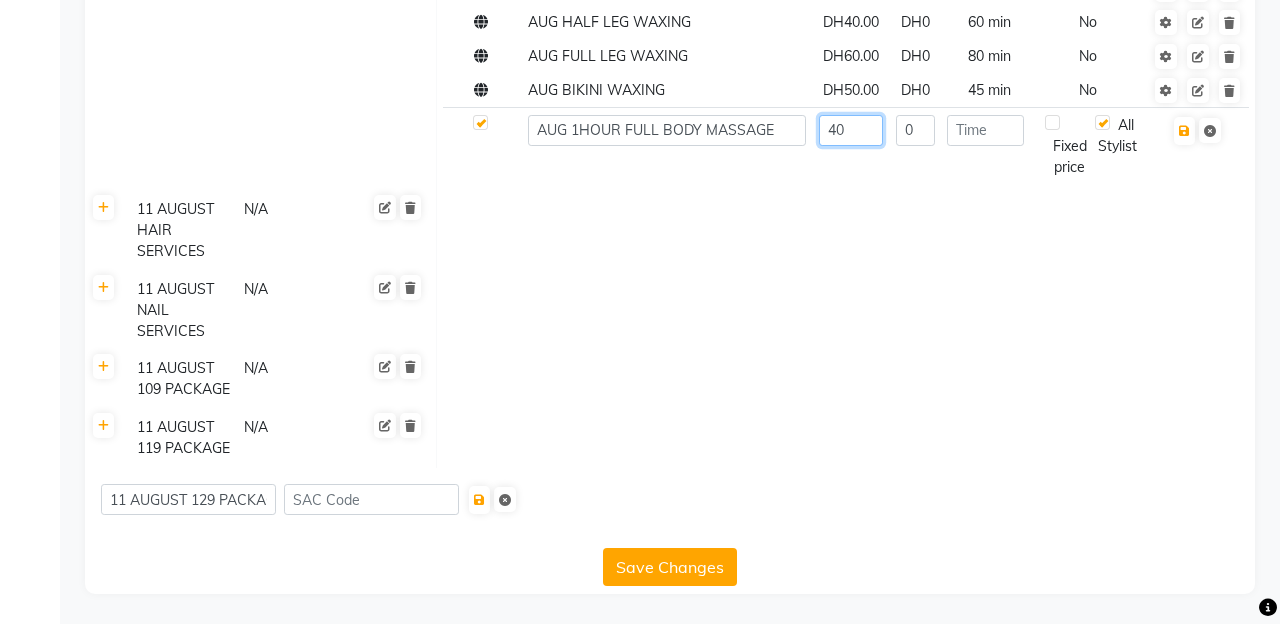 type on "4" 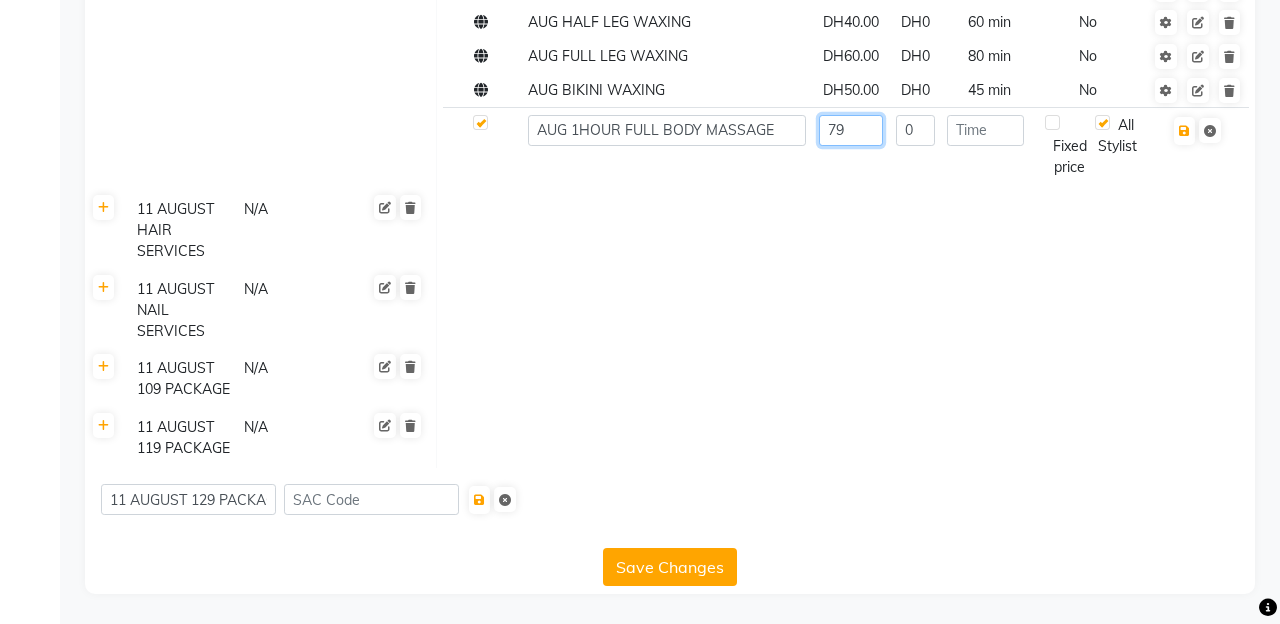 type on "79" 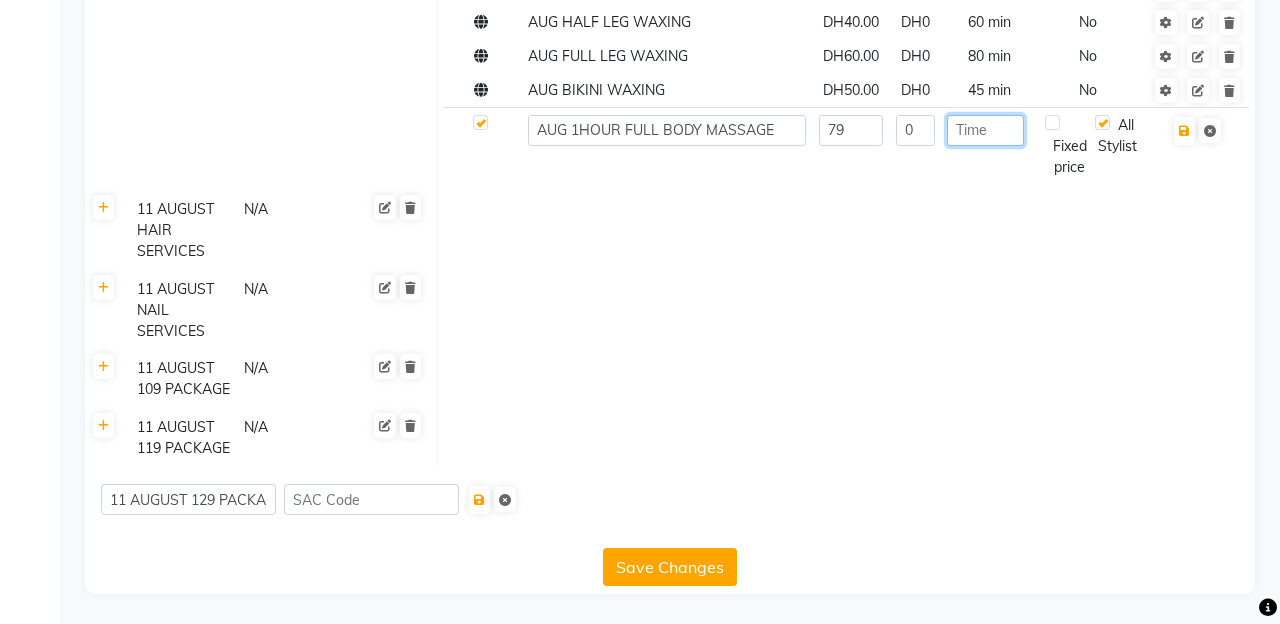 click 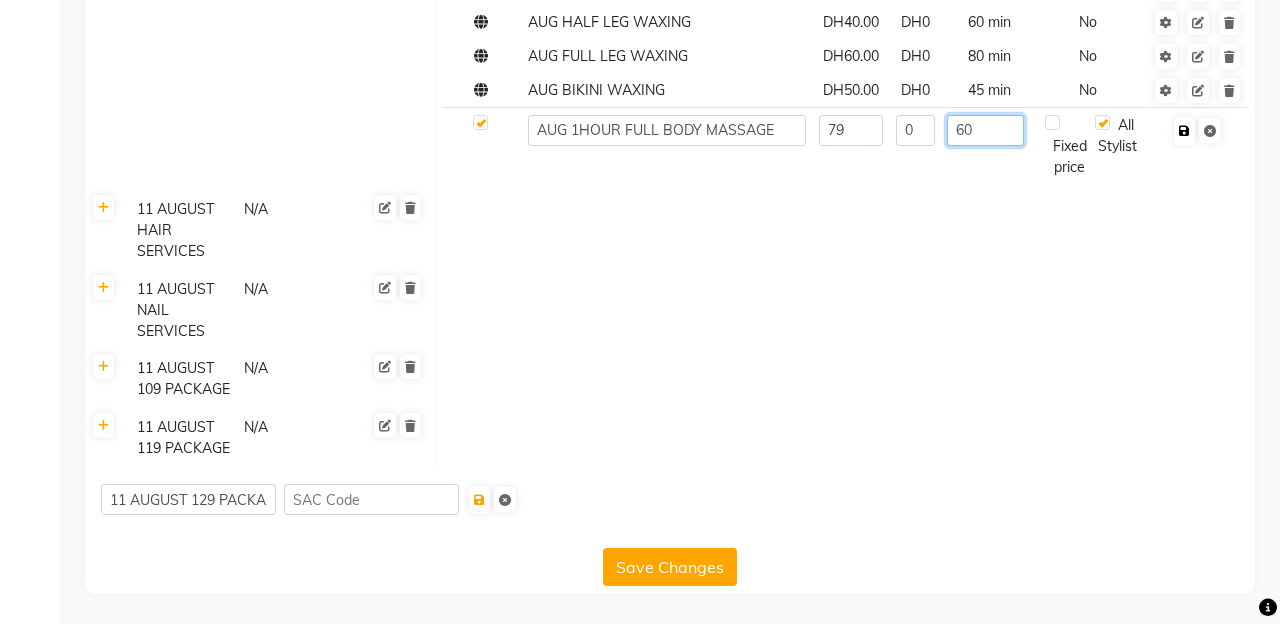 type on "60" 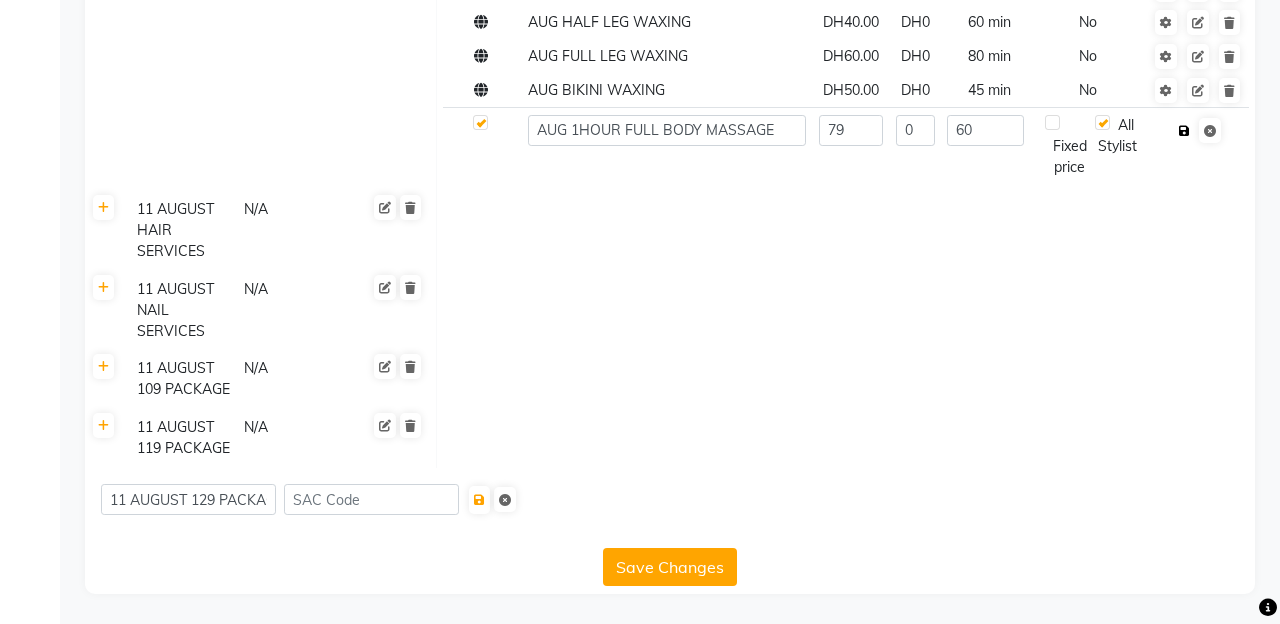 click at bounding box center [1184, -2517] 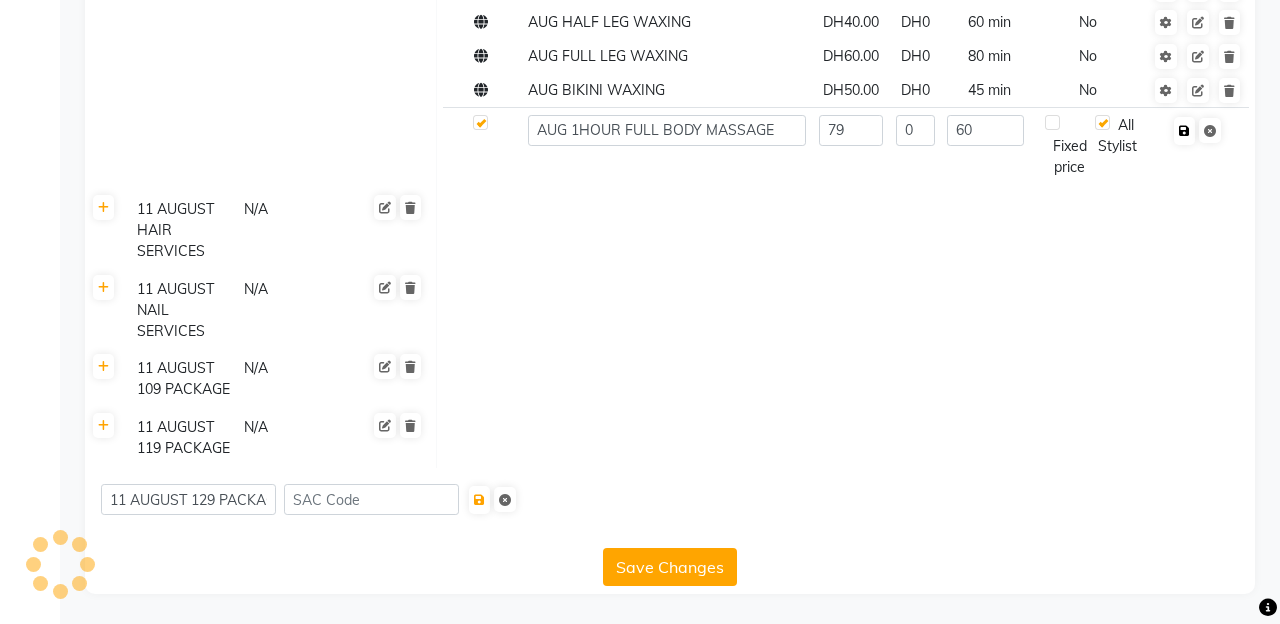 checkbox on "true" 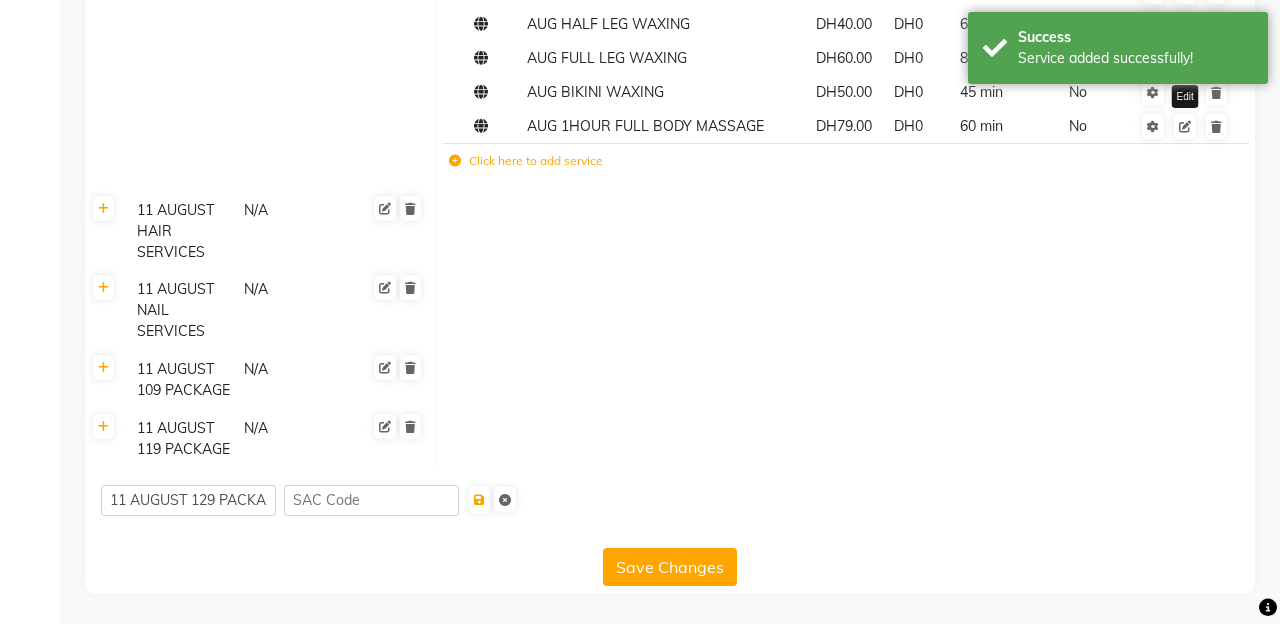 scroll, scrollTop: 5498, scrollLeft: 0, axis: vertical 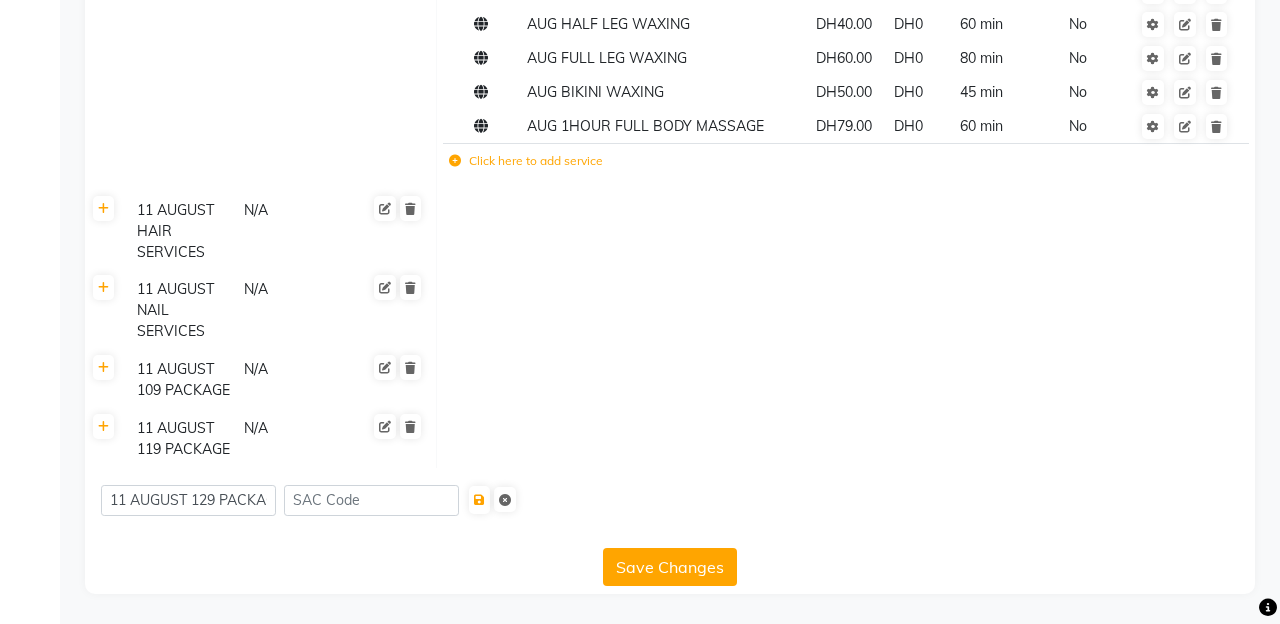 click on "Click here to add service" 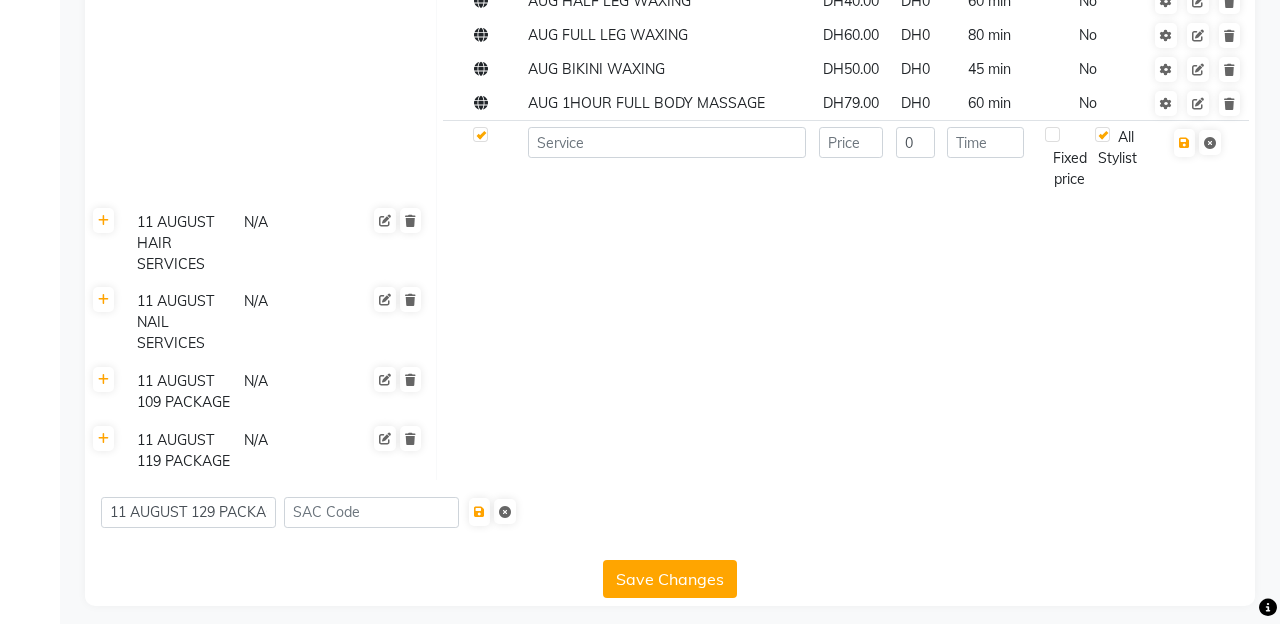 scroll, scrollTop: 5499, scrollLeft: 0, axis: vertical 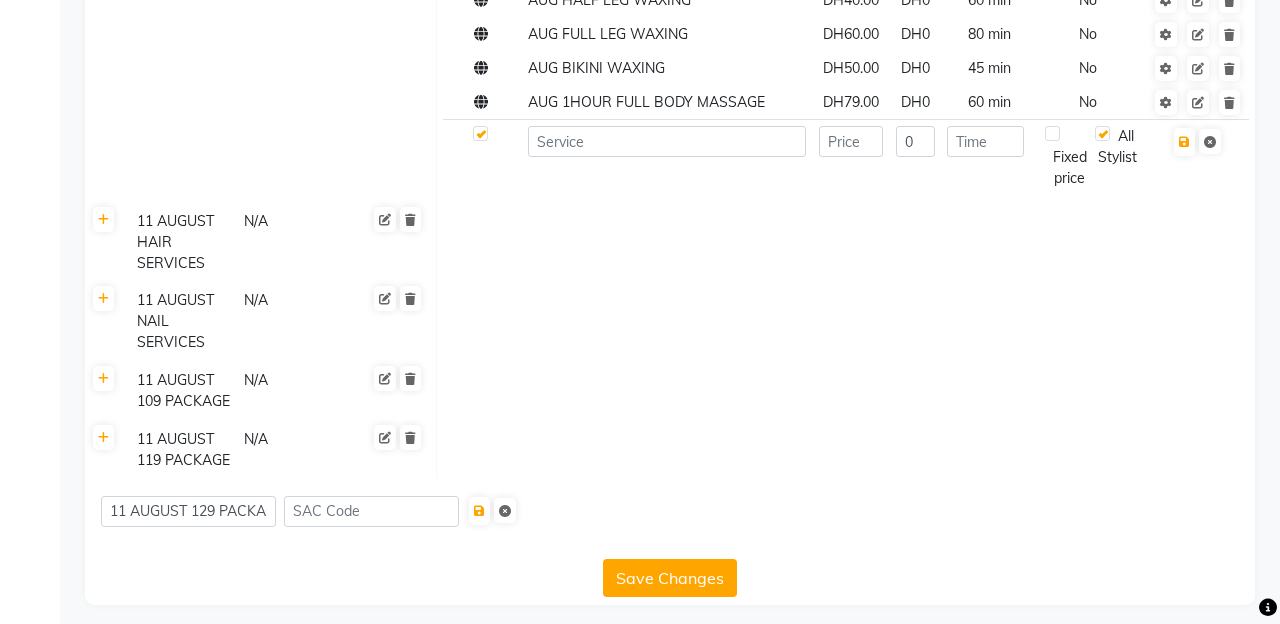 click 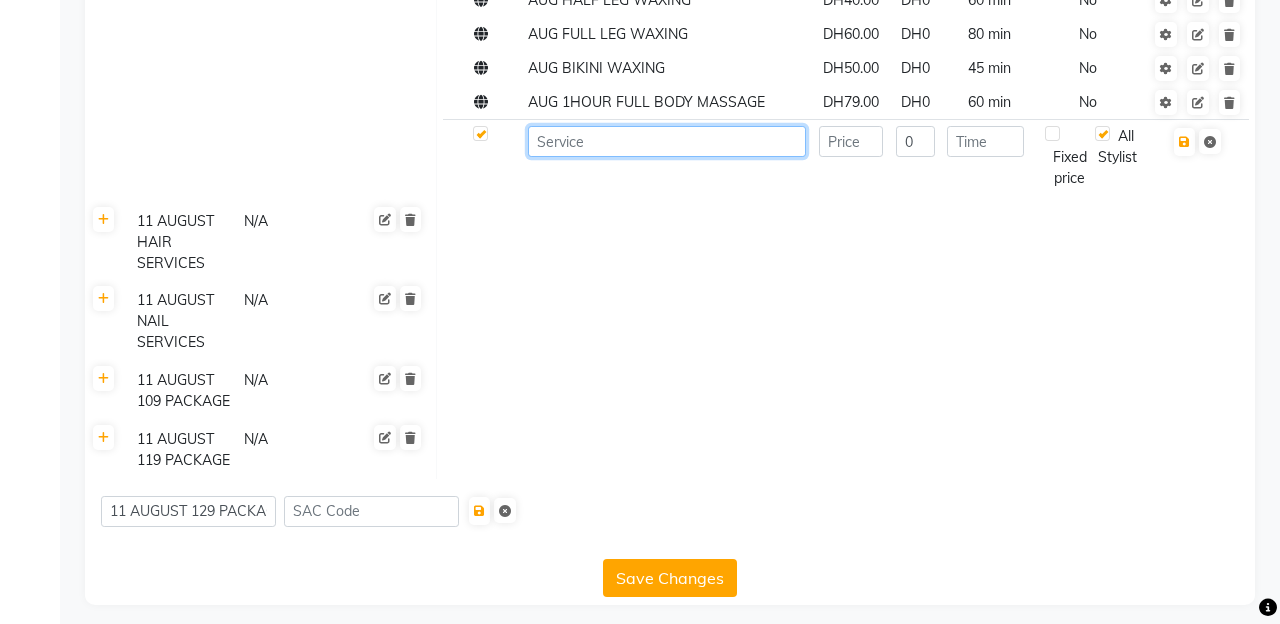 click 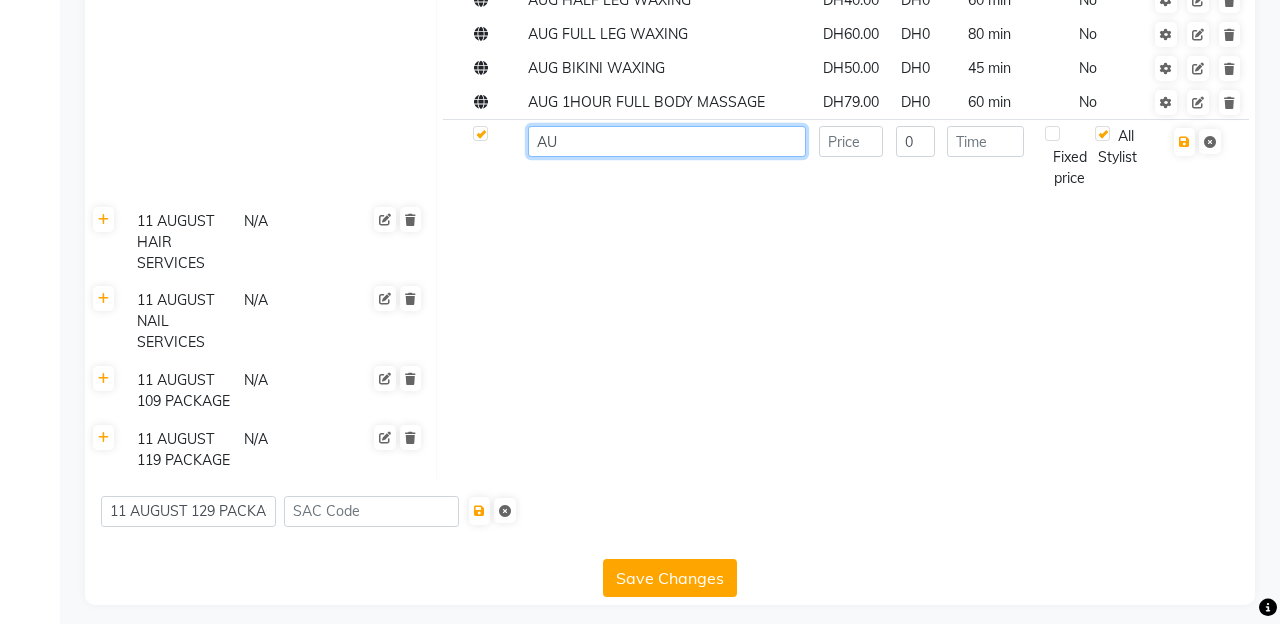 type on "A" 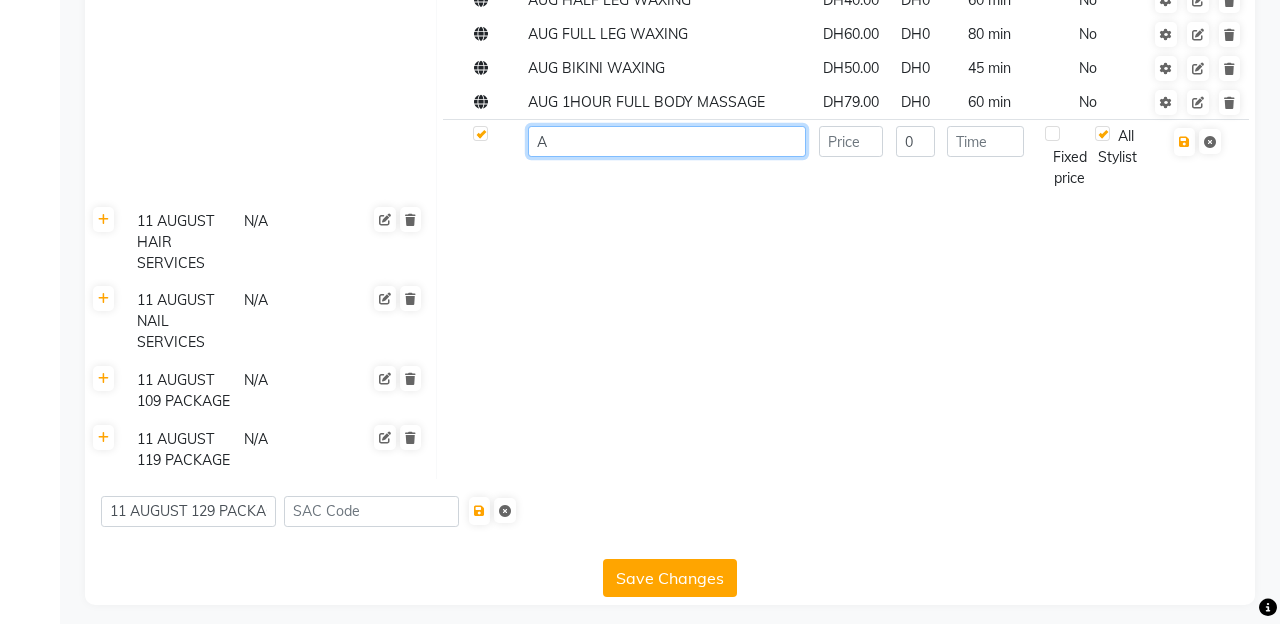 type 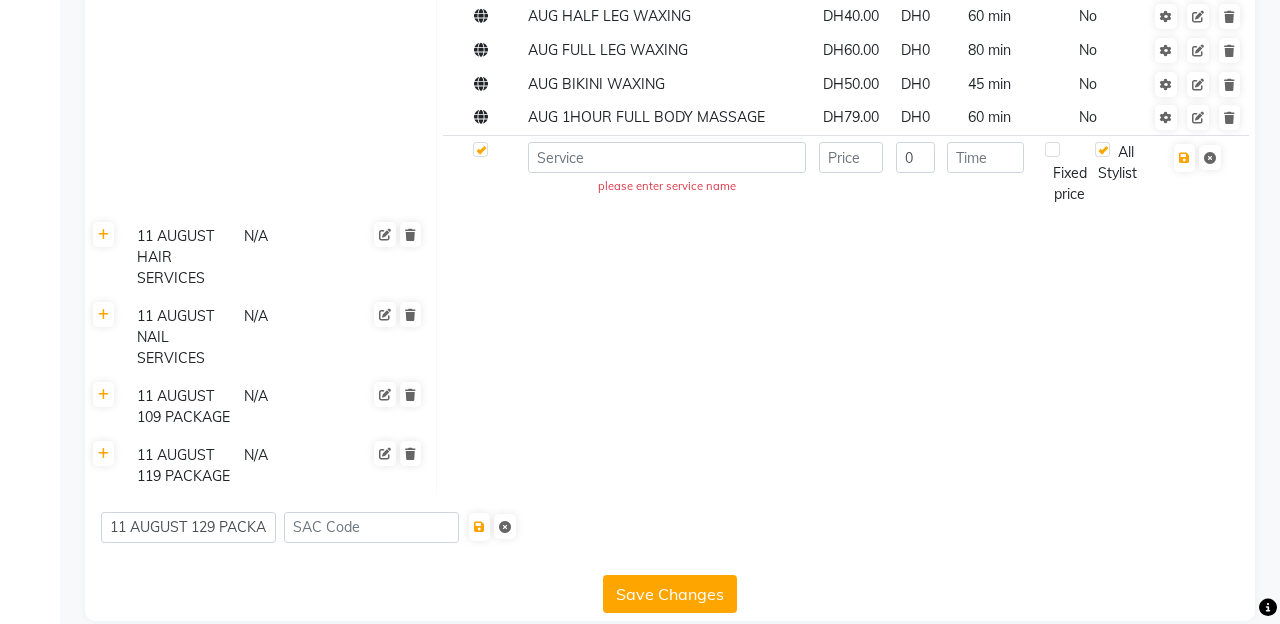 click 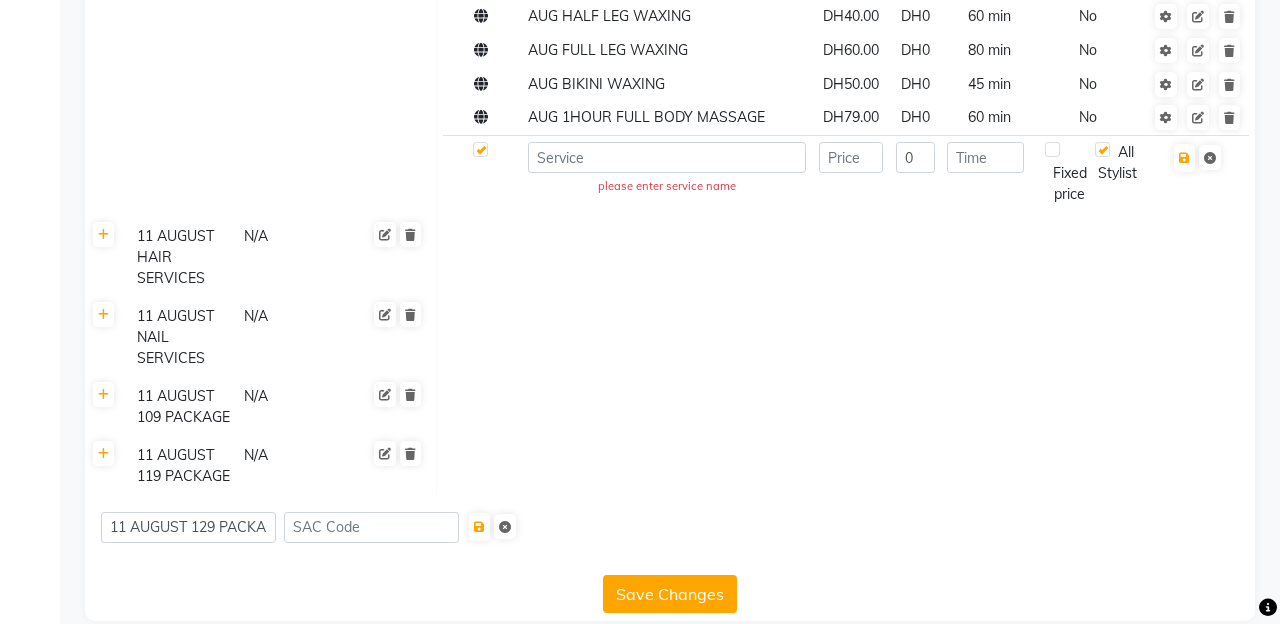 click 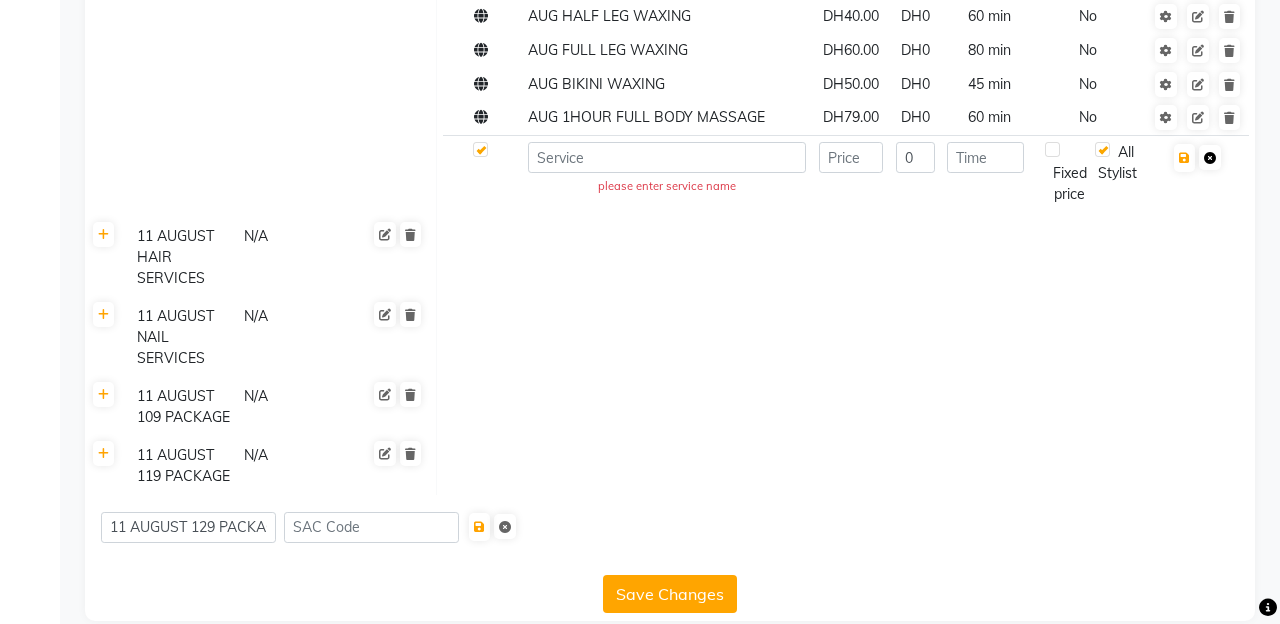 click at bounding box center [1210, -2540] 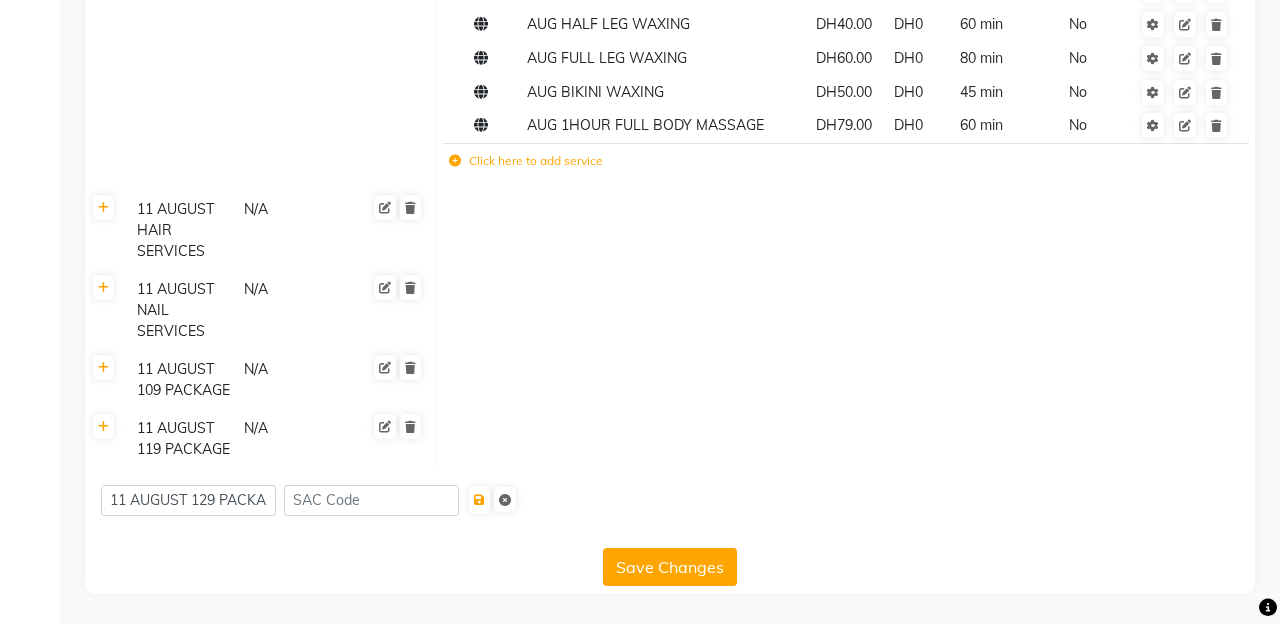 click on "Save Changes" 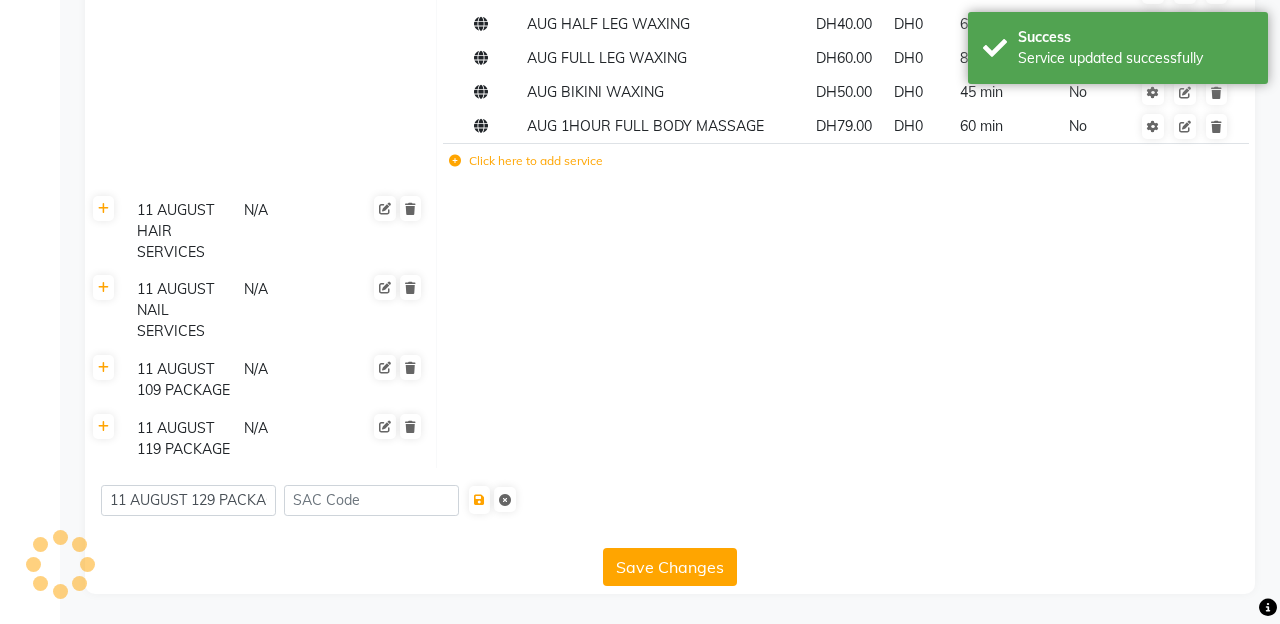 scroll, scrollTop: 5463, scrollLeft: 0, axis: vertical 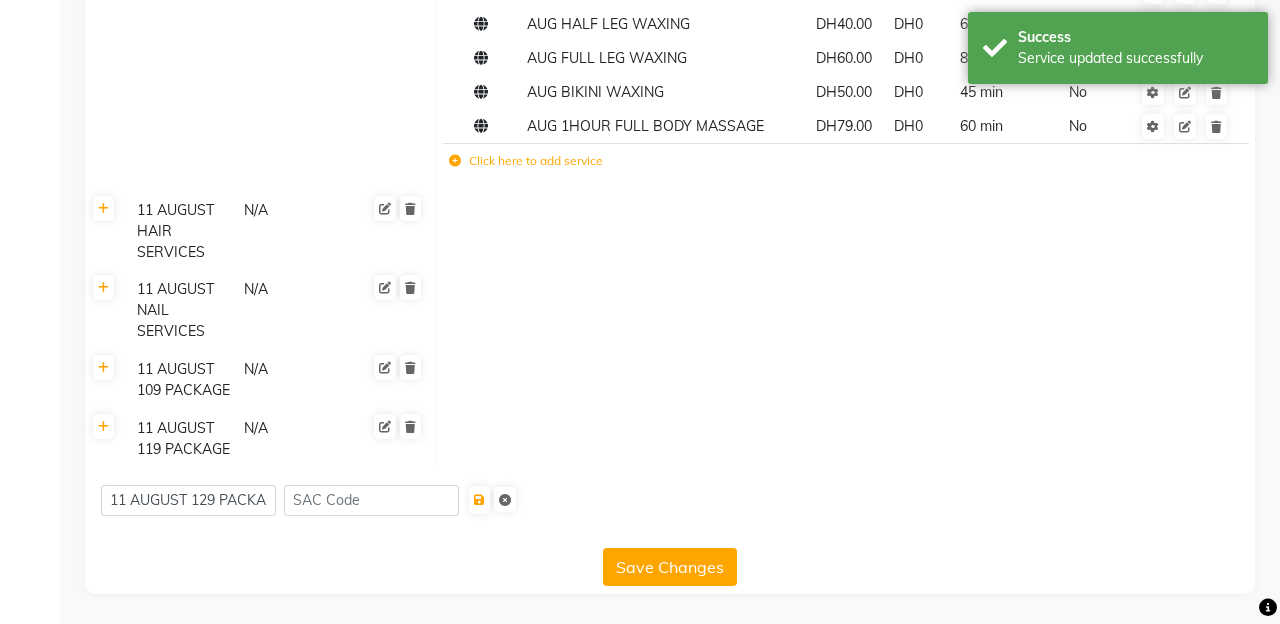 click on "Save Changes" 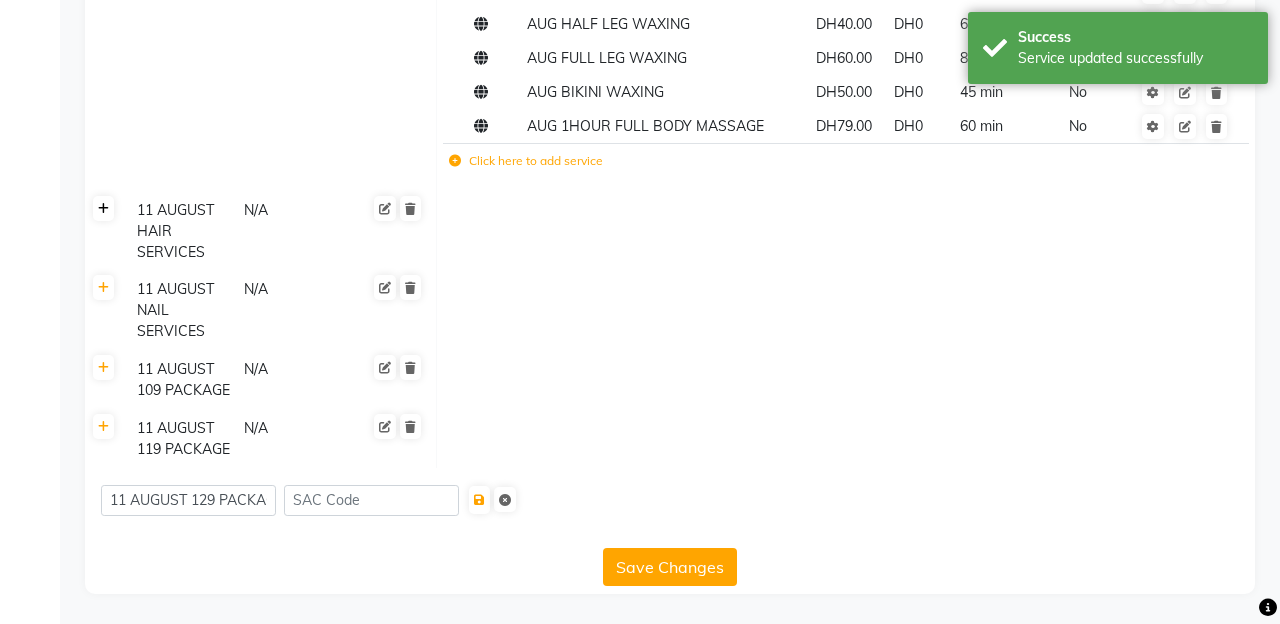 click 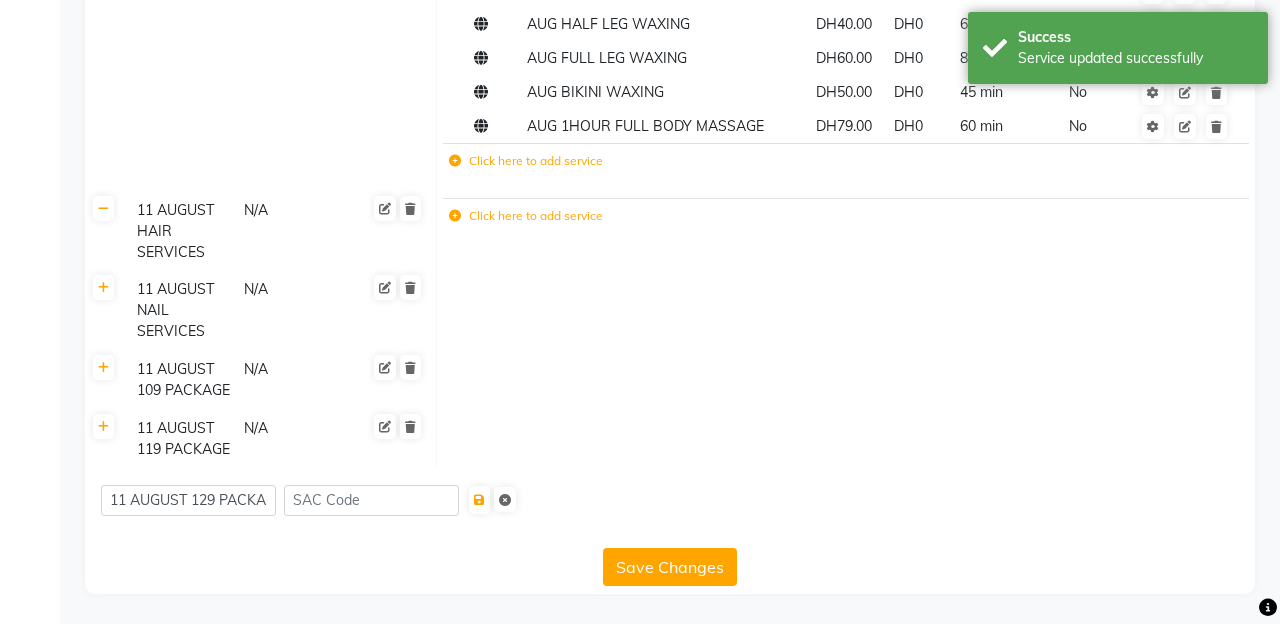 click 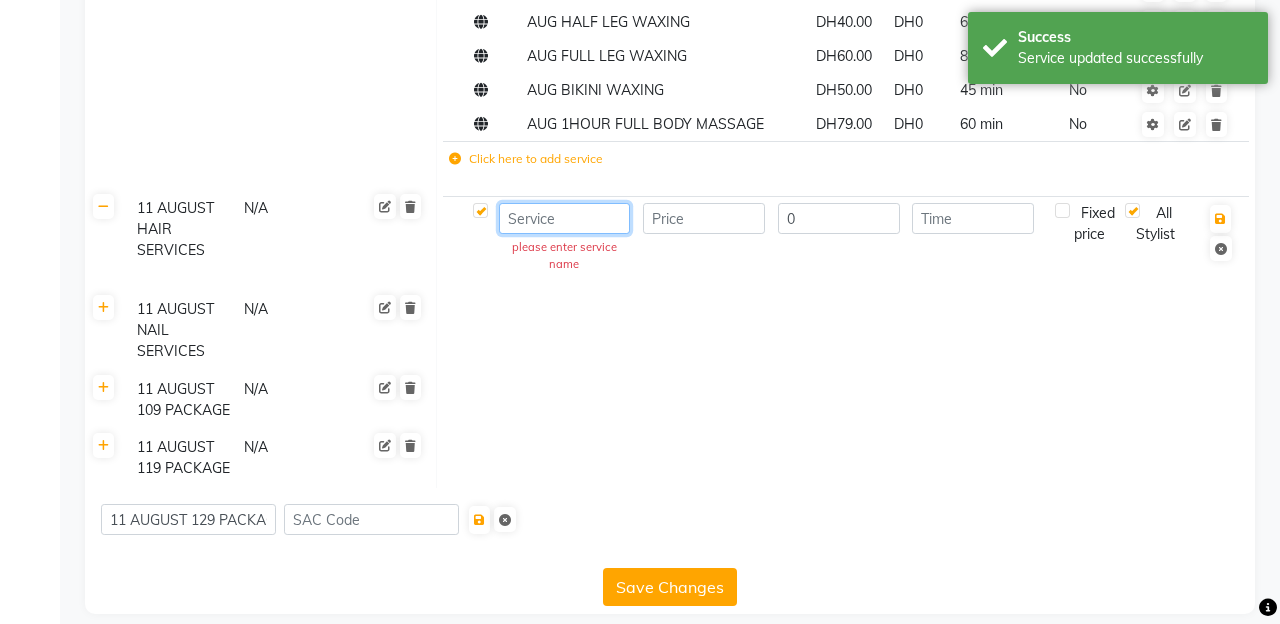 click 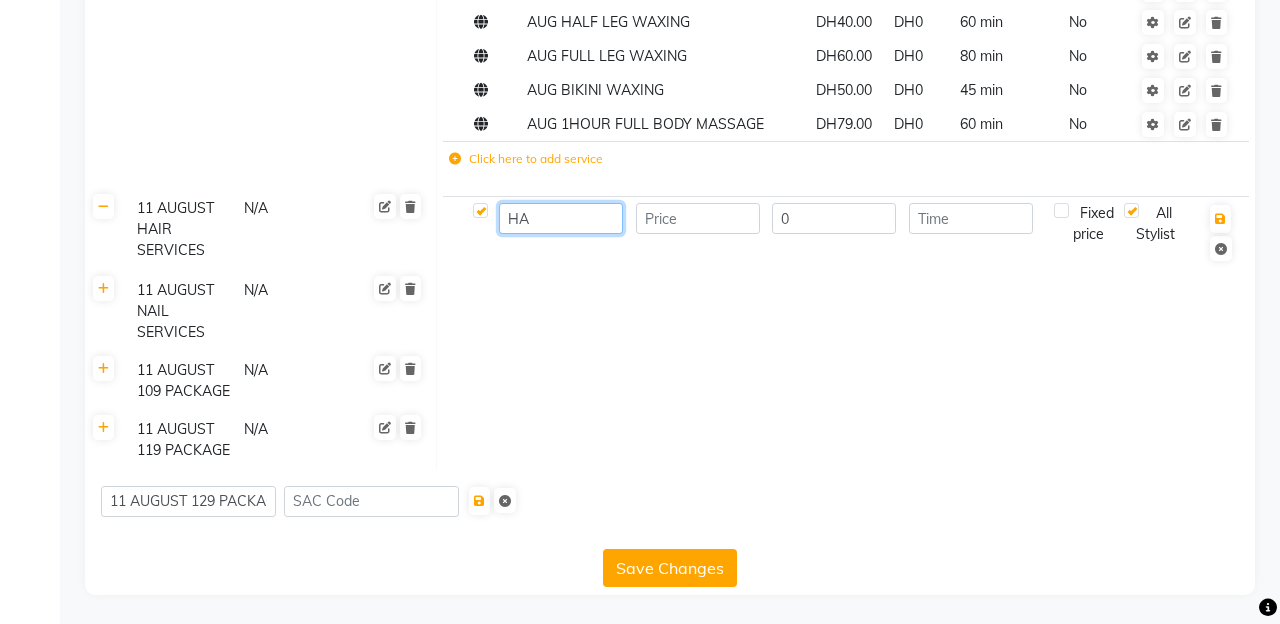 type on "H" 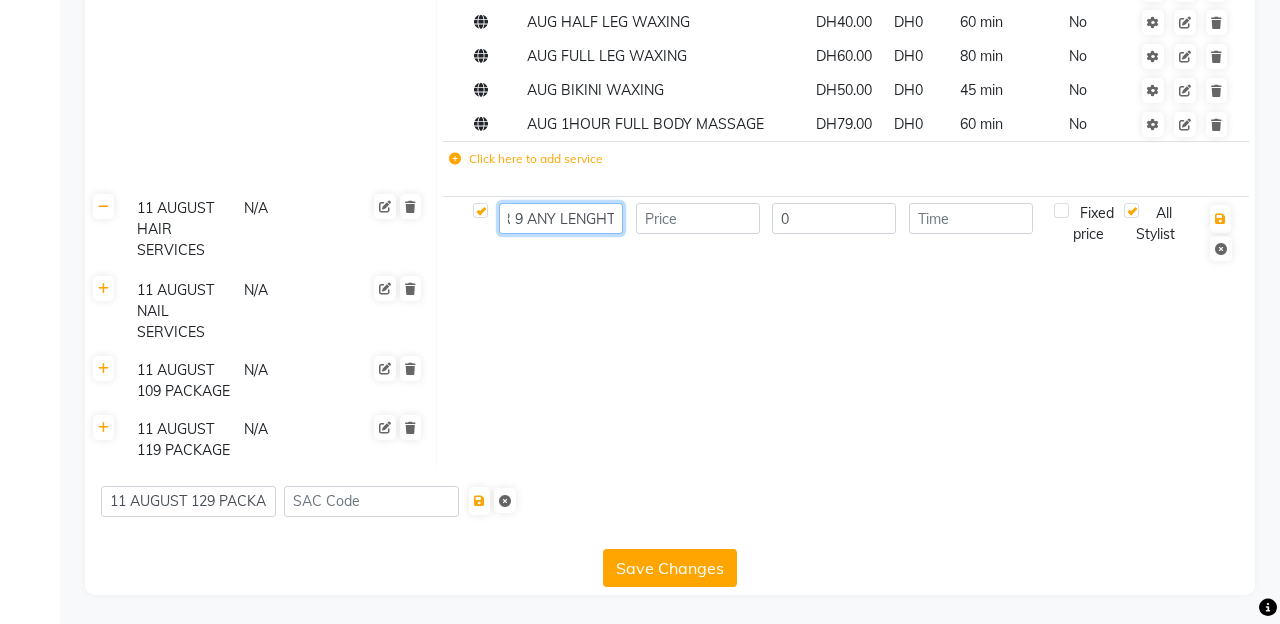 scroll, scrollTop: 0, scrollLeft: 120, axis: horizontal 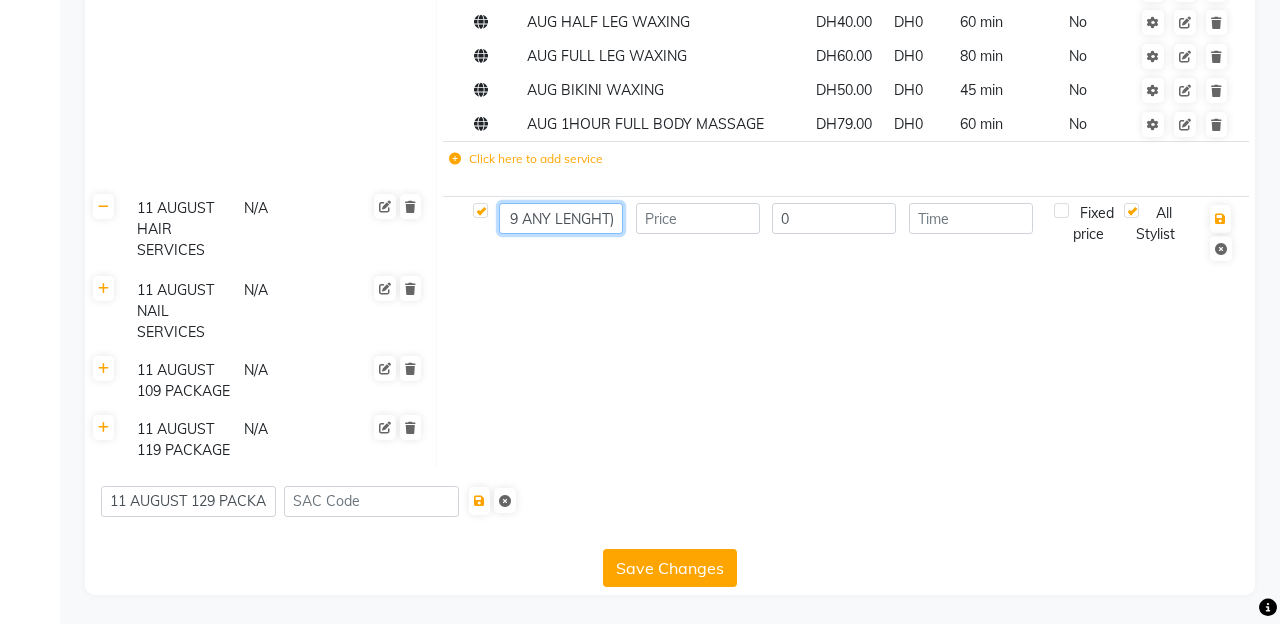 type on "AUG HAIRCOLOR 9 ANY LENGHT)" 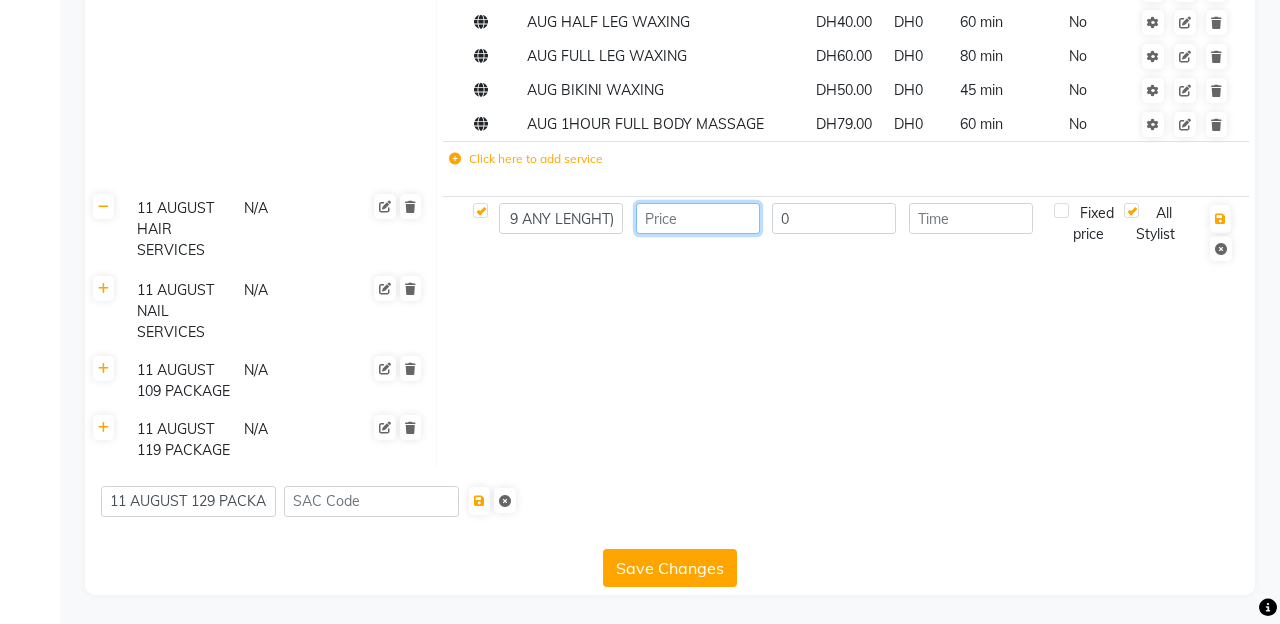 scroll, scrollTop: 0, scrollLeft: 0, axis: both 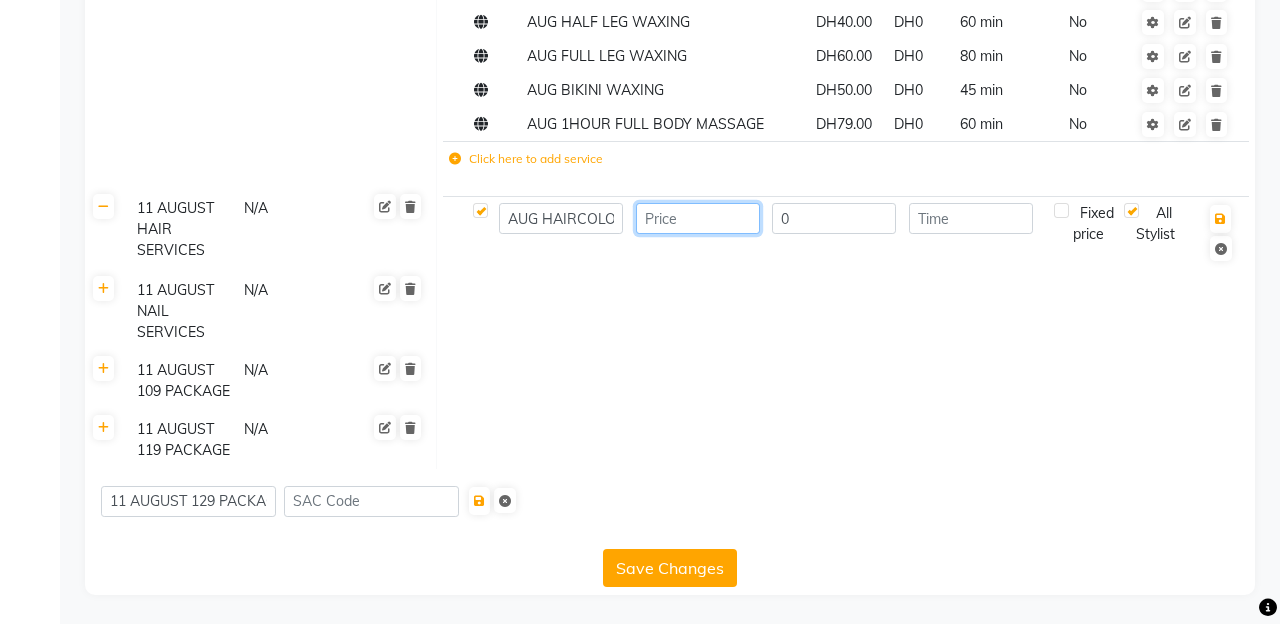 click 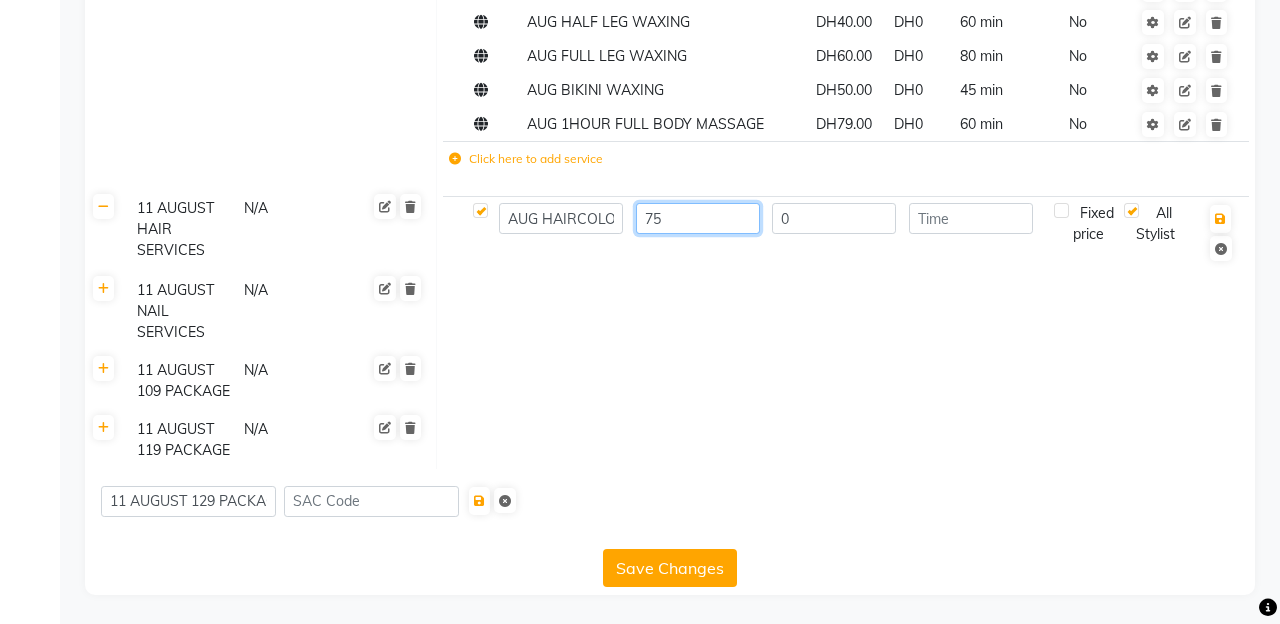 type on "75" 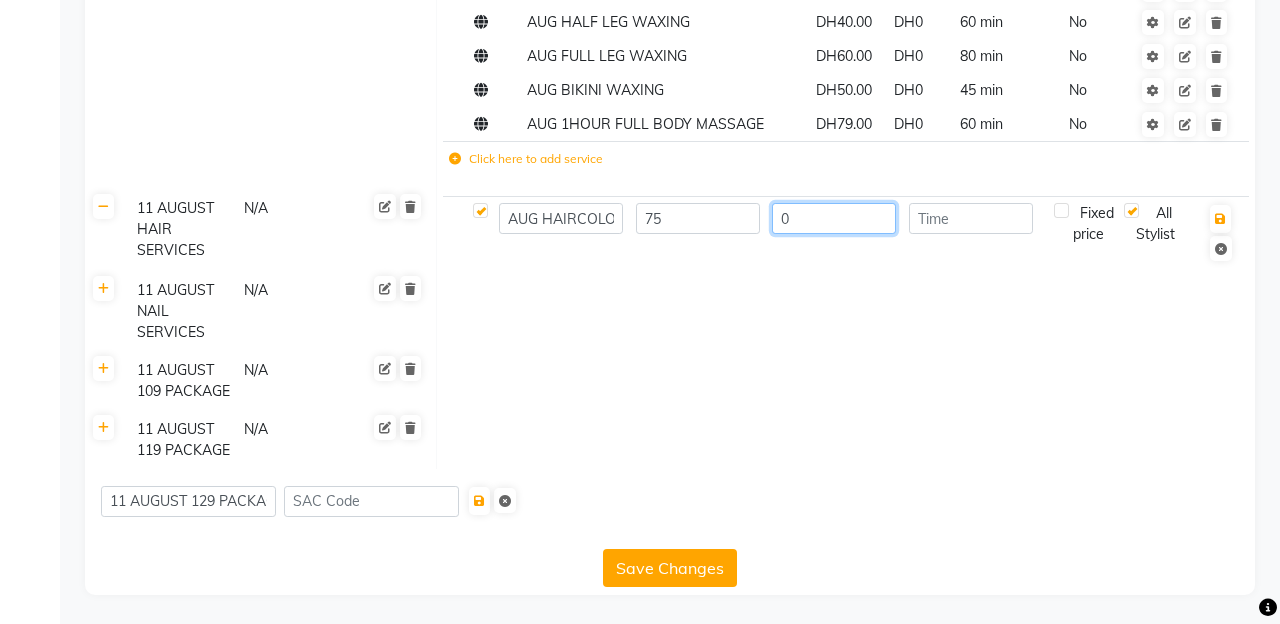 click on "0" 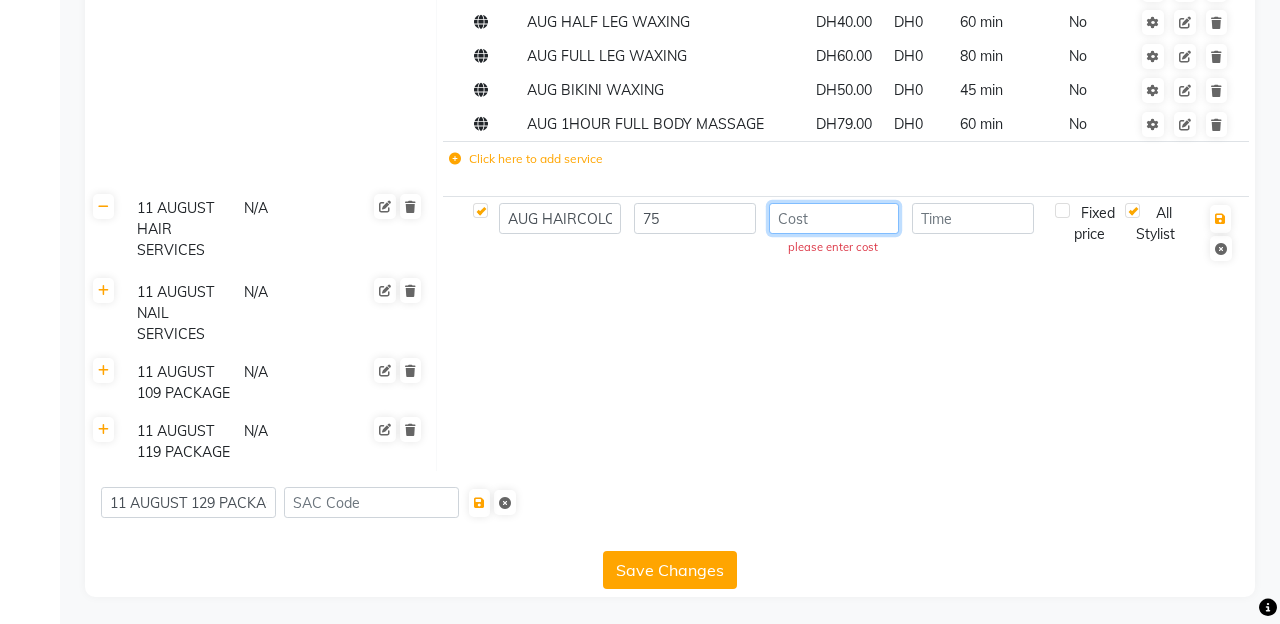 type 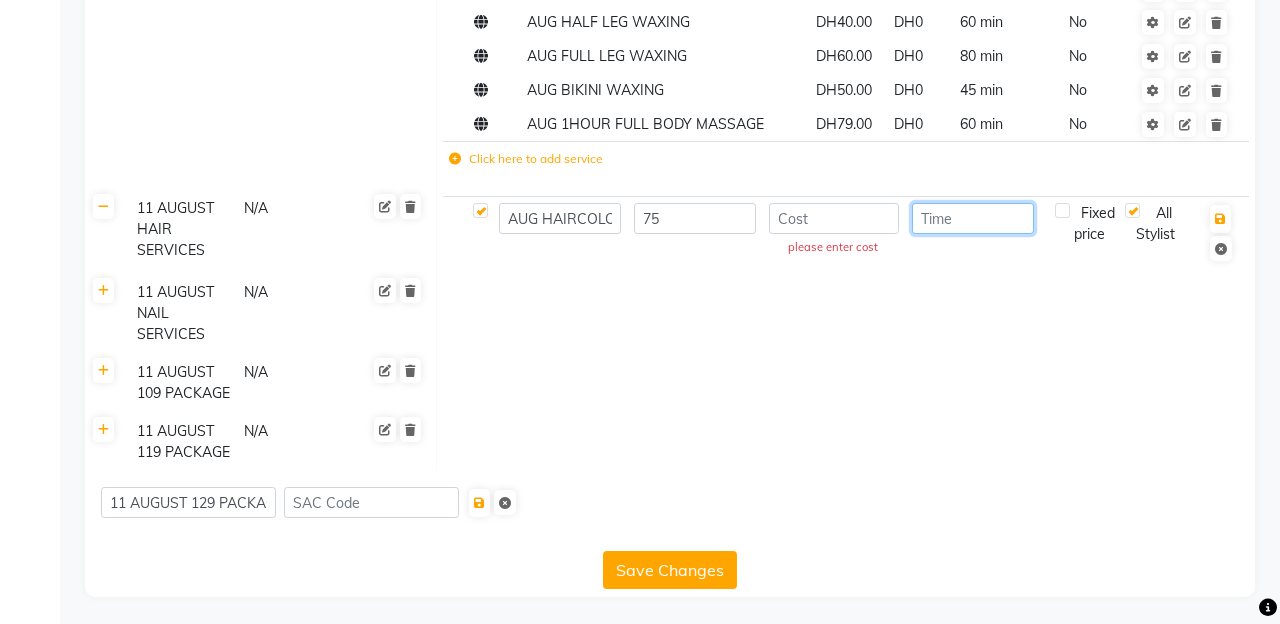 click 